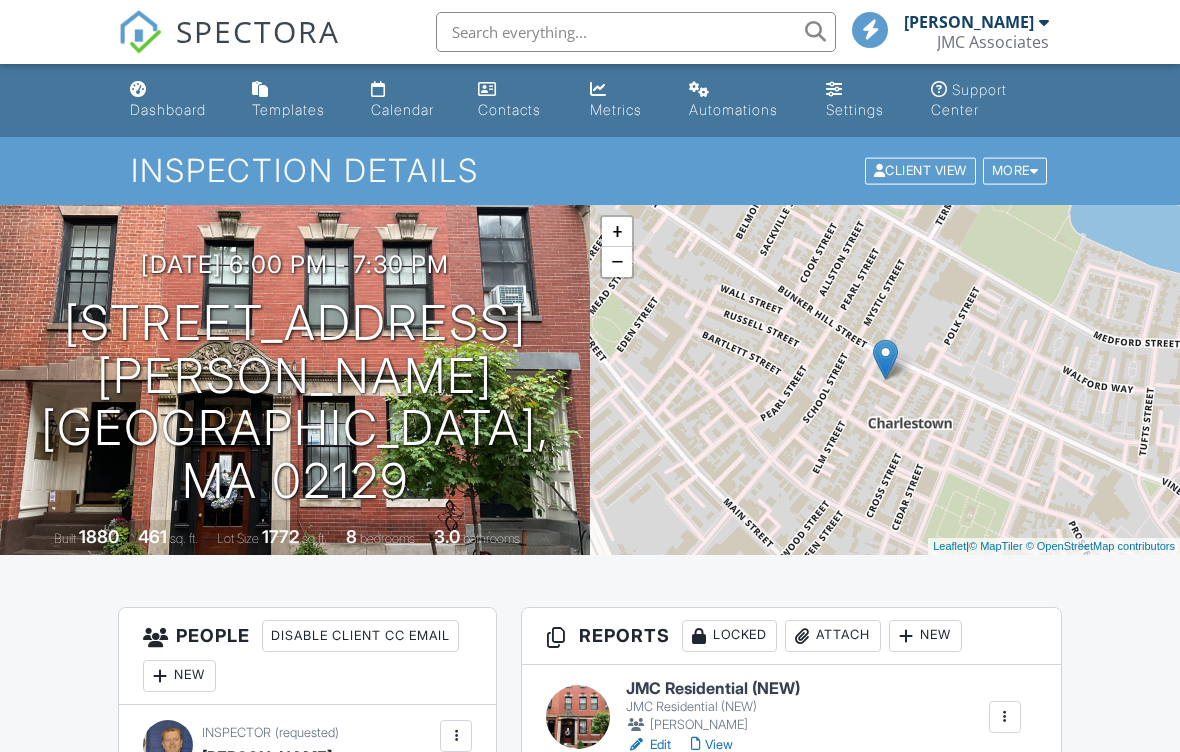 scroll, scrollTop: 0, scrollLeft: 0, axis: both 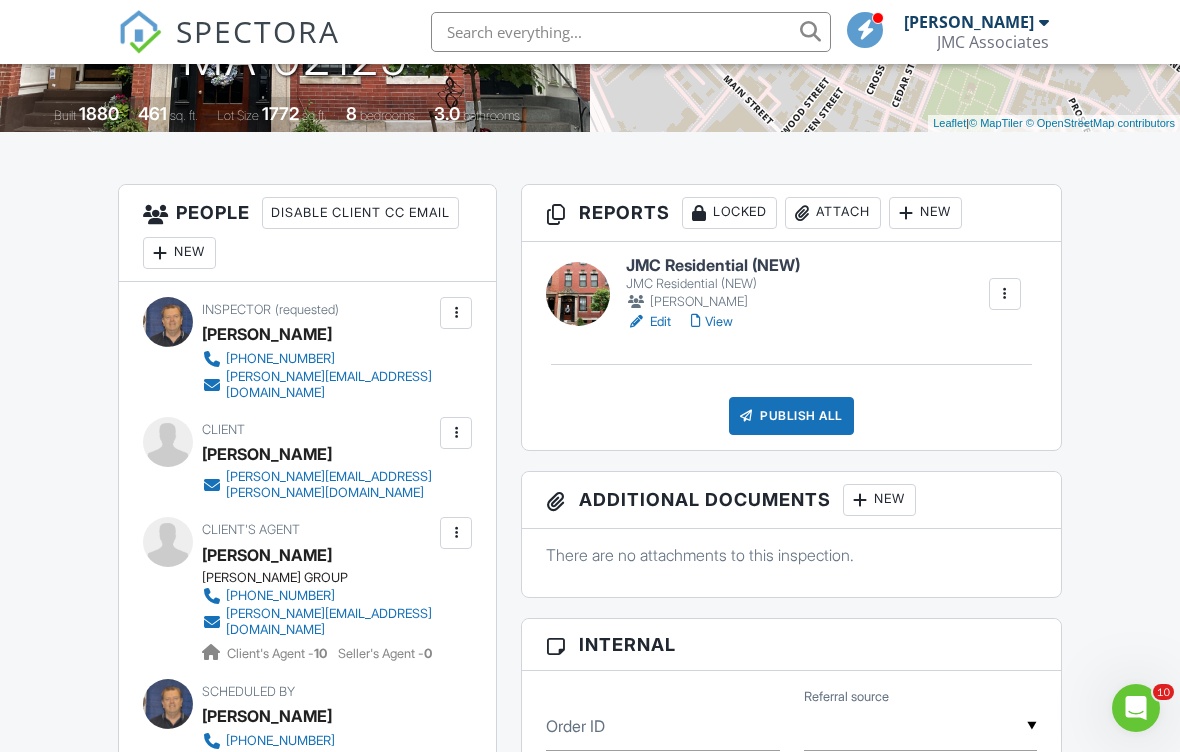 click on "JMC Residential (NEW)" at bounding box center (713, 284) 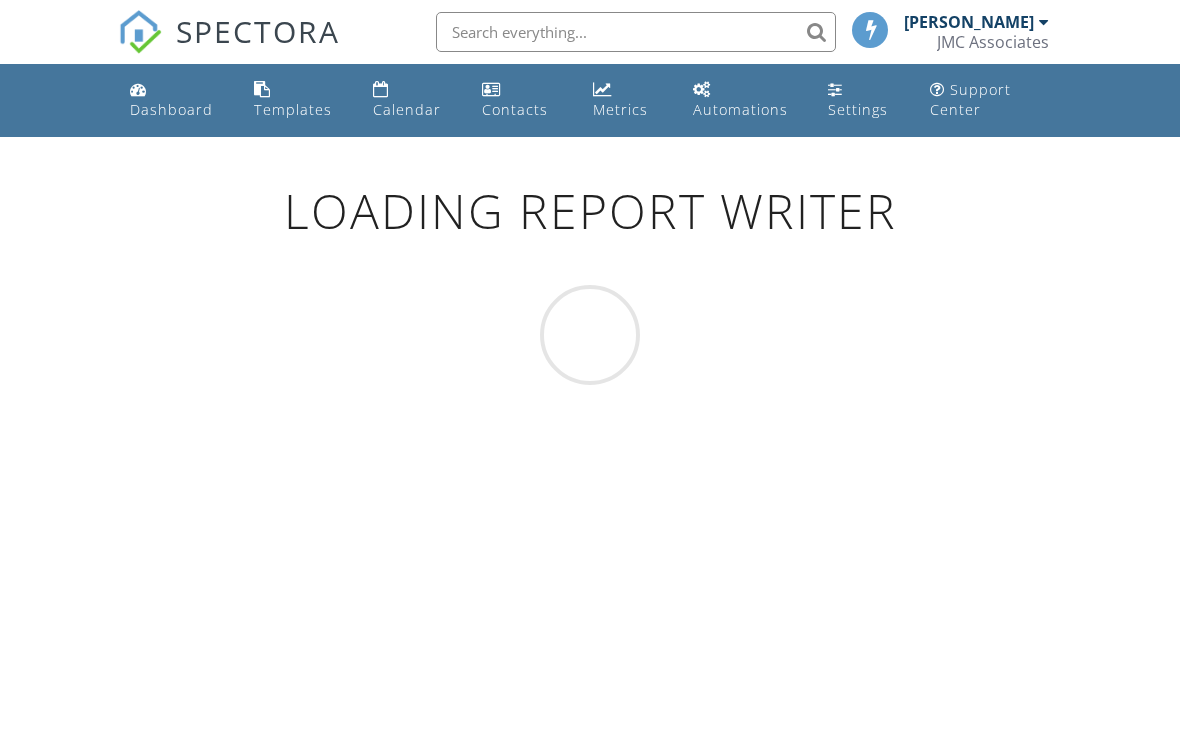 scroll, scrollTop: 0, scrollLeft: 0, axis: both 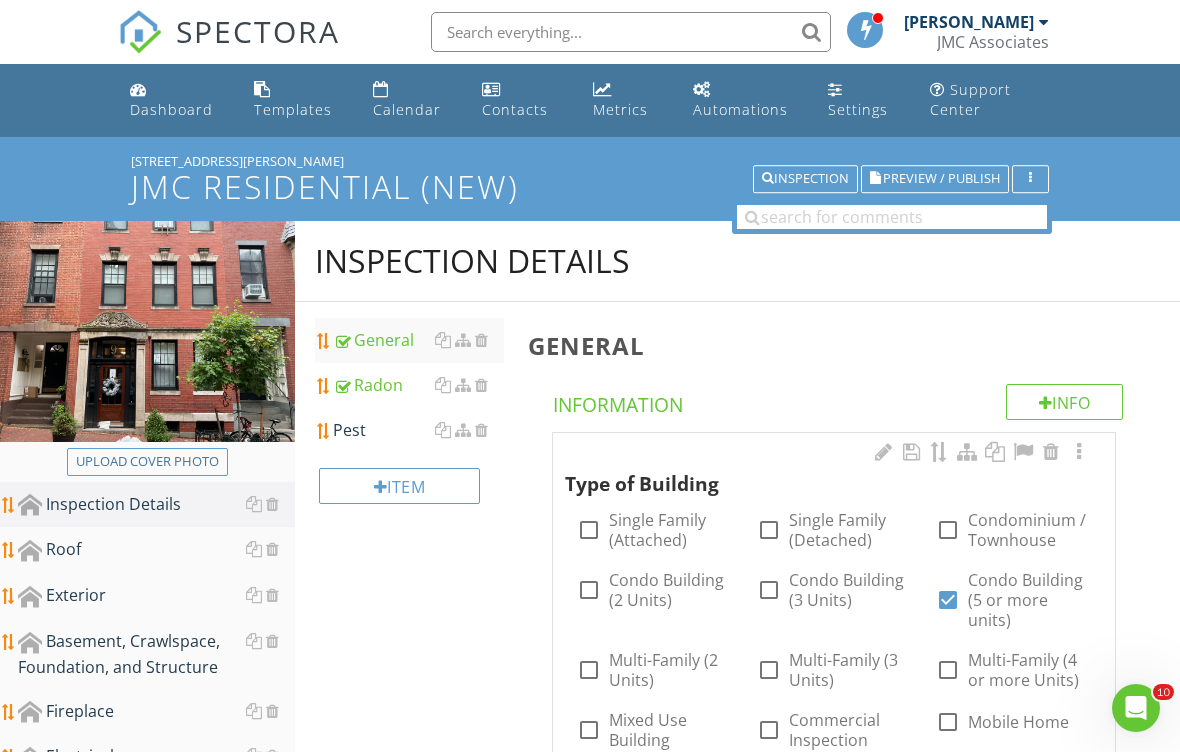 click on "Pest" at bounding box center [418, 430] 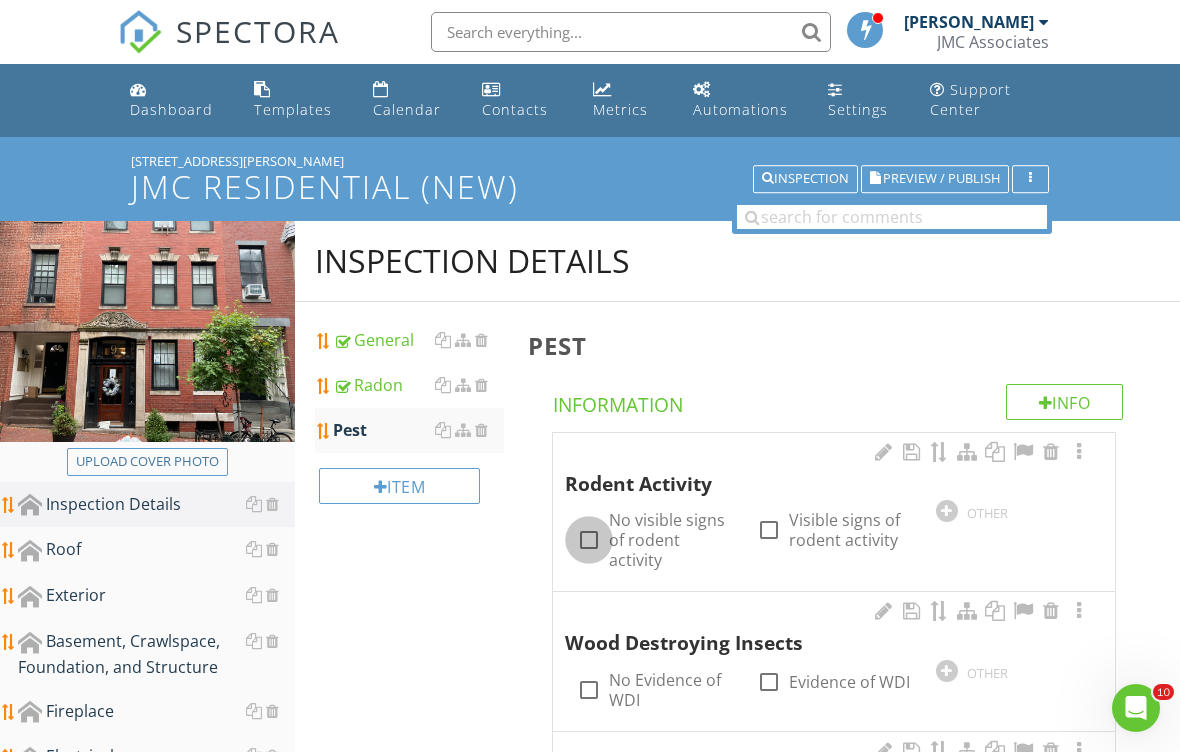 click at bounding box center (589, 540) 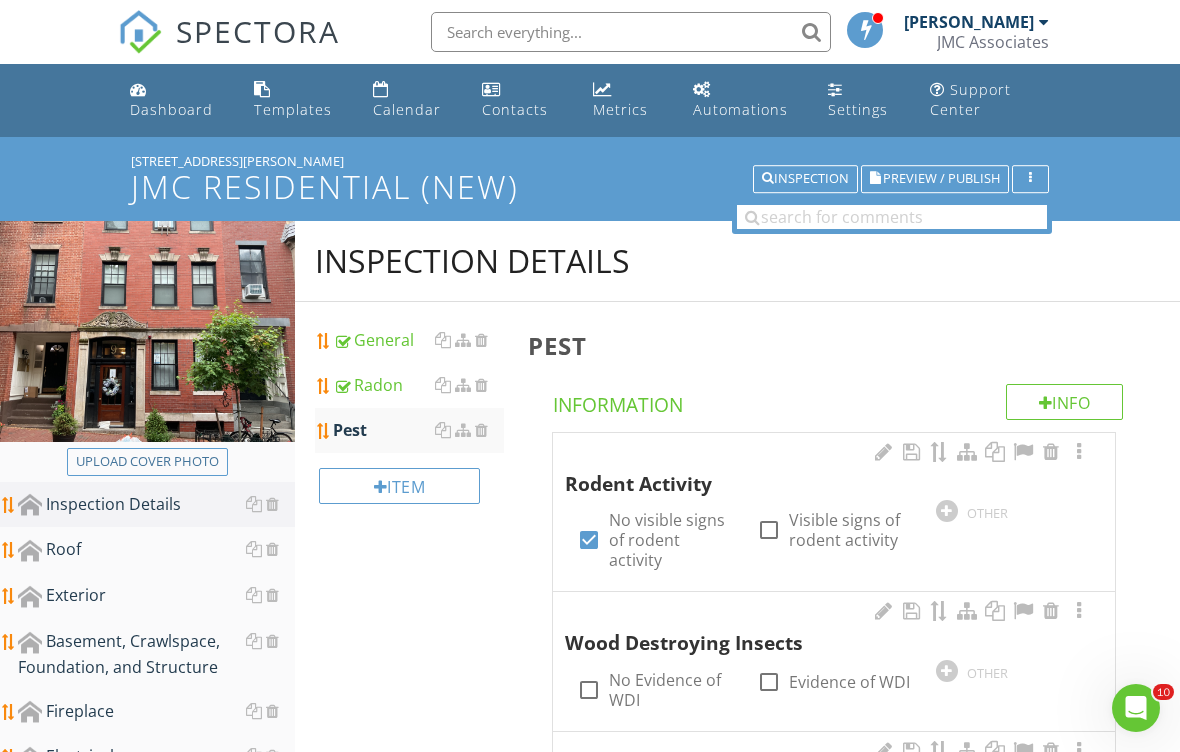 click at bounding box center [589, 698] 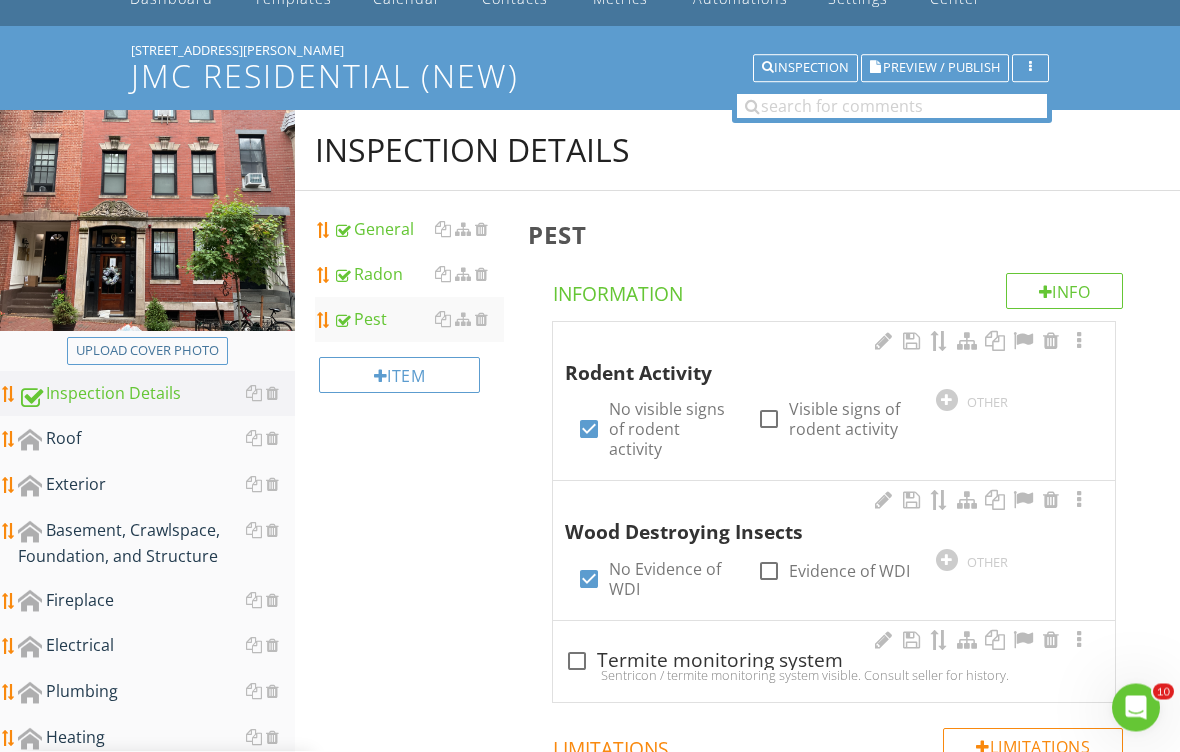 scroll, scrollTop: 111, scrollLeft: 0, axis: vertical 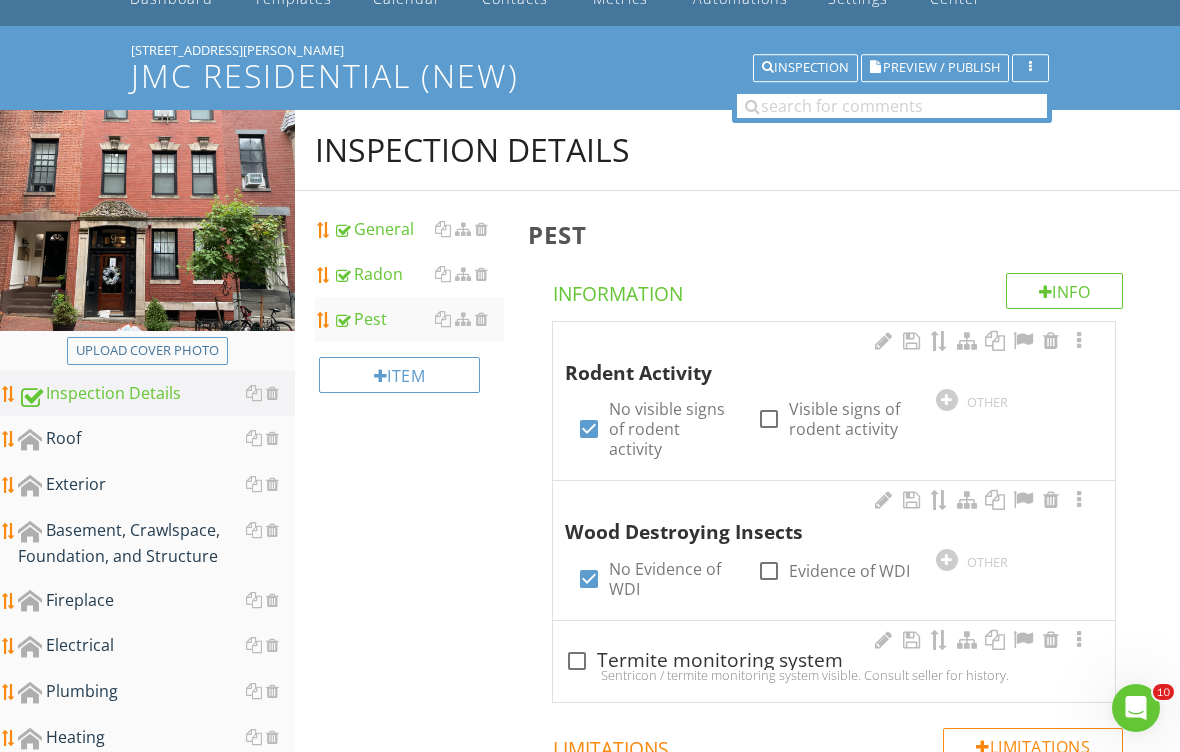 click on "Roof" at bounding box center (156, 439) 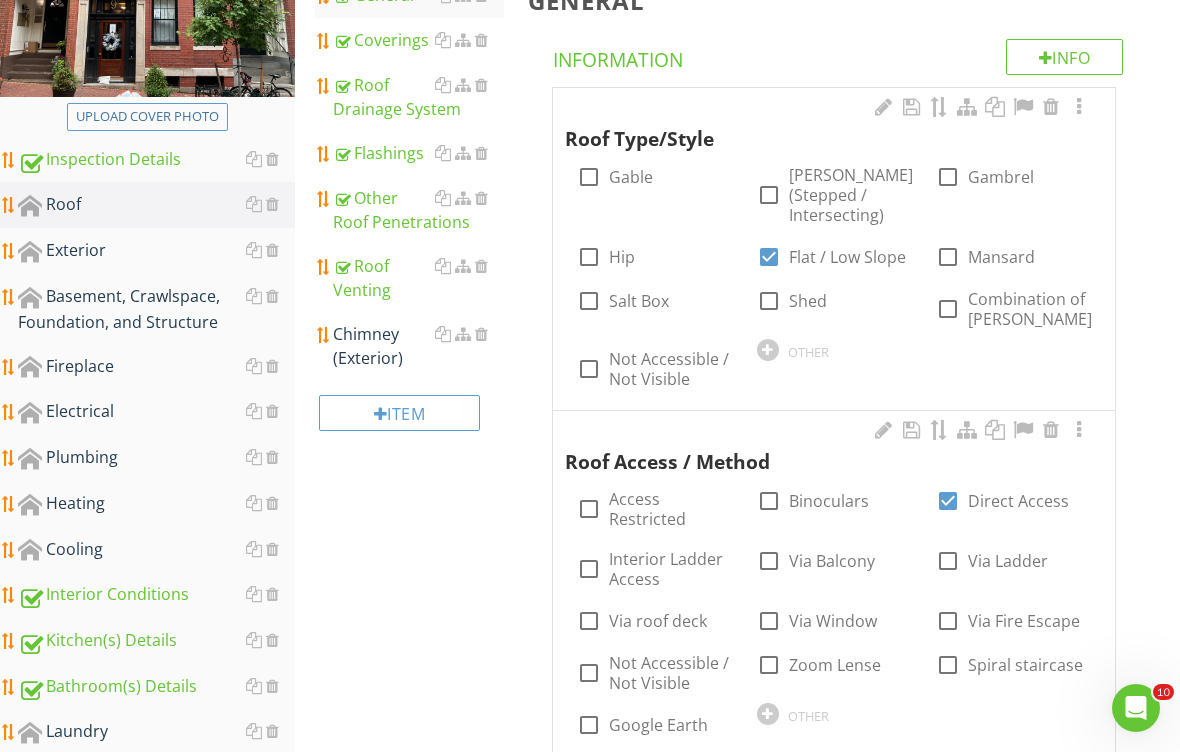 scroll, scrollTop: 294, scrollLeft: 0, axis: vertical 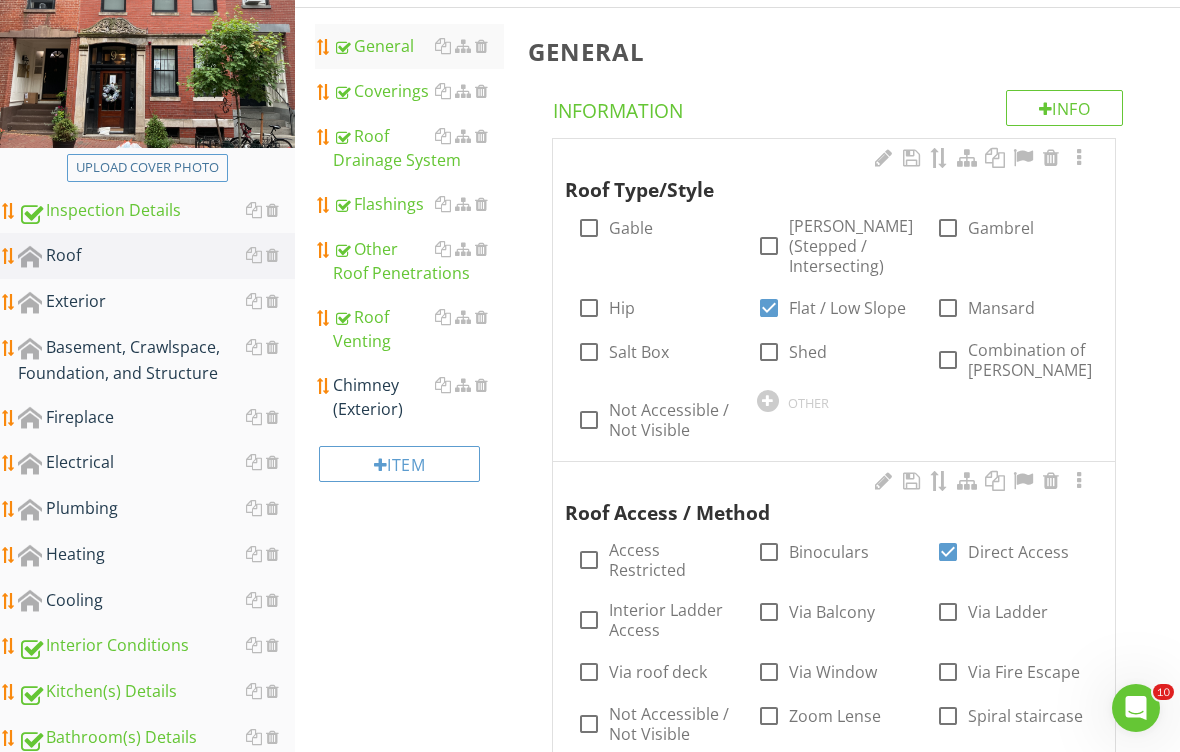 click on "Chimney (Exterior)" at bounding box center [418, 397] 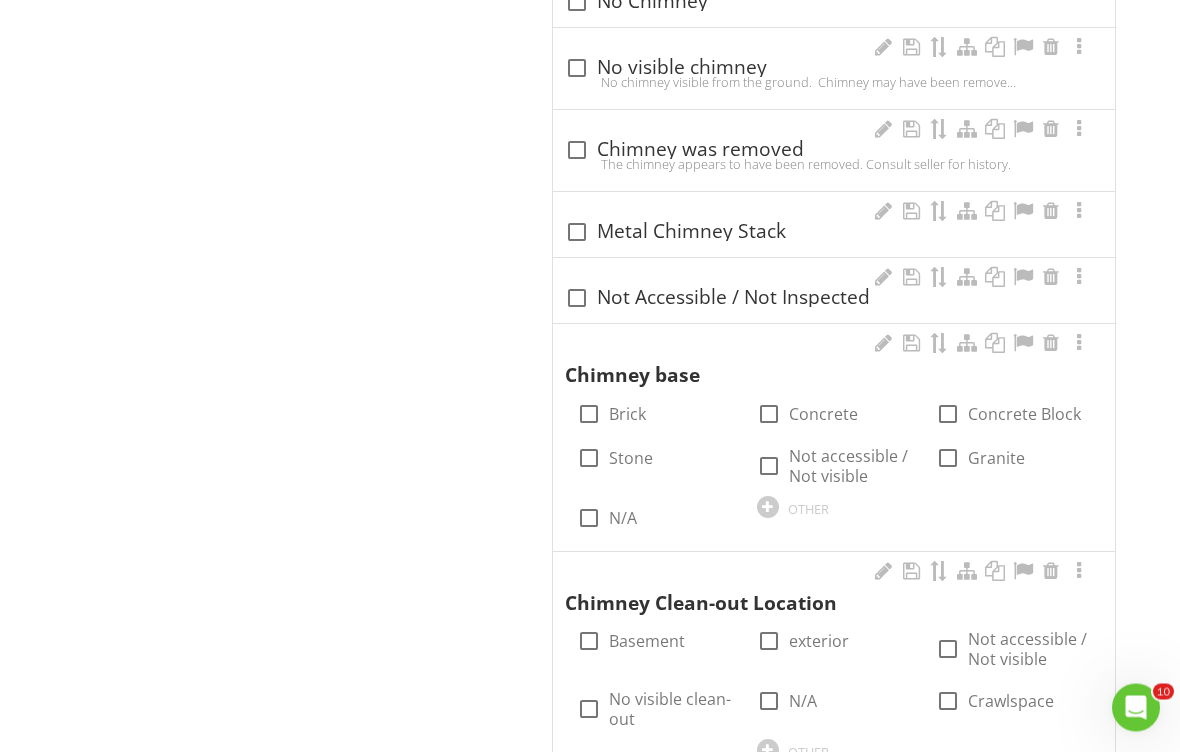 scroll, scrollTop: 1381, scrollLeft: 0, axis: vertical 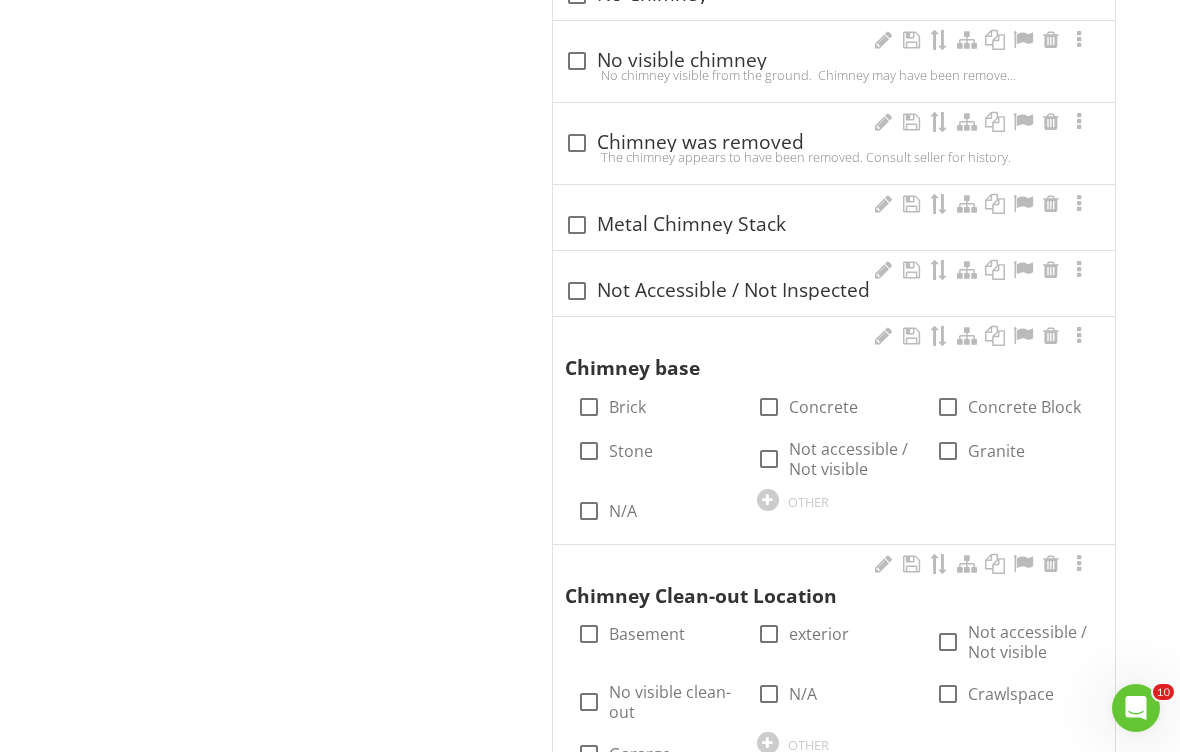click at bounding box center [769, 459] 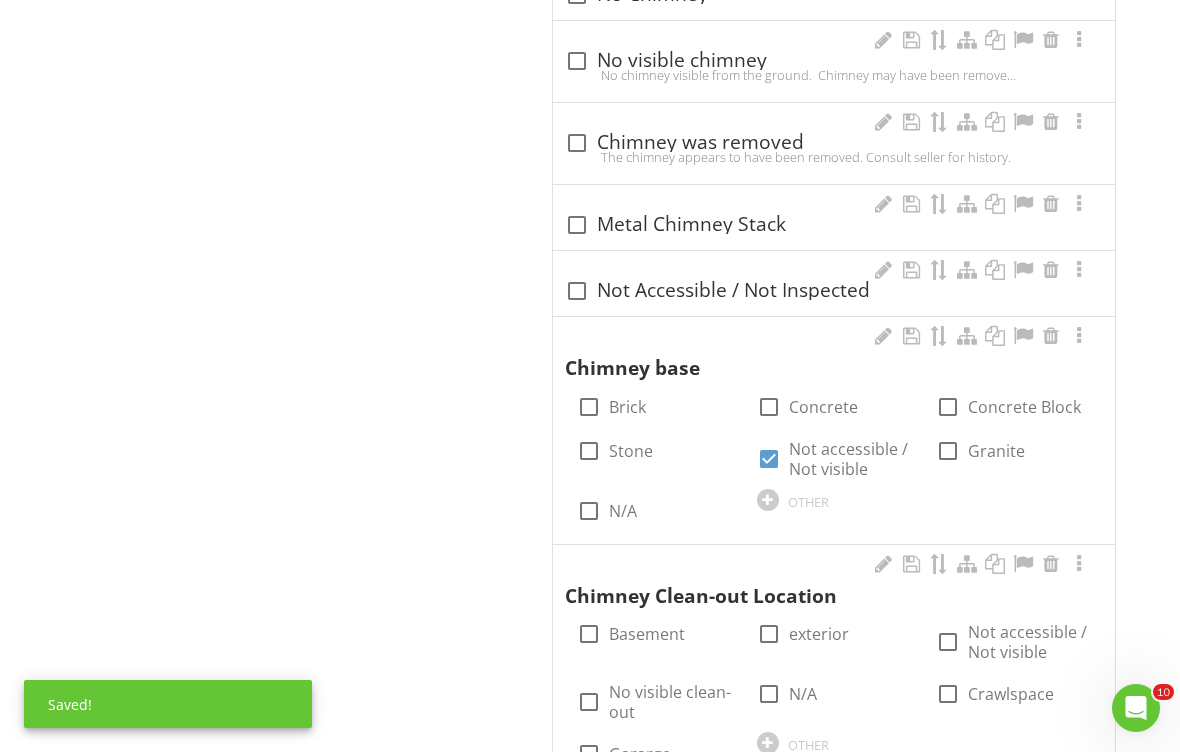 click at bounding box center (1051, 564) 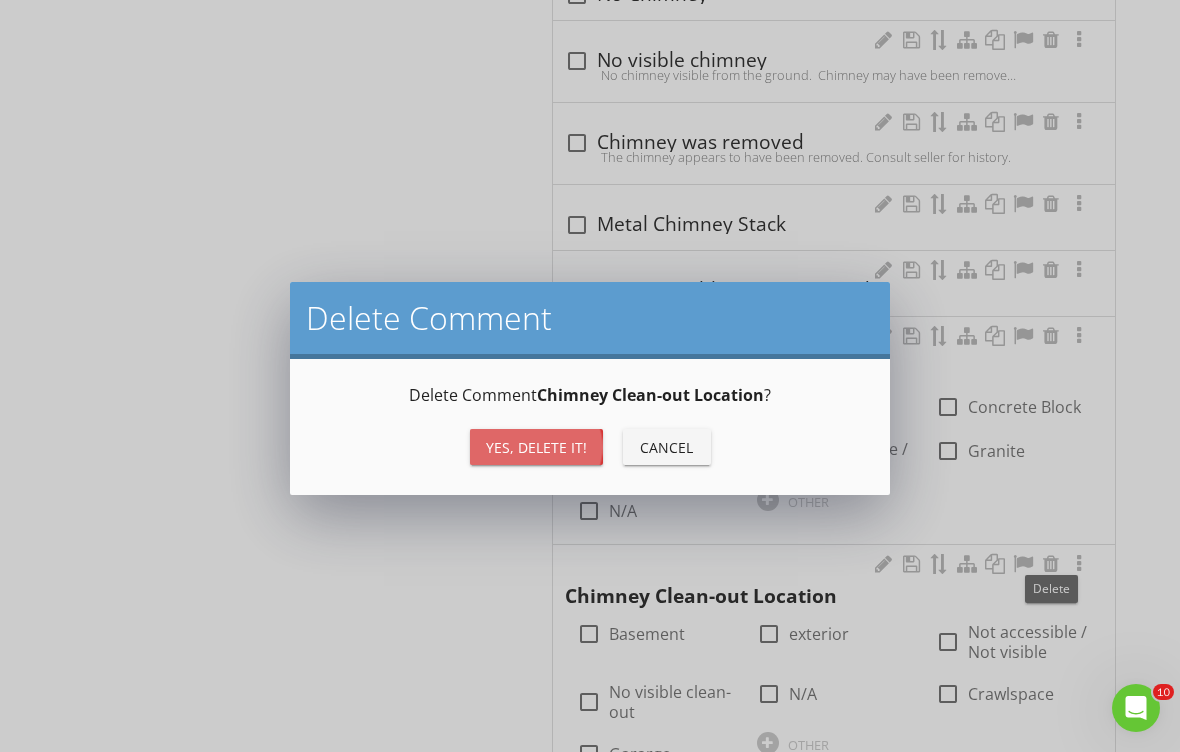 click on "Yes, Delete it!" at bounding box center (536, 447) 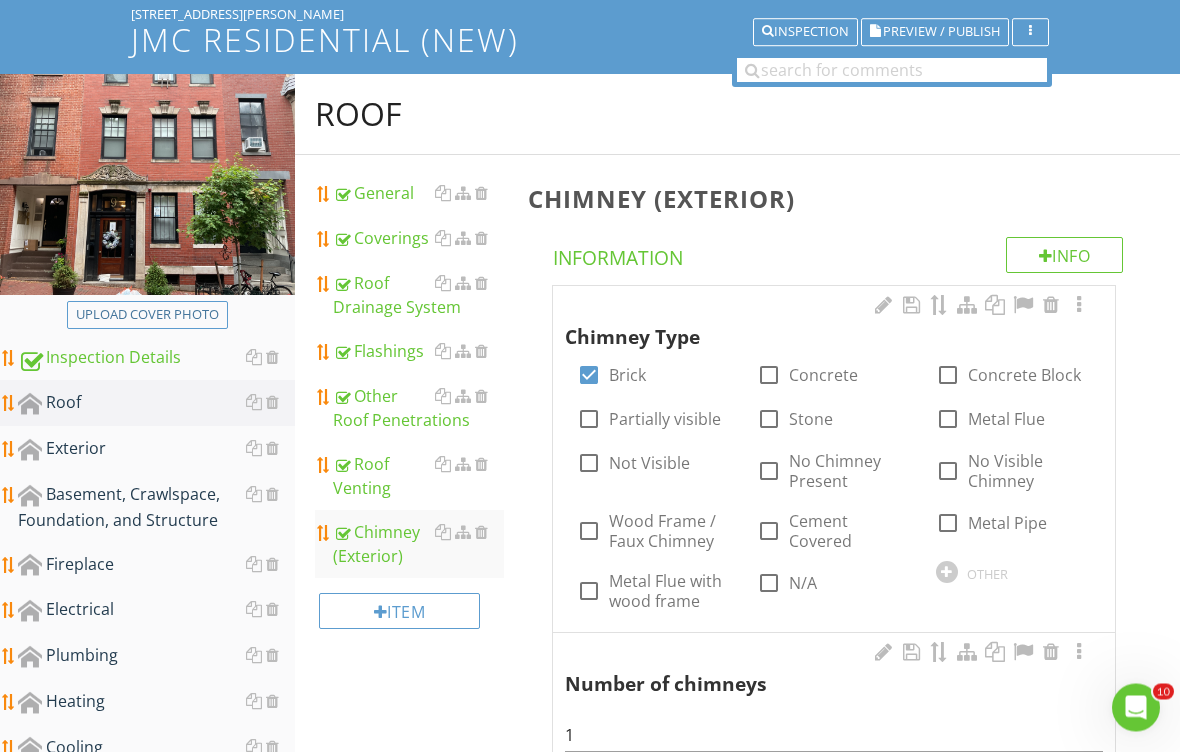 scroll, scrollTop: 145, scrollLeft: 0, axis: vertical 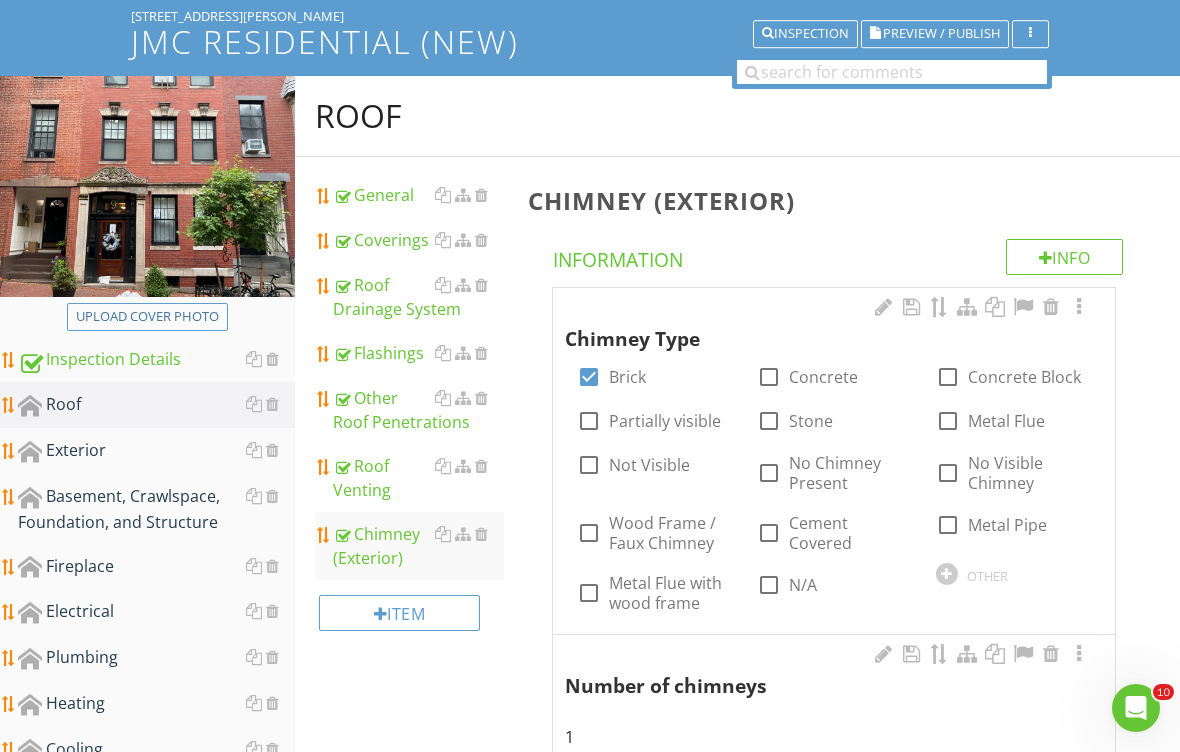 click on "Exterior" at bounding box center (156, 451) 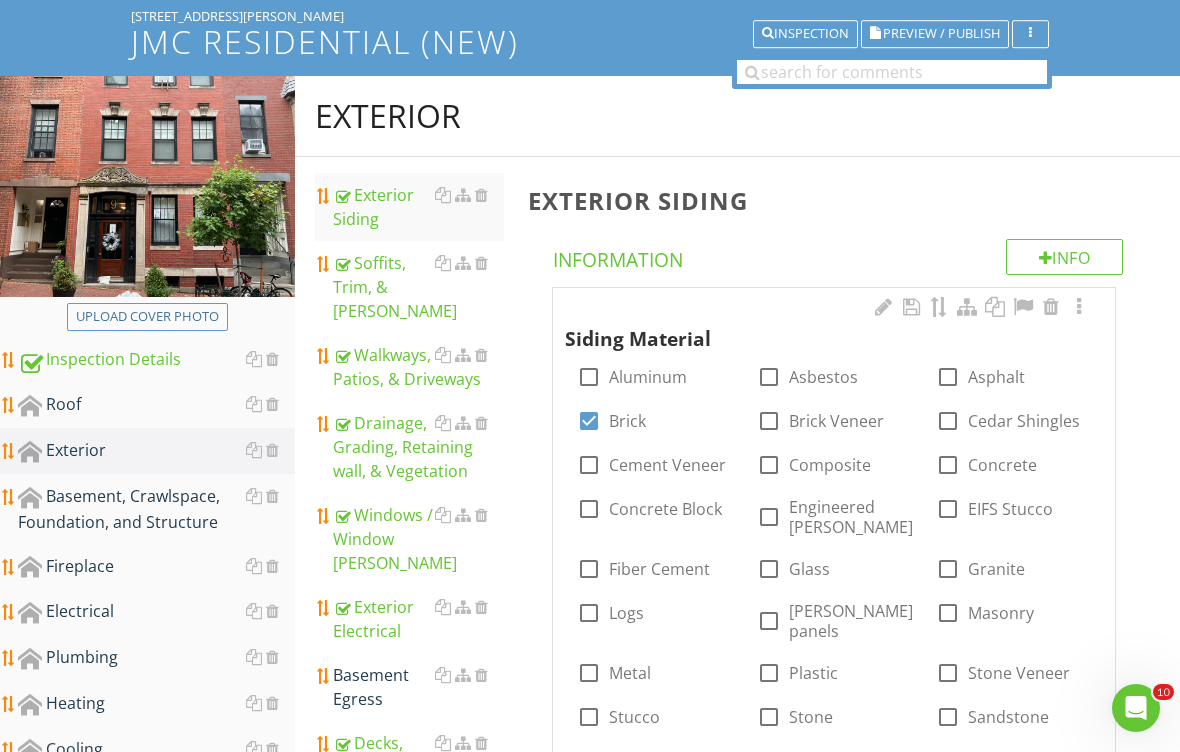 click on "Roof" at bounding box center [156, 405] 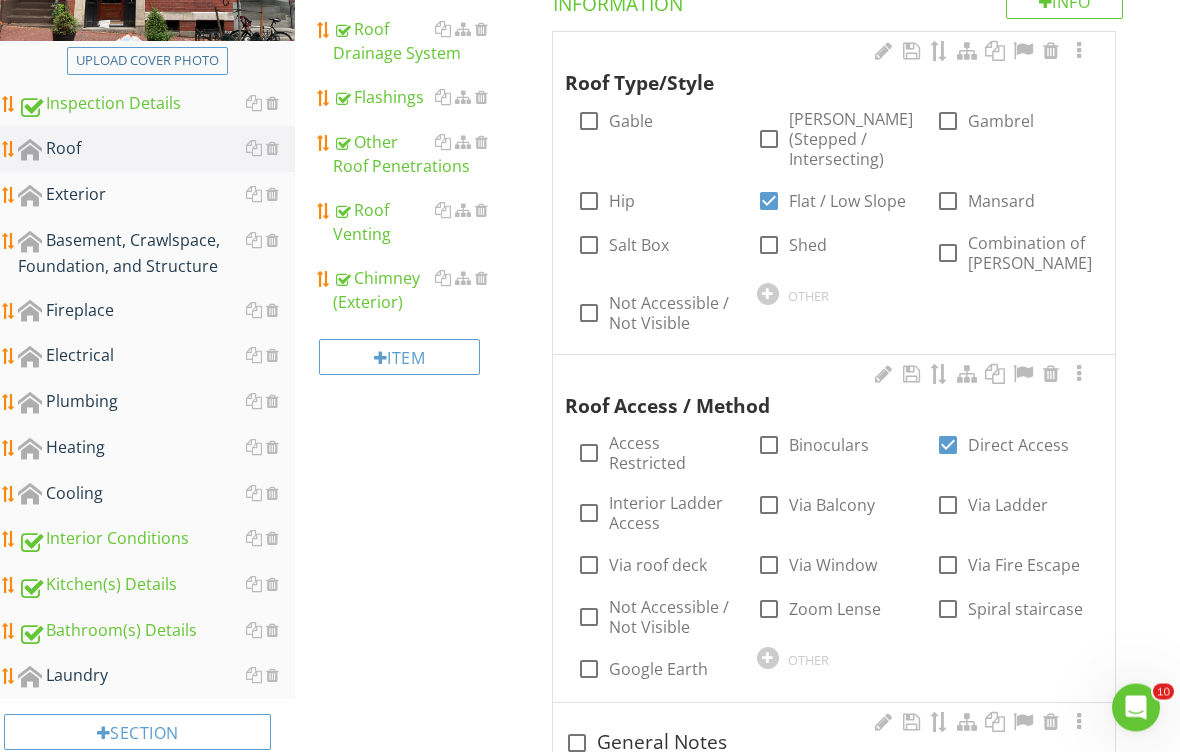 scroll, scrollTop: 401, scrollLeft: 0, axis: vertical 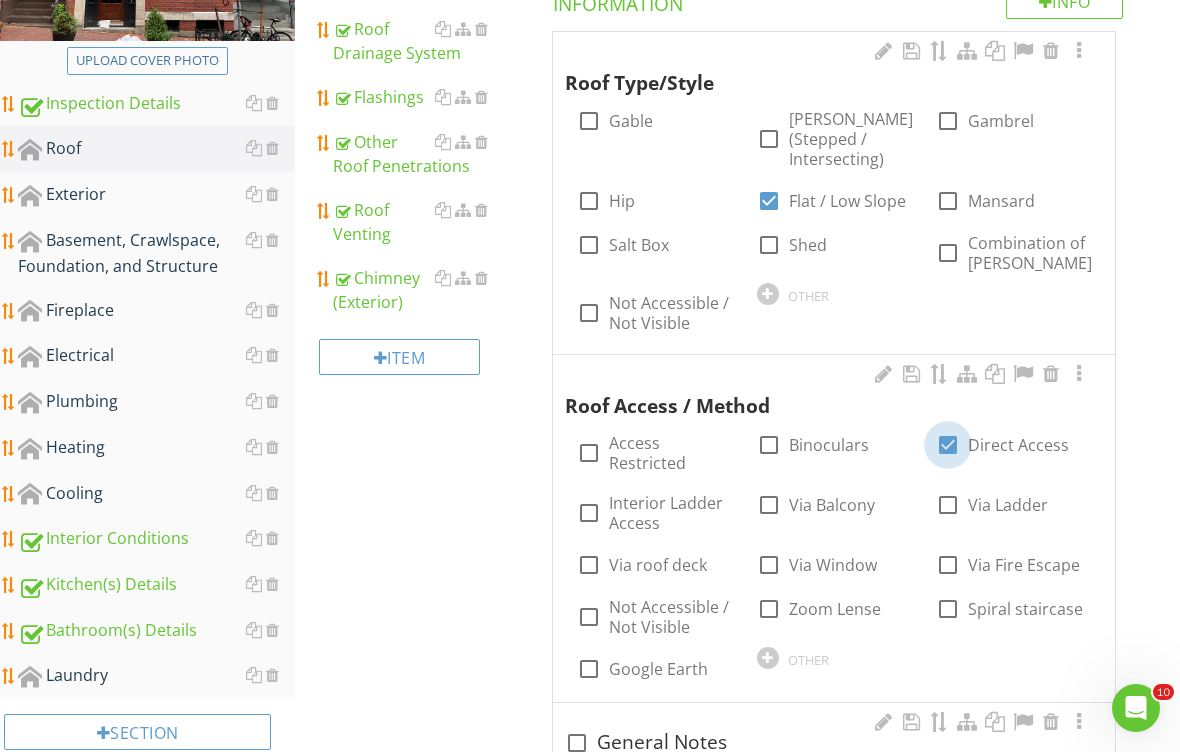 click at bounding box center (948, 445) 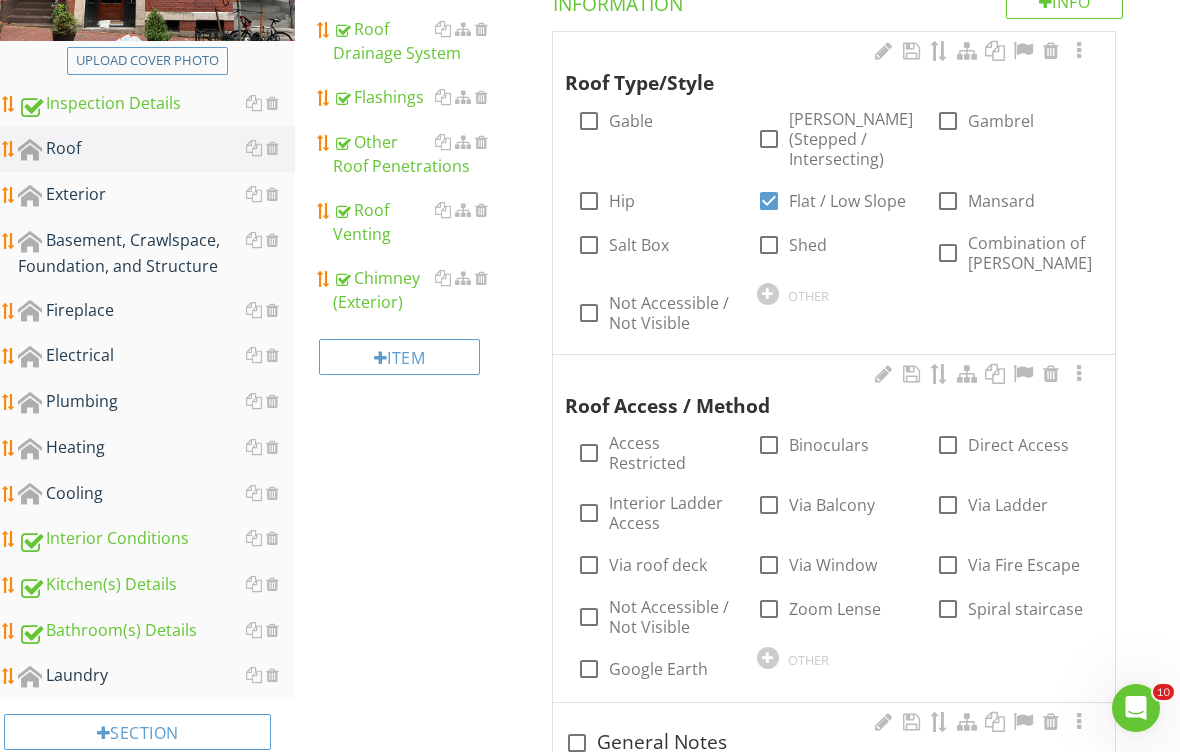 click at bounding box center [948, 453] 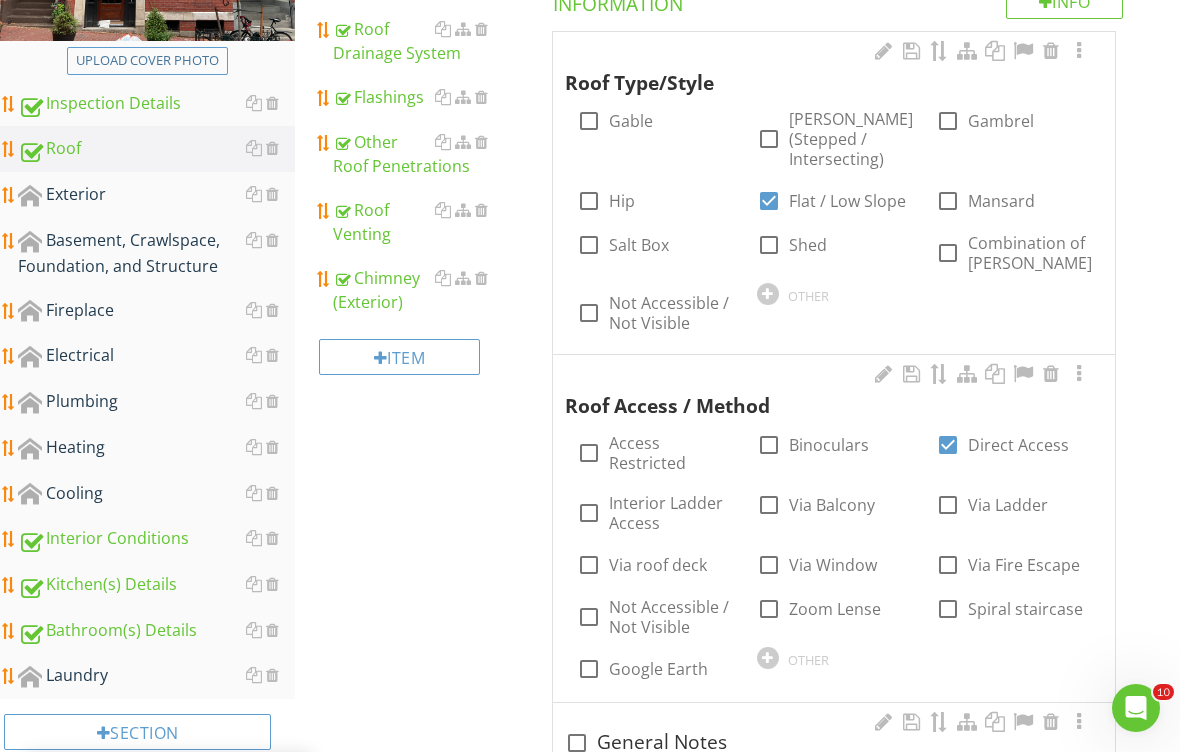 click on "Exterior" at bounding box center (156, 195) 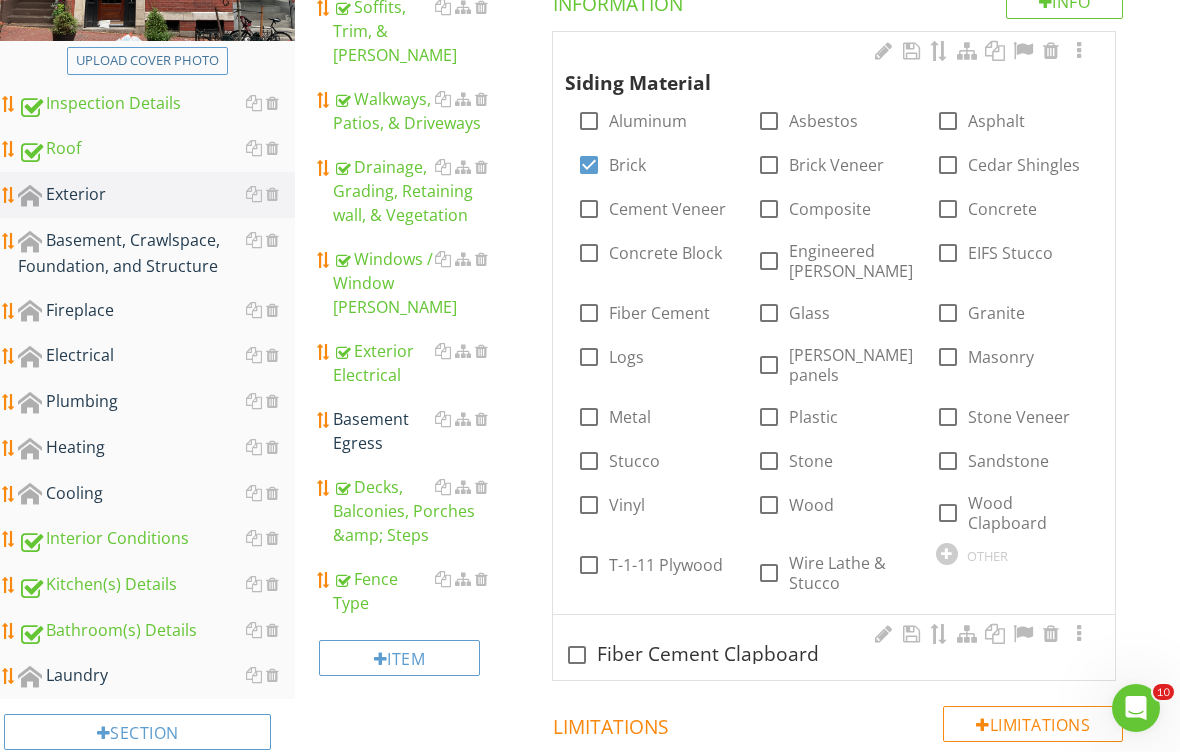 click on "Basement Egress" at bounding box center [418, 431] 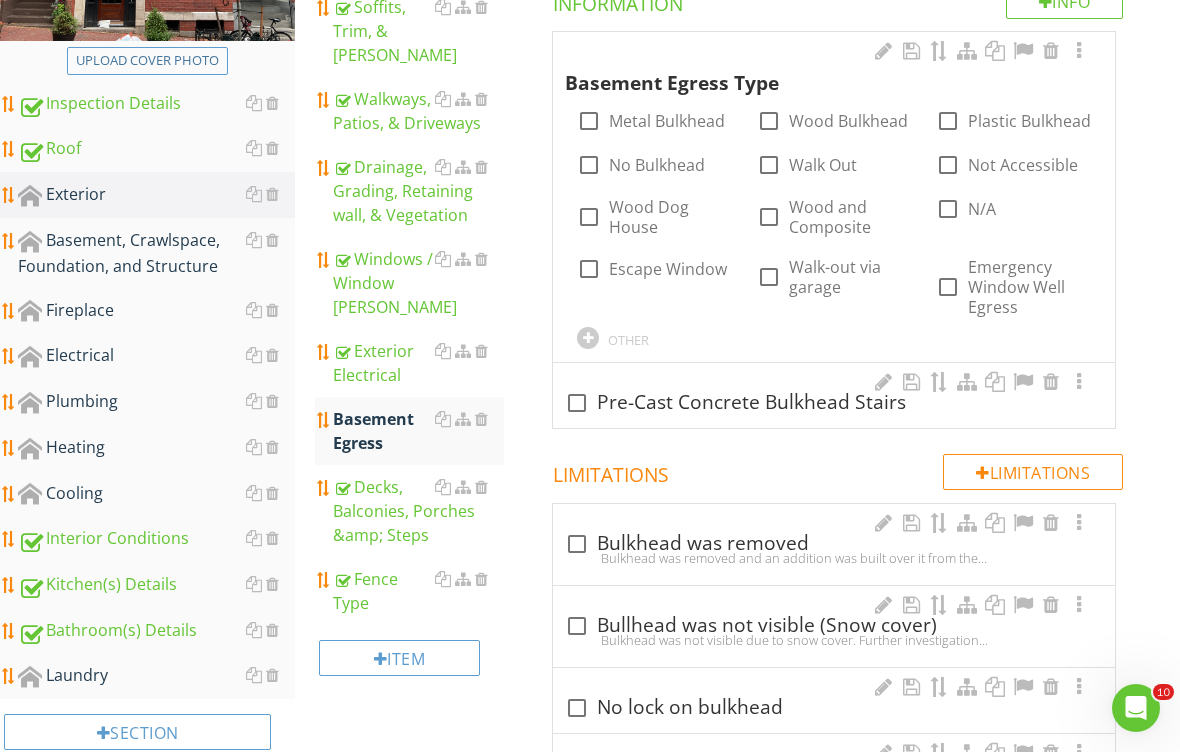 click on "Walk Out" at bounding box center (823, 165) 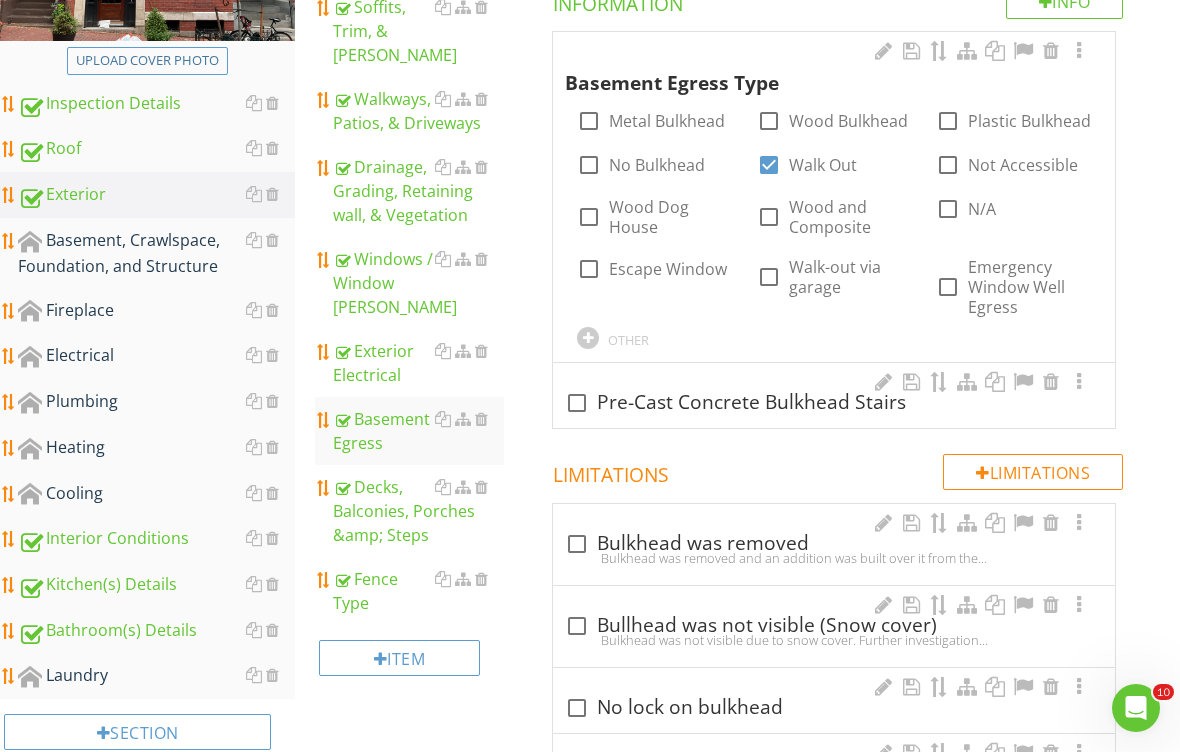 click on "Drainage, Grading, Retaining wall, & Vegetation" at bounding box center [418, 191] 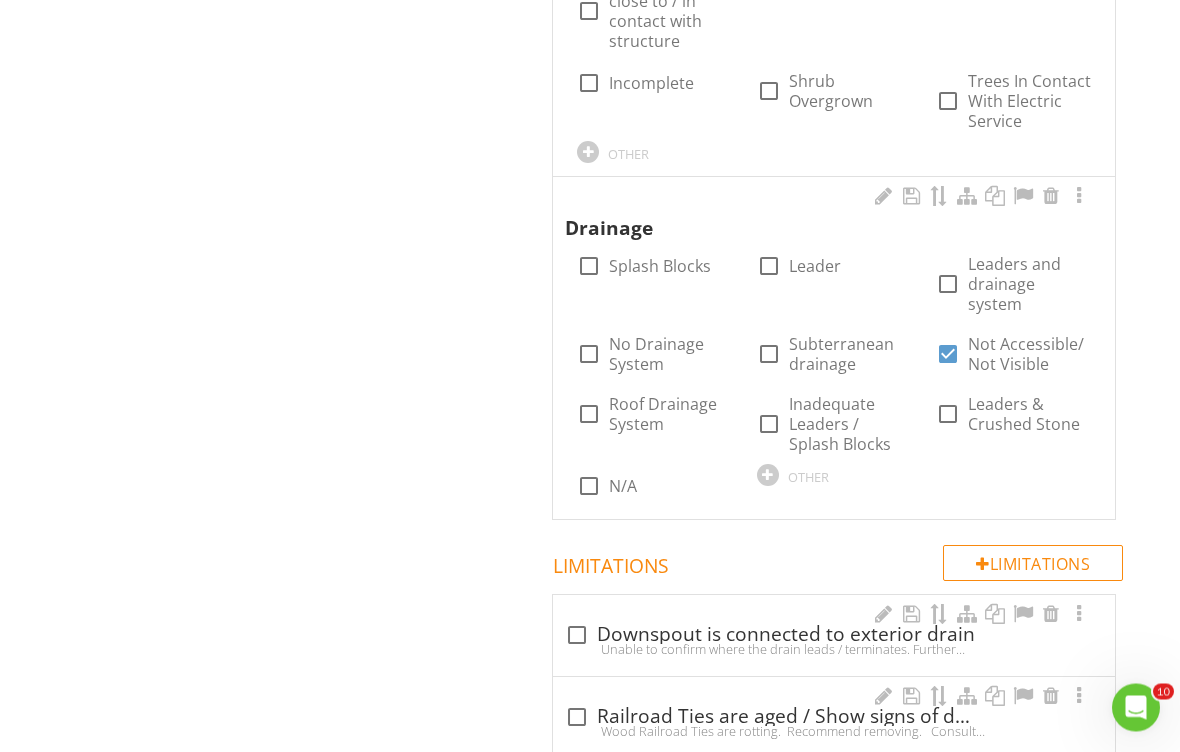 scroll, scrollTop: 1374, scrollLeft: 0, axis: vertical 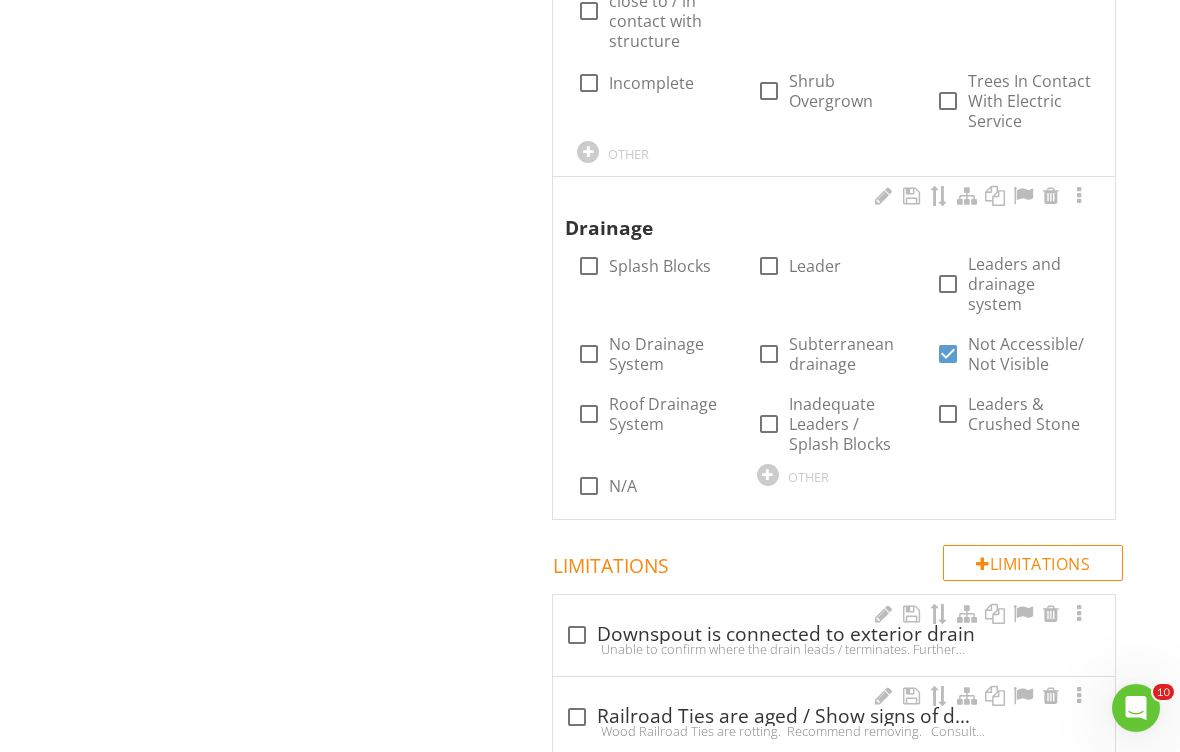 click on "Not Accessible/ Not Visible" at bounding box center [1029, 354] 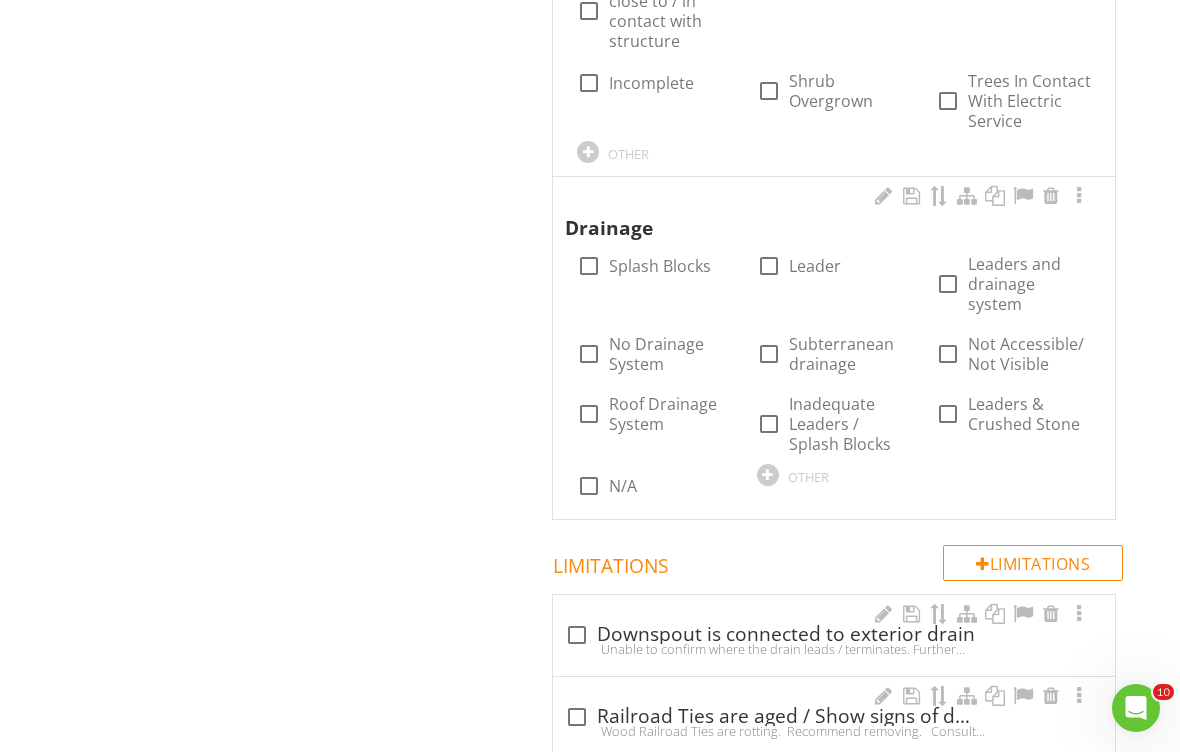 click at bounding box center (769, 266) 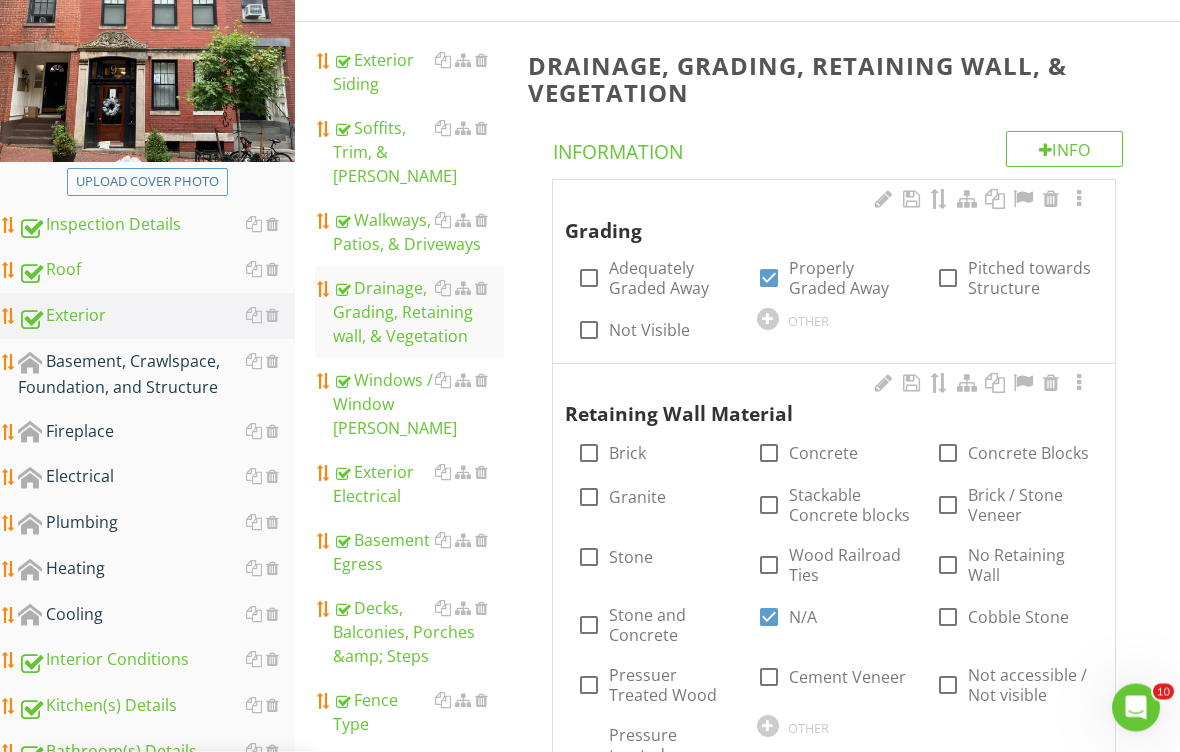 scroll, scrollTop: 280, scrollLeft: 0, axis: vertical 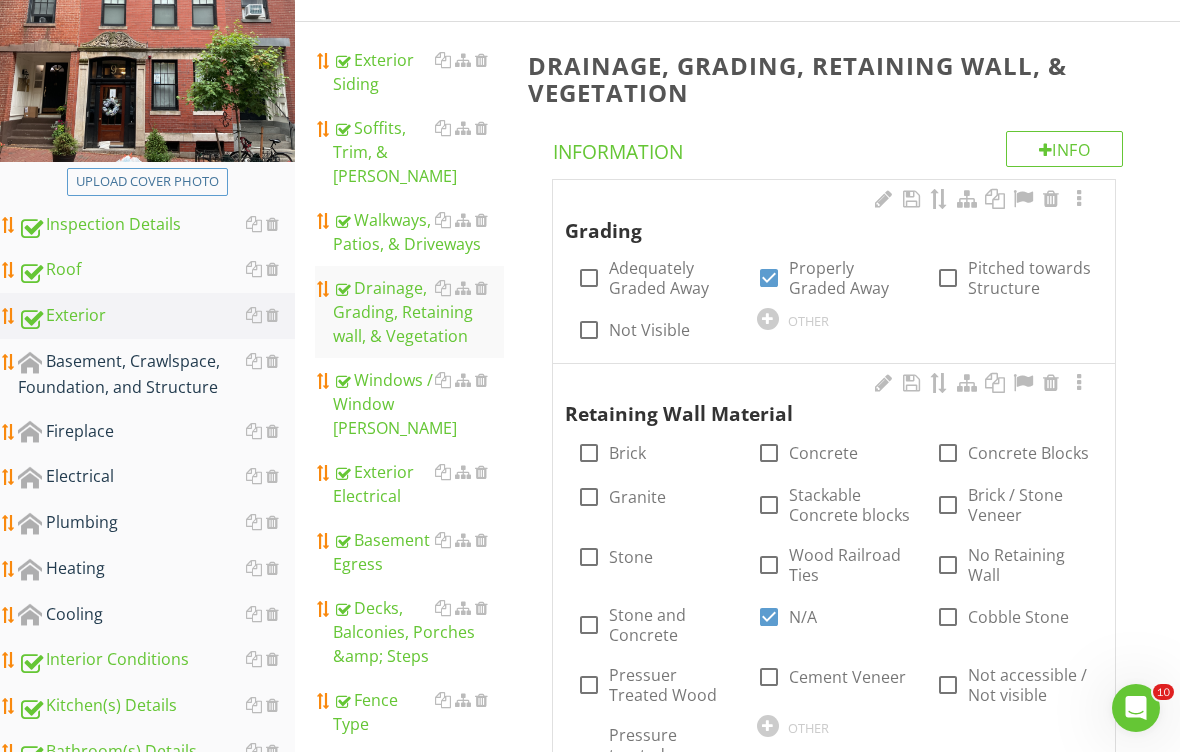 click at bounding box center [272, 361] 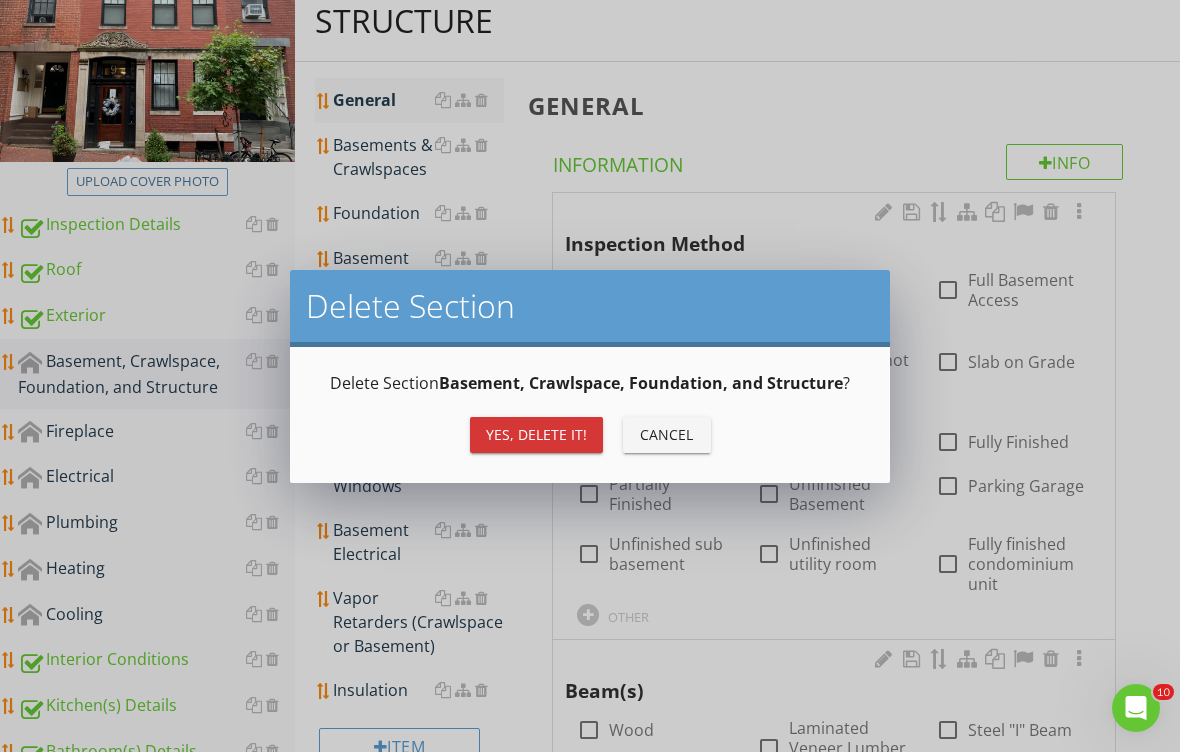 click on "Yes, Delete it!" at bounding box center (536, 434) 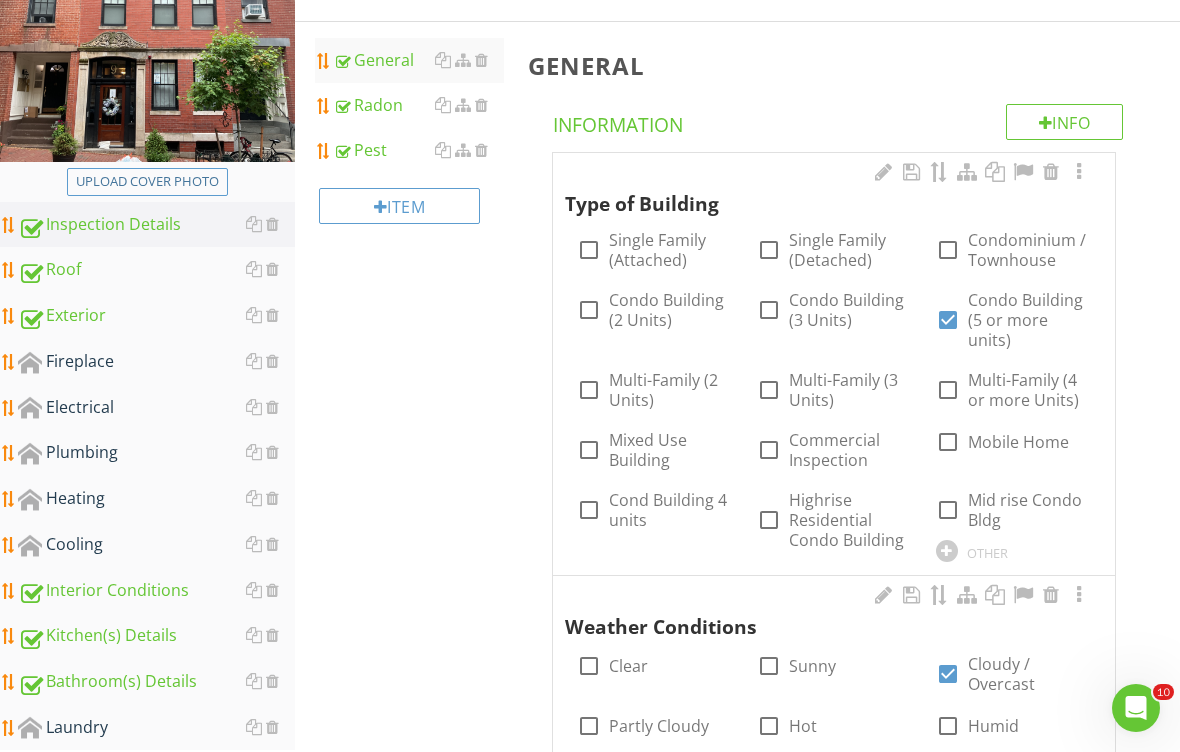 click at bounding box center [272, 361] 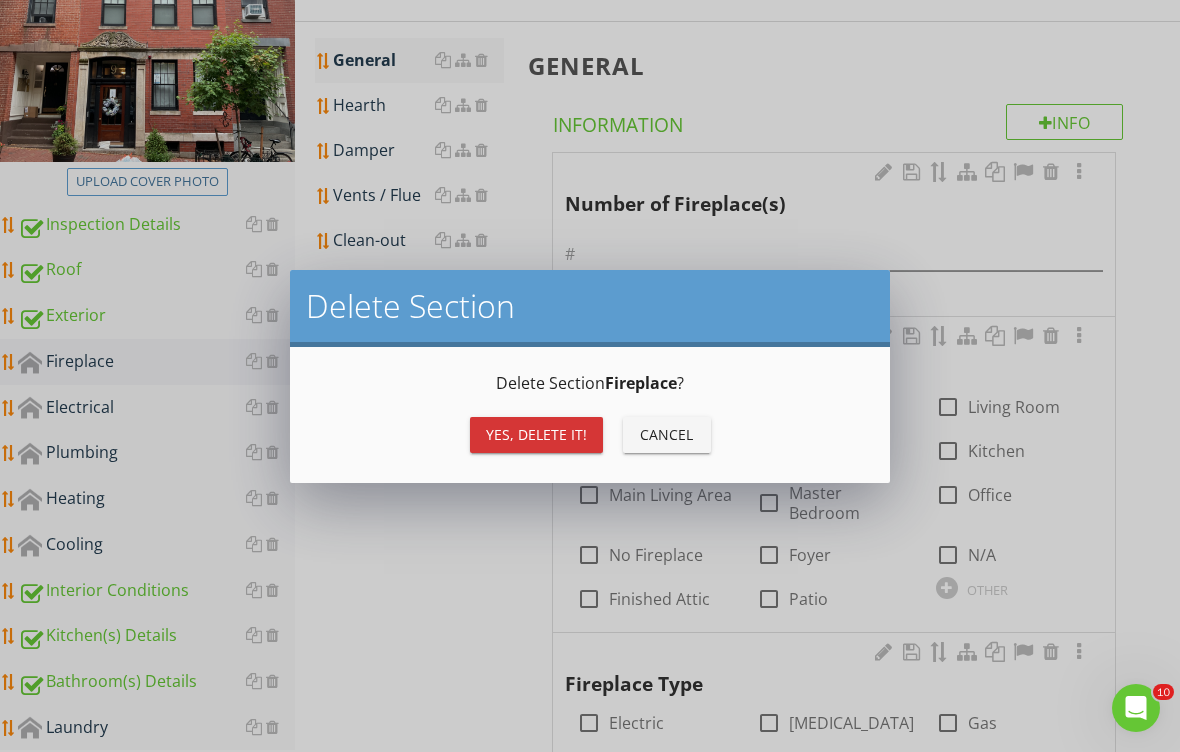 click on "Yes, Delete it!" at bounding box center [536, 434] 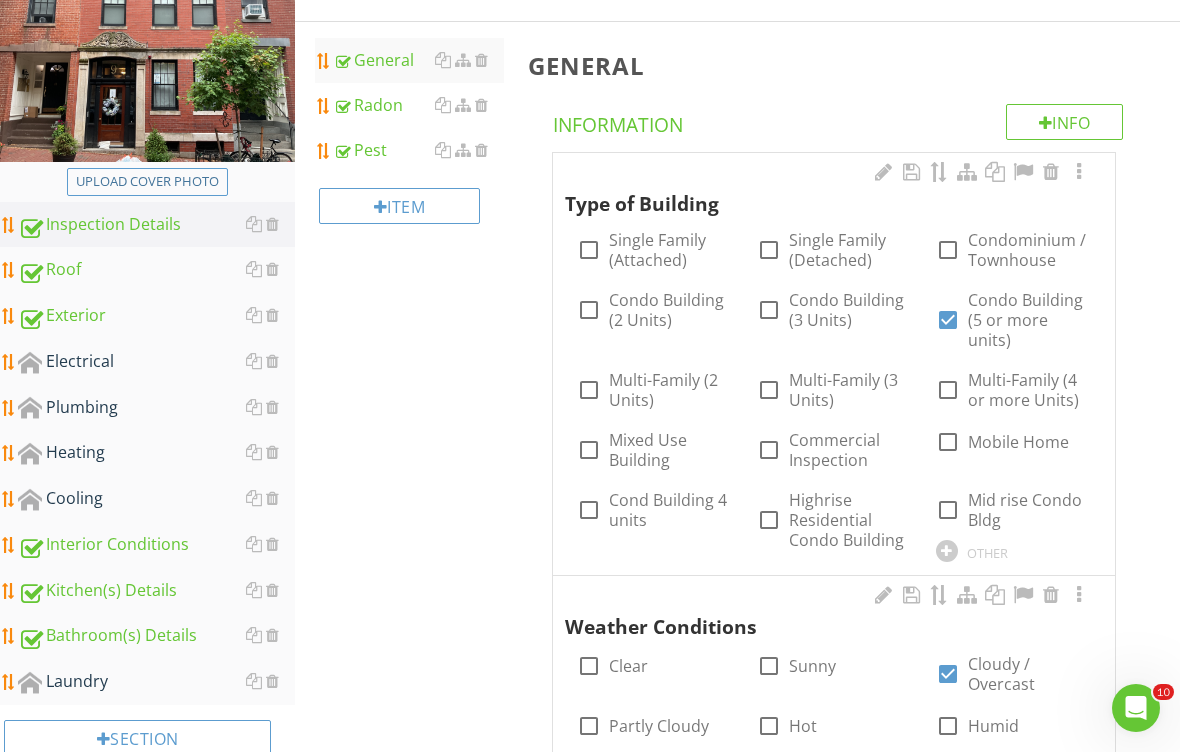 click on "Electrical" at bounding box center [156, 362] 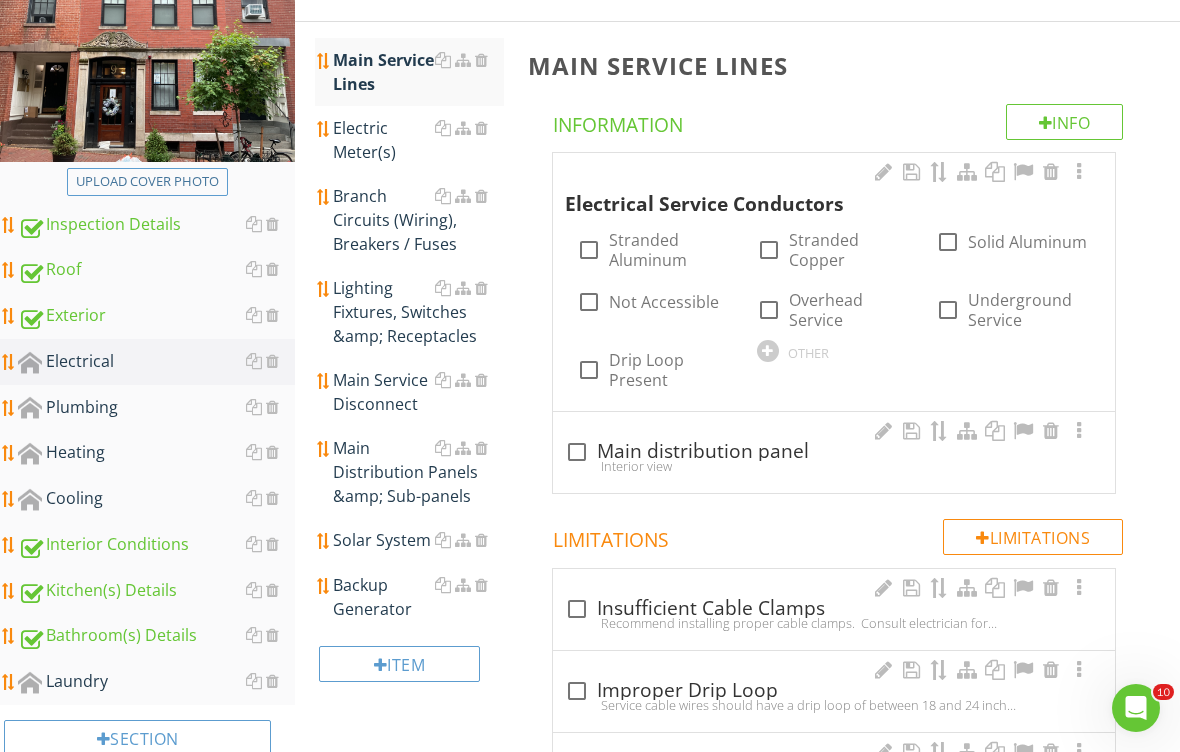 click on "Stranded Aluminum" at bounding box center (670, 250) 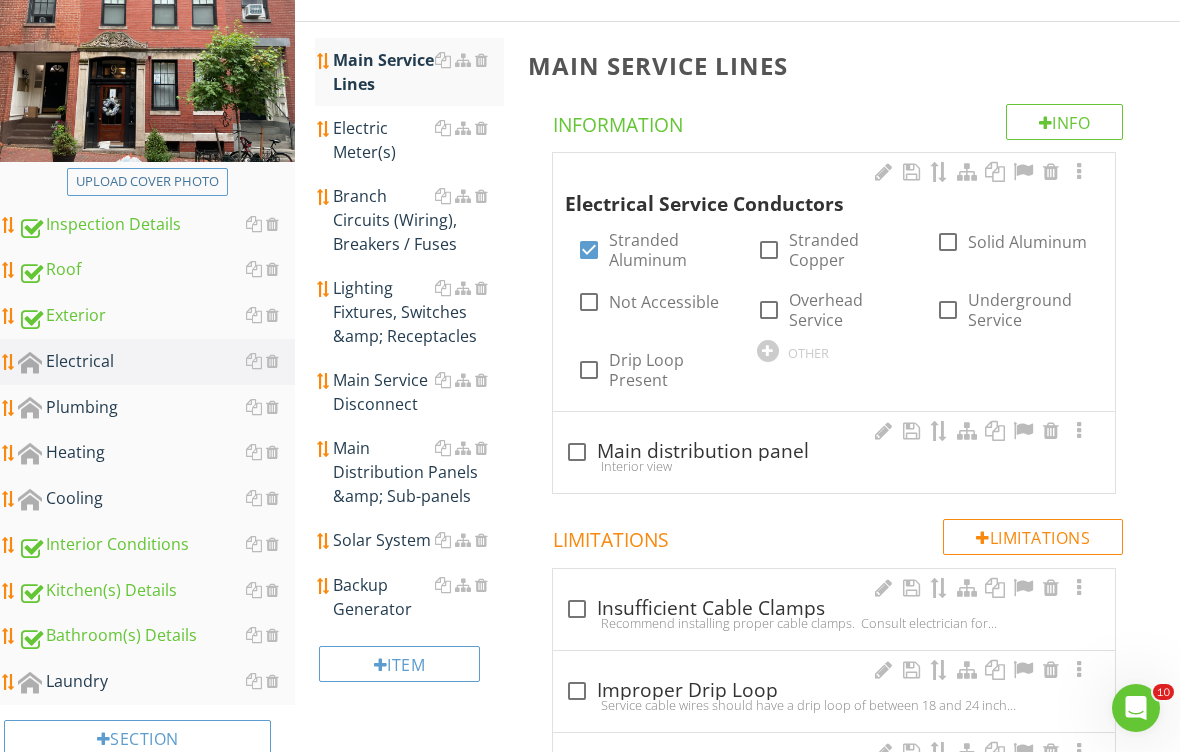 click on "Underground Service" at bounding box center (1029, 310) 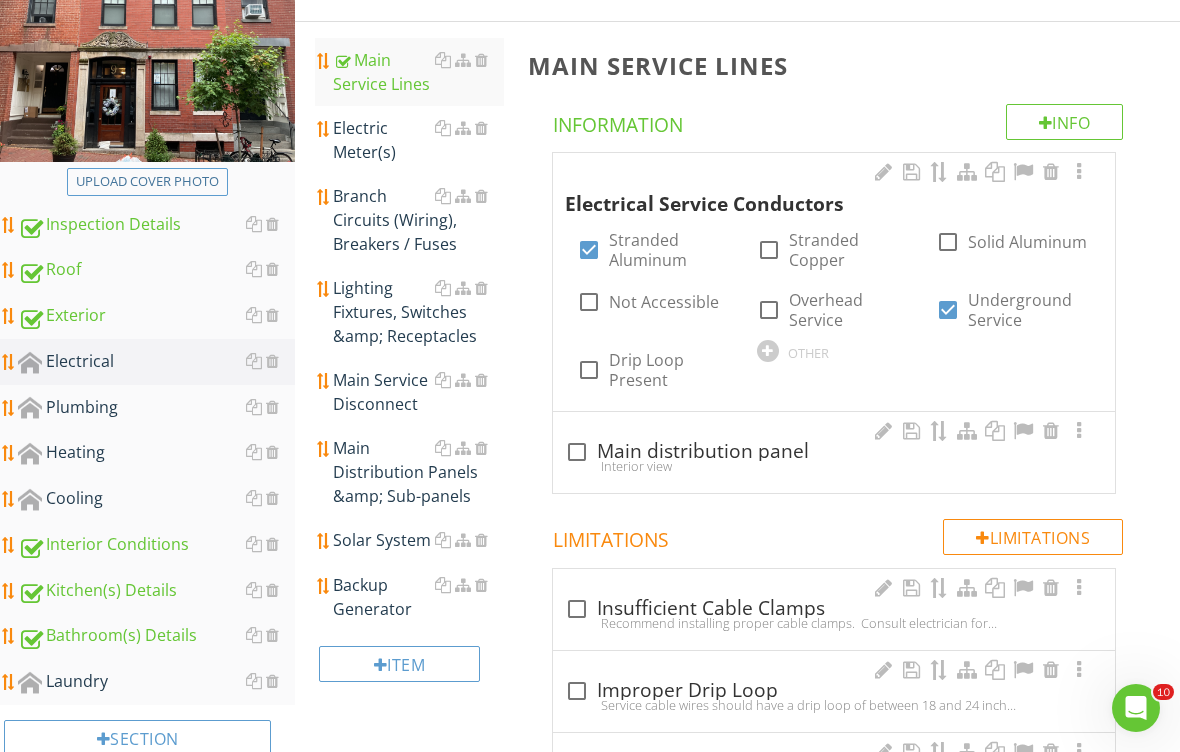 click on "Electric Meter(s)" at bounding box center [418, 140] 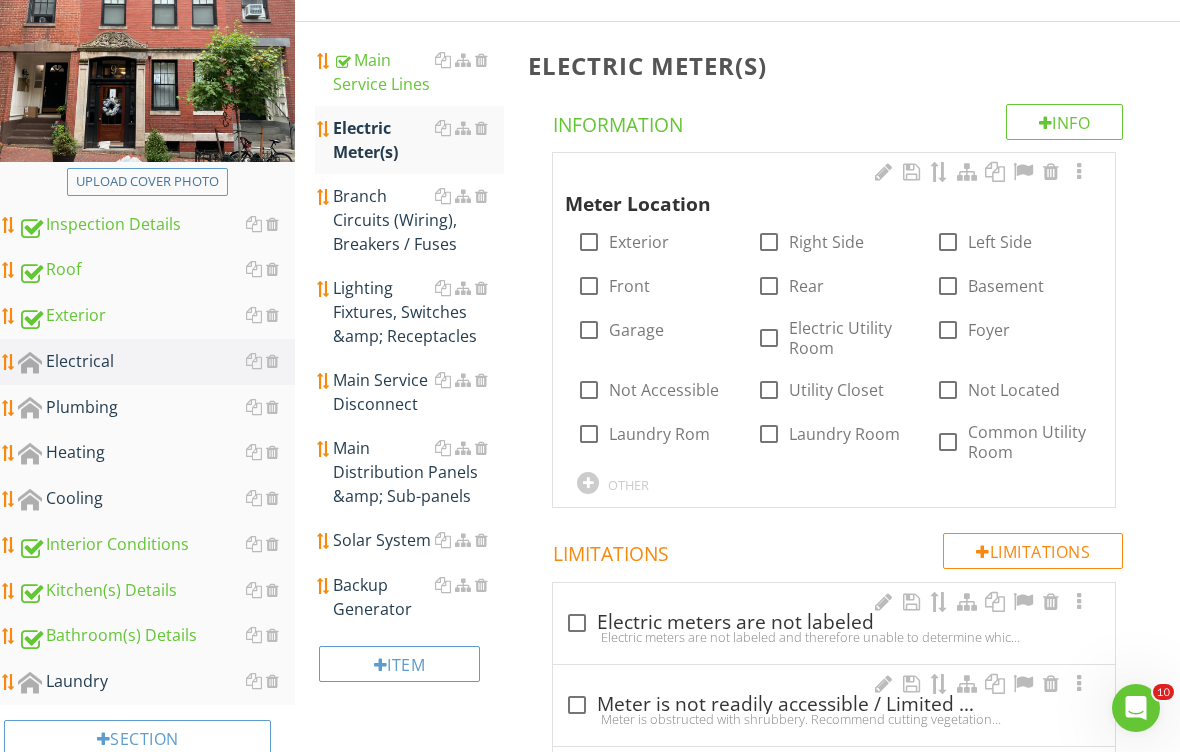click on "Basement" at bounding box center (1006, 286) 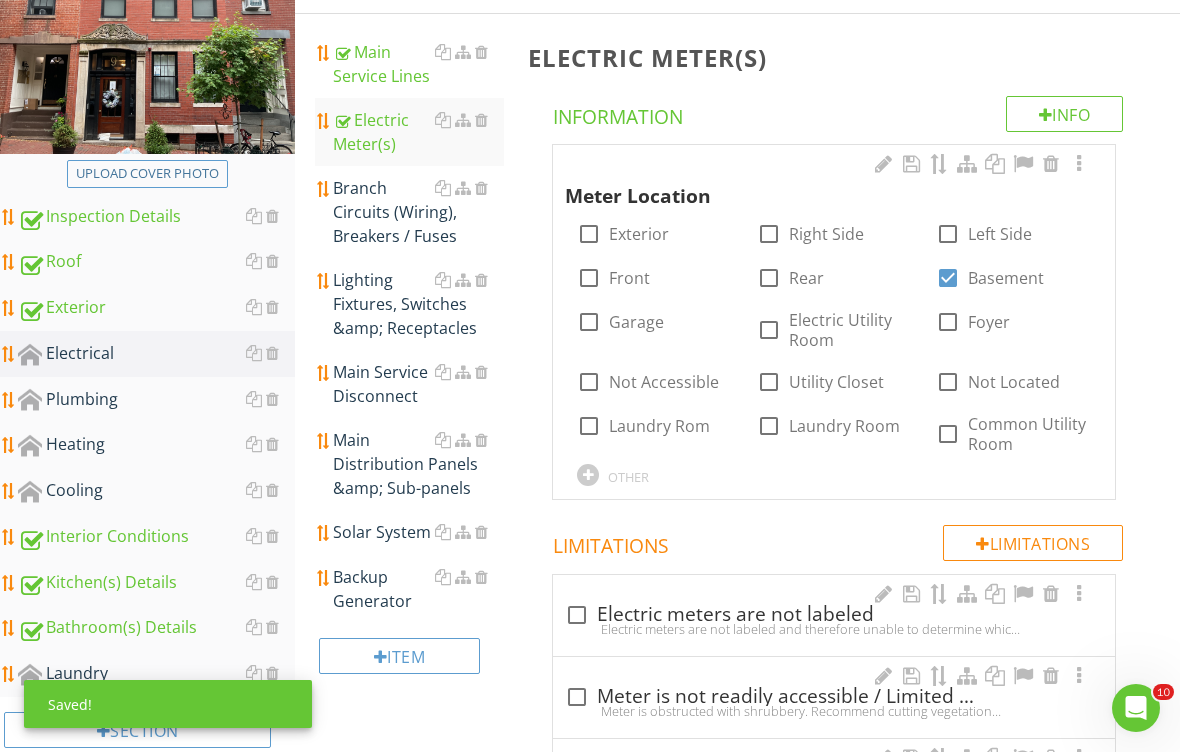 scroll, scrollTop: 302, scrollLeft: 0, axis: vertical 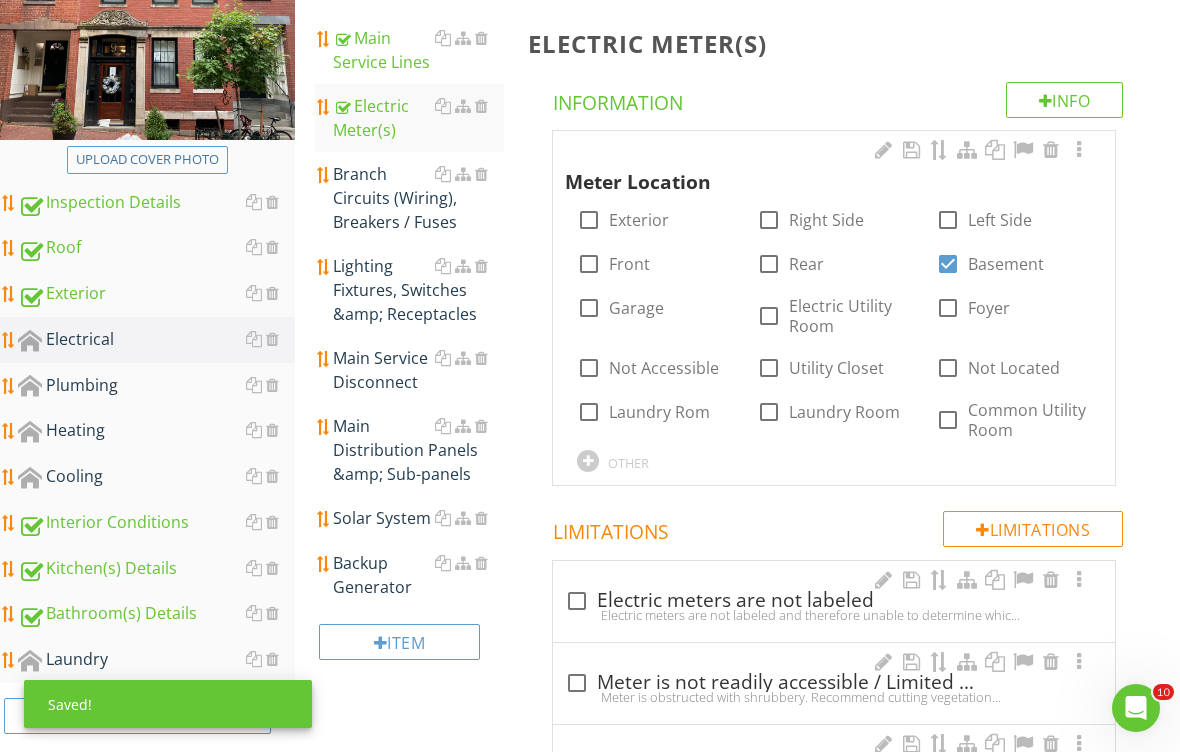 click on "Branch Circuits (Wiring), Breakers / Fuses" at bounding box center (418, 198) 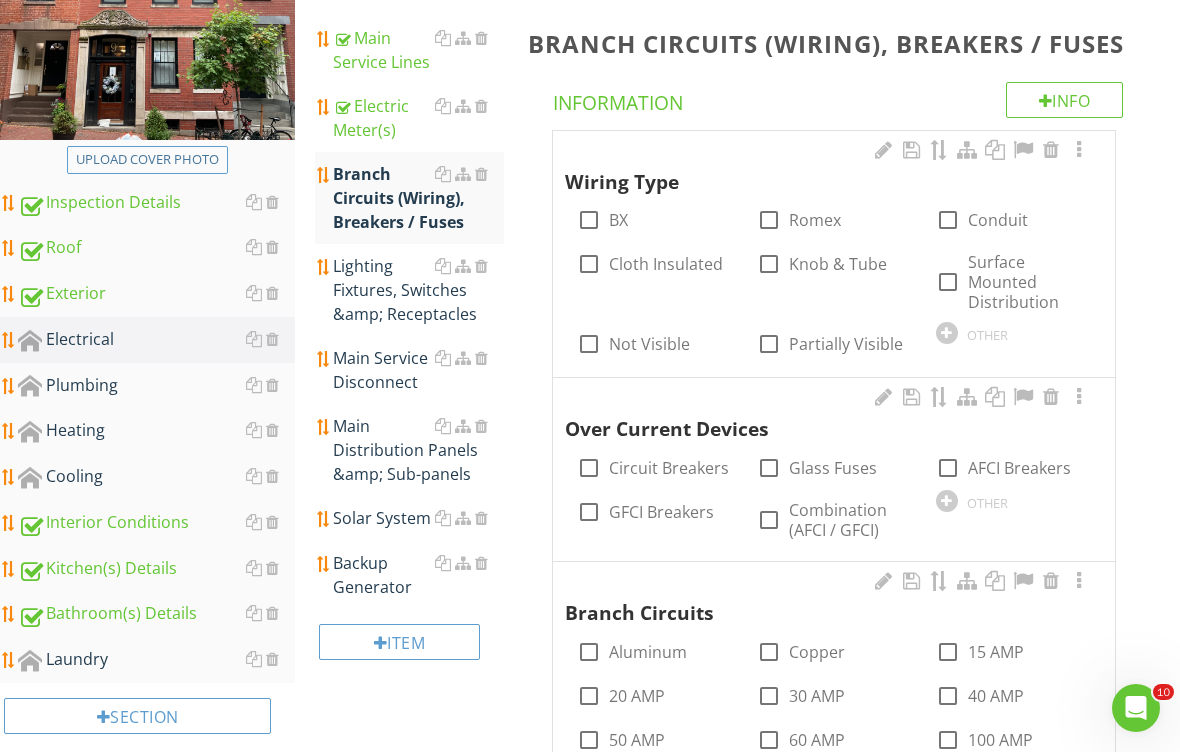 click on "Romex" at bounding box center [815, 220] 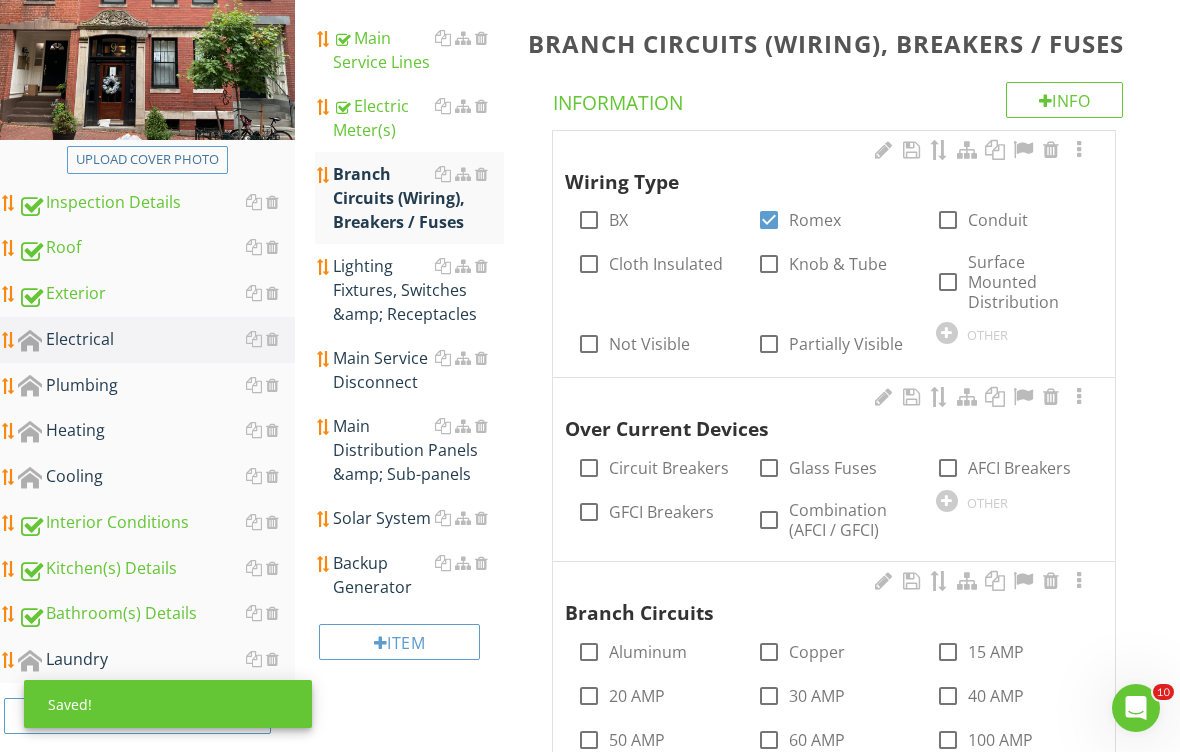 click on "Circuit Breakers" at bounding box center (669, 468) 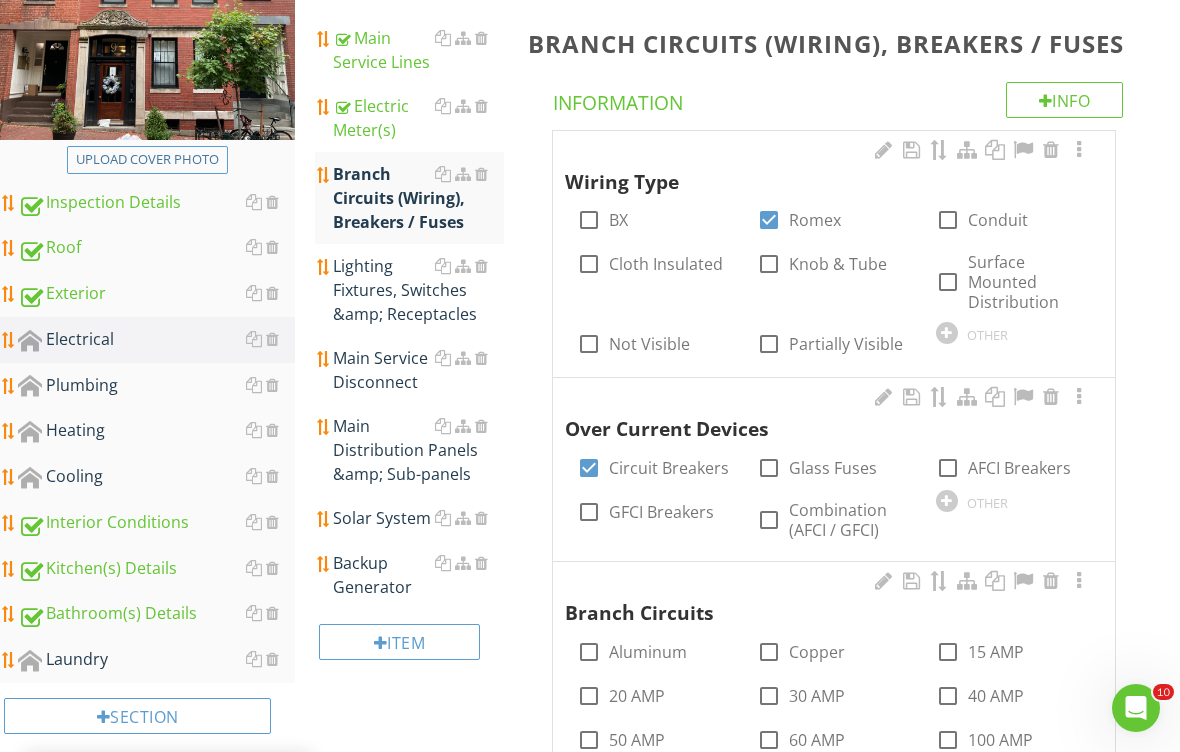click on "check_box_outline_blank 30 AMP" at bounding box center [834, 694] 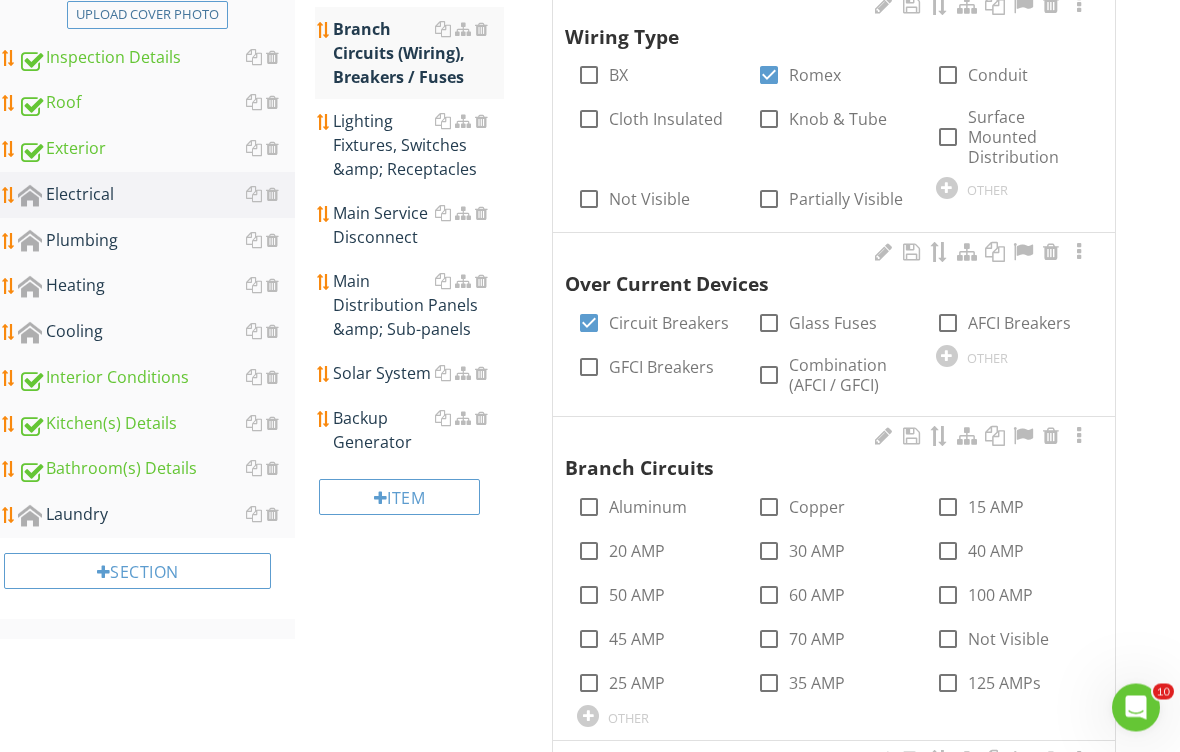 scroll, scrollTop: 447, scrollLeft: 0, axis: vertical 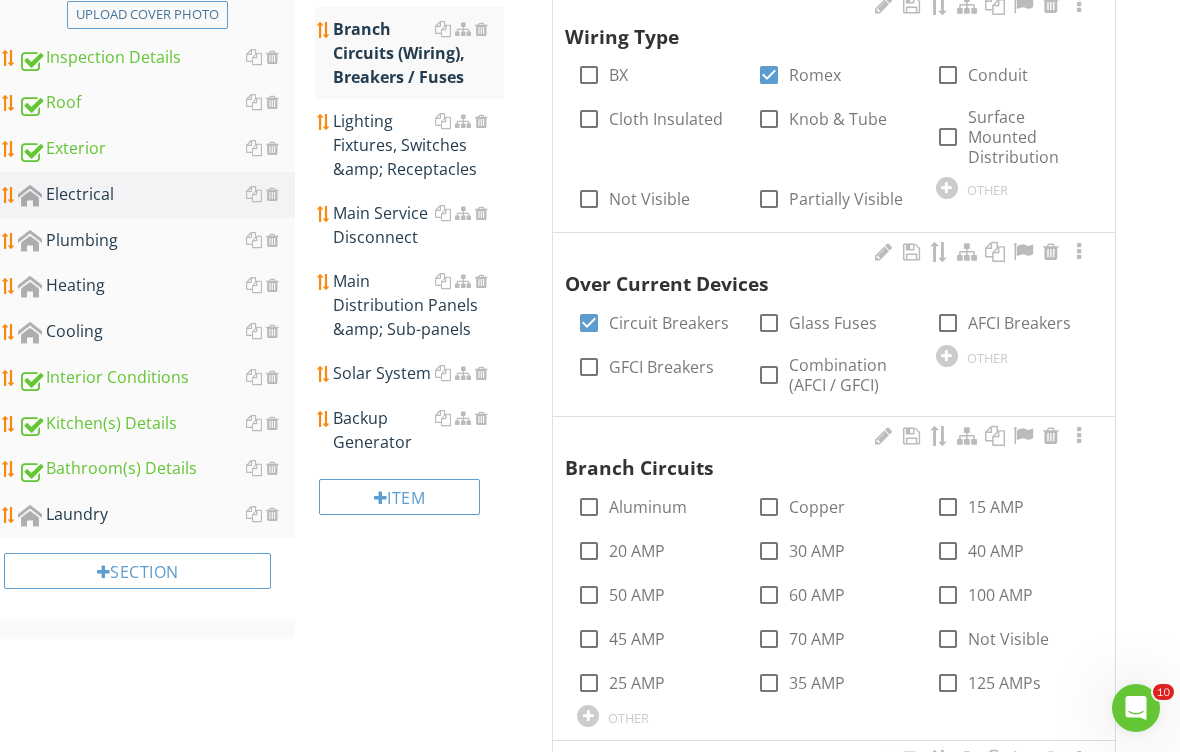 click on "Copper" at bounding box center (817, 507) 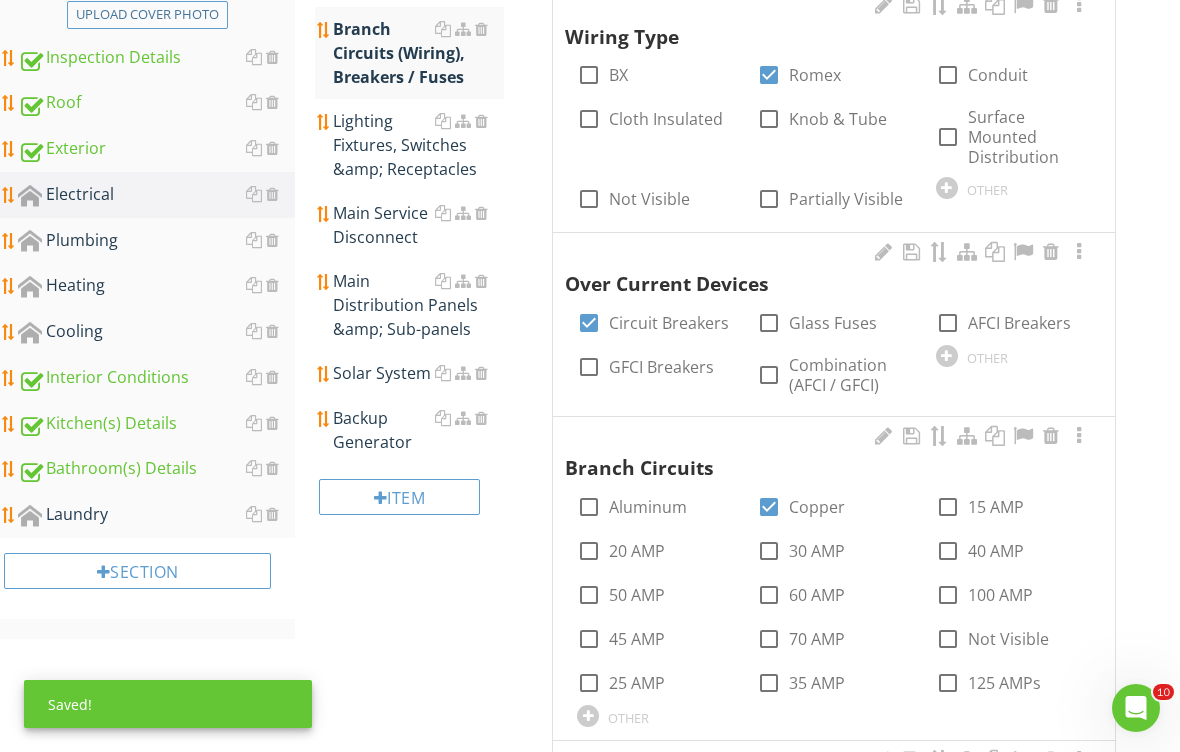 click on "15 AMP" at bounding box center [996, 507] 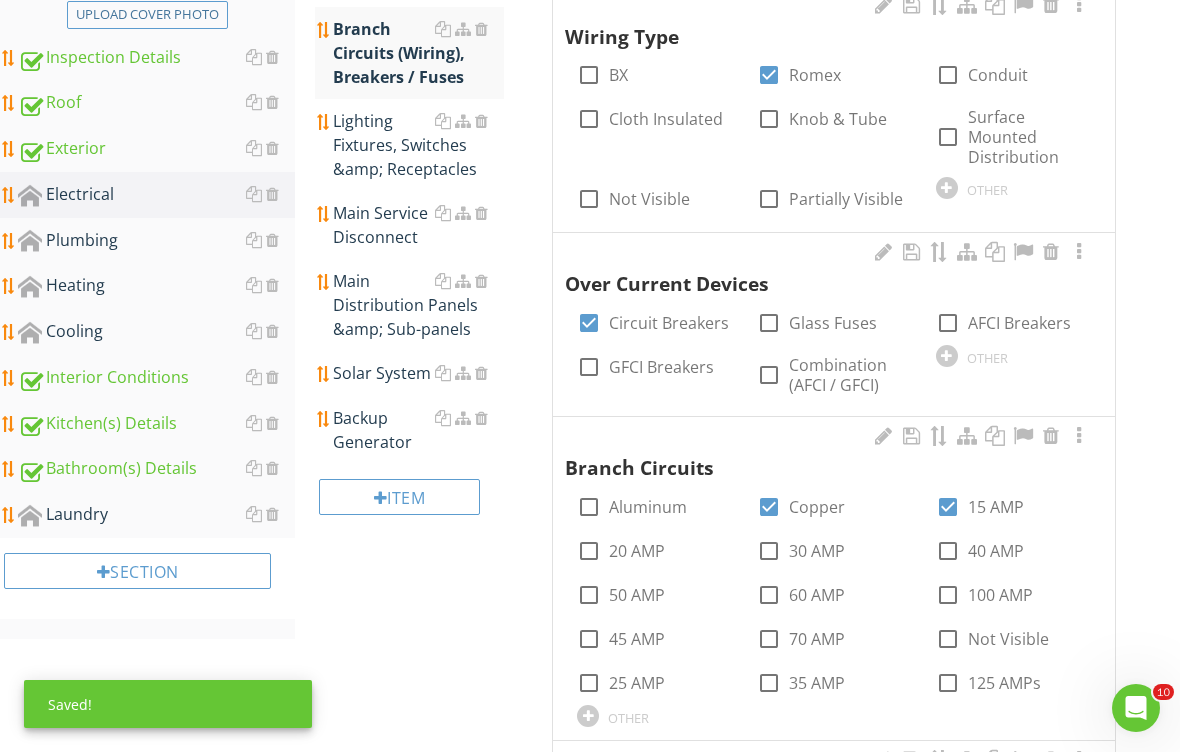 click on "20 AMP" at bounding box center (637, 551) 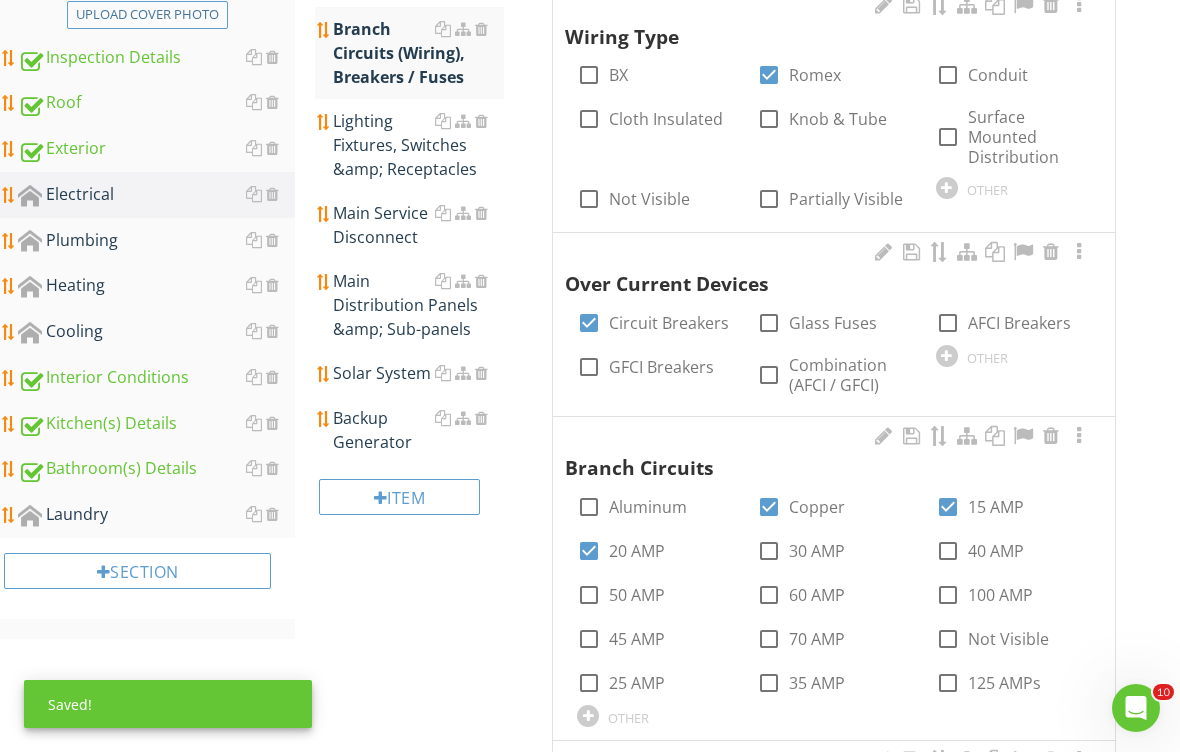 click on "30 AMP" at bounding box center (817, 551) 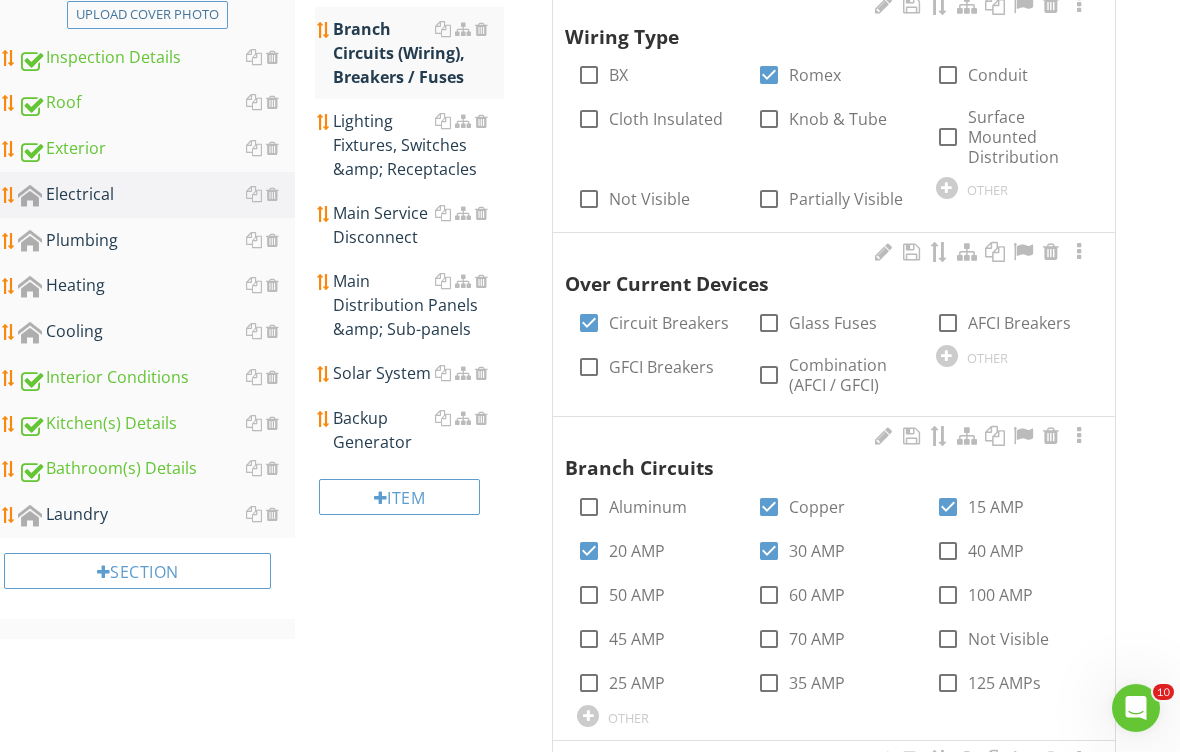 click on "60 AMP" at bounding box center (817, 595) 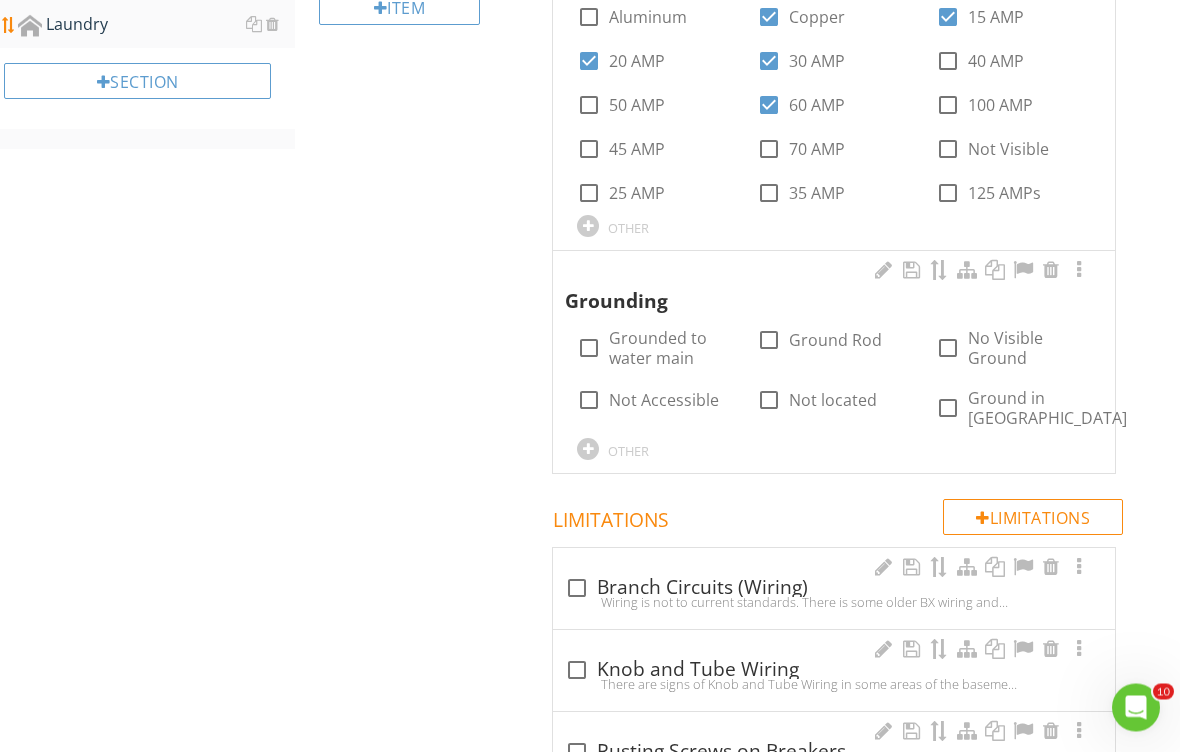 scroll, scrollTop: 937, scrollLeft: 0, axis: vertical 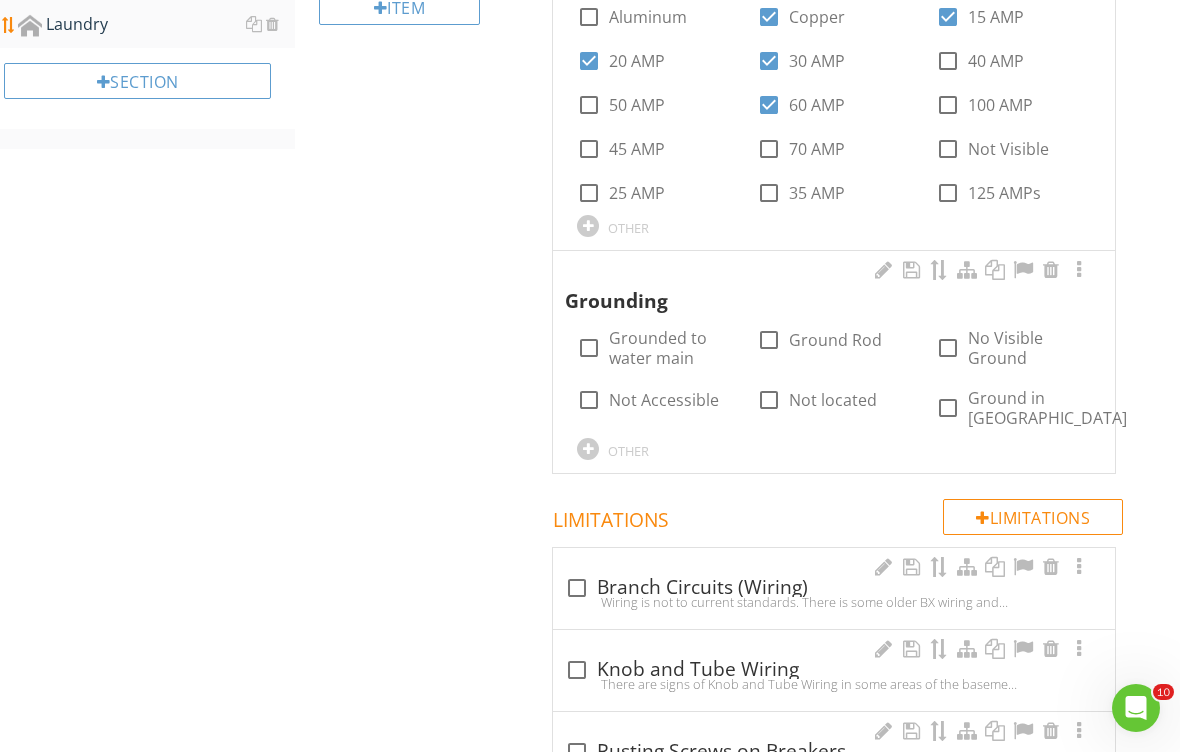 click on "Grounded to water main" at bounding box center (670, 348) 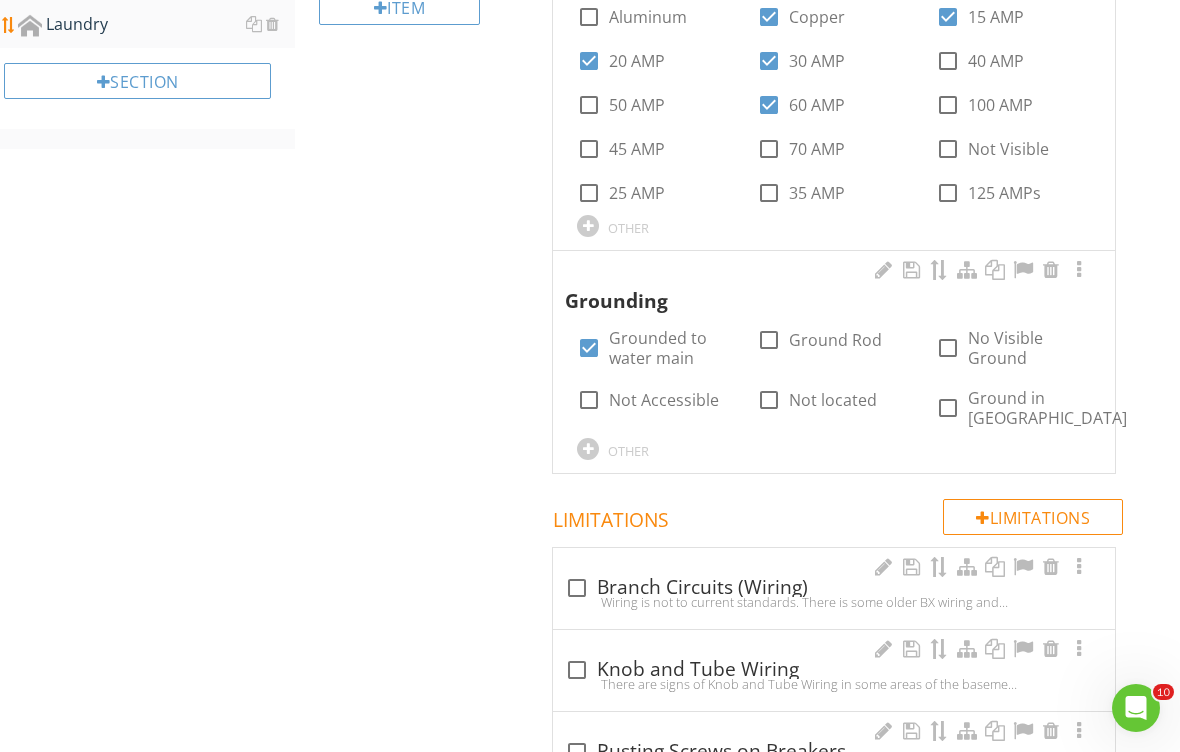 click on "Grounded to water main" at bounding box center (670, 348) 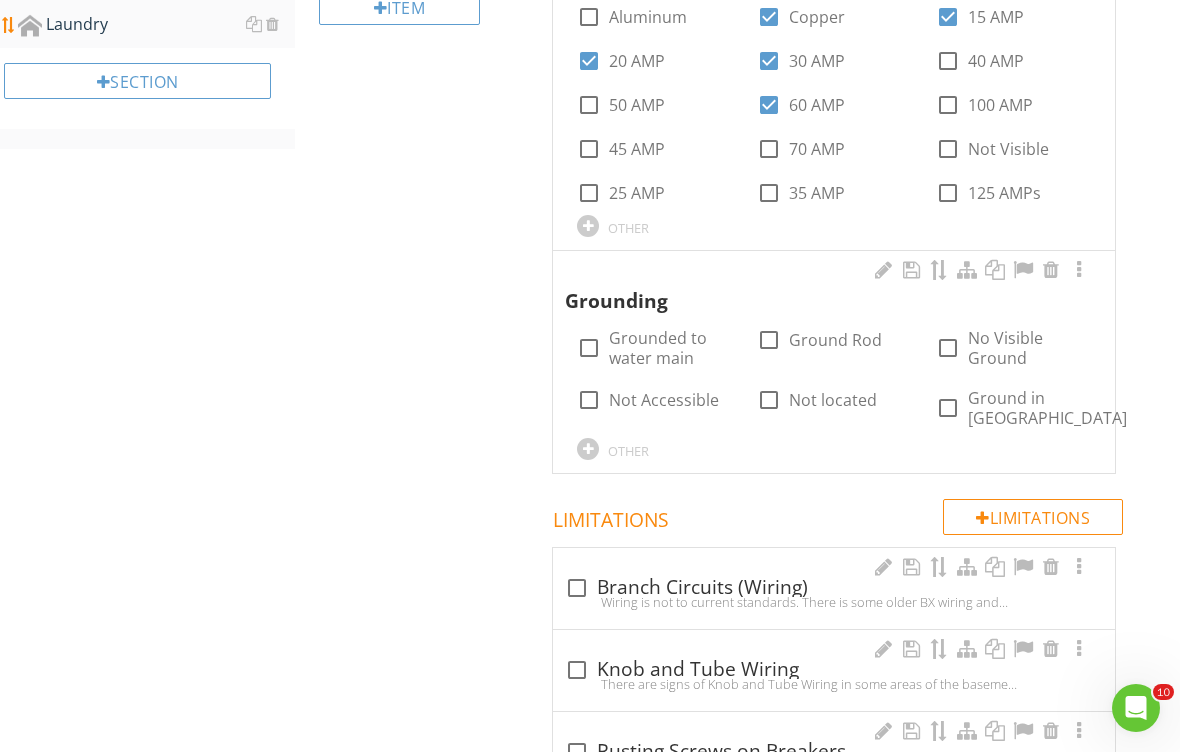click on "Grounded to water main" at bounding box center (670, 348) 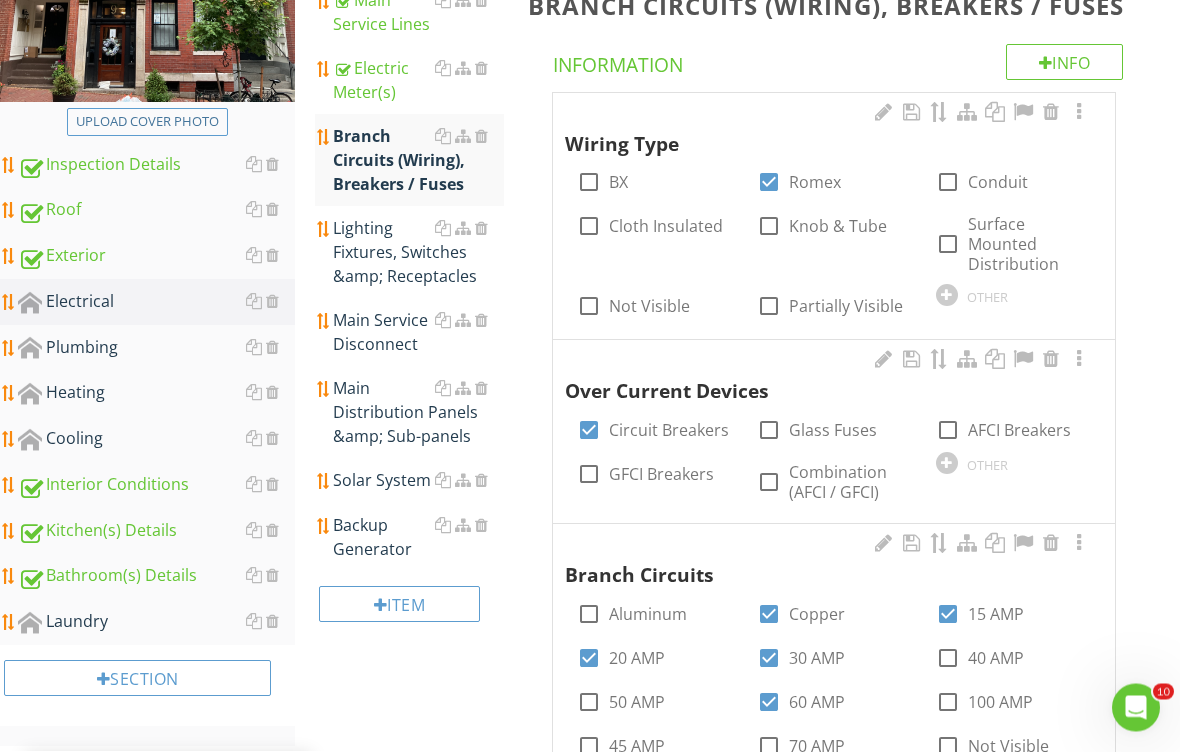 scroll, scrollTop: 335, scrollLeft: 0, axis: vertical 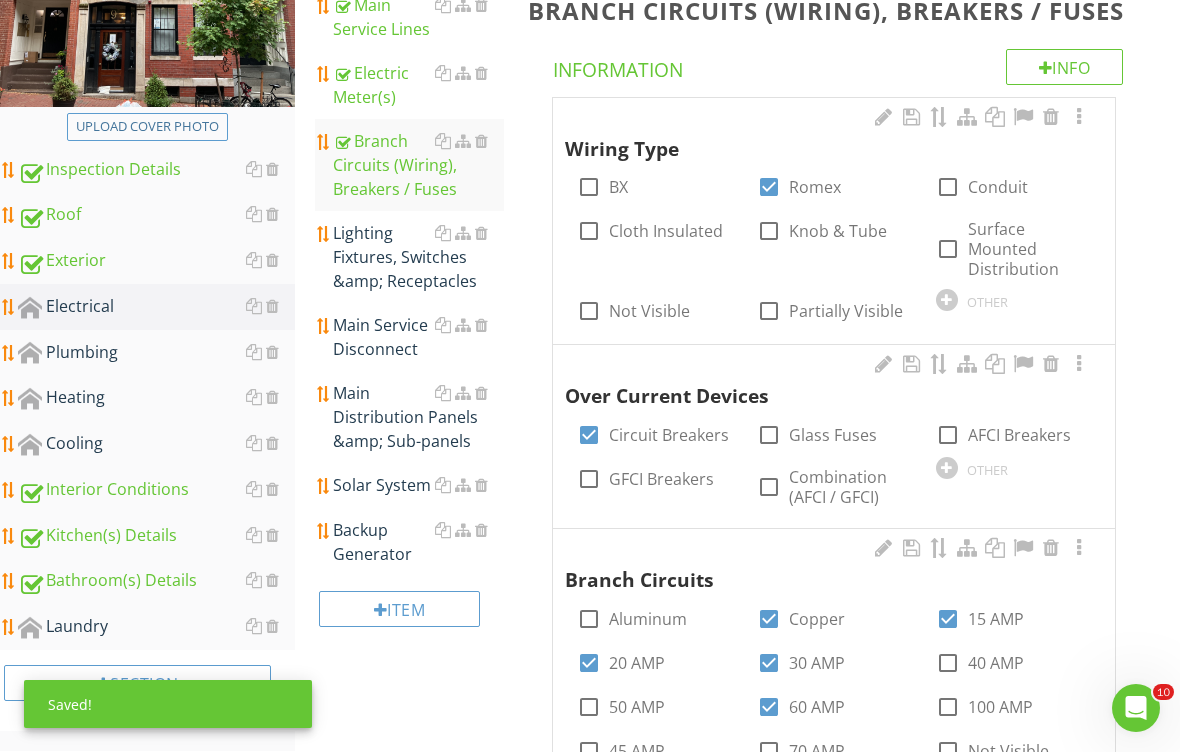 click on "Lighting Fixtures, Switches &amp; Receptacles" at bounding box center [418, 257] 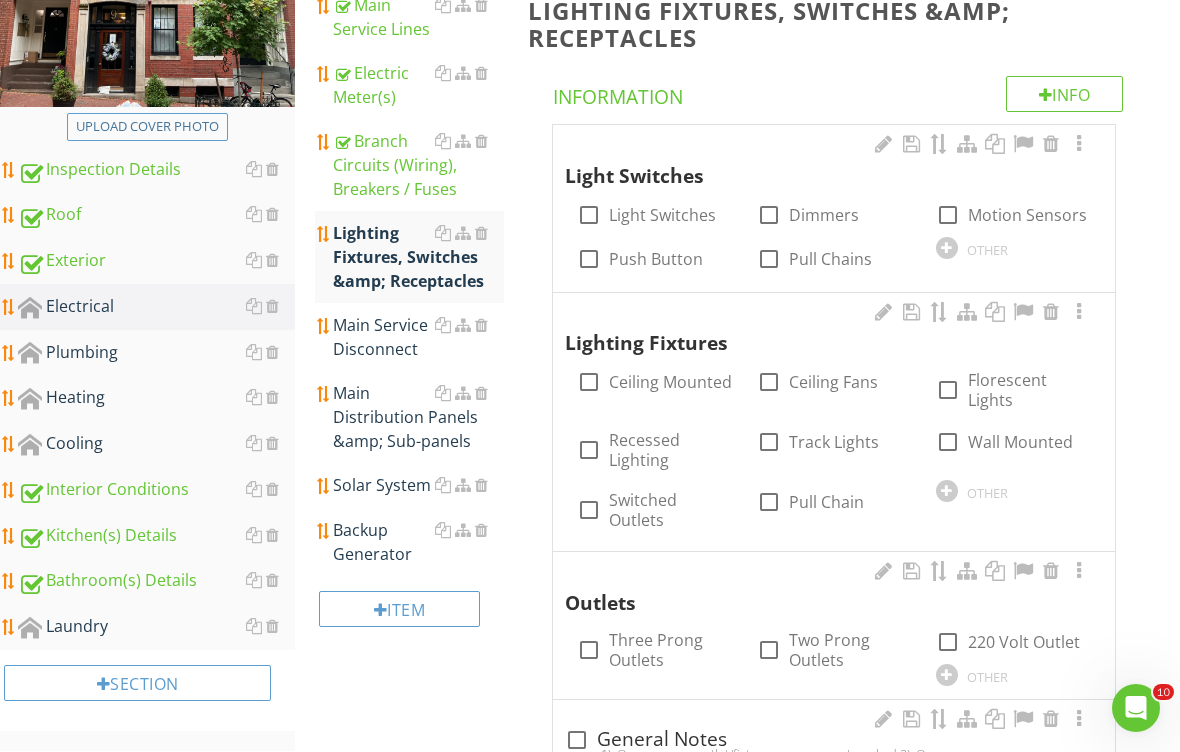 click on "Light Switches" at bounding box center [662, 215] 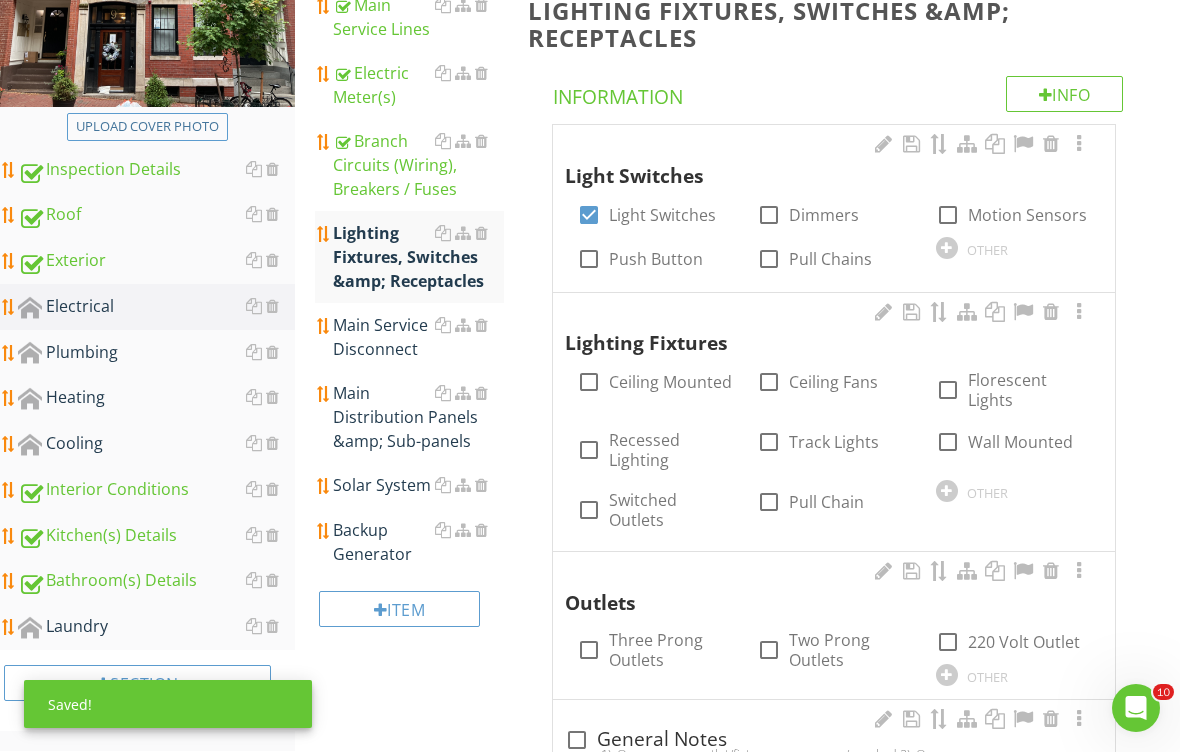 click on "Ceiling Mounted" at bounding box center (670, 382) 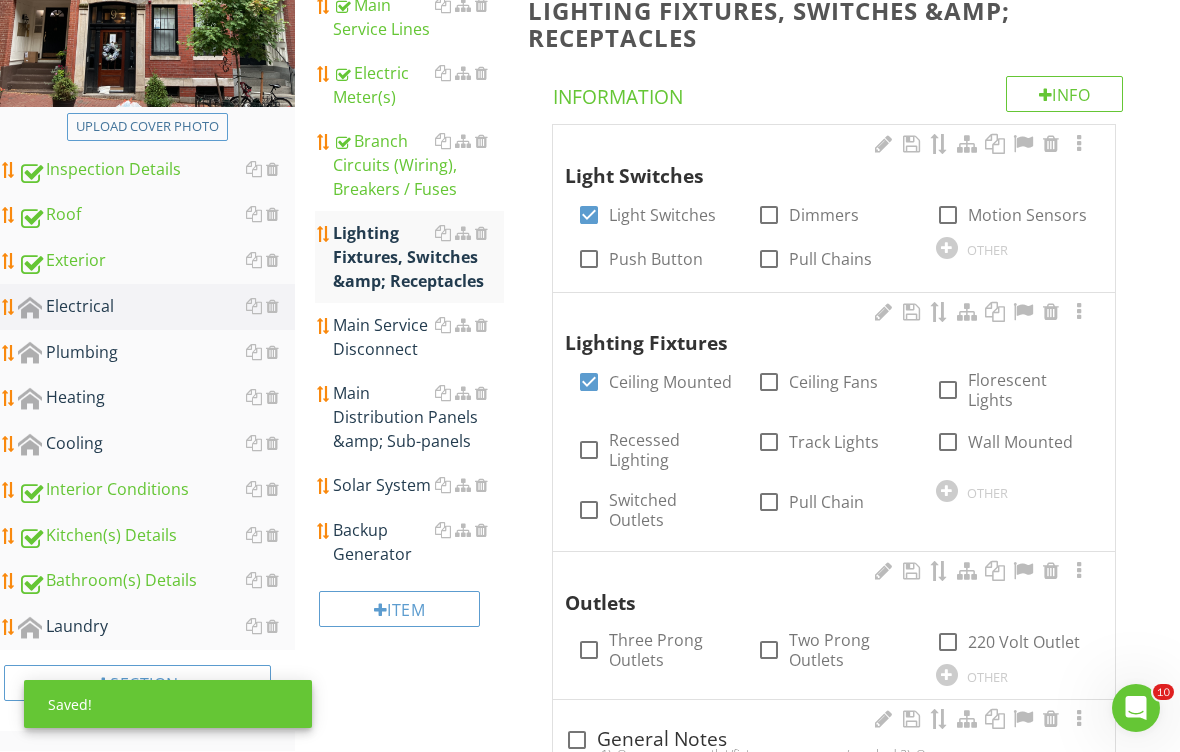 click on "Three Prong Outlets" at bounding box center [670, 650] 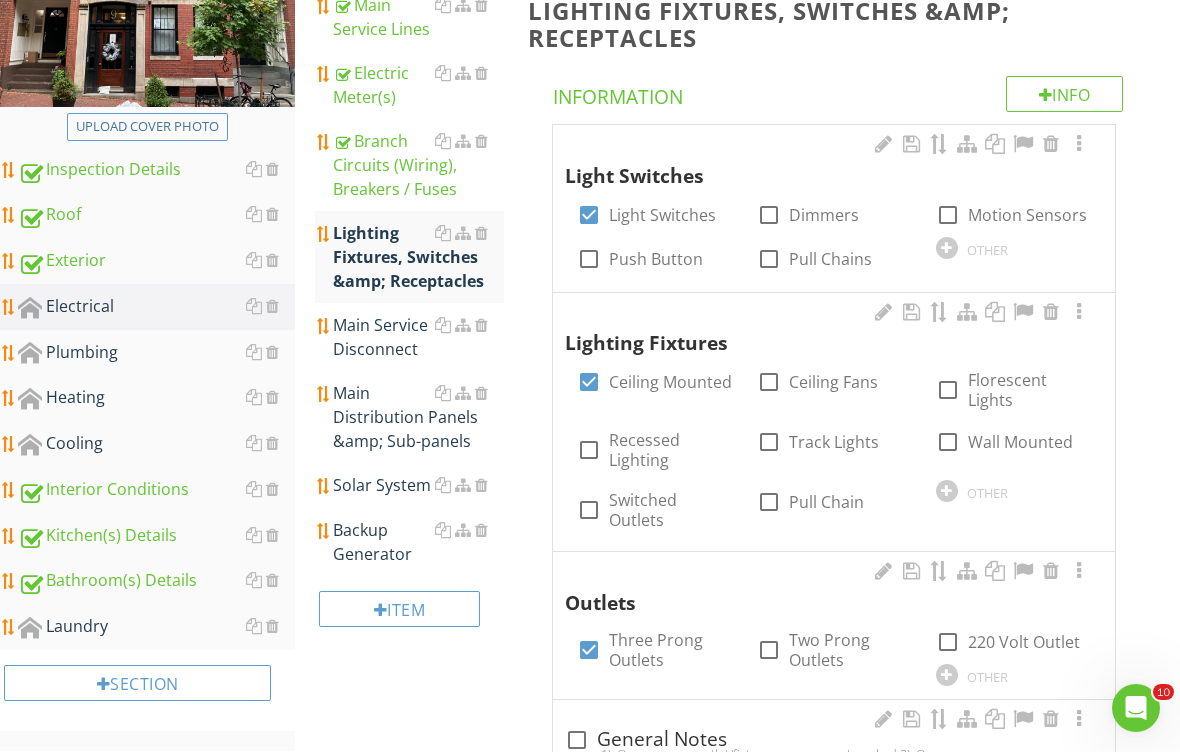 click on "220 Volt Outlet" at bounding box center [1024, 642] 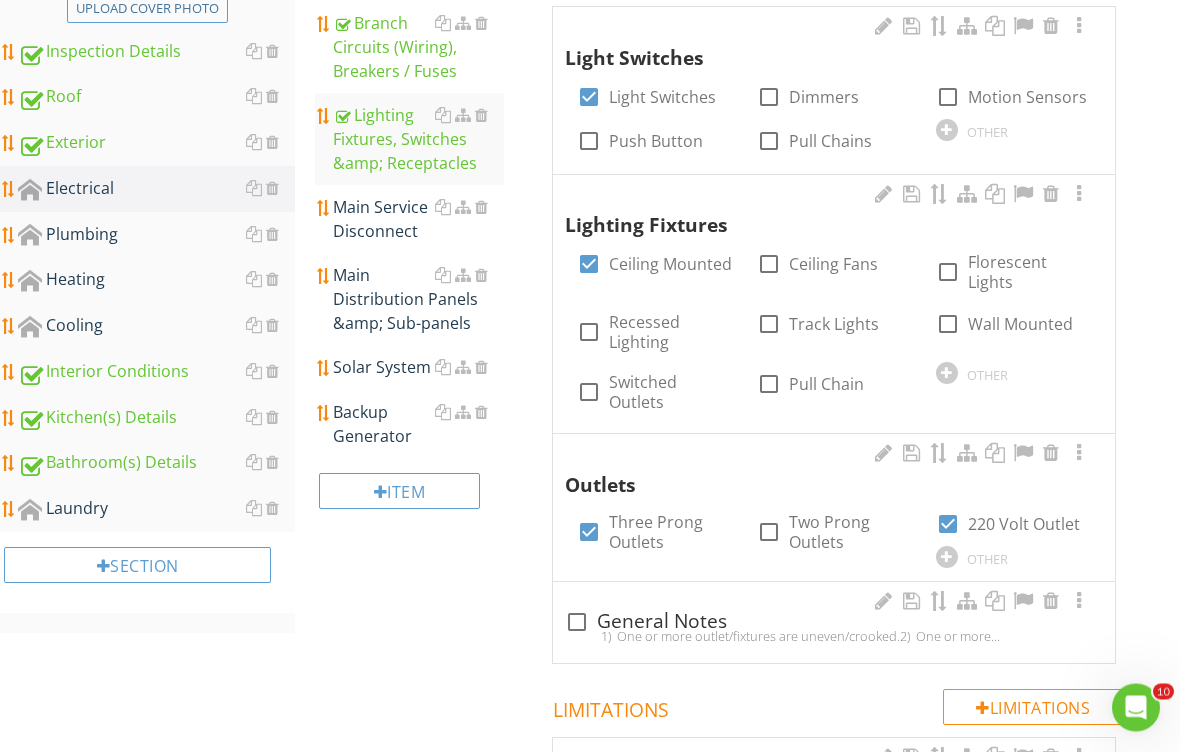 scroll, scrollTop: 453, scrollLeft: 0, axis: vertical 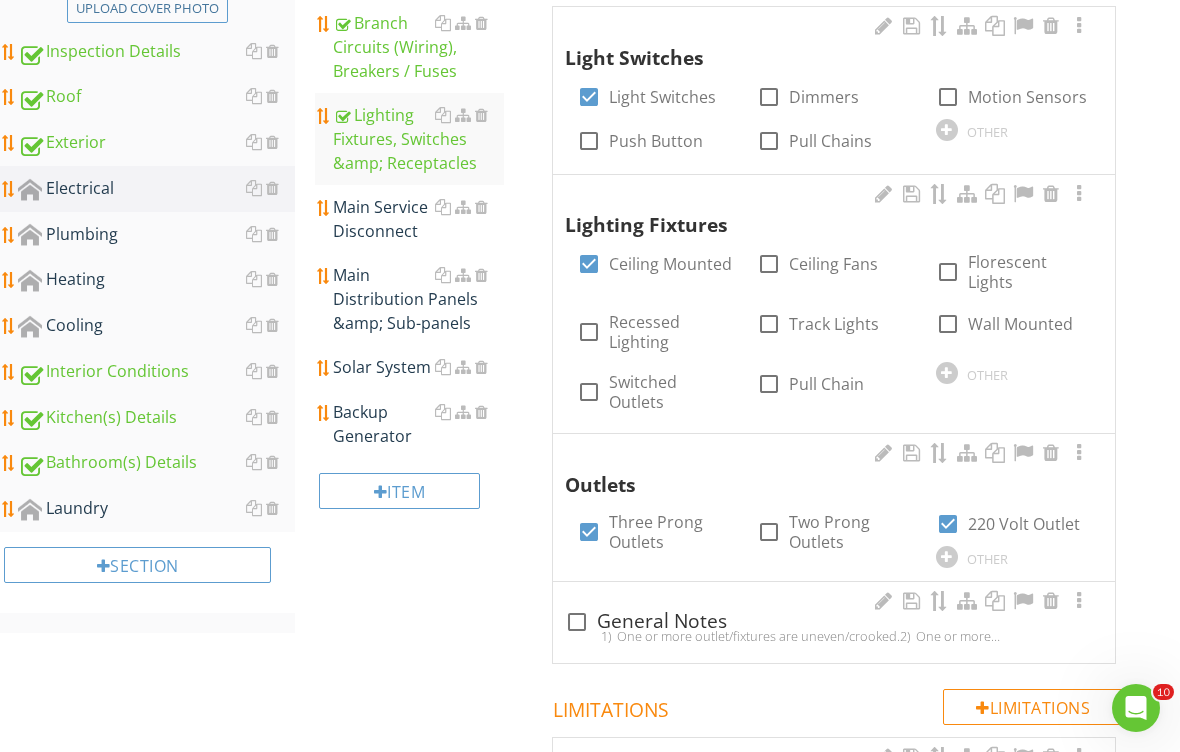 click on "Main Service Disconnect" at bounding box center (418, 219) 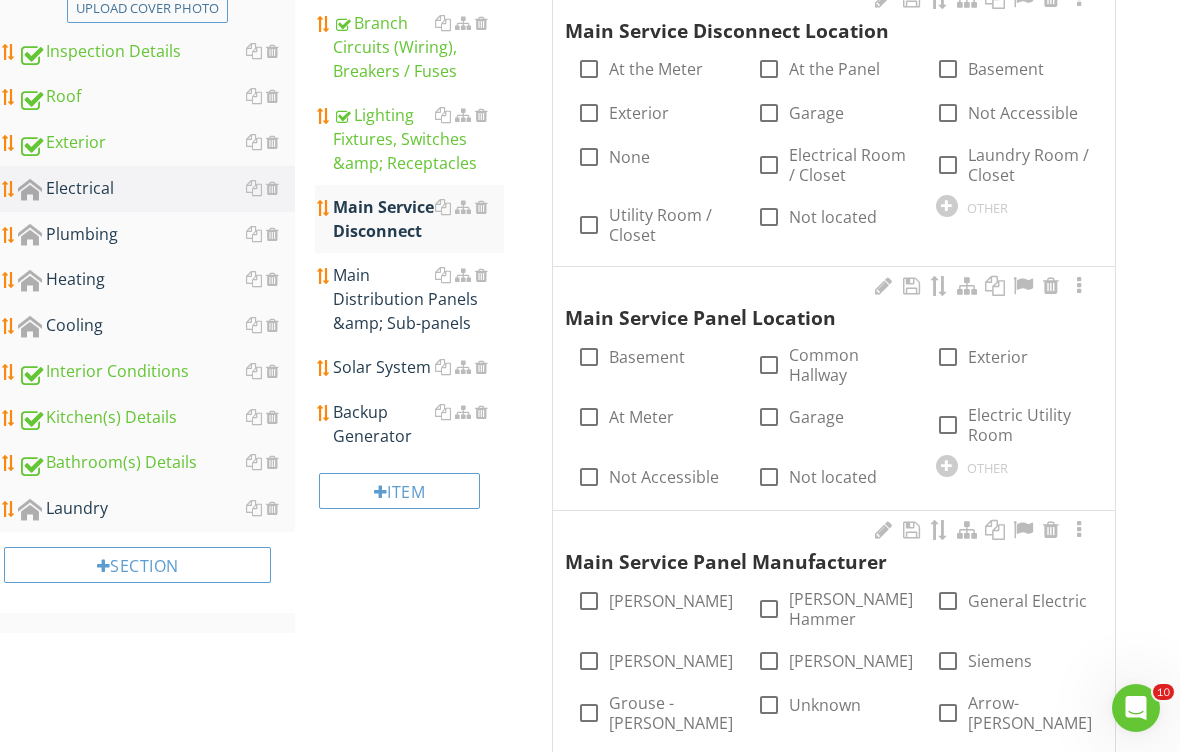 click on "Basement" at bounding box center (1006, 69) 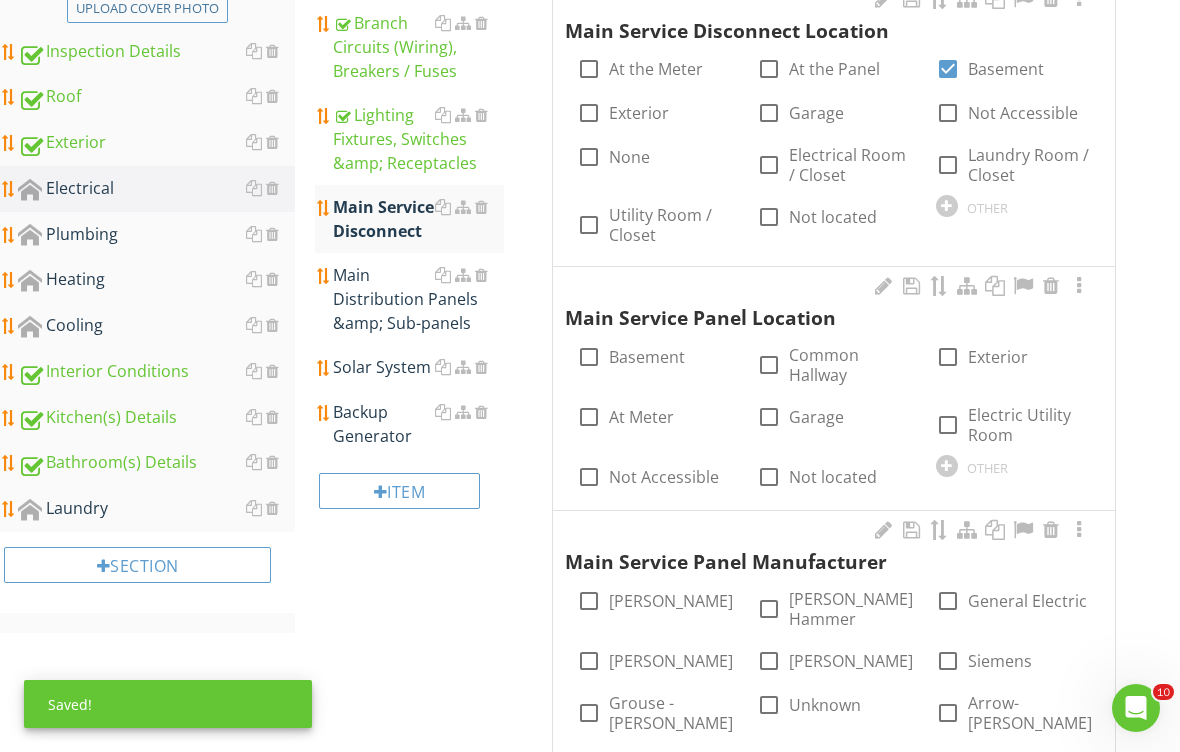 click on "At the Meter" at bounding box center (656, 69) 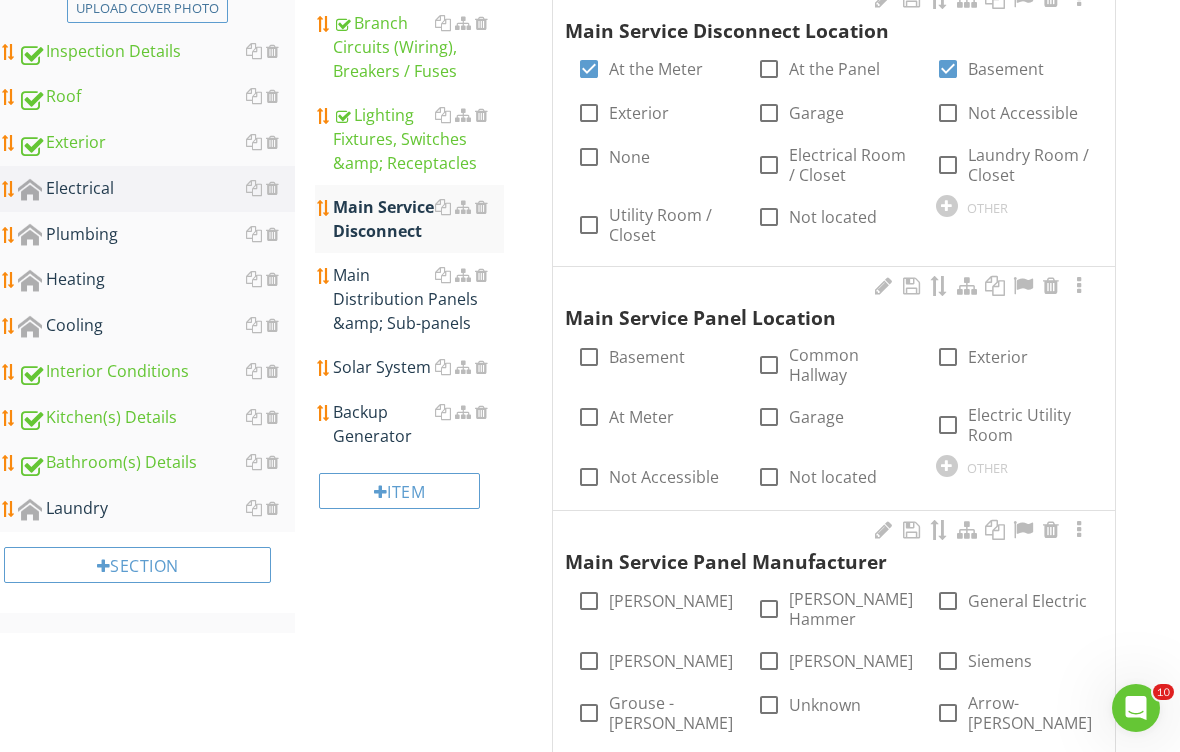click at bounding box center [1051, 286] 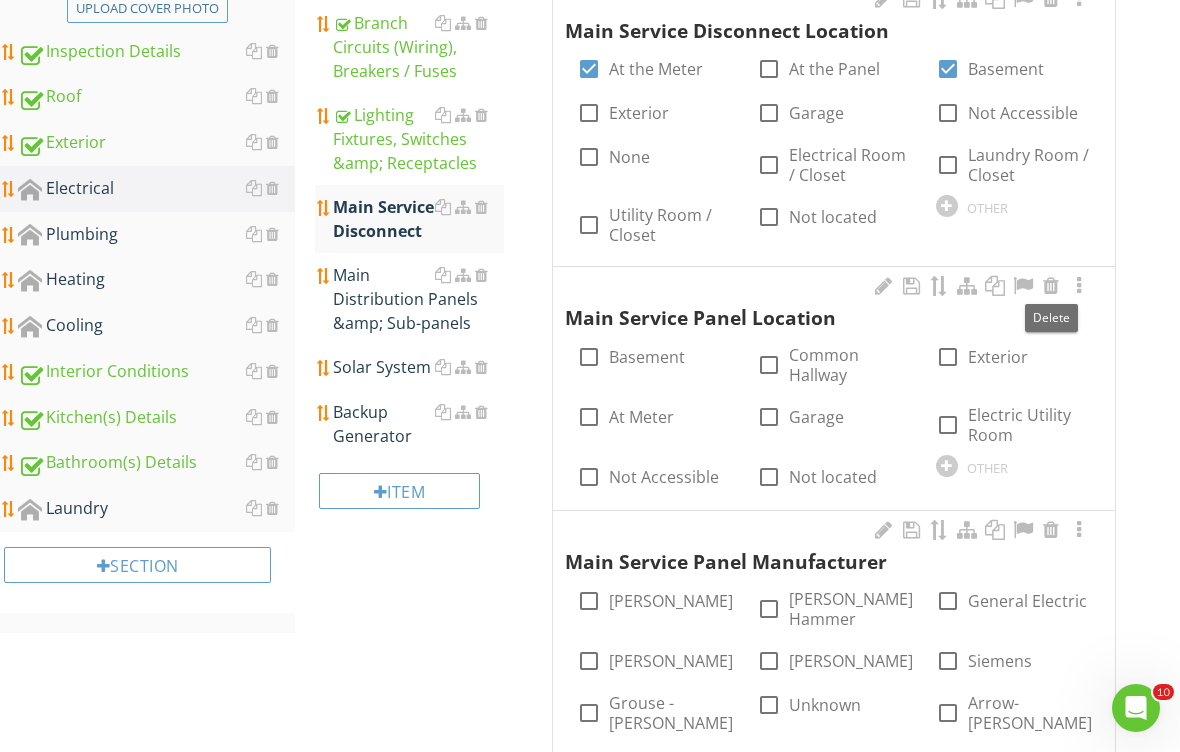 click at bounding box center (1051, 286) 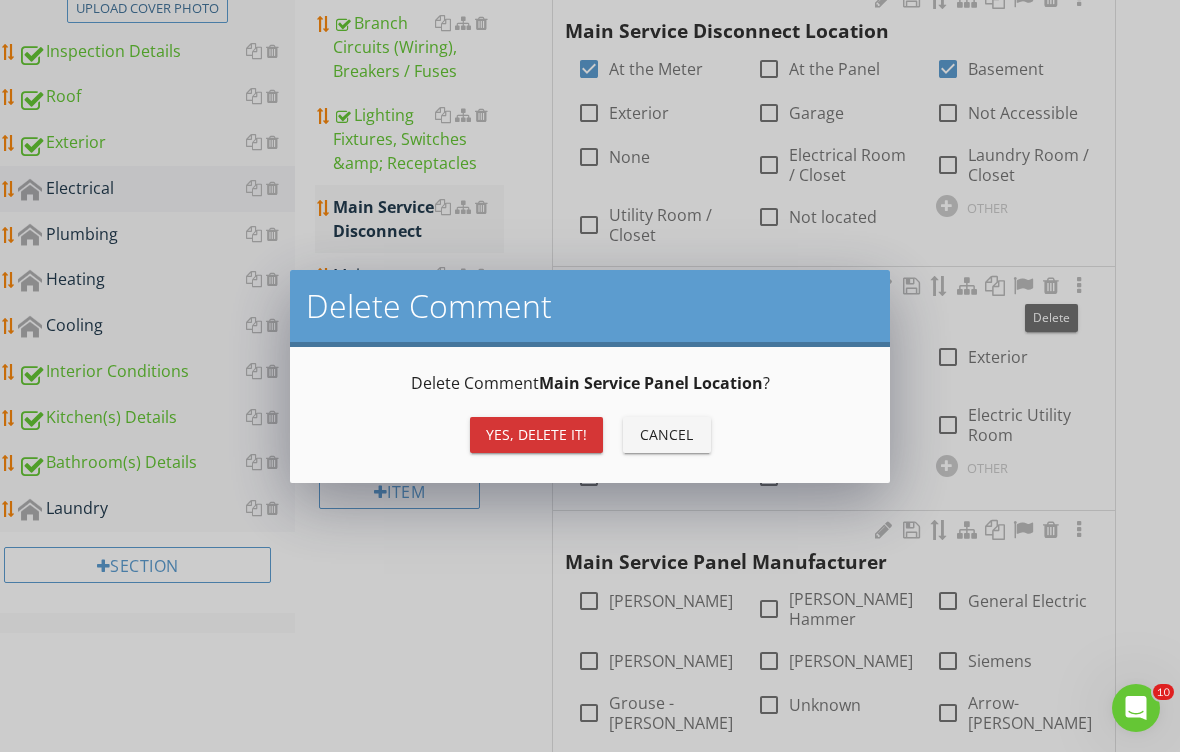 click on "Yes, Delete it!" at bounding box center (536, 434) 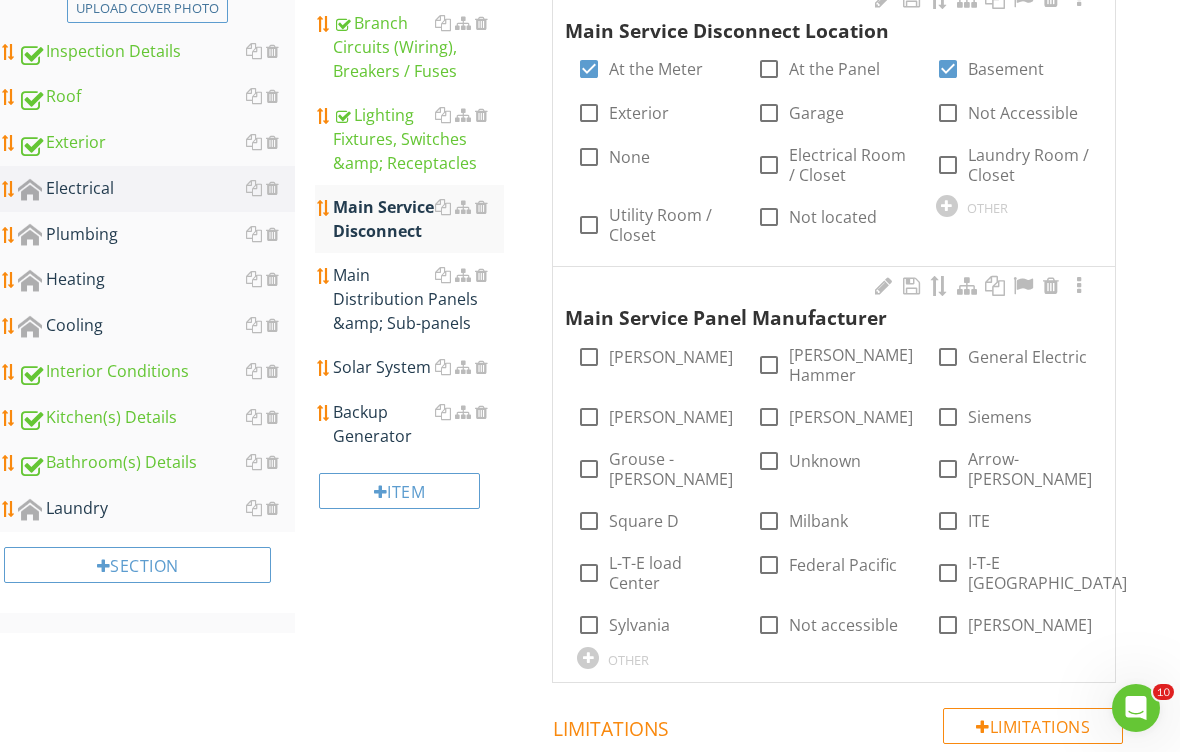 click at bounding box center (1051, 286) 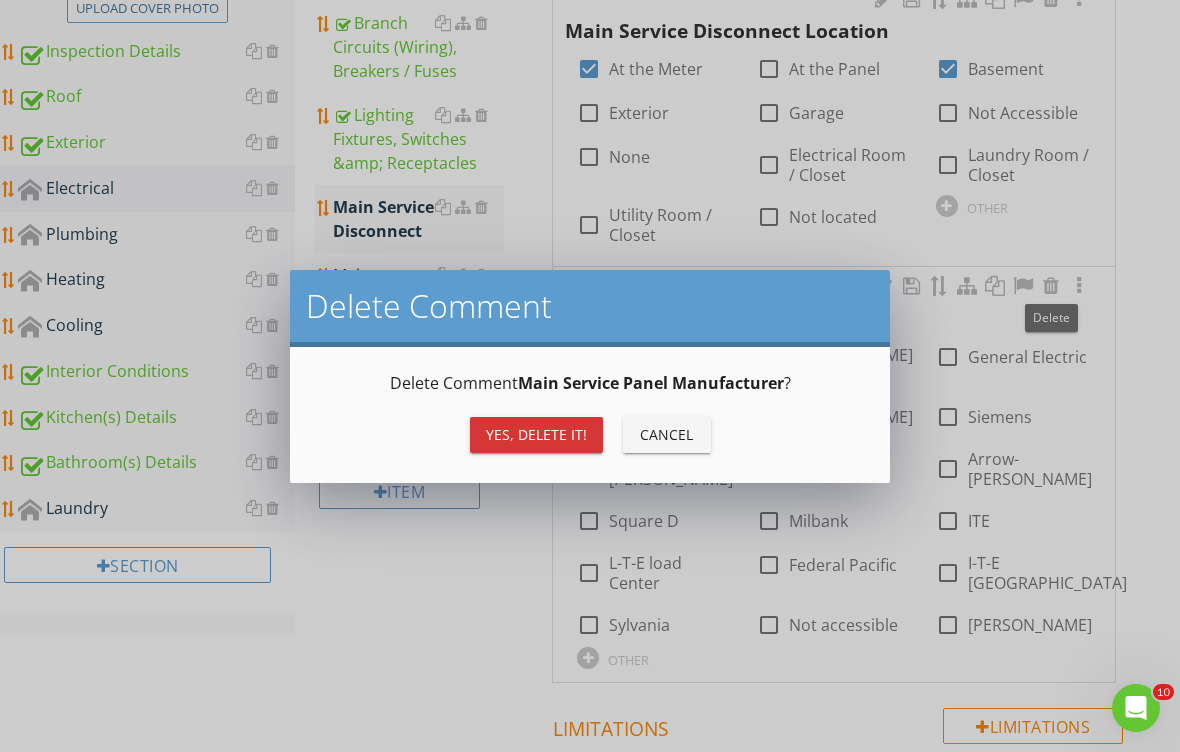 click on "Yes, Delete it!" at bounding box center [536, 434] 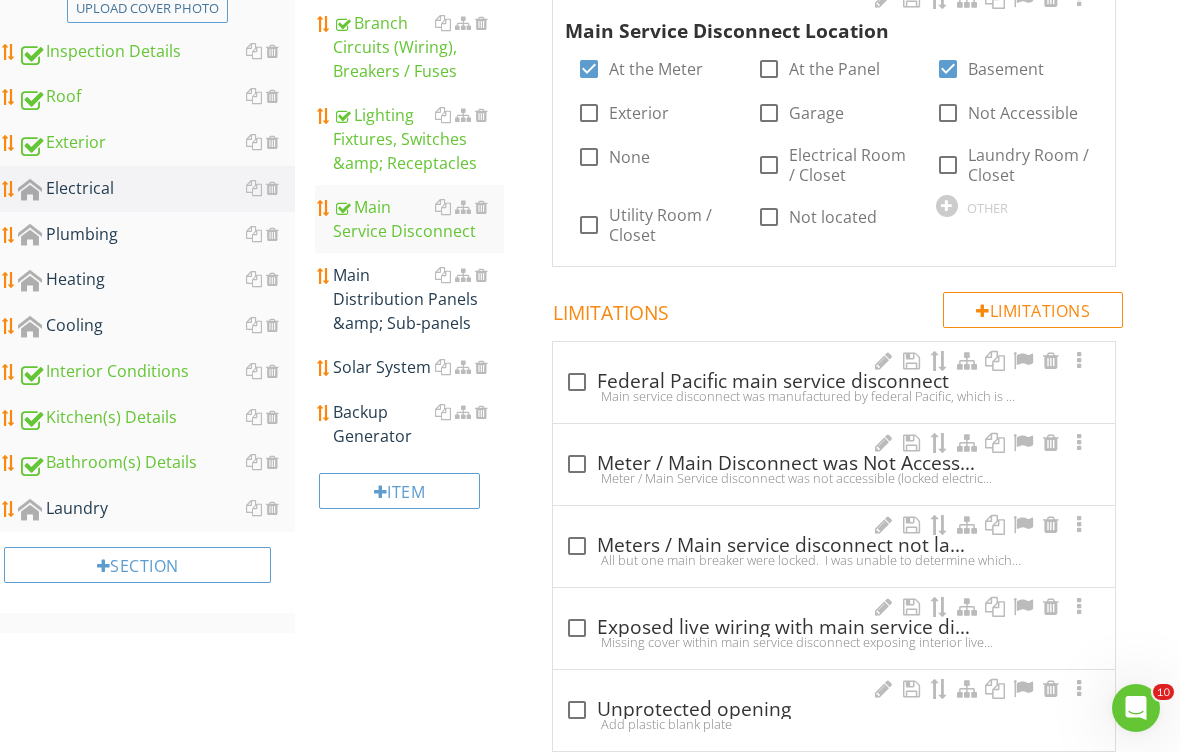 click on "Main Distribution Panels &amp; Sub-panels" at bounding box center (418, 299) 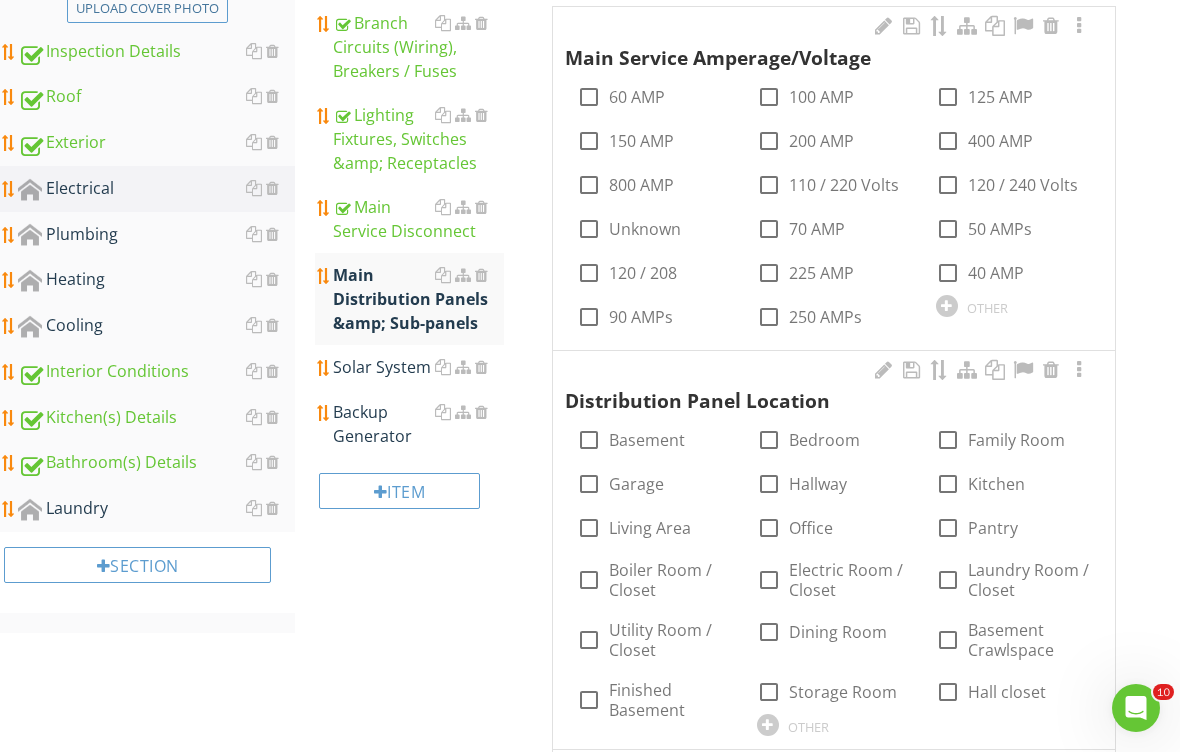 click on "100 AMP" at bounding box center (821, 97) 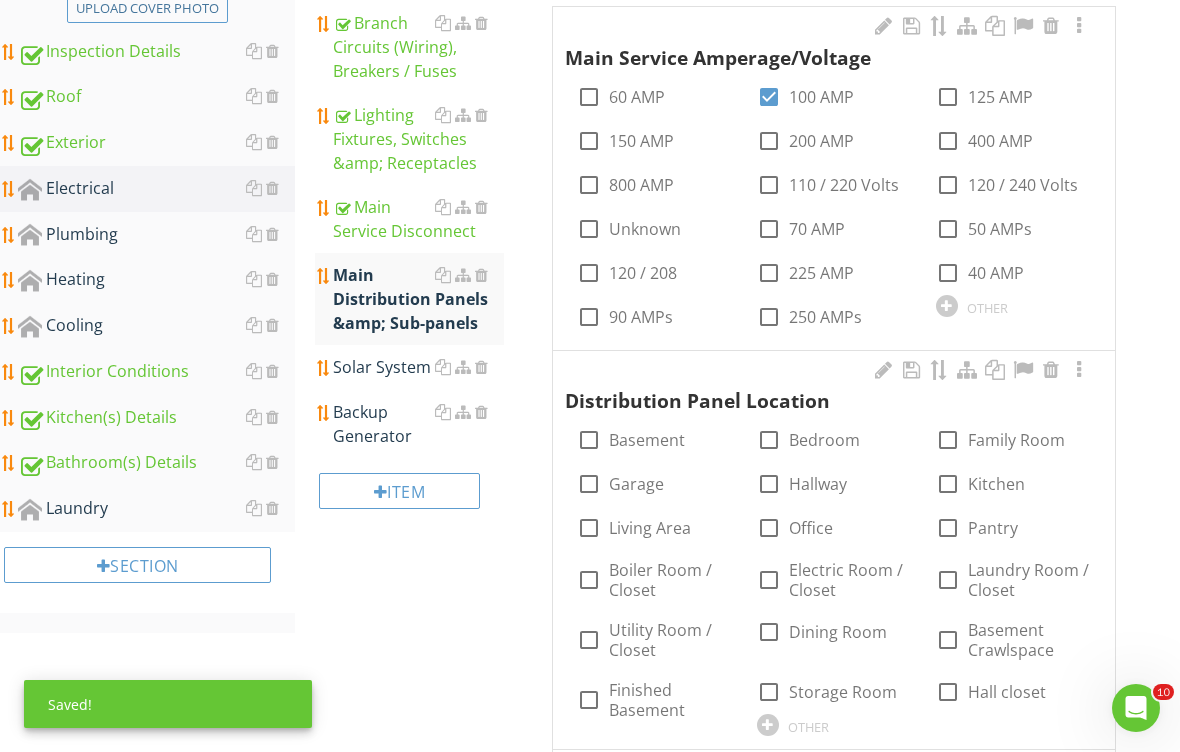 click on "Kitchen" at bounding box center [996, 484] 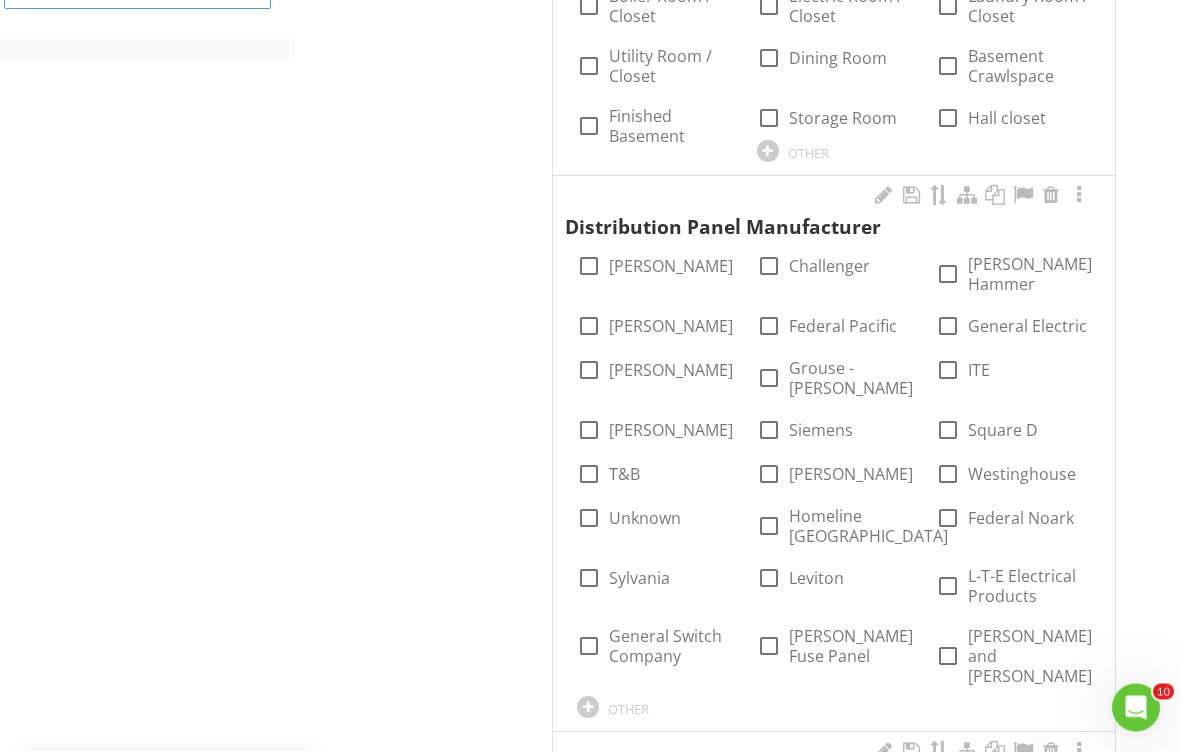 scroll, scrollTop: 1027, scrollLeft: 0, axis: vertical 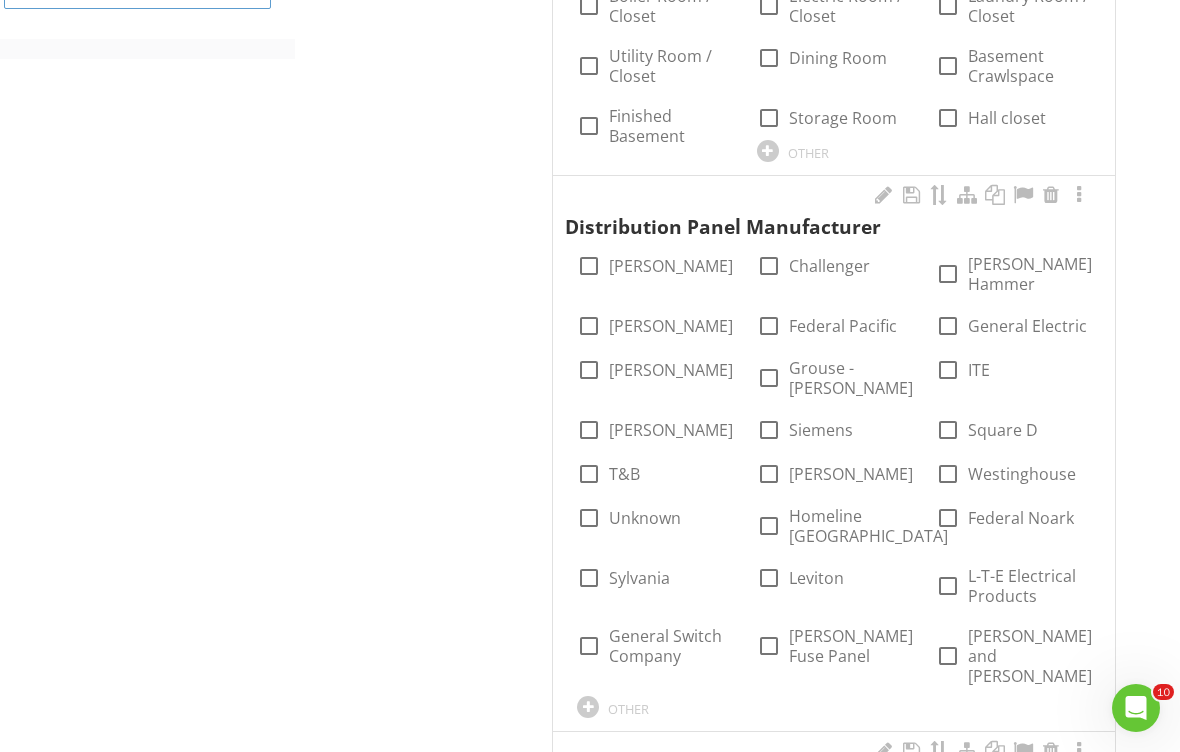 click on "Grouse - Hines" at bounding box center (851, 378) 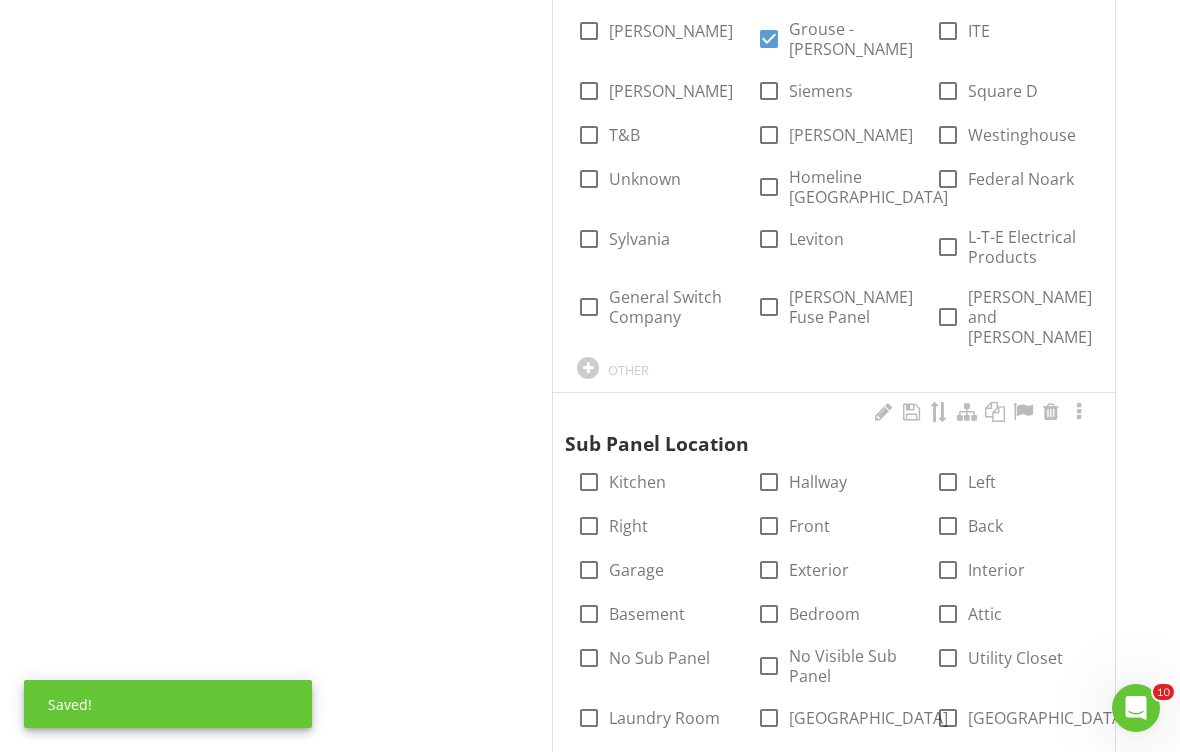 scroll, scrollTop: 1396, scrollLeft: 0, axis: vertical 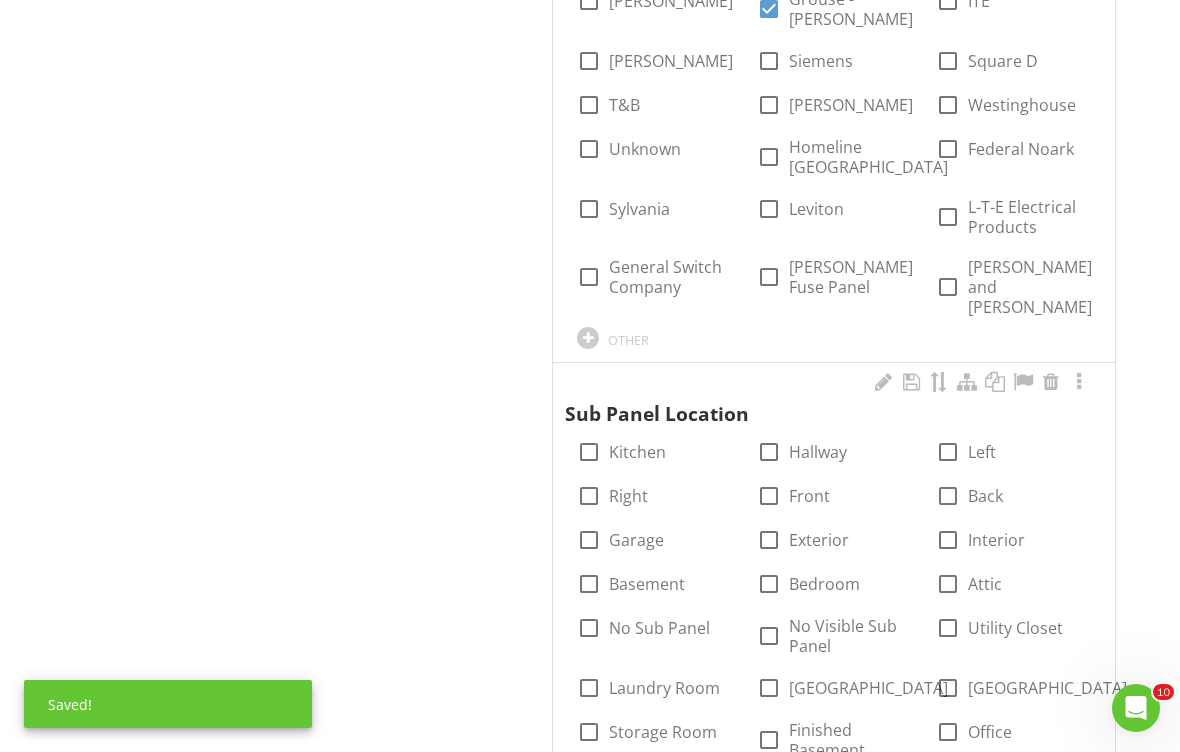 click on "No Sub Panel" at bounding box center [659, 628] 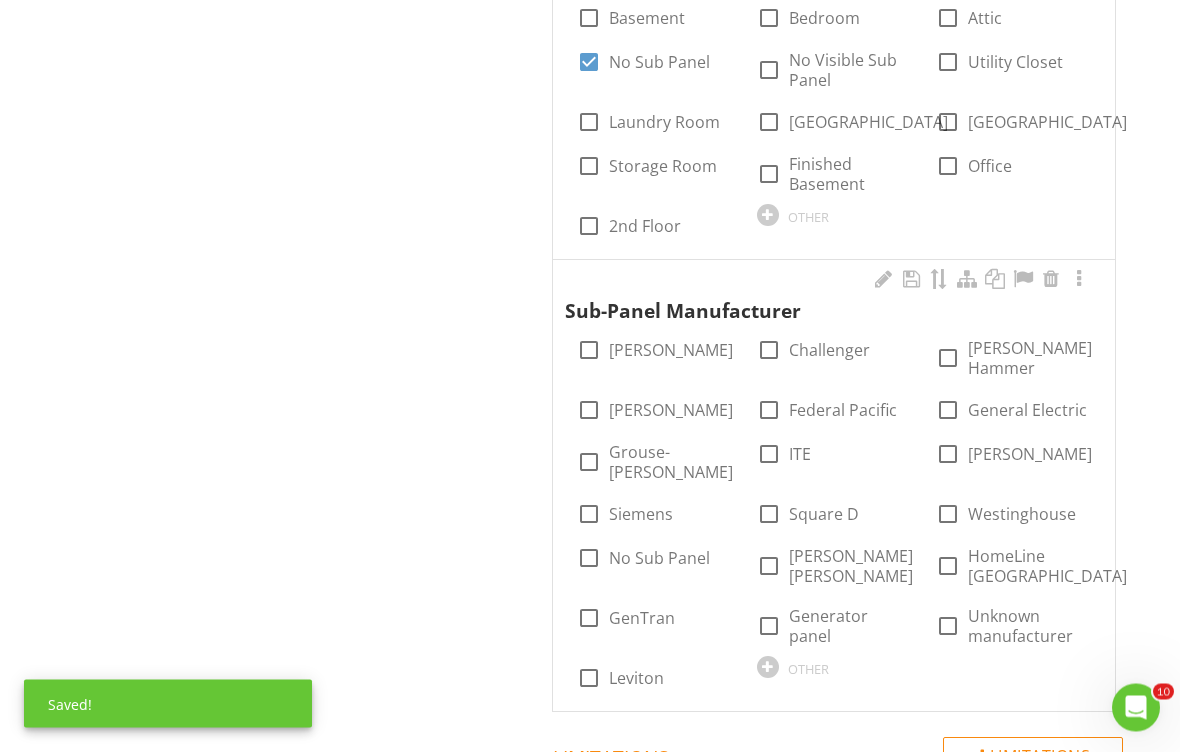 scroll, scrollTop: 1962, scrollLeft: 0, axis: vertical 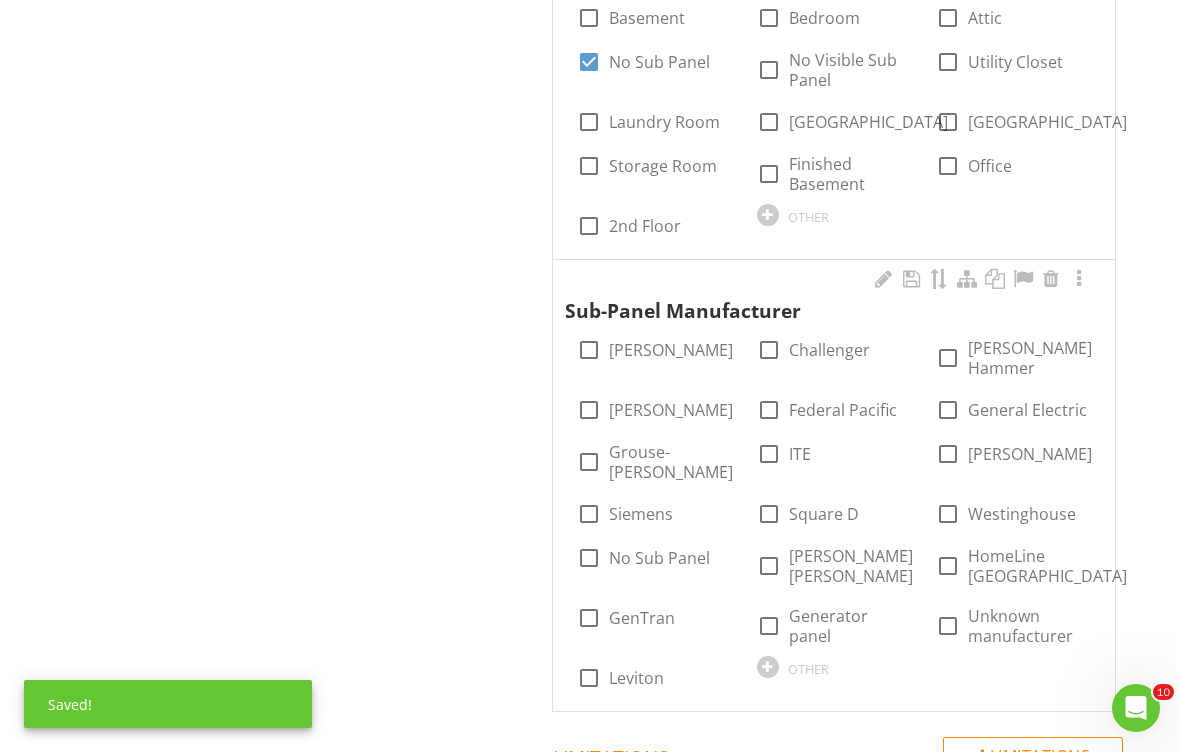 click at bounding box center [1051, 279] 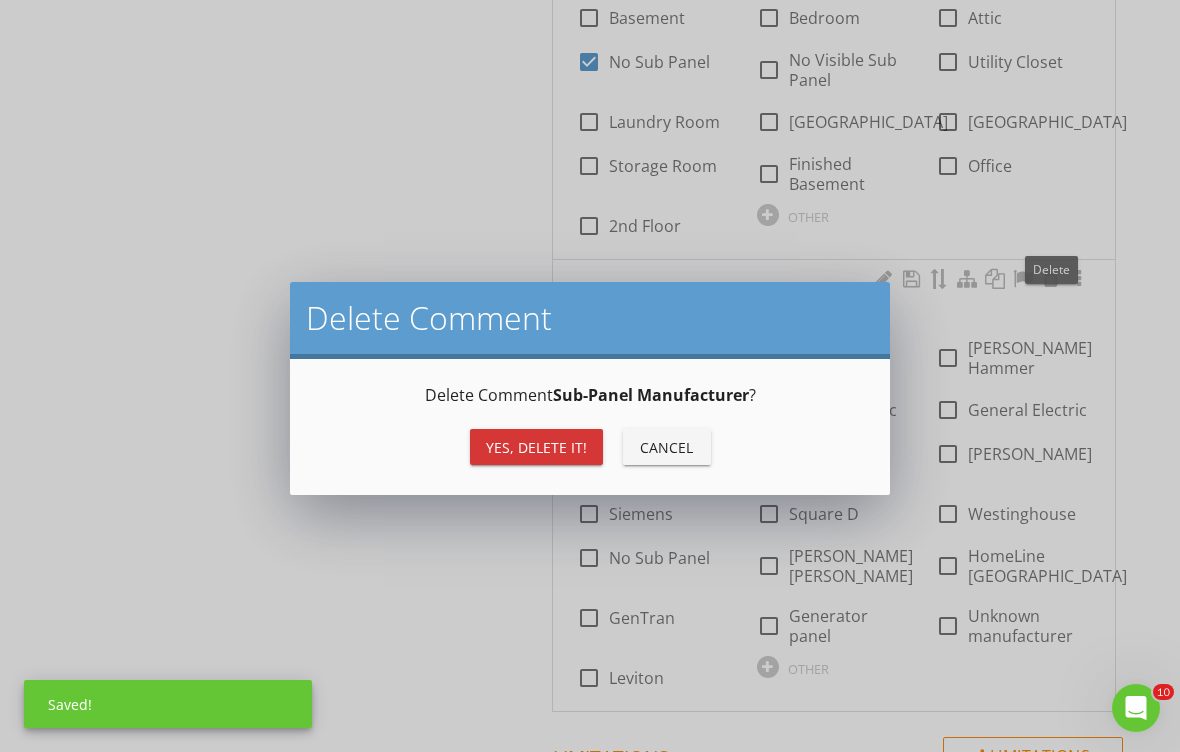 click on "Yes, Delete it!" at bounding box center [536, 447] 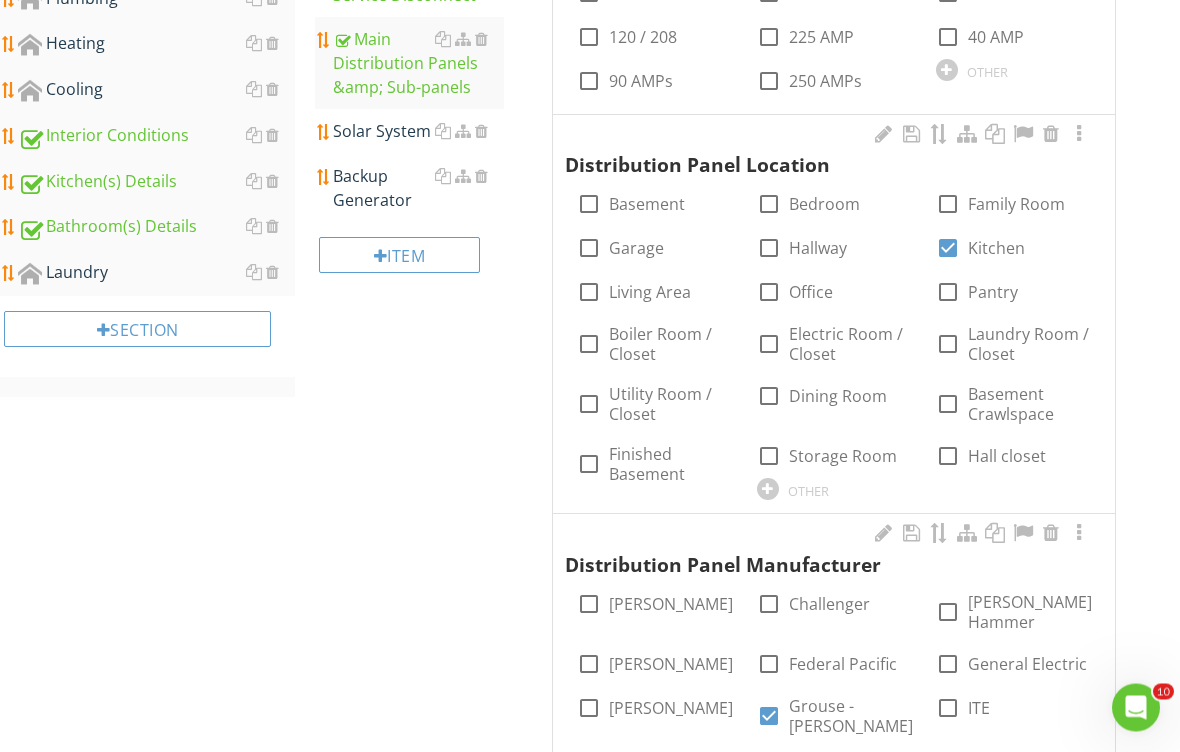 scroll, scrollTop: 671, scrollLeft: 0, axis: vertical 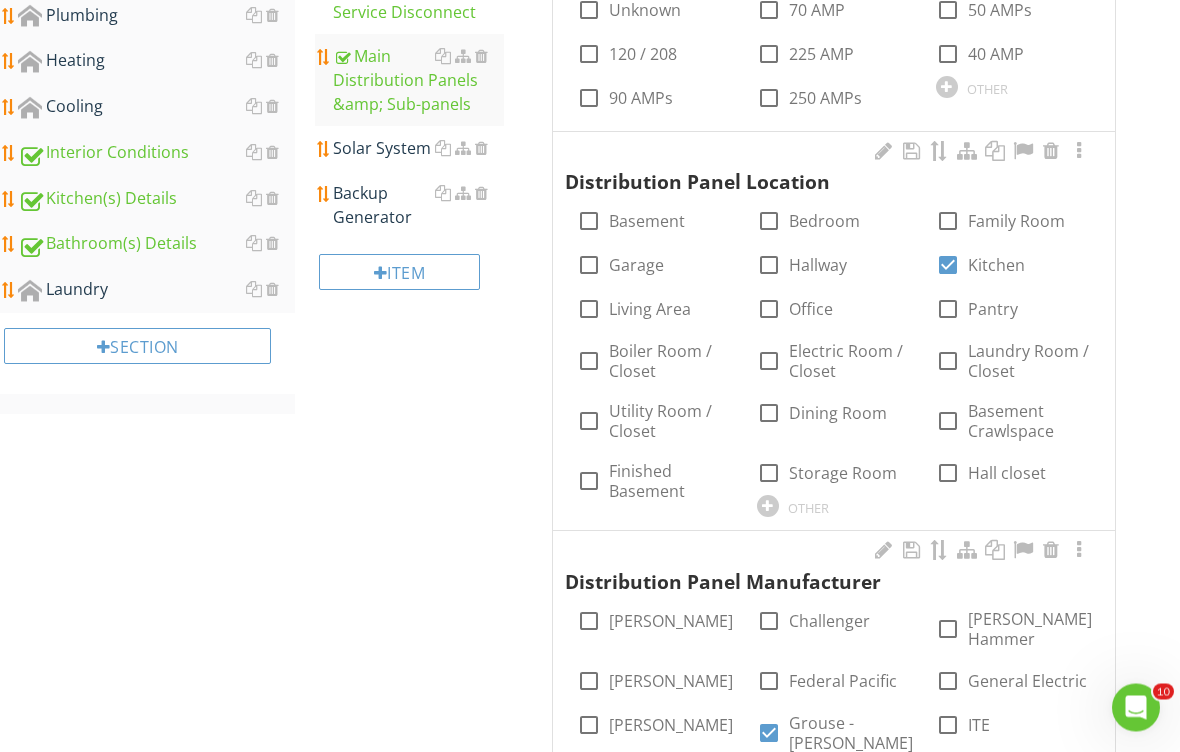 click on "Solar System" at bounding box center (418, 149) 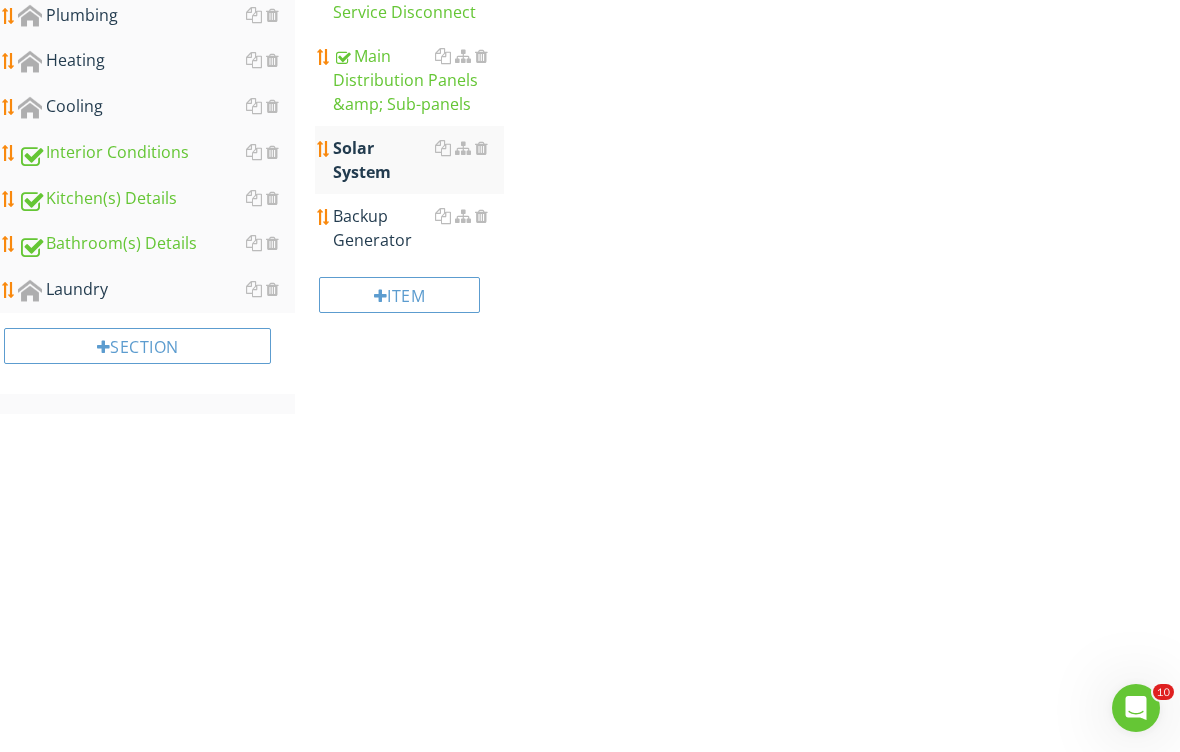 scroll, scrollTop: 437, scrollLeft: 0, axis: vertical 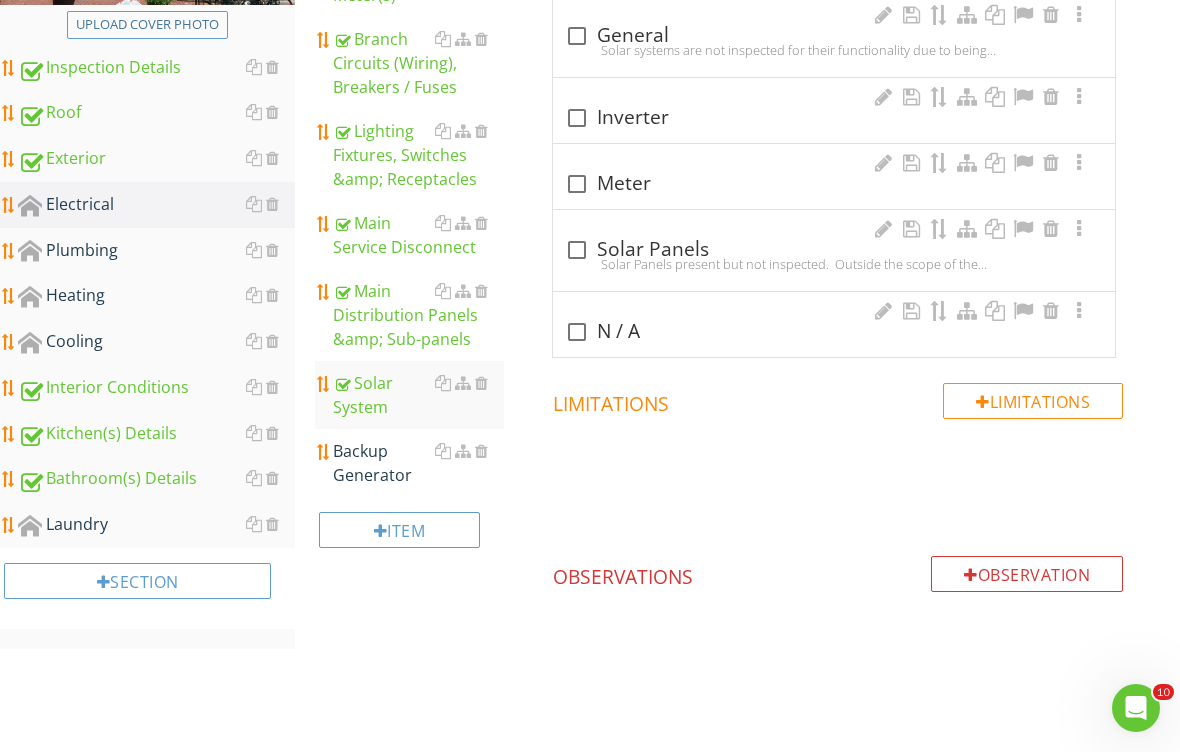 click on "check_box_outline_blank
N / A" at bounding box center [834, 332] 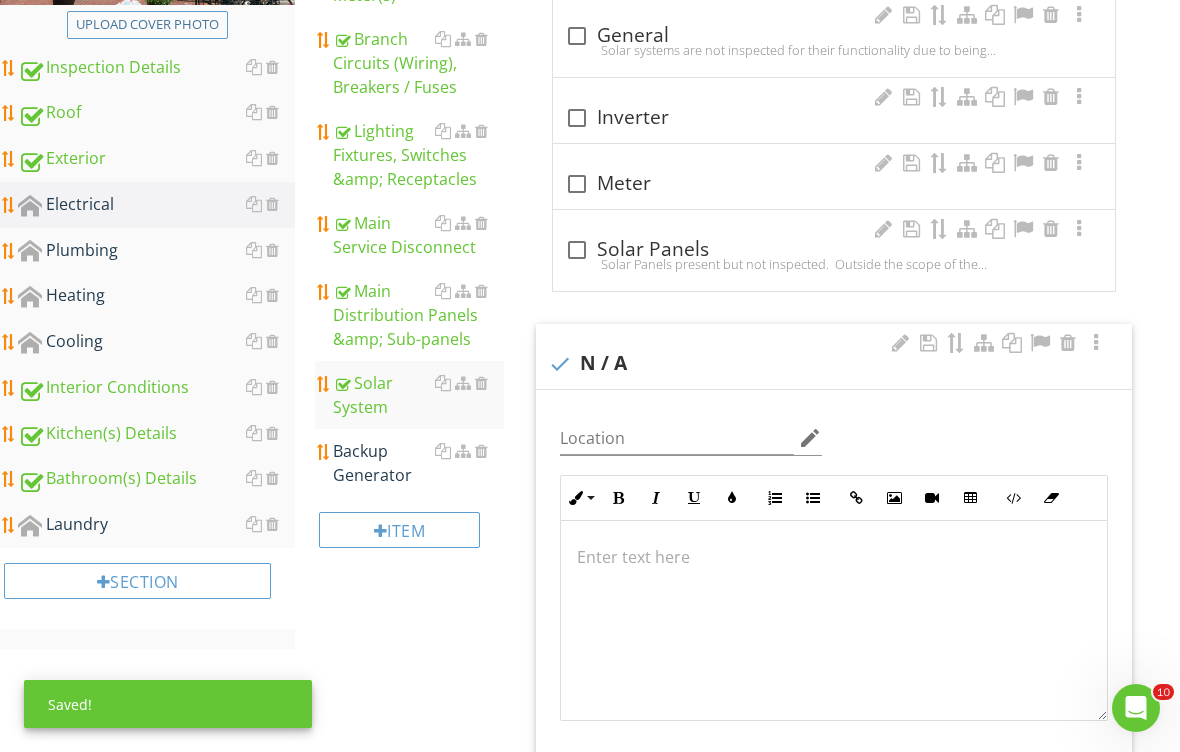 click on "Backup Generator" at bounding box center [418, 463] 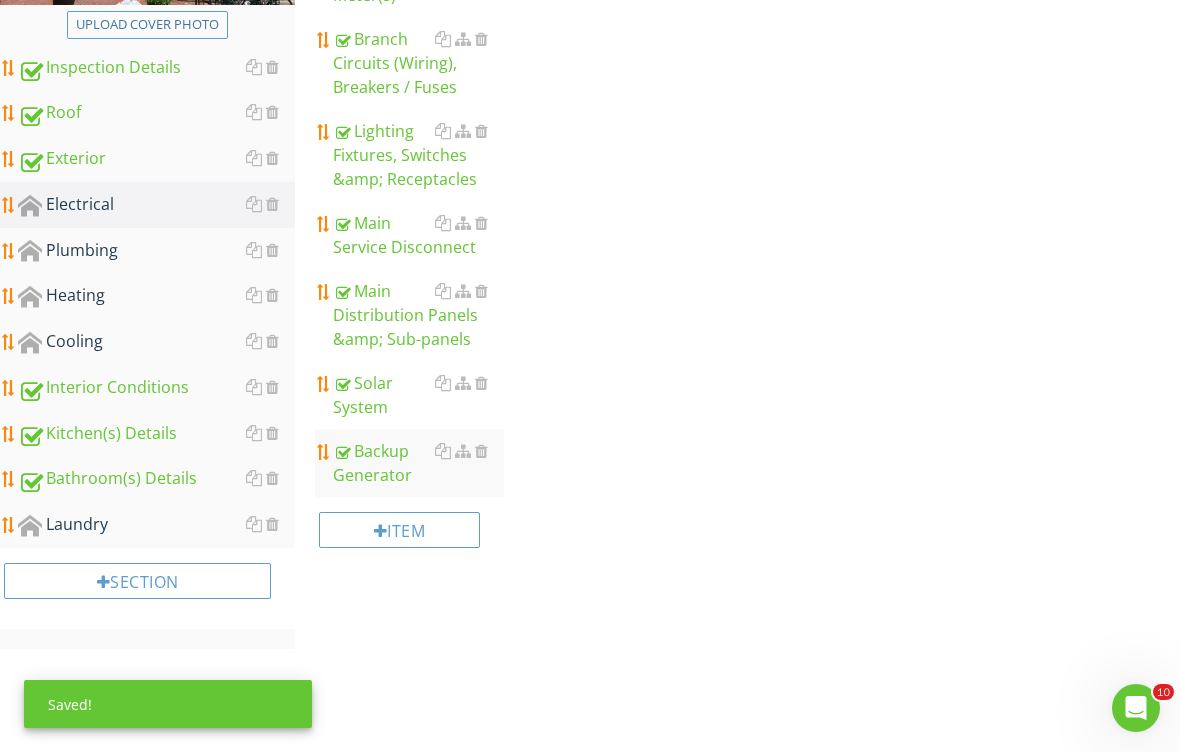 scroll, scrollTop: 387, scrollLeft: 0, axis: vertical 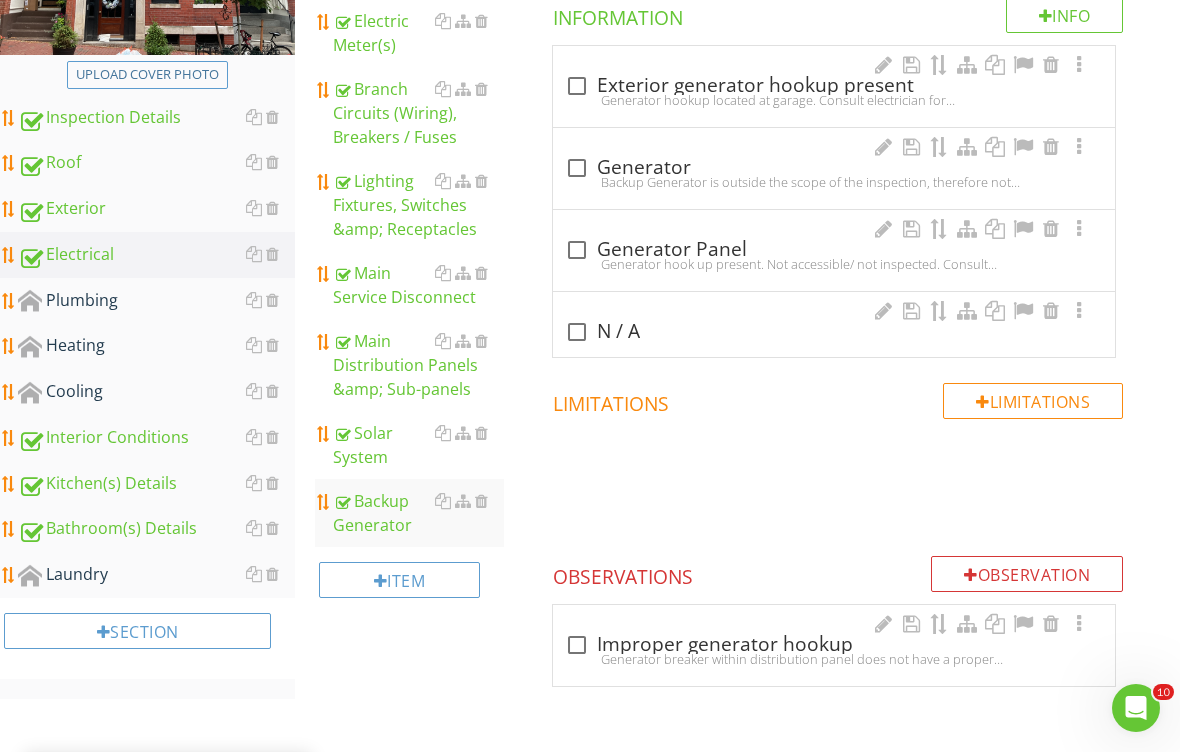 click at bounding box center [577, 332] 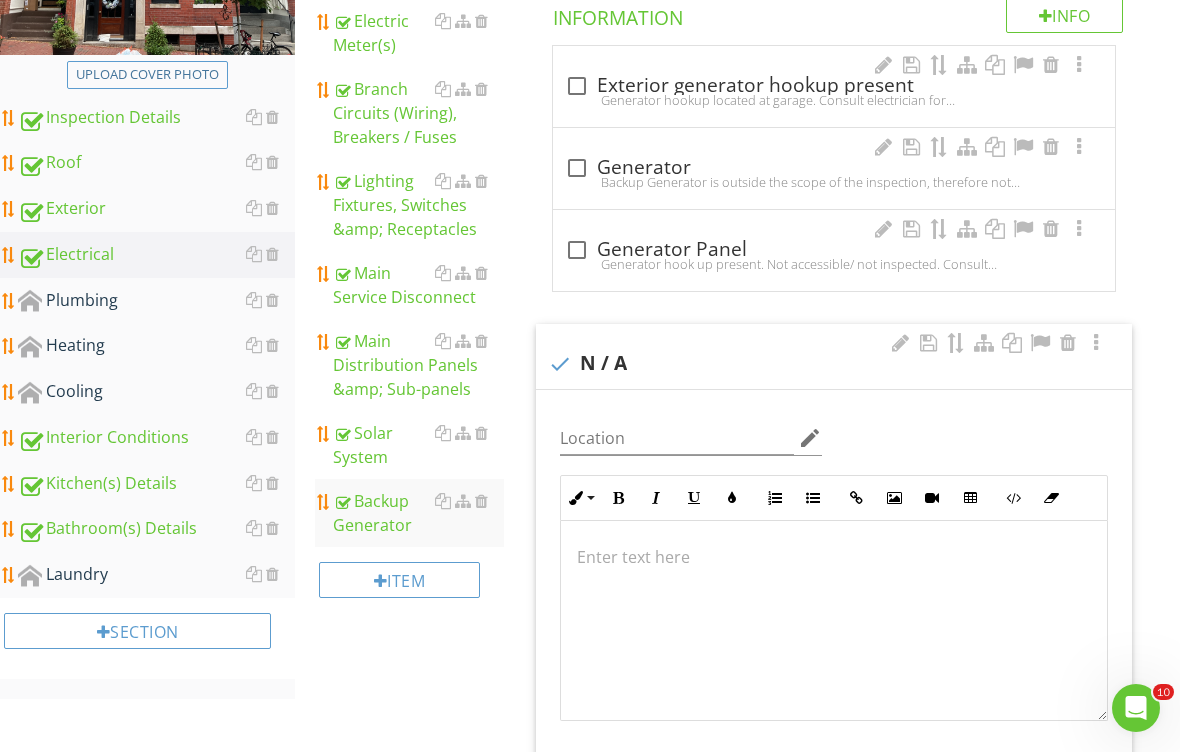 click on "Plumbing" at bounding box center (156, 301) 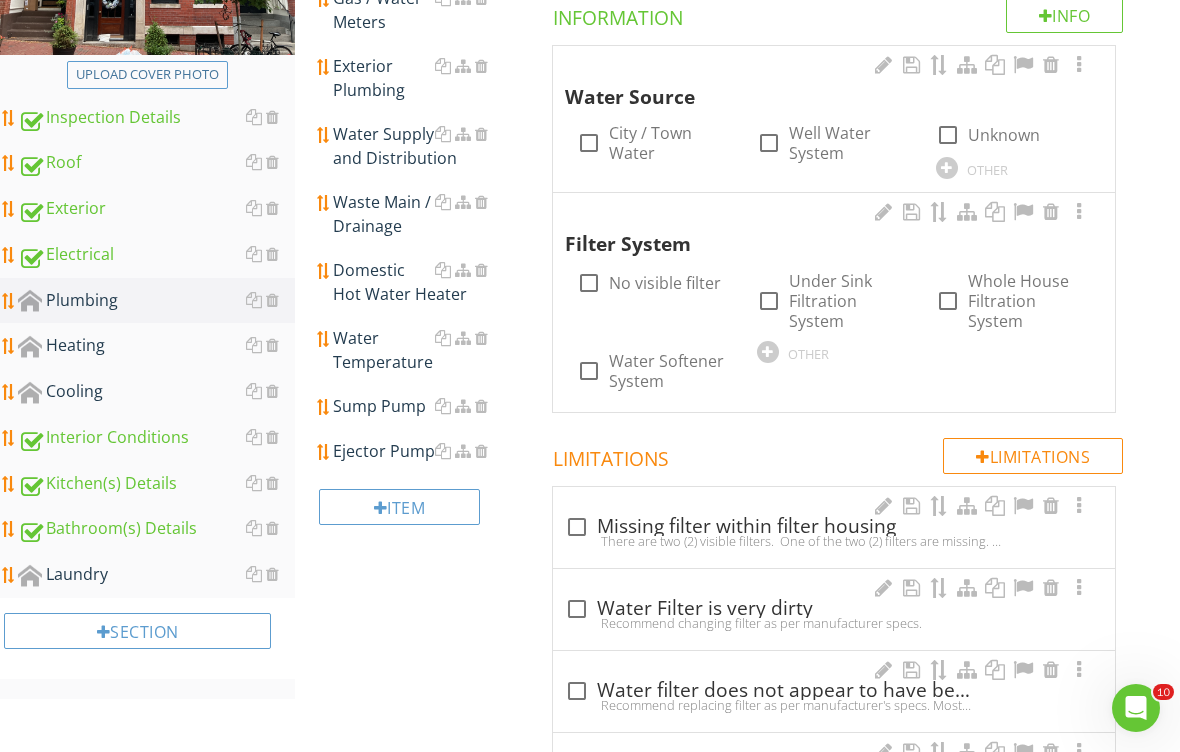 click at bounding box center (589, 143) 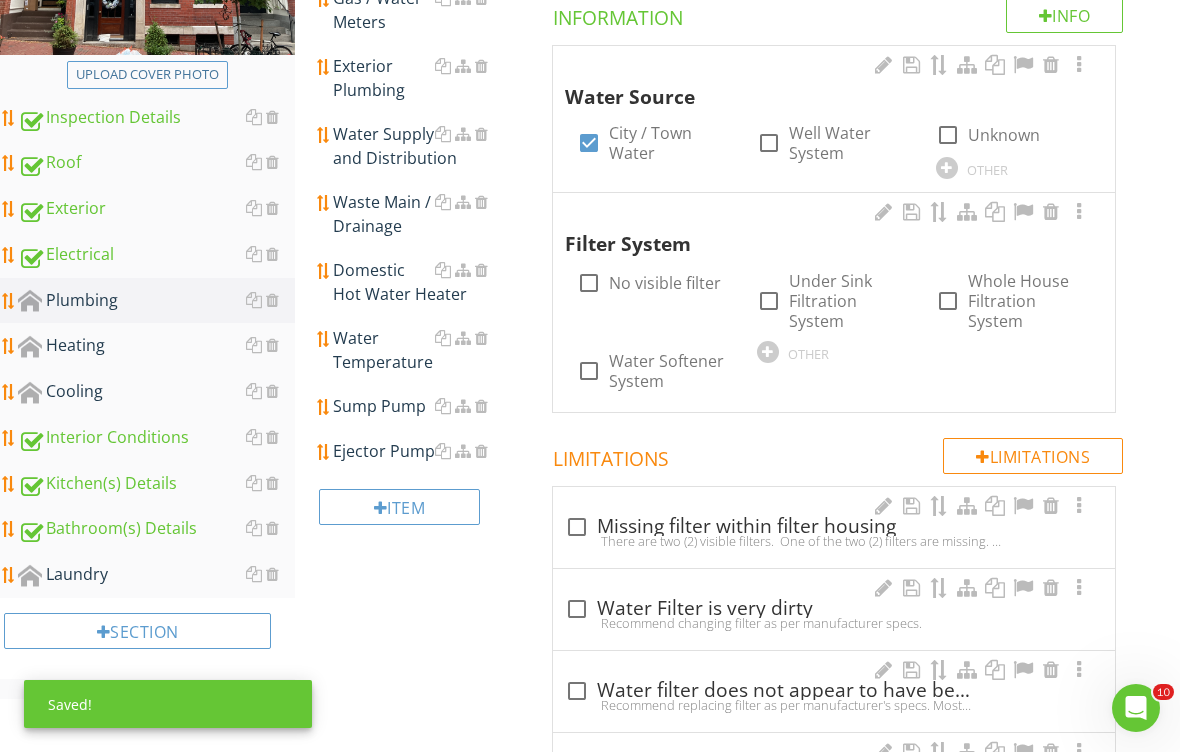 click on "No visible filter" at bounding box center [665, 283] 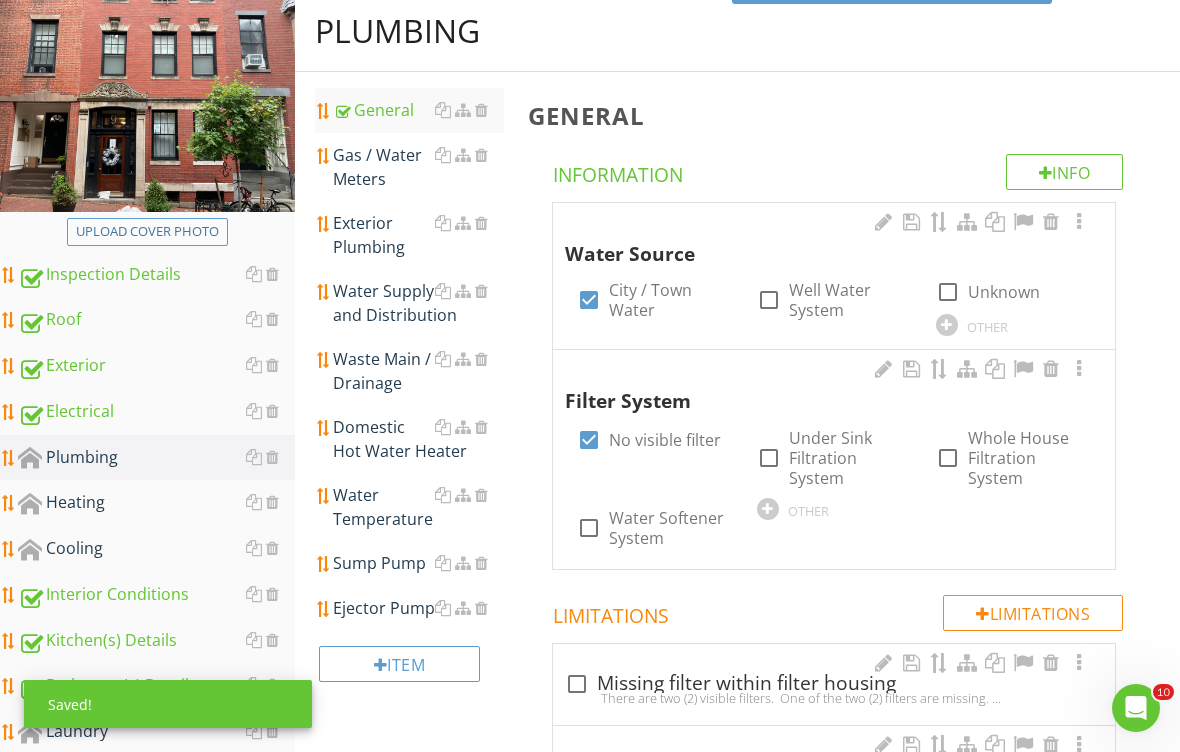 scroll, scrollTop: 223, scrollLeft: 0, axis: vertical 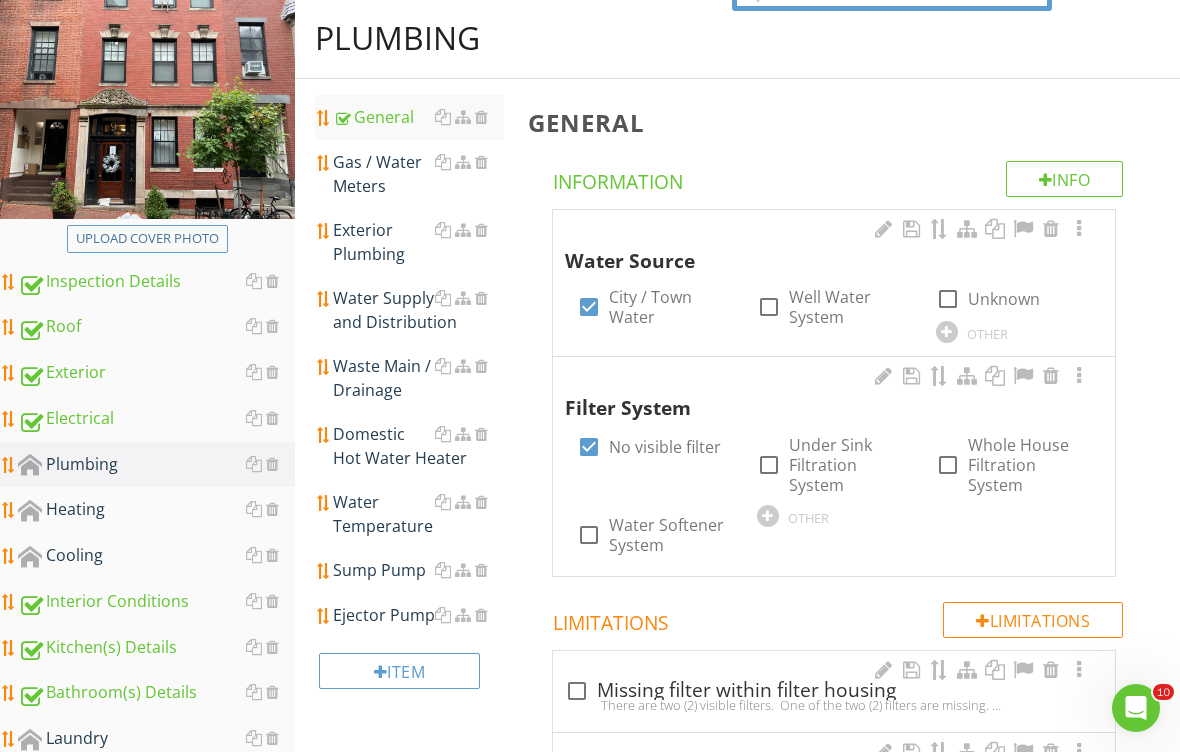 click on "Gas / Water Meters" at bounding box center [418, 174] 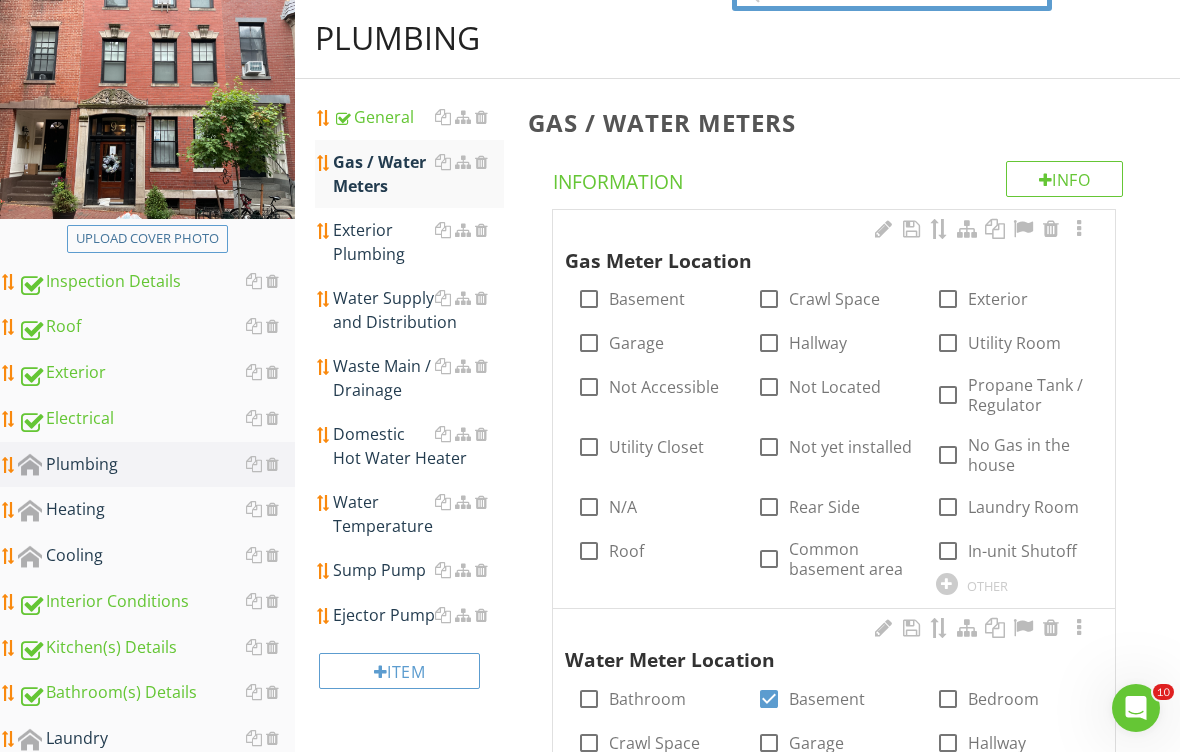 click on "No Gas in the house" at bounding box center [1029, 455] 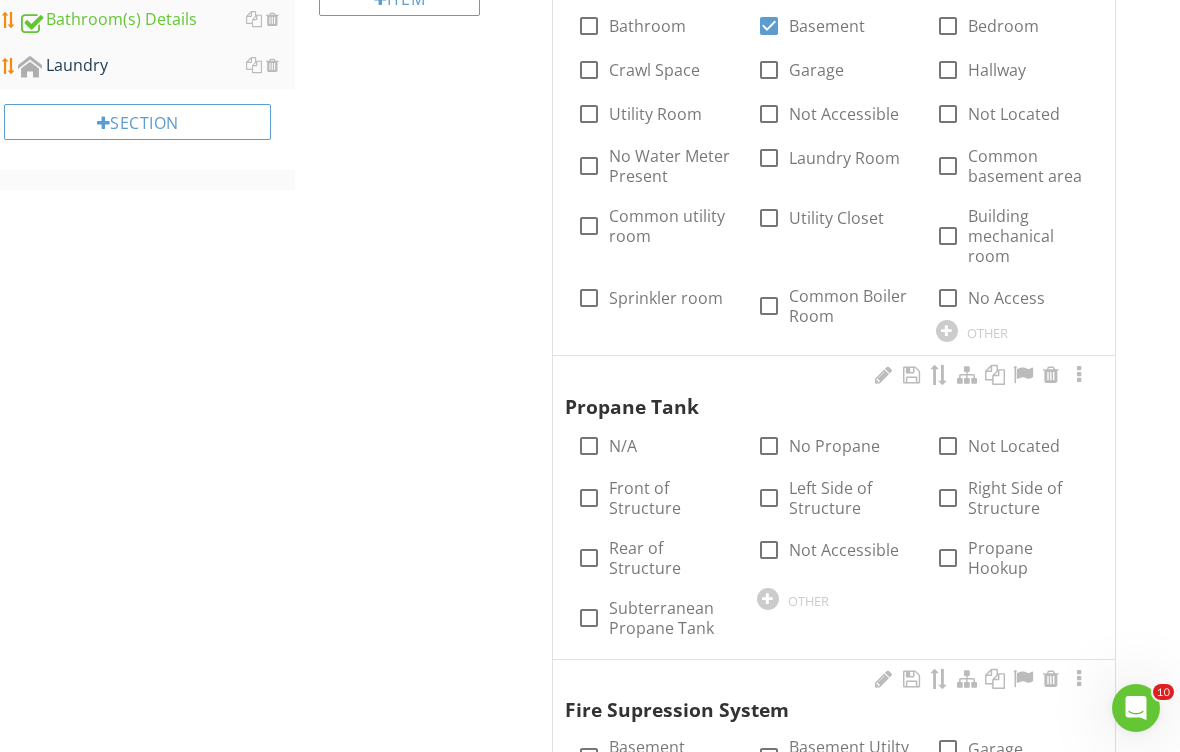 scroll, scrollTop: 974, scrollLeft: 0, axis: vertical 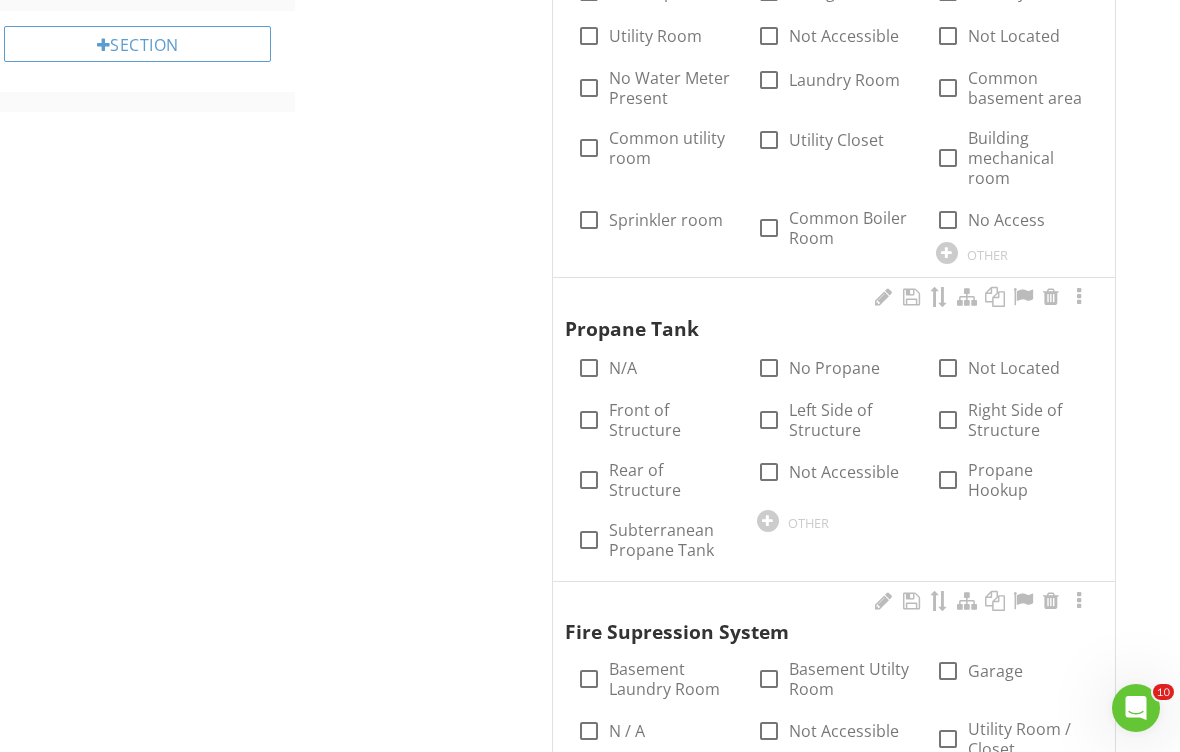 click on "N/A" at bounding box center (623, 368) 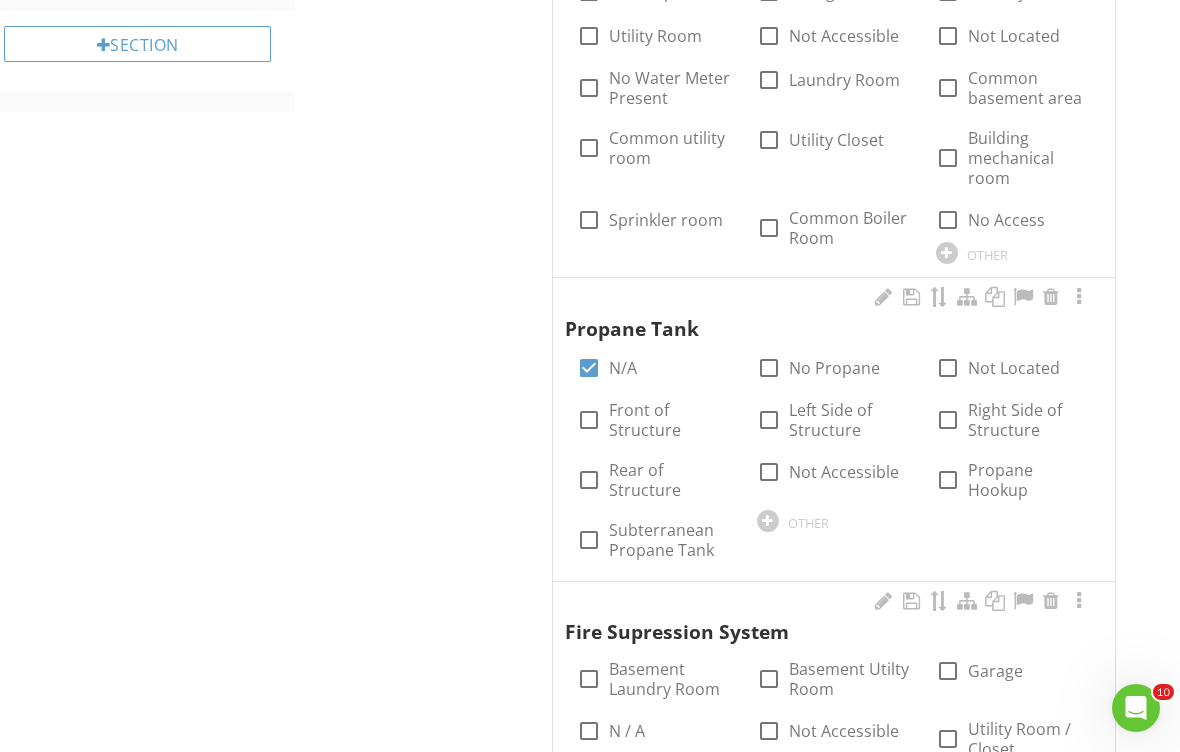 click on "N / A" at bounding box center [627, 731] 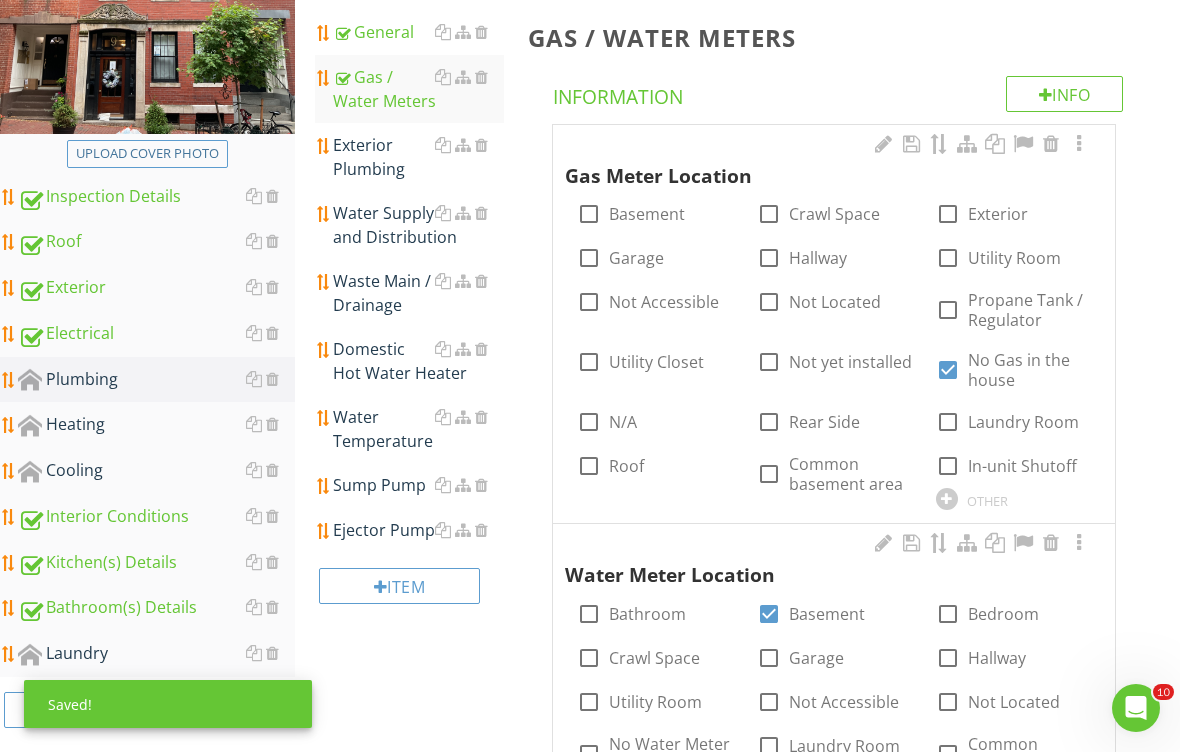 scroll, scrollTop: 304, scrollLeft: 0, axis: vertical 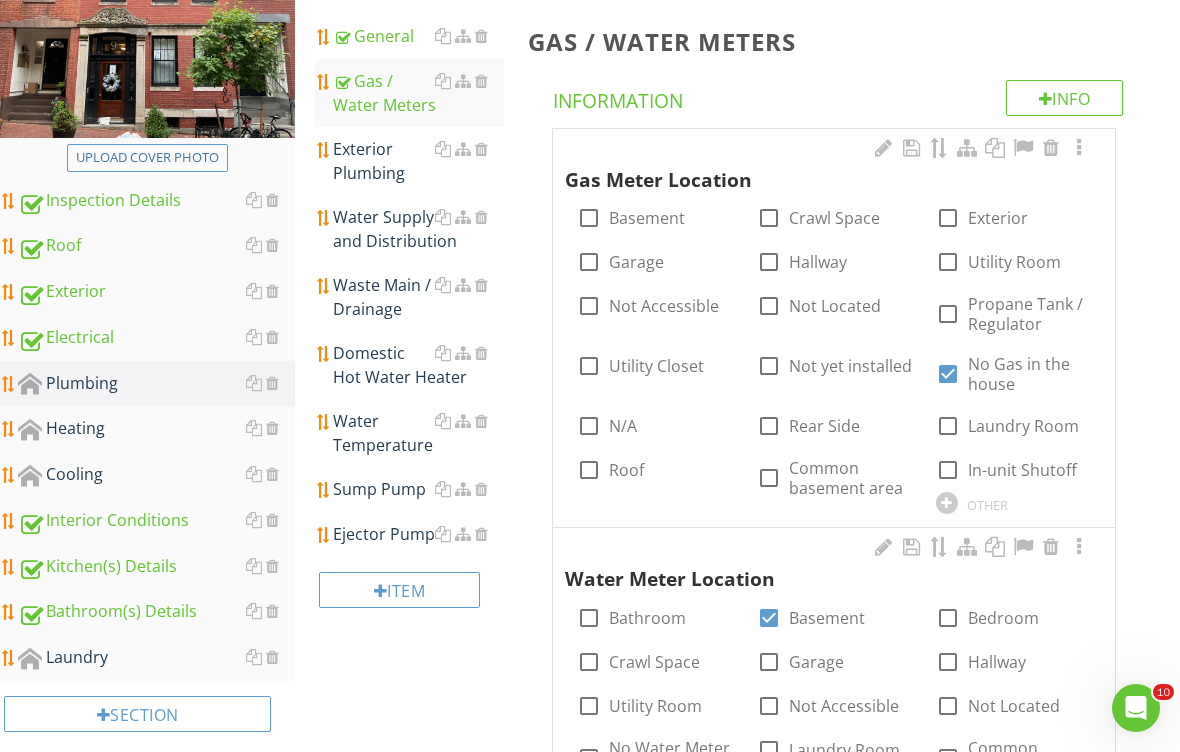 click on "Exterior Plumbing" at bounding box center [418, 161] 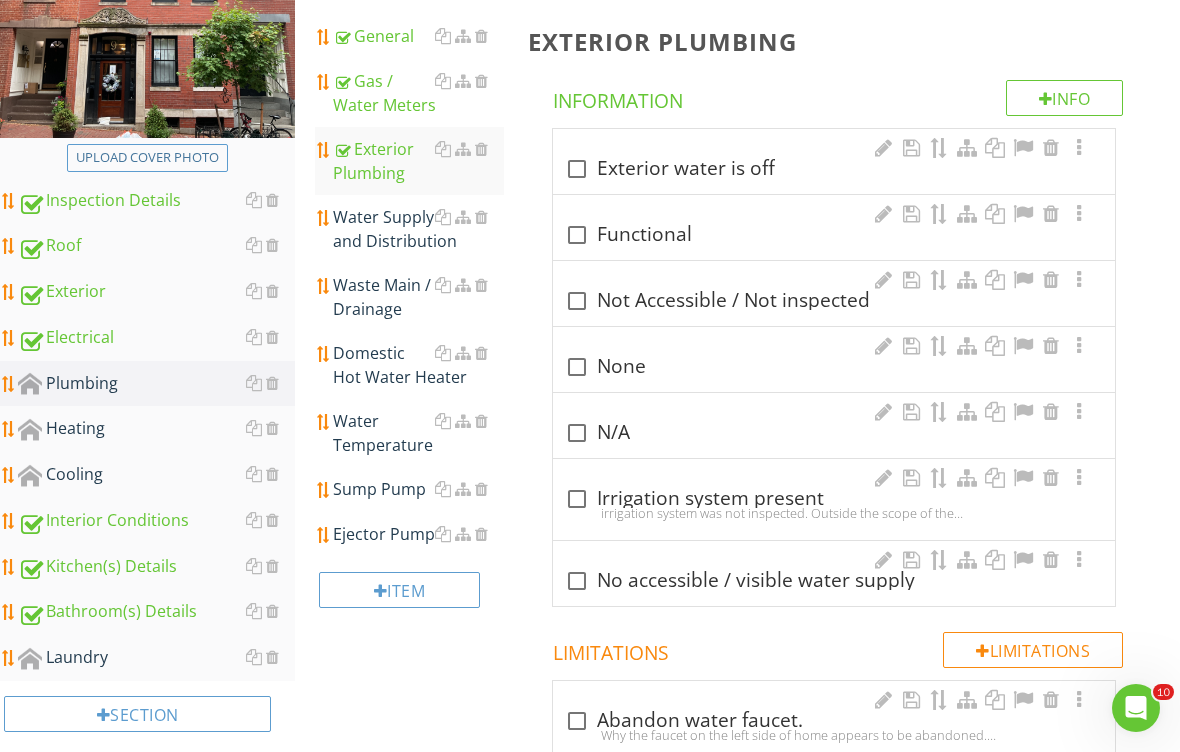 click on "check_box_outline_blank
N/A" at bounding box center [834, 433] 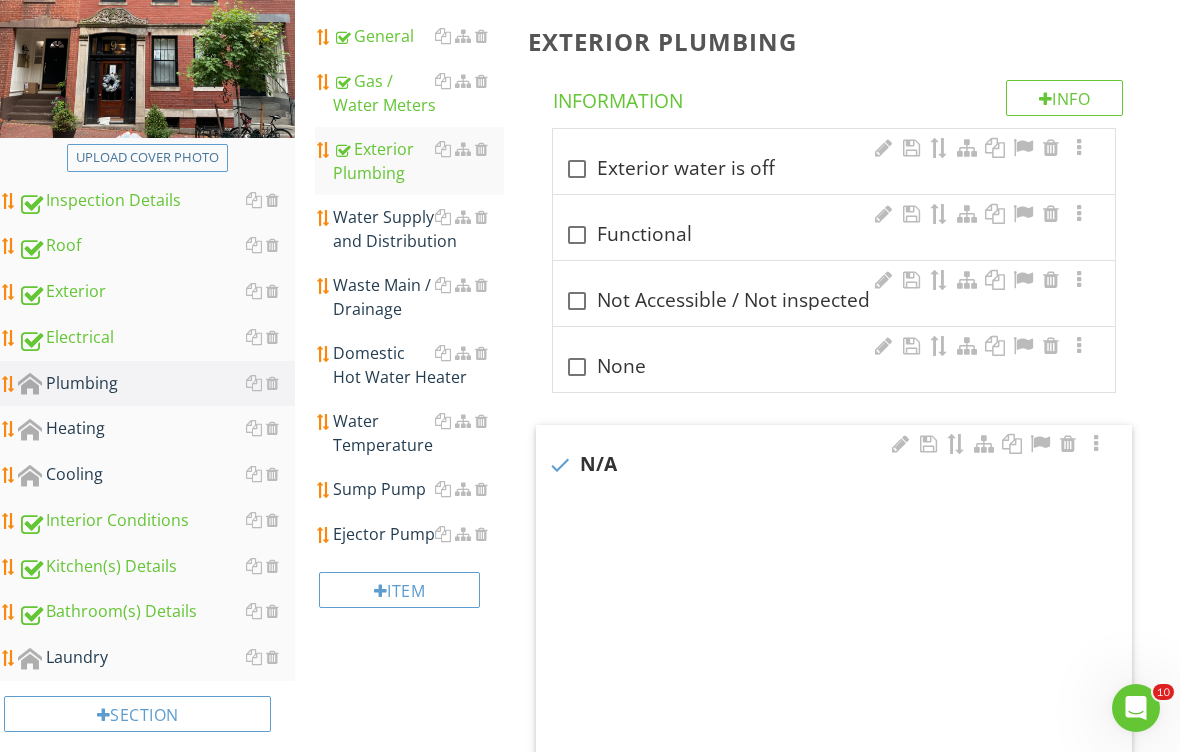 checkbox on "true" 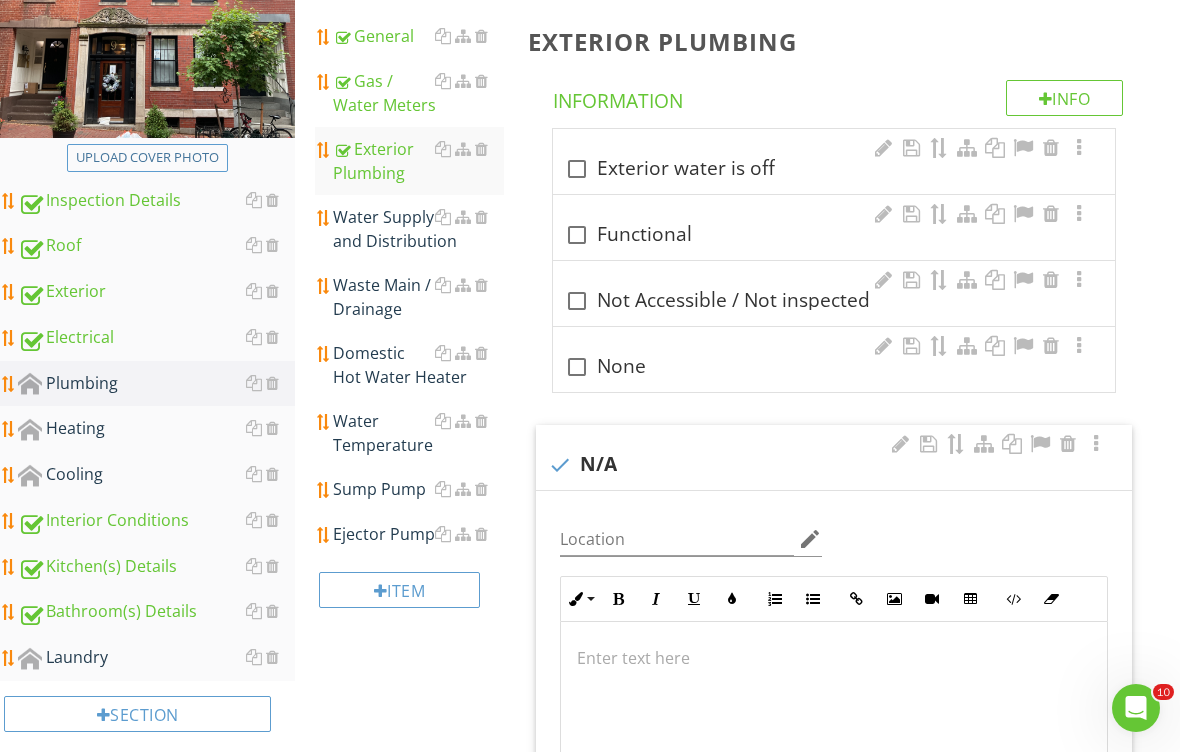 click on "Water Supply and Distribution" at bounding box center [418, 229] 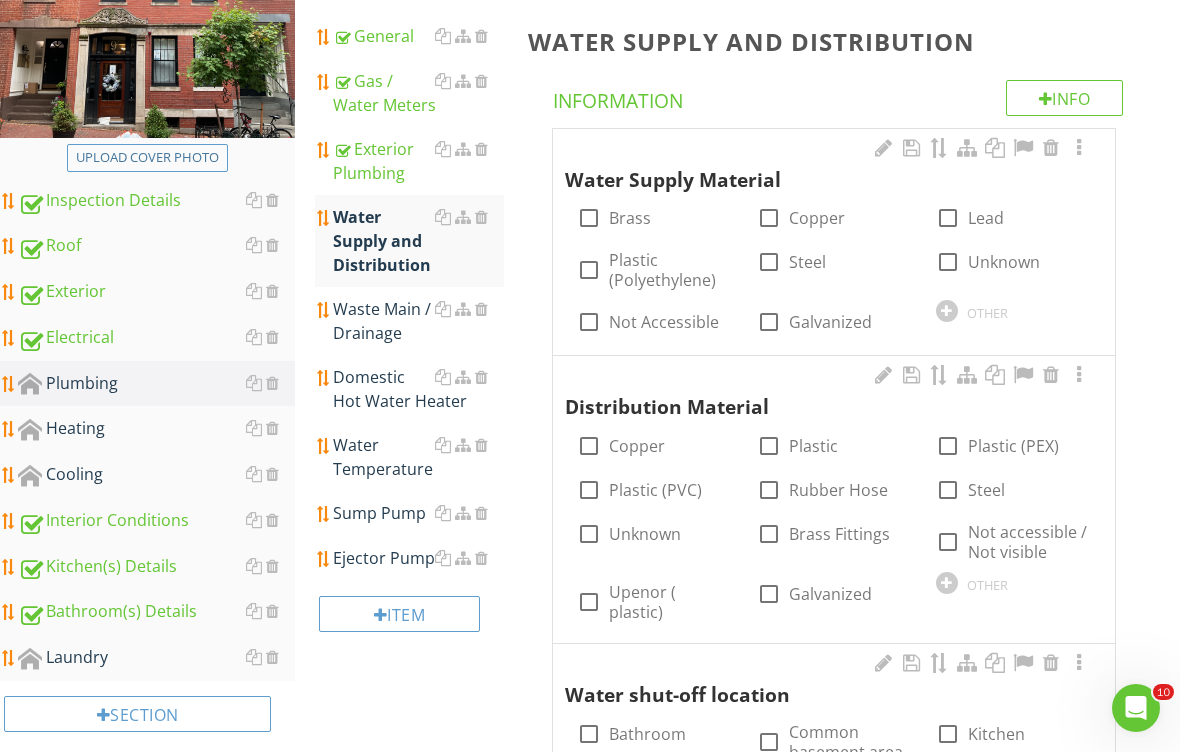 click on "Copper" at bounding box center [817, 218] 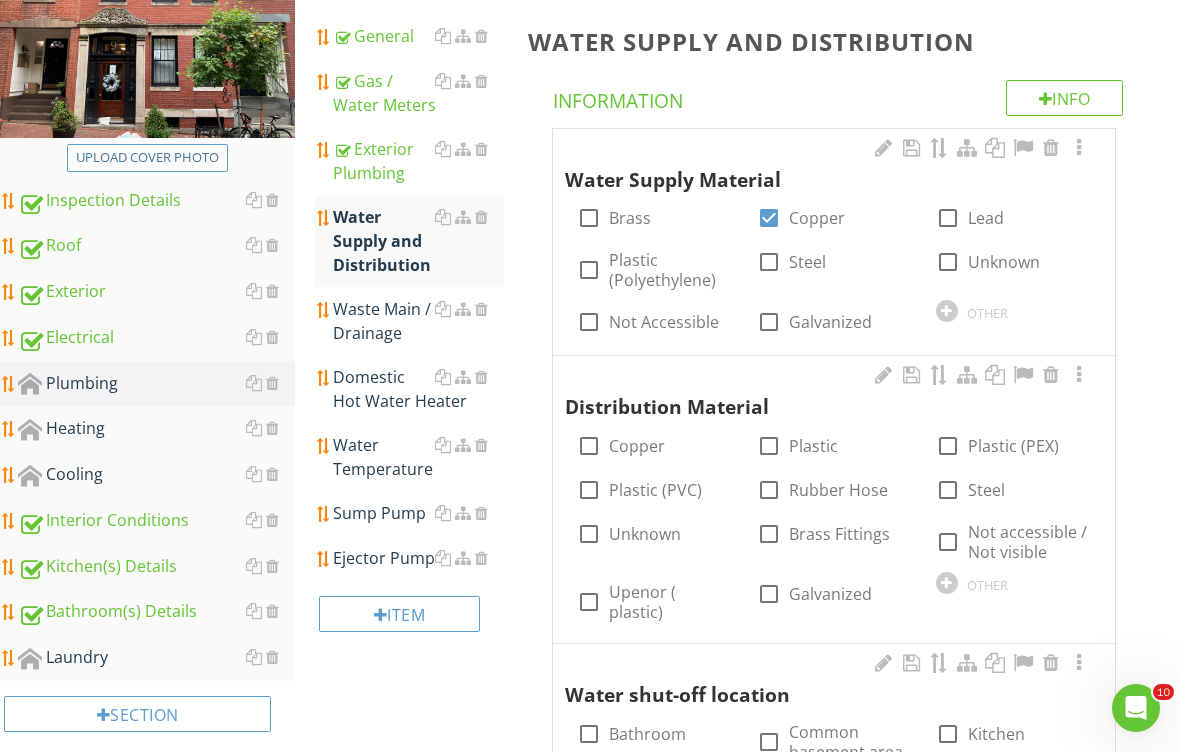 click on "Copper" at bounding box center [637, 446] 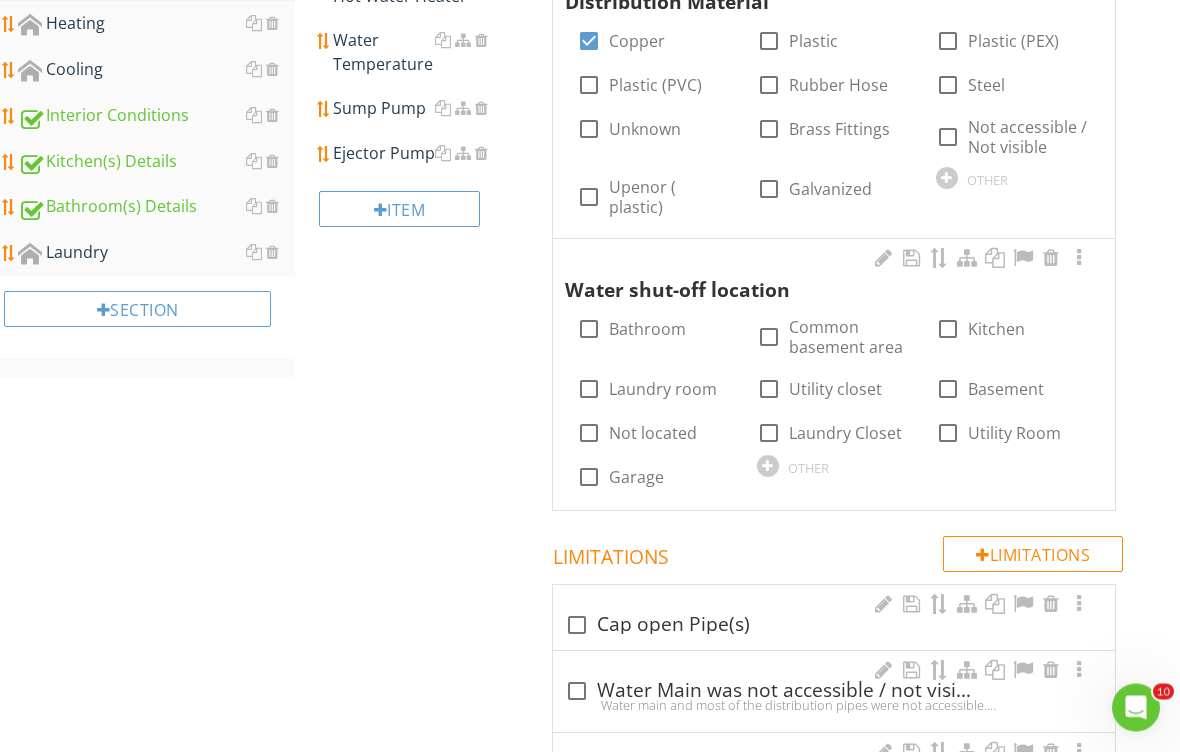 scroll, scrollTop: 709, scrollLeft: 0, axis: vertical 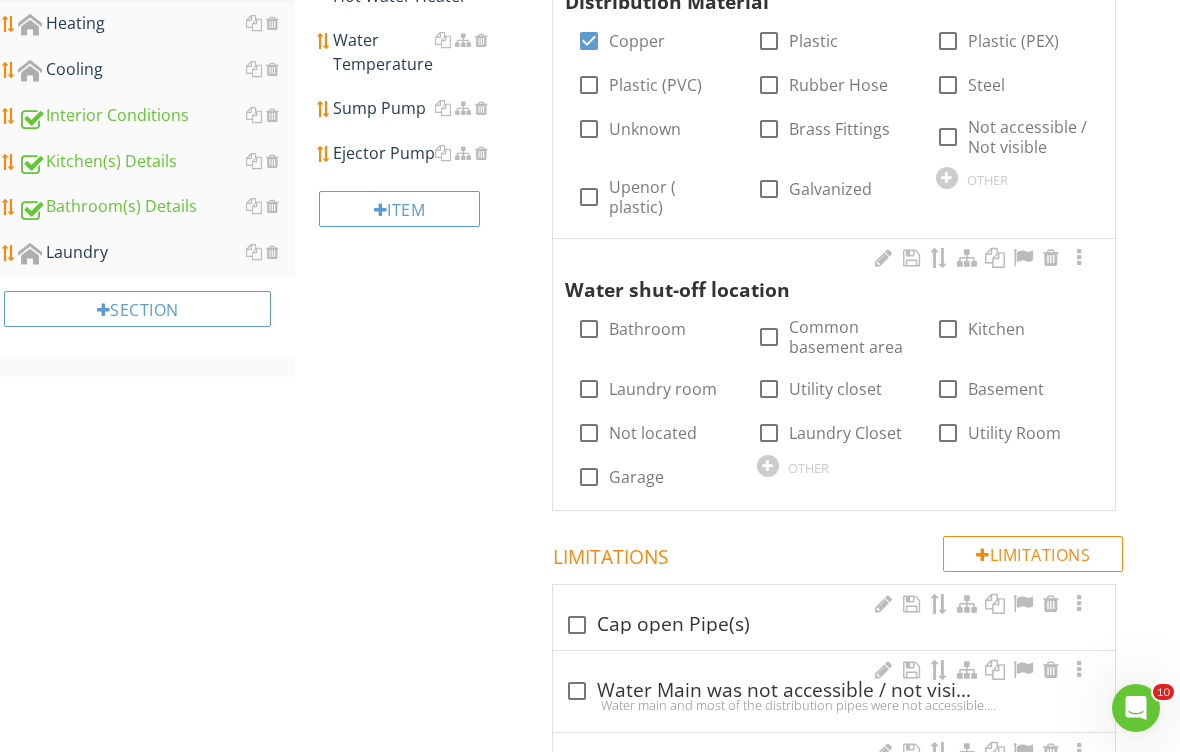 click on "Common basement area" at bounding box center (850, 337) 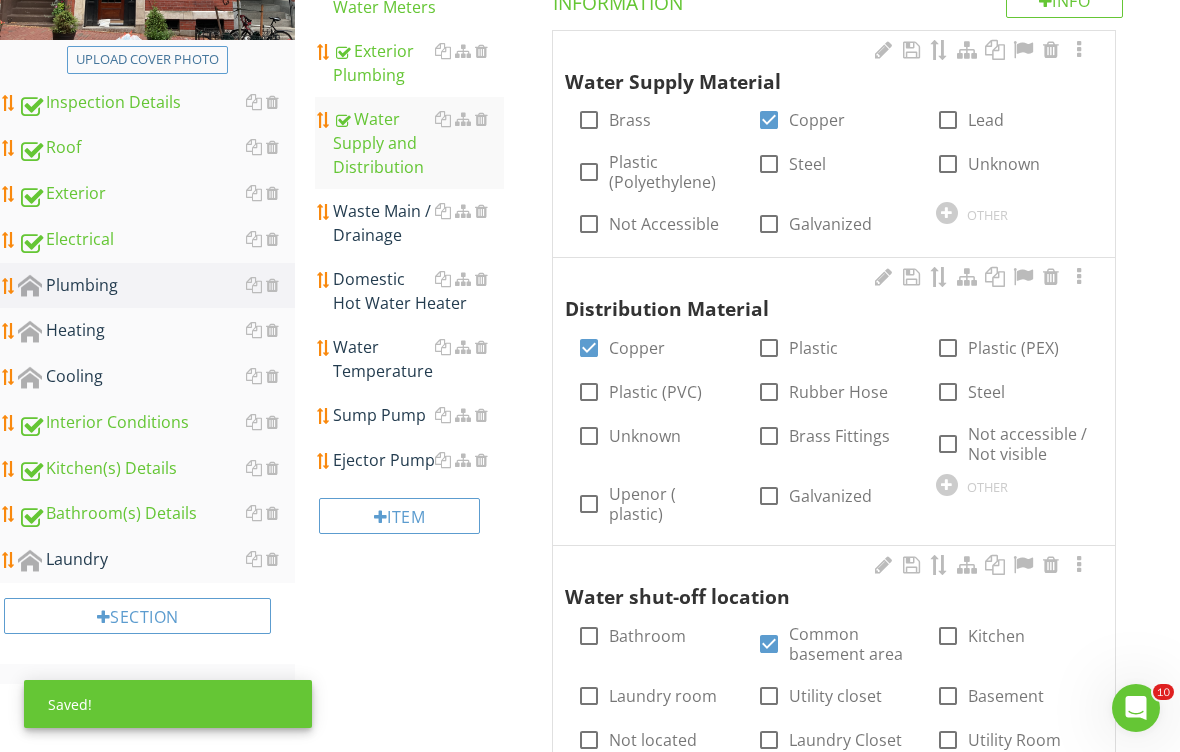 scroll, scrollTop: 401, scrollLeft: 0, axis: vertical 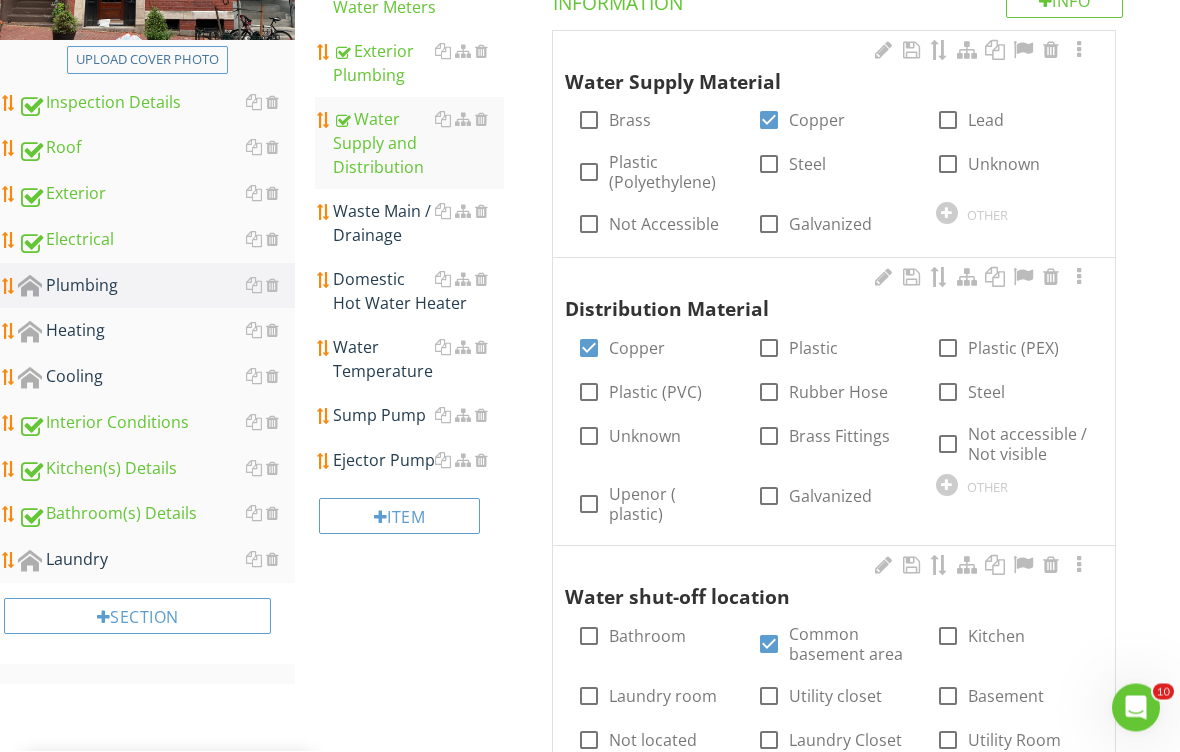 click on "Waste Main / Drainage" at bounding box center [418, 224] 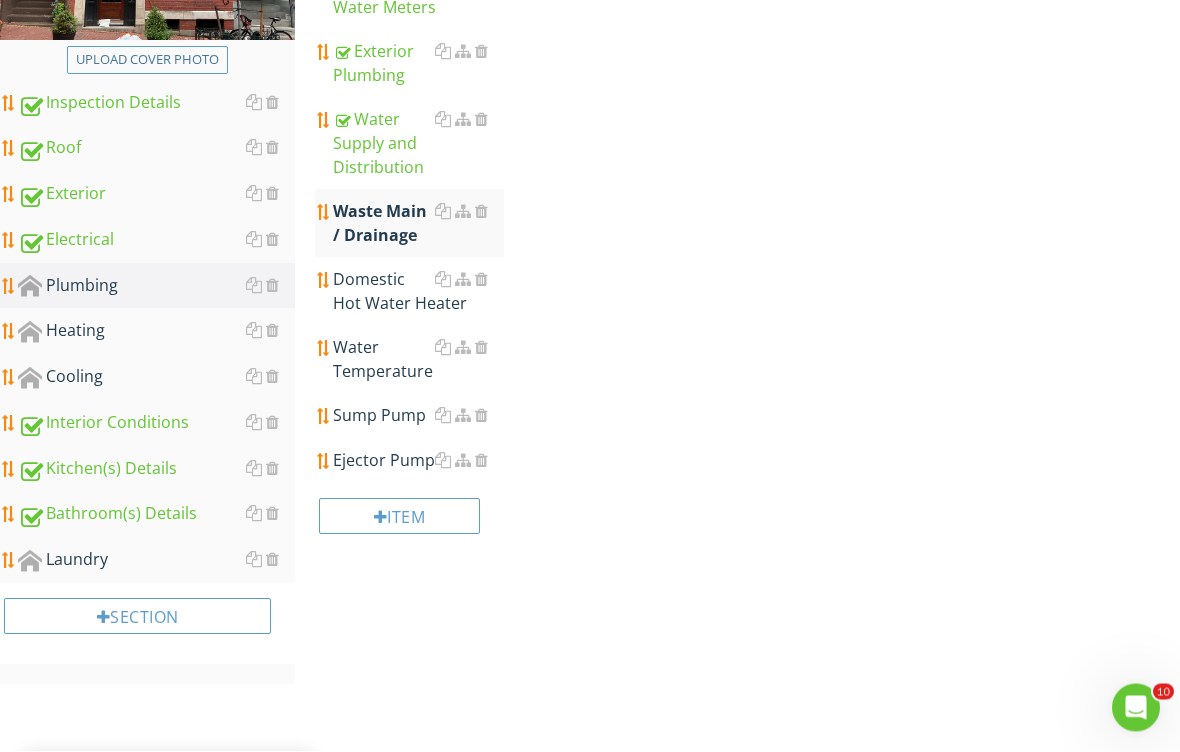 scroll, scrollTop: 402, scrollLeft: 0, axis: vertical 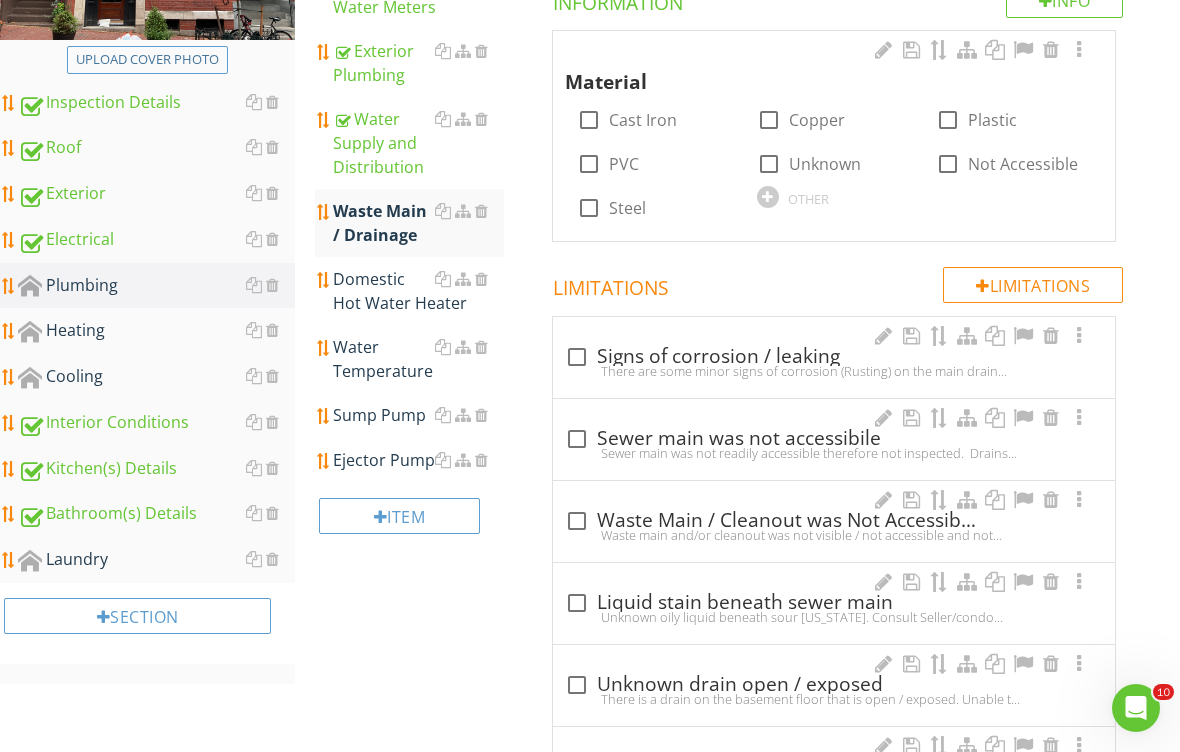 click on "PVC" at bounding box center (624, 164) 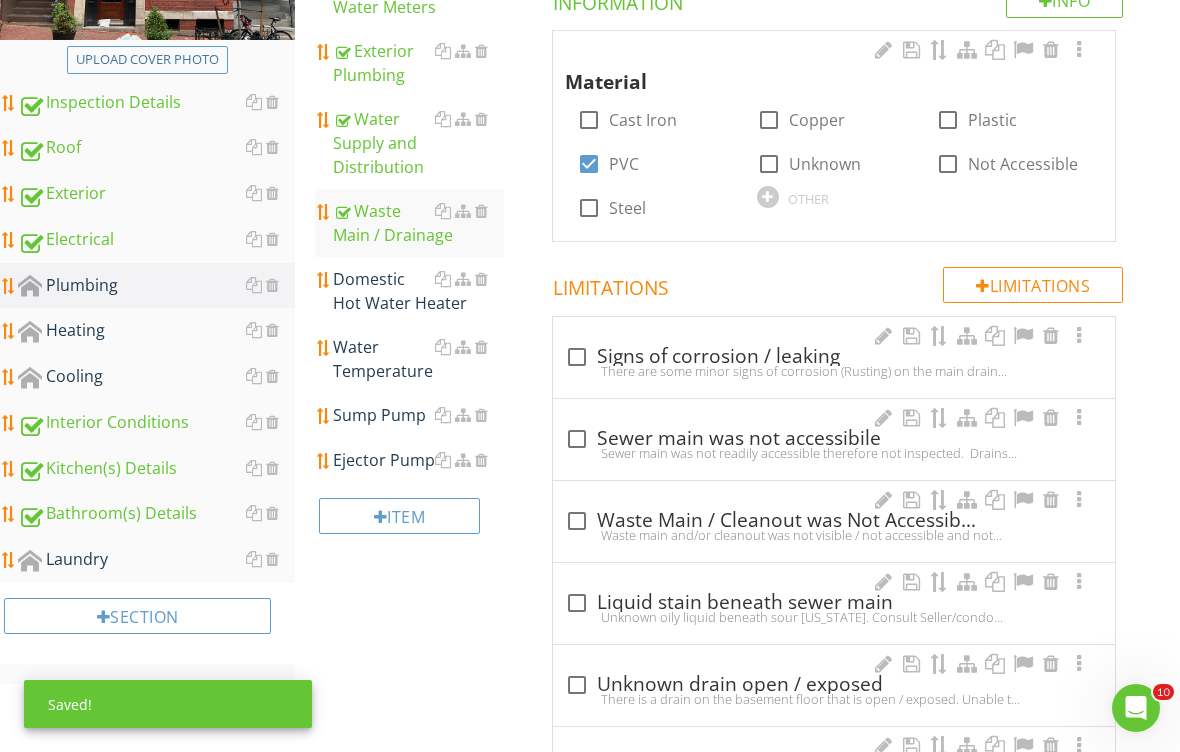click on "Domestic Hot Water Heater" at bounding box center (418, 291) 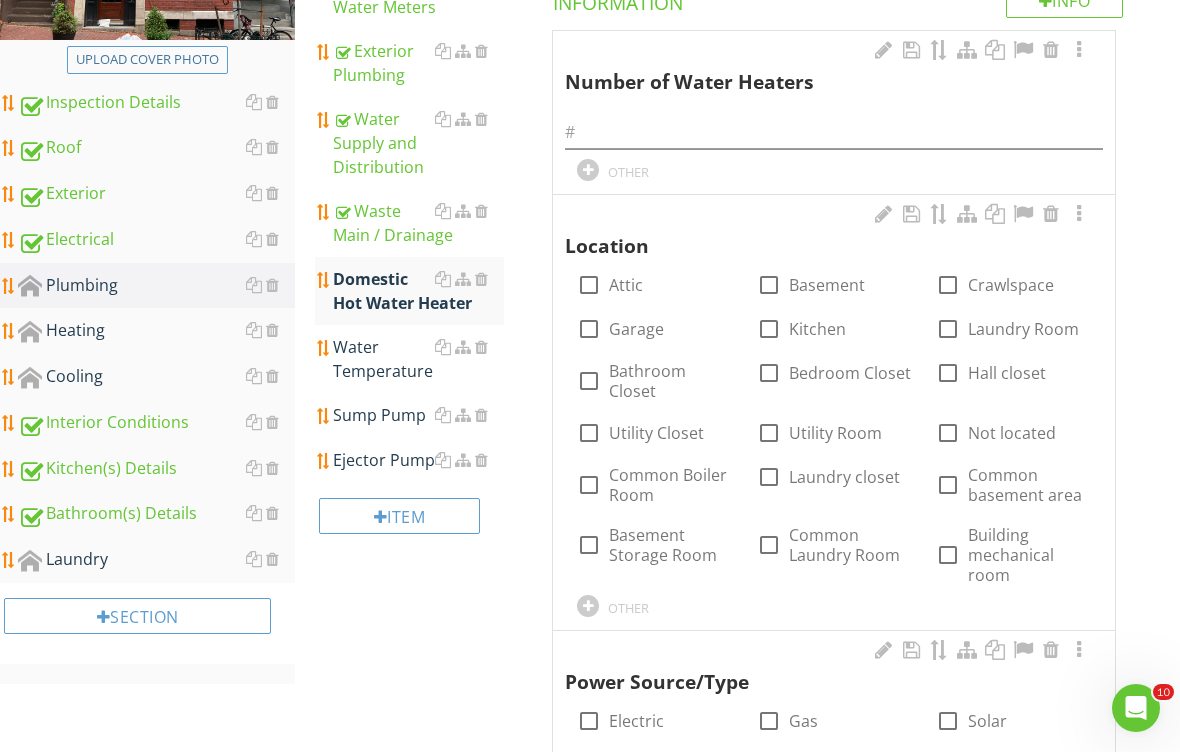 click on "Kitchen" at bounding box center [817, 329] 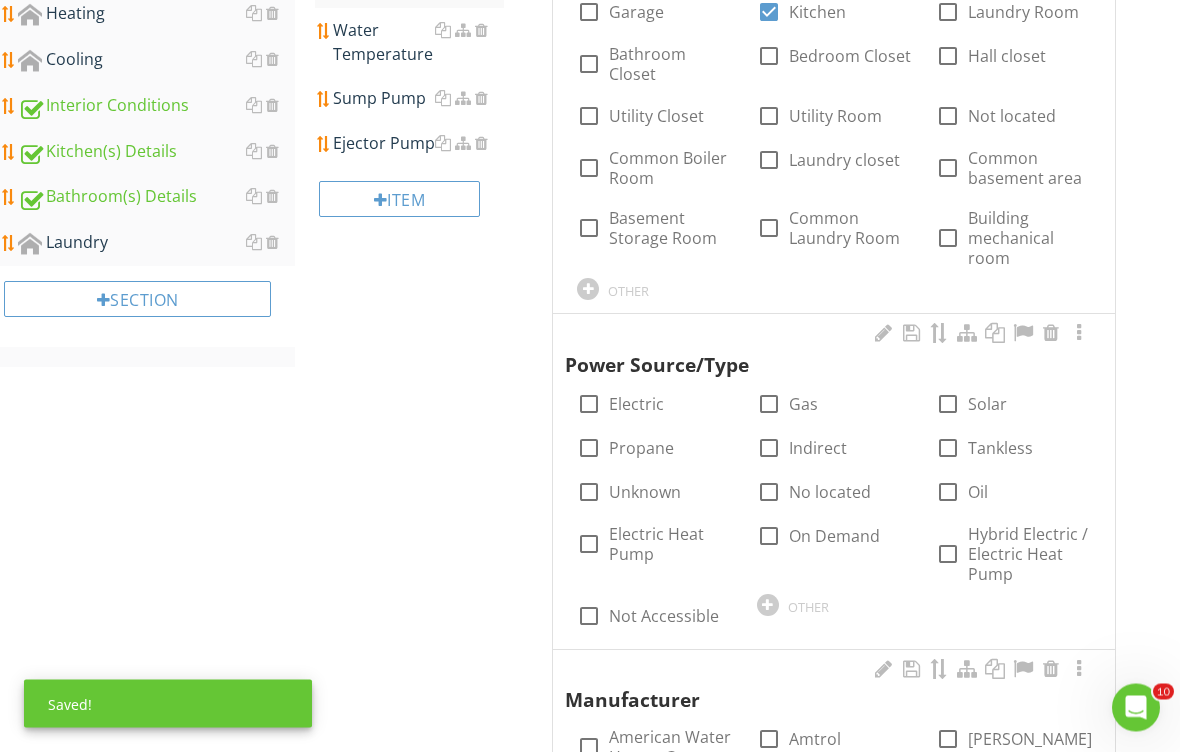 scroll, scrollTop: 780, scrollLeft: 0, axis: vertical 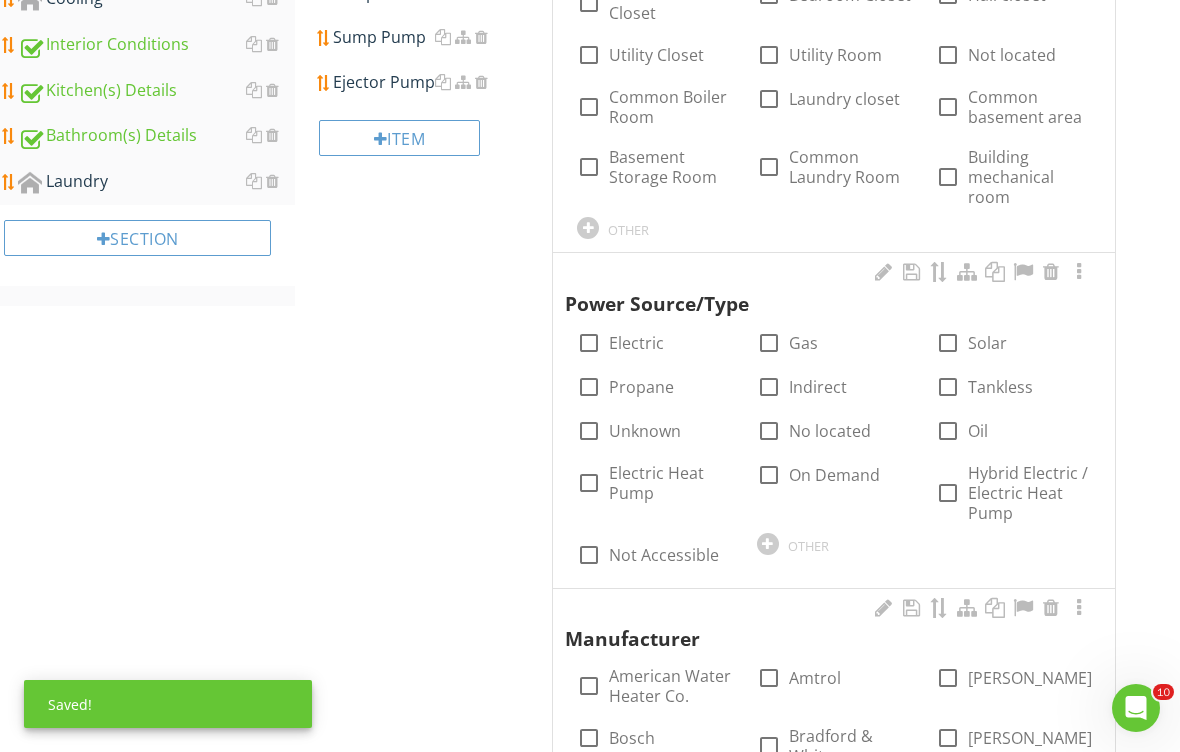 click on "Electric" at bounding box center (636, 343) 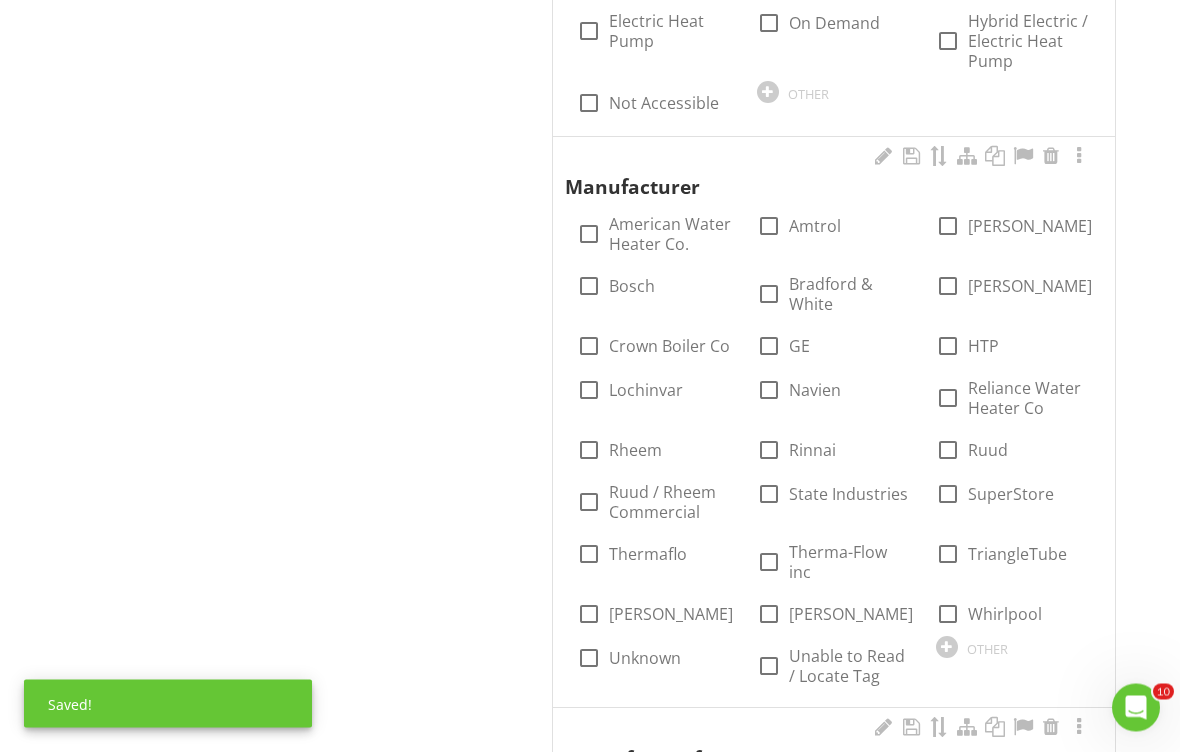 scroll, scrollTop: 1232, scrollLeft: 0, axis: vertical 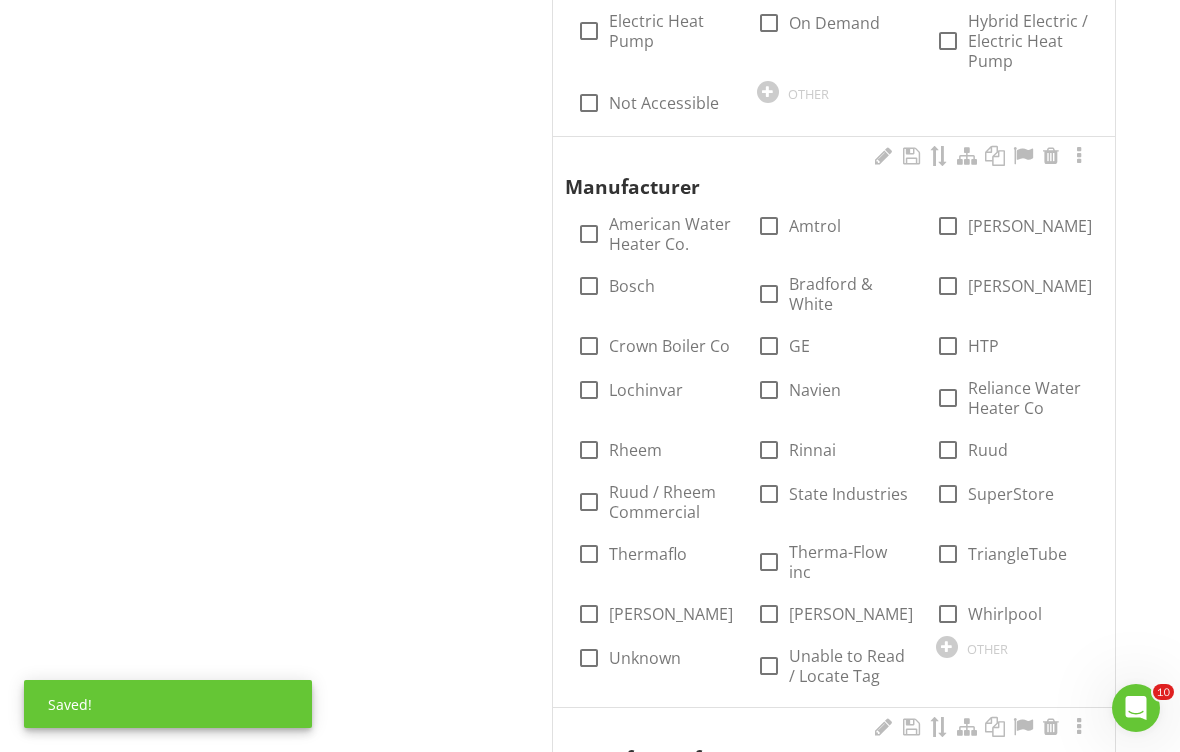 click on "Bradford & White" at bounding box center (850, 294) 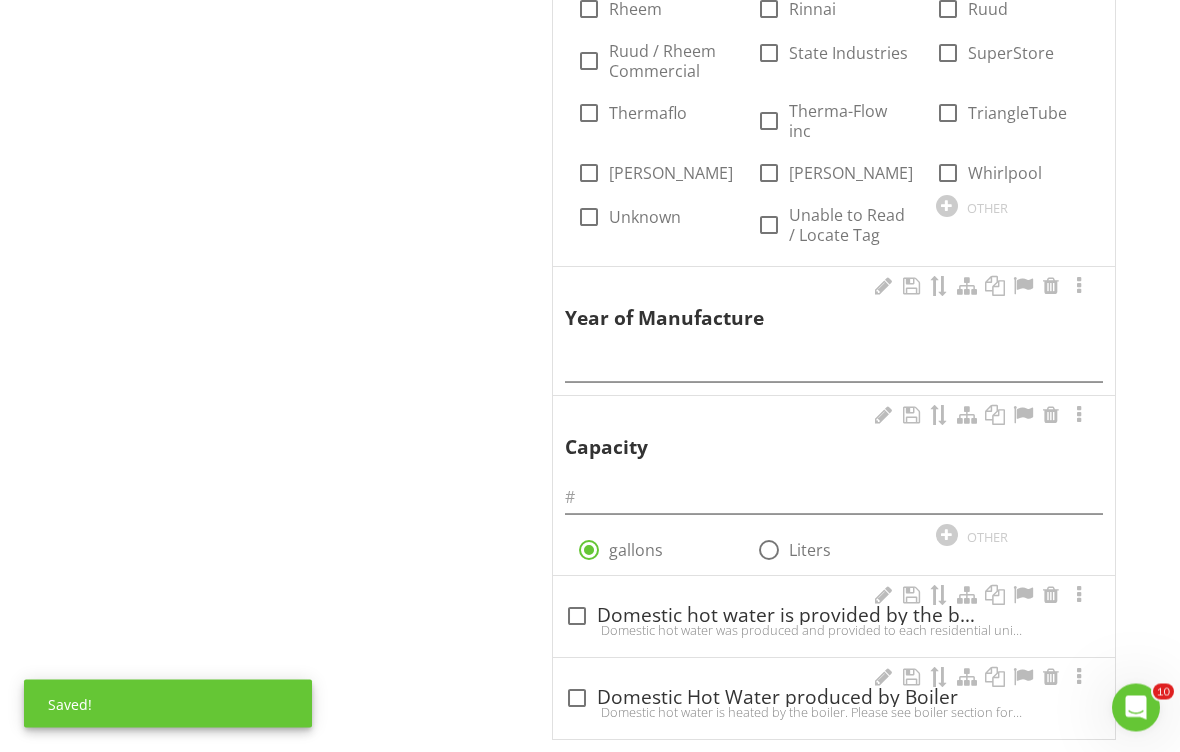 scroll, scrollTop: 1673, scrollLeft: 0, axis: vertical 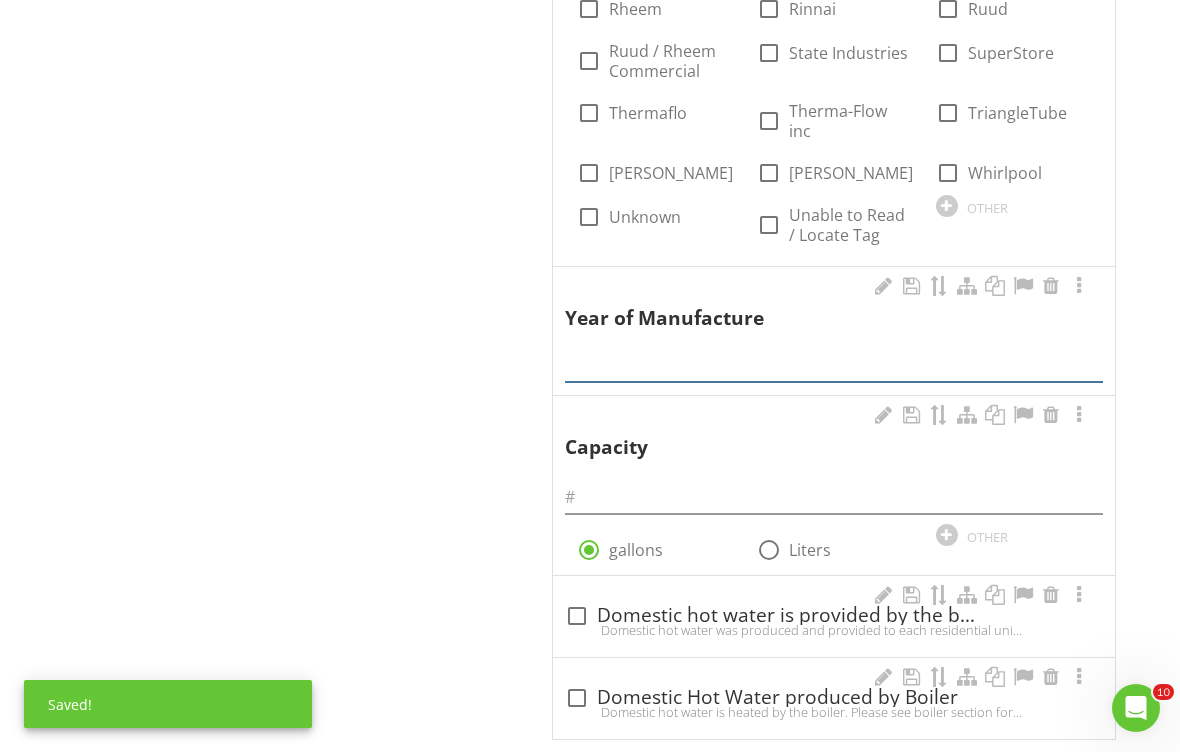 click at bounding box center (834, 365) 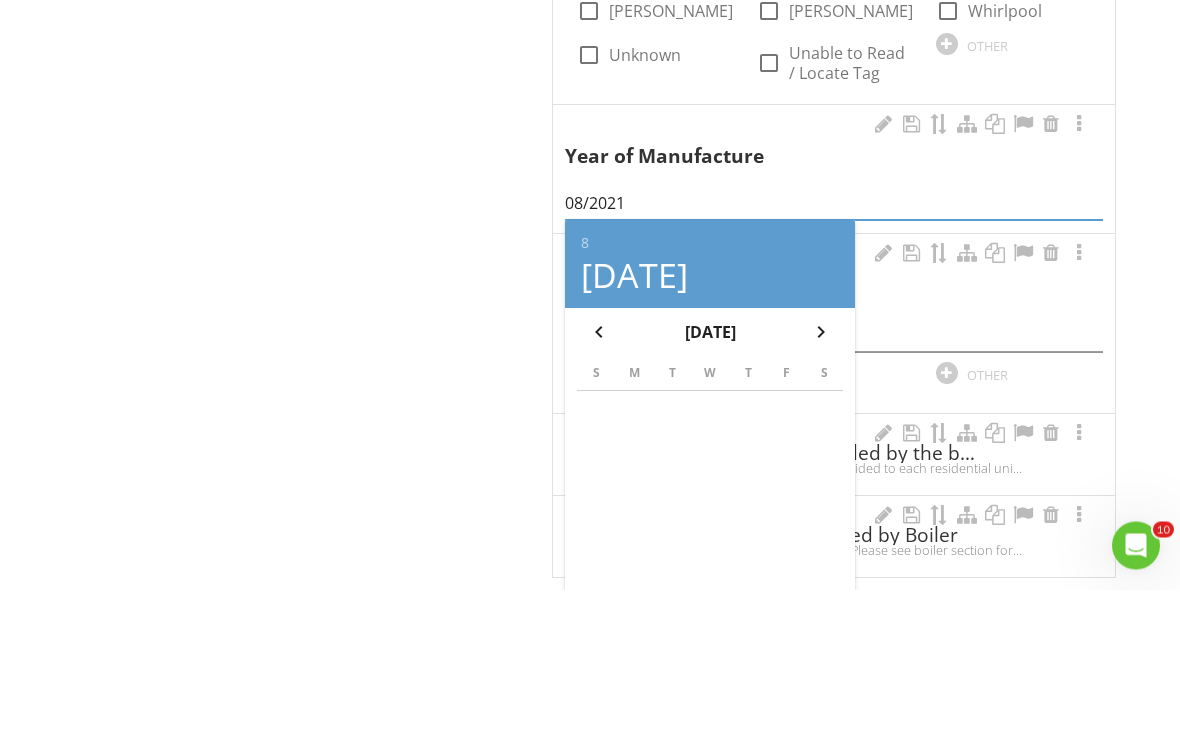 scroll, scrollTop: 1835, scrollLeft: 0, axis: vertical 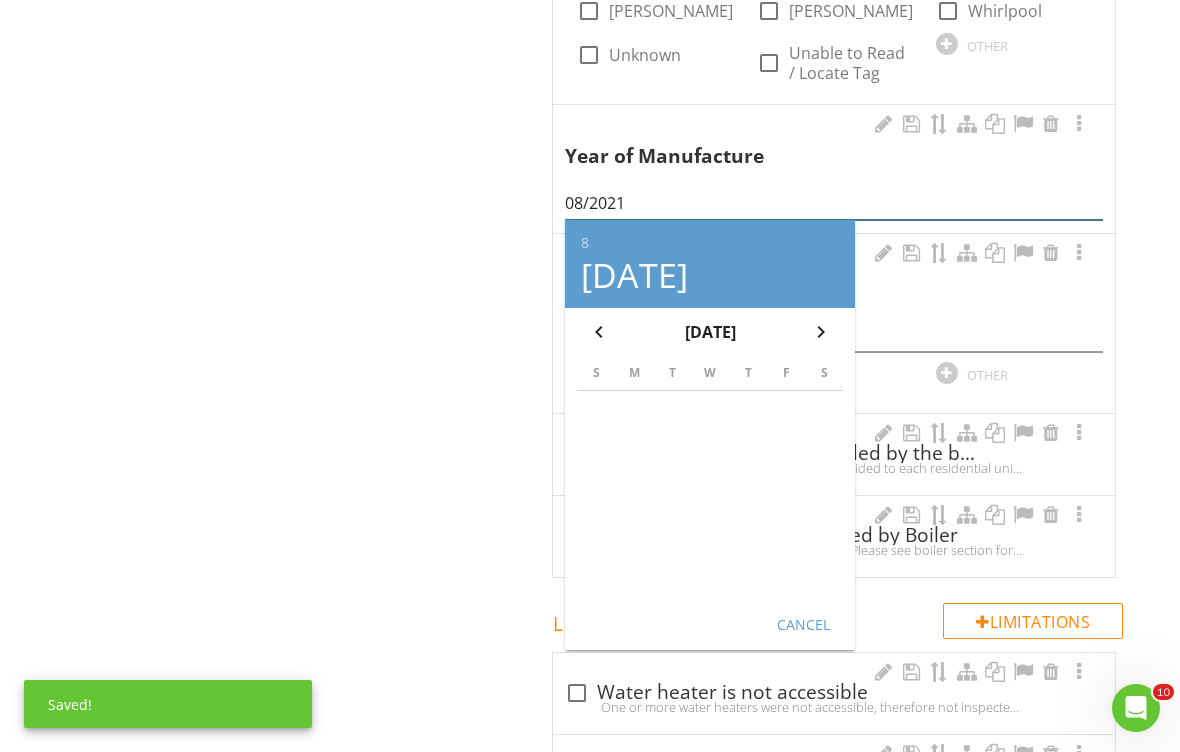 type on "08/2021" 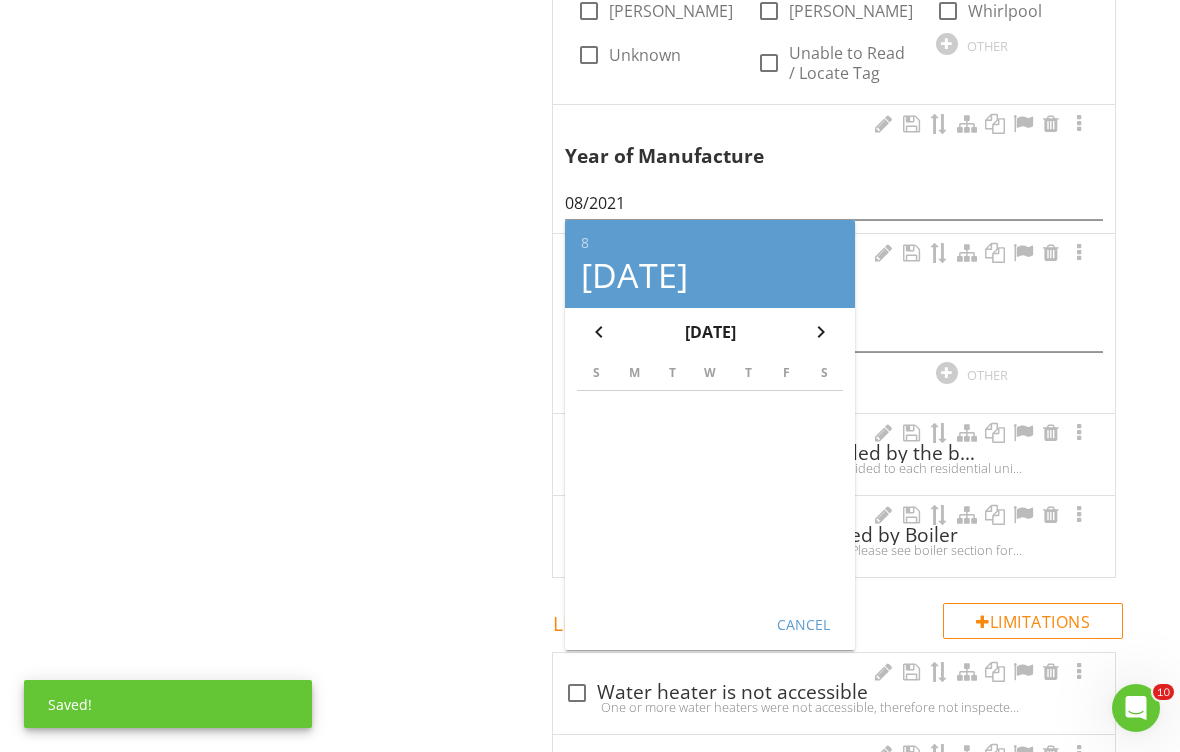 click on "Cancel" at bounding box center (803, 623) 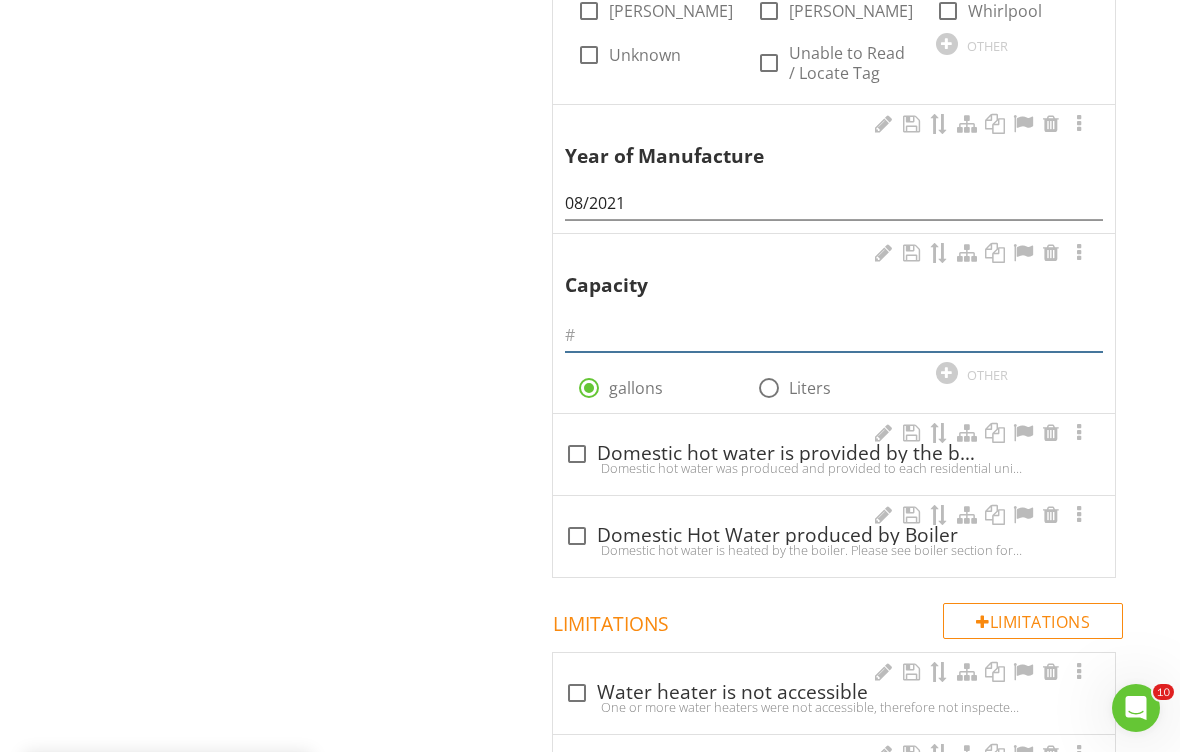click at bounding box center (834, 335) 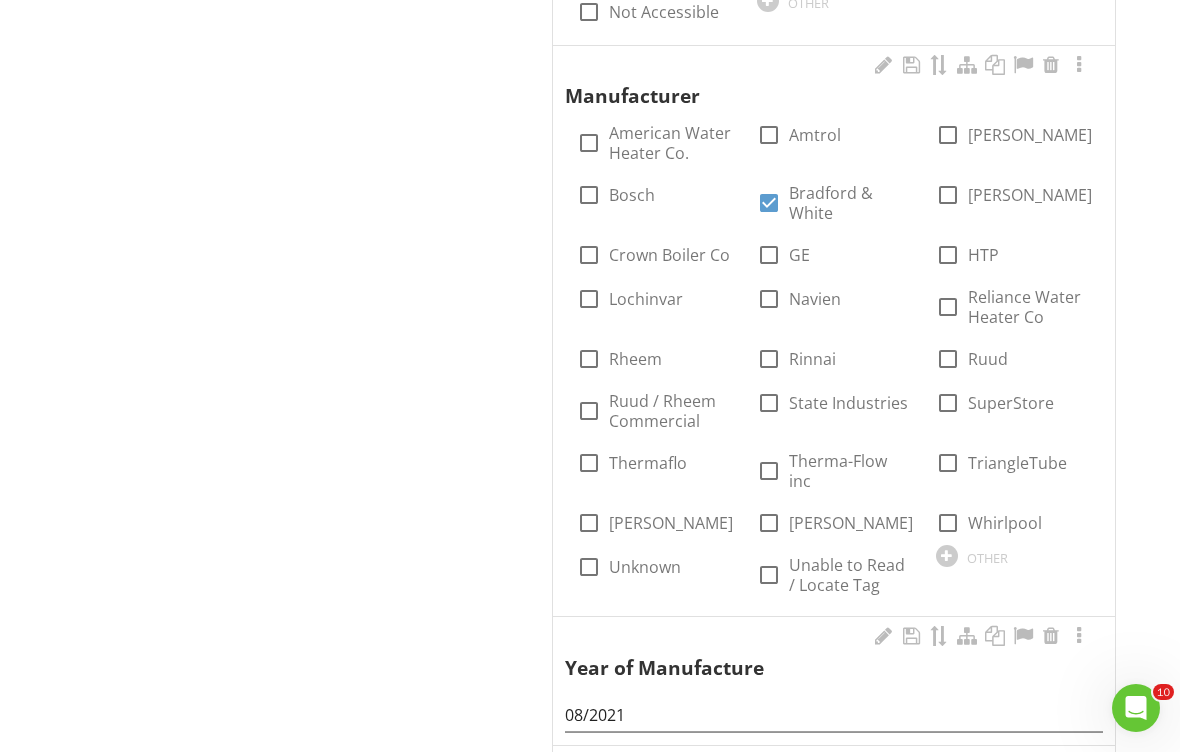 scroll, scrollTop: 1324, scrollLeft: 0, axis: vertical 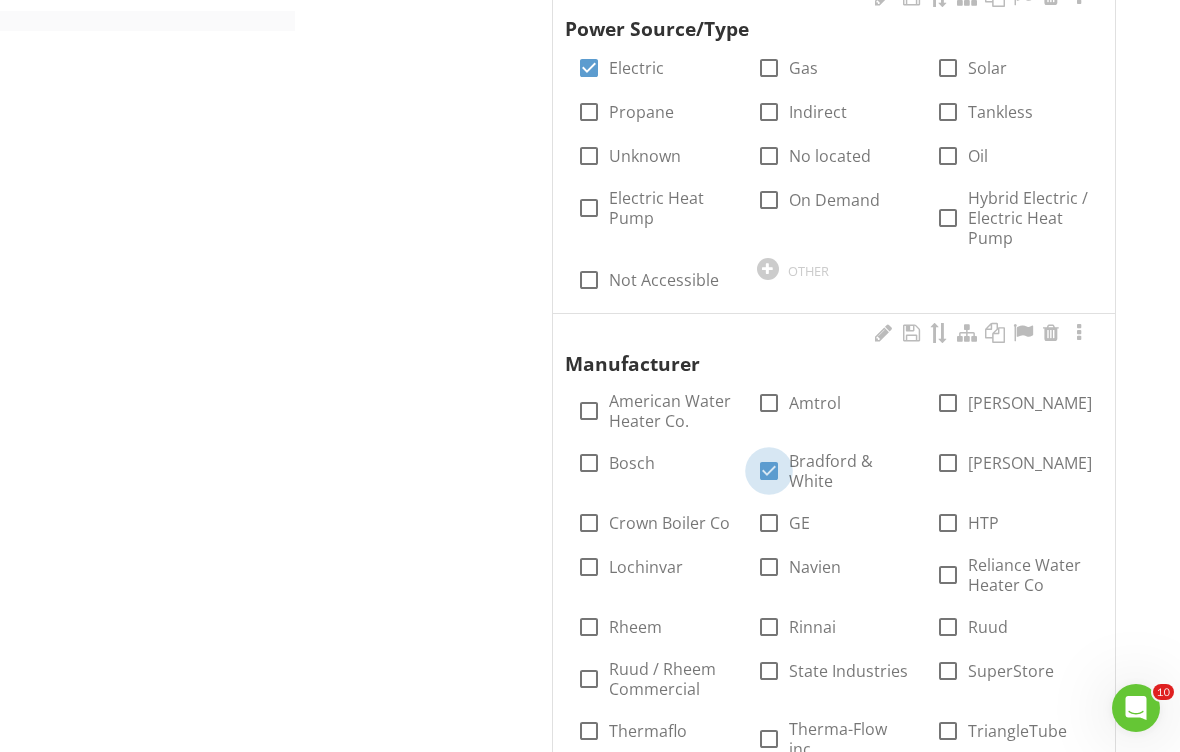 type on "37" 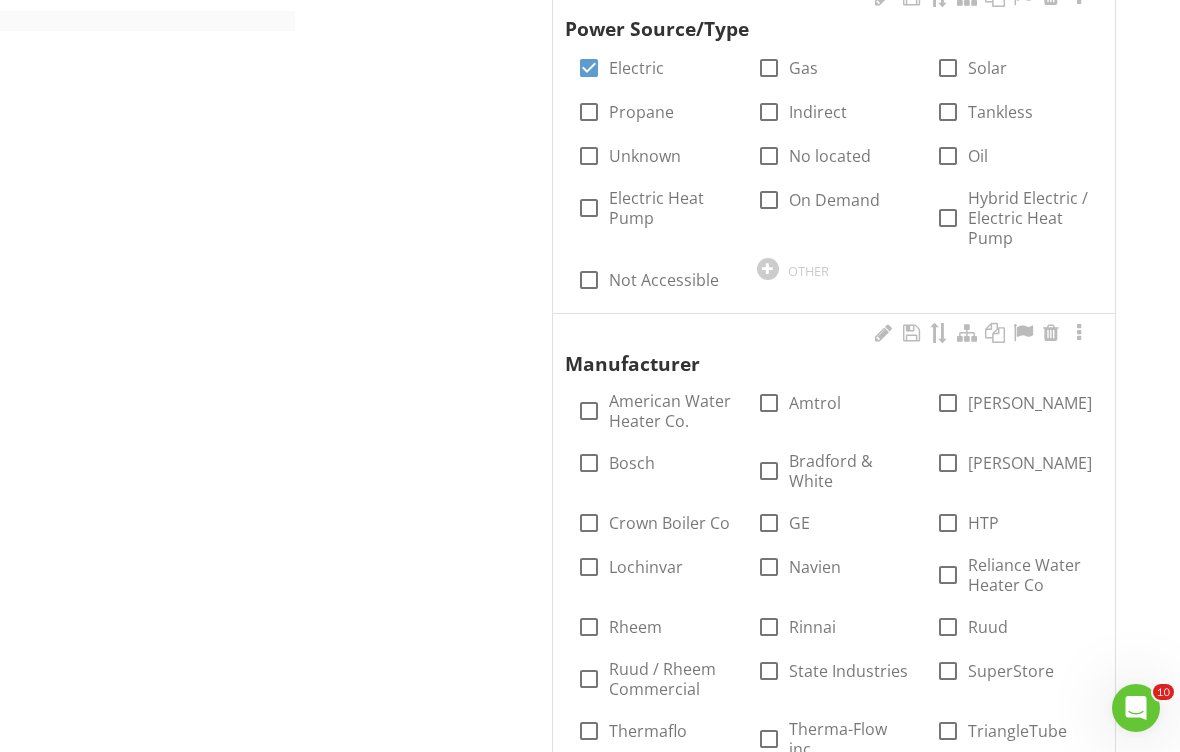 click on "Bradford & White" at bounding box center (850, 471) 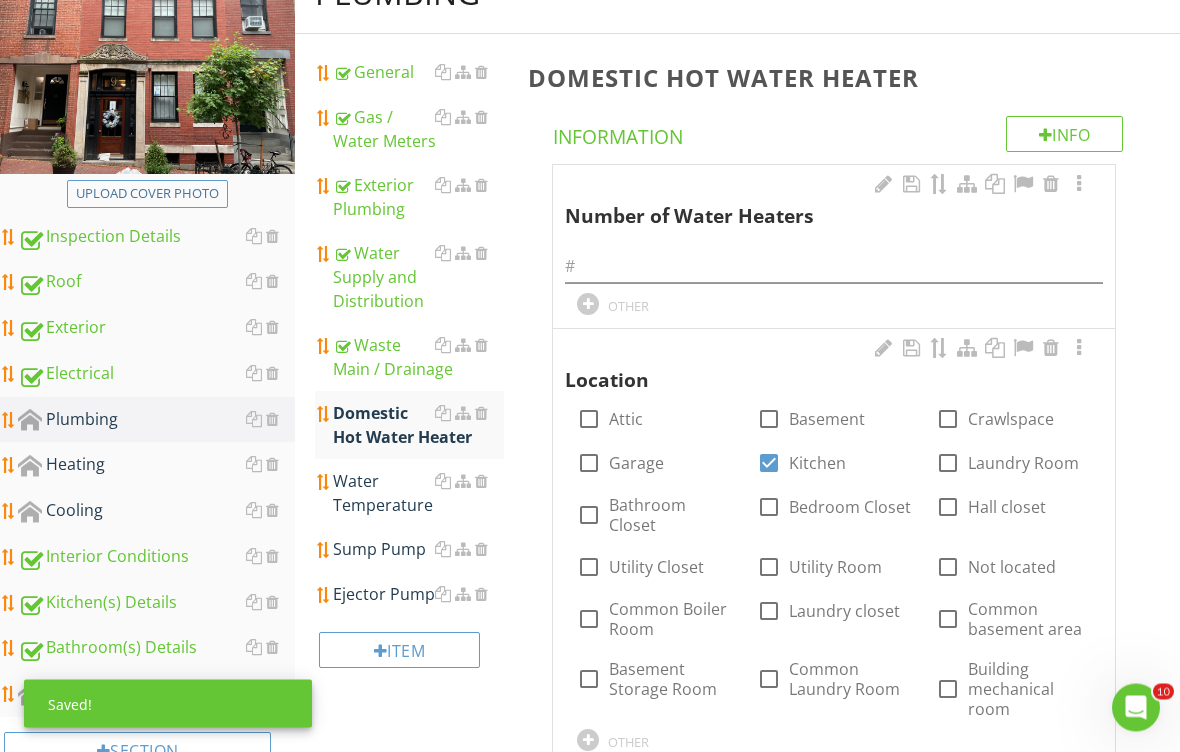 scroll, scrollTop: 239, scrollLeft: 0, axis: vertical 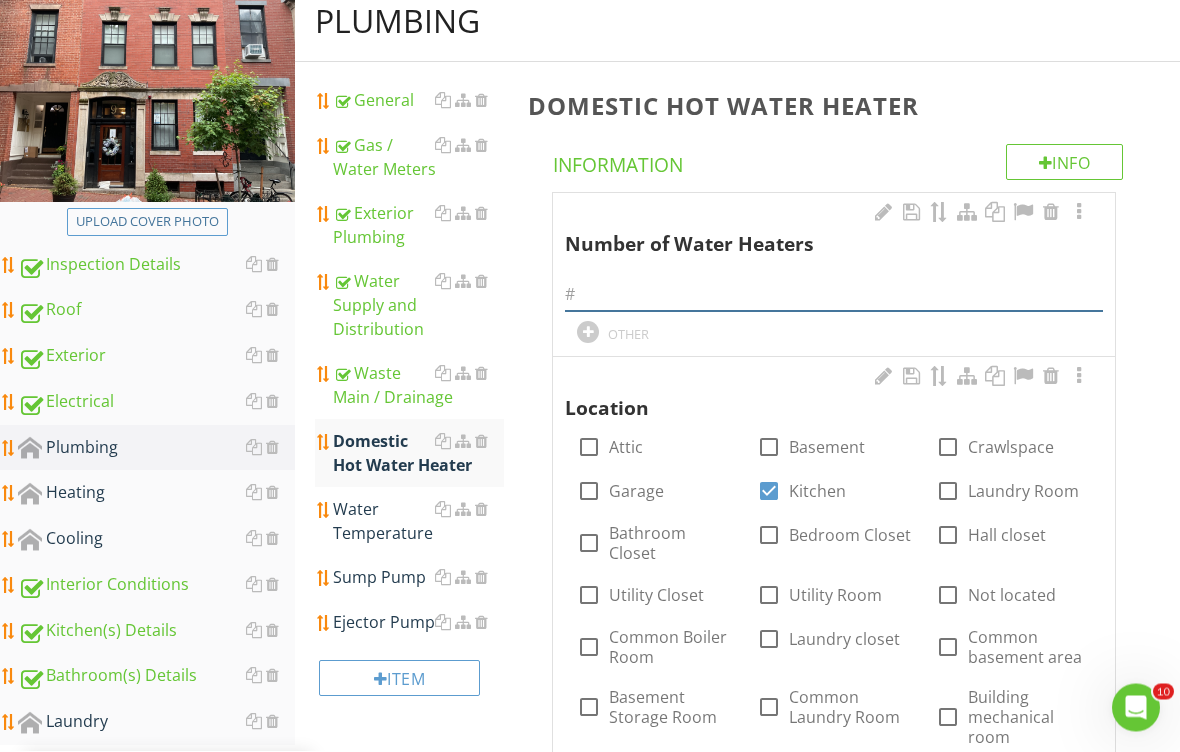 click at bounding box center (834, 295) 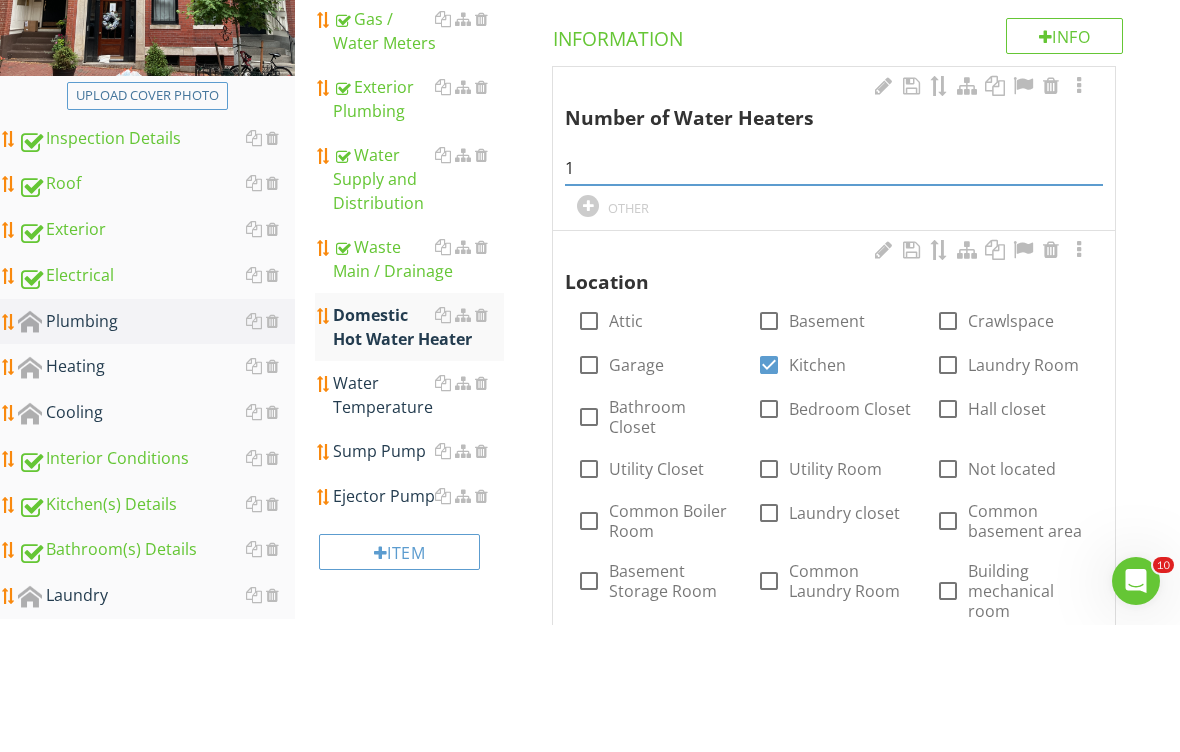 scroll, scrollTop: 367, scrollLeft: 0, axis: vertical 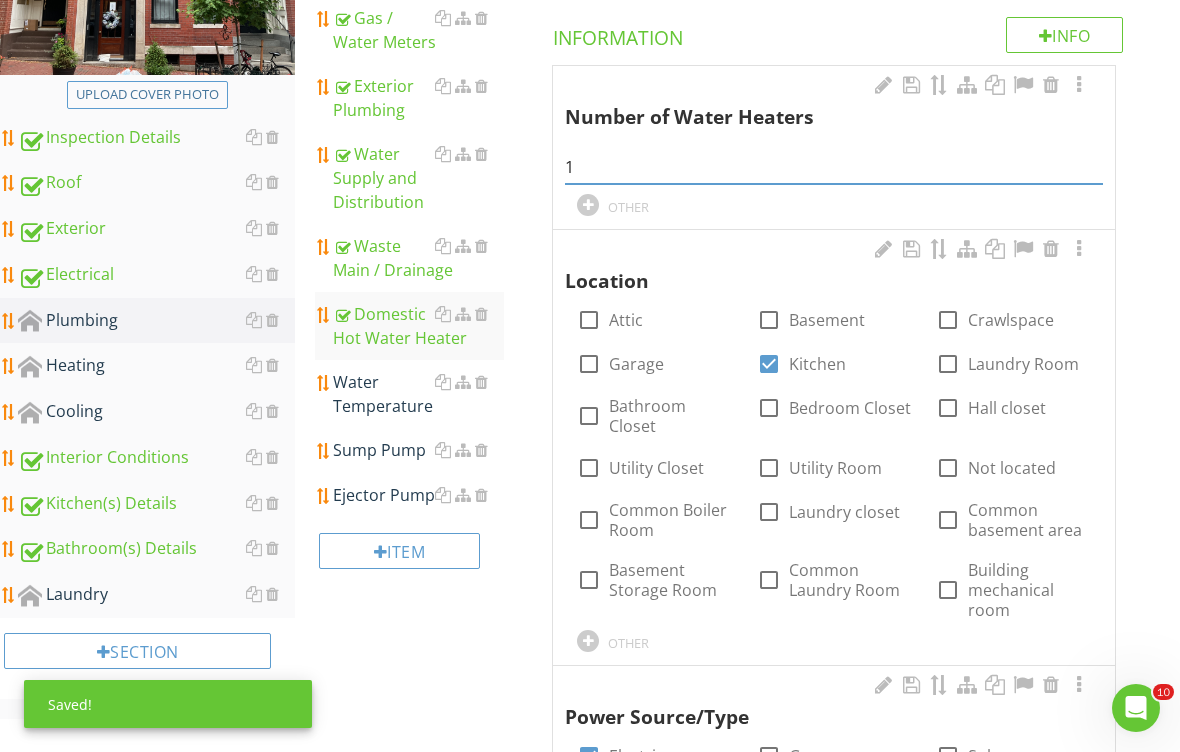 type on "1" 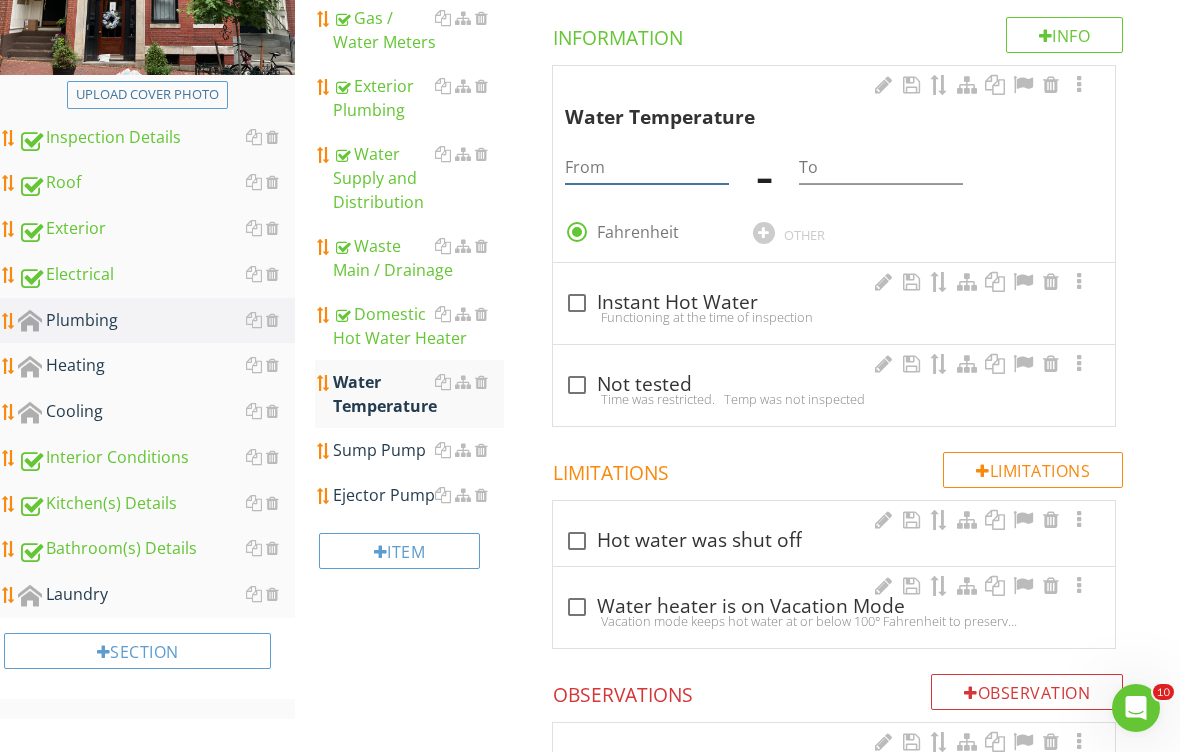 click at bounding box center (646, 167) 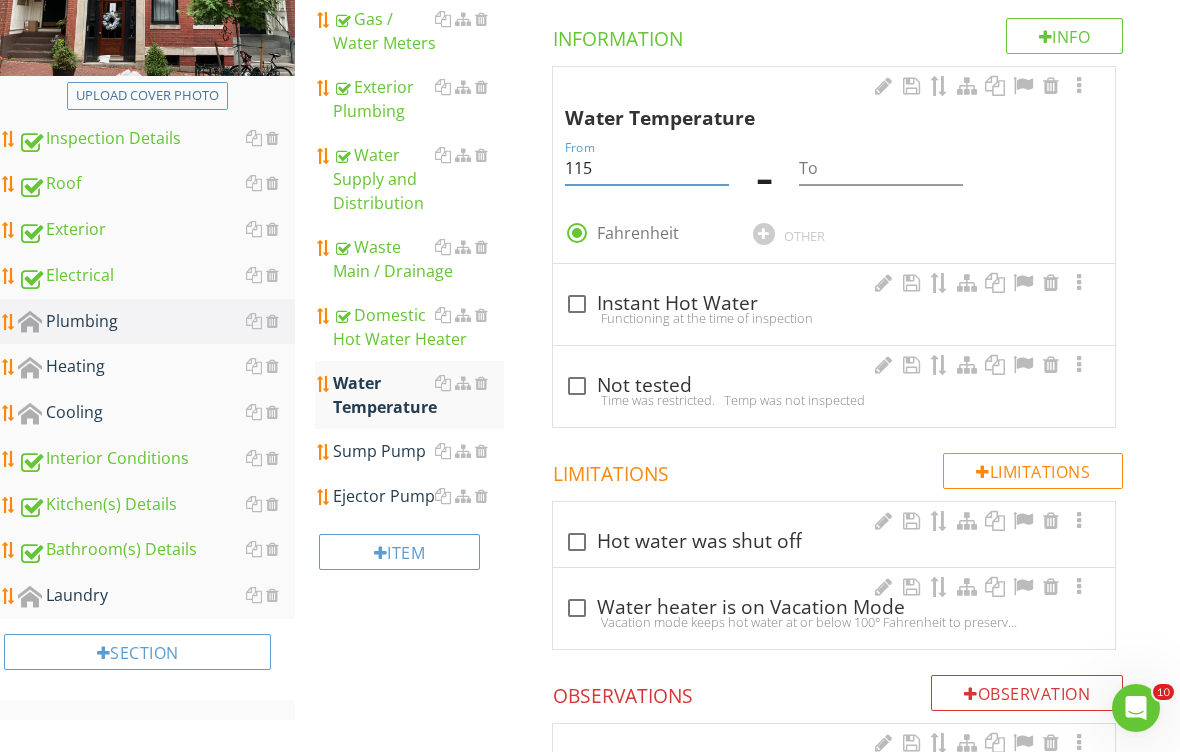 type on "115" 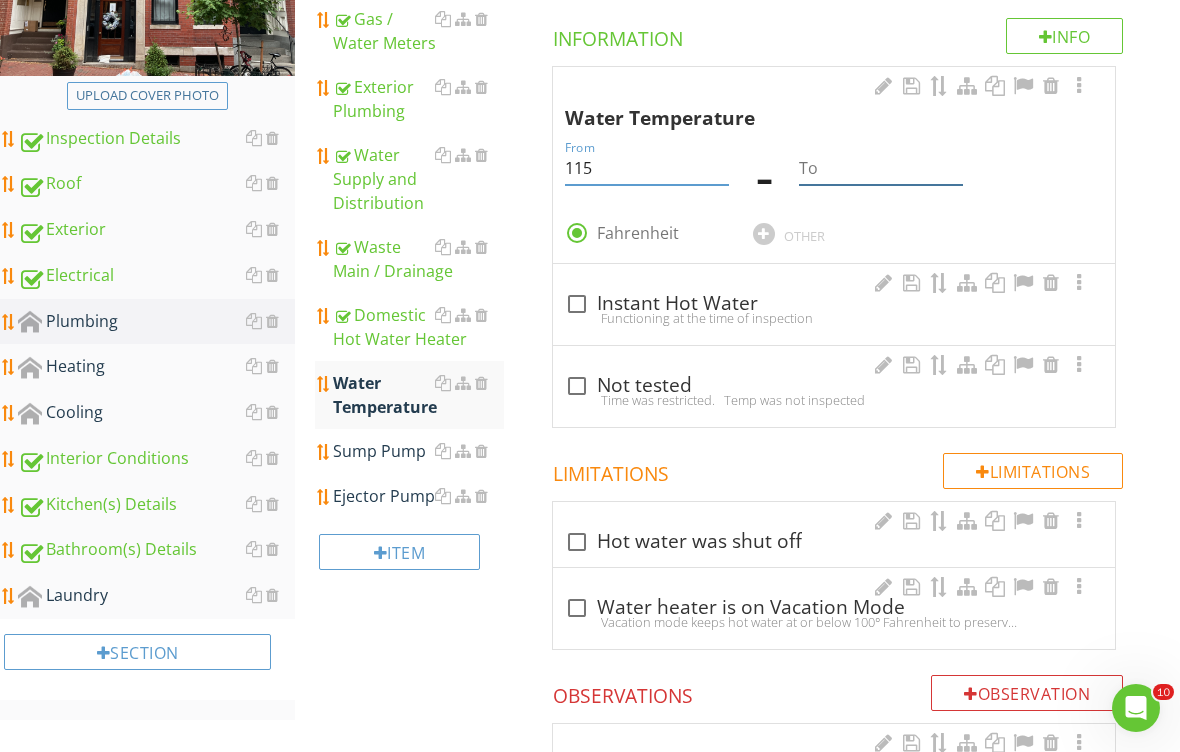 click at bounding box center [880, 168] 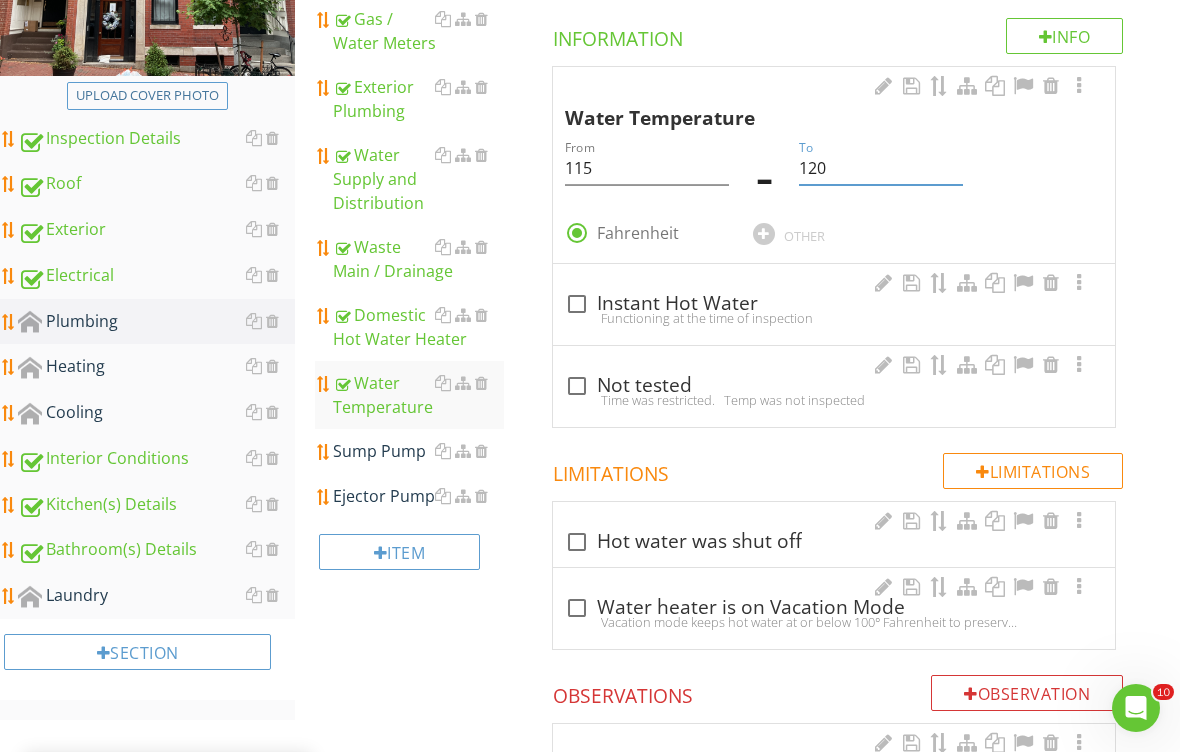 scroll, scrollTop: 367, scrollLeft: 0, axis: vertical 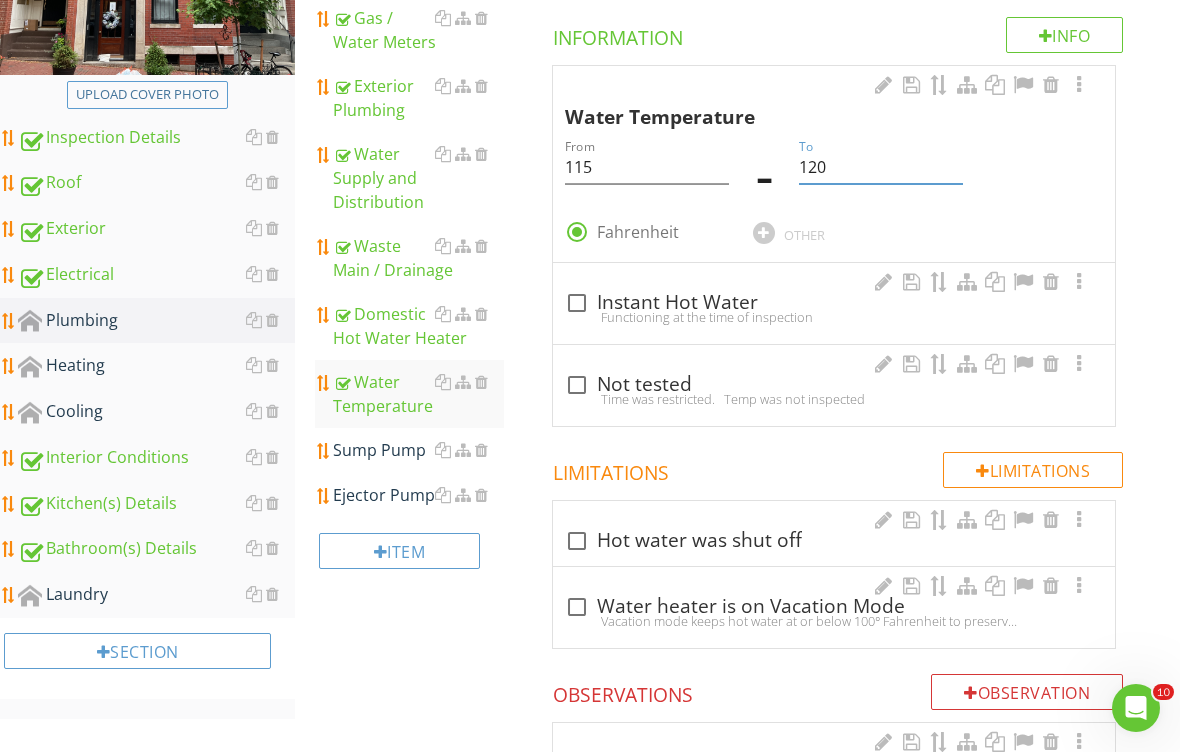 type on "120" 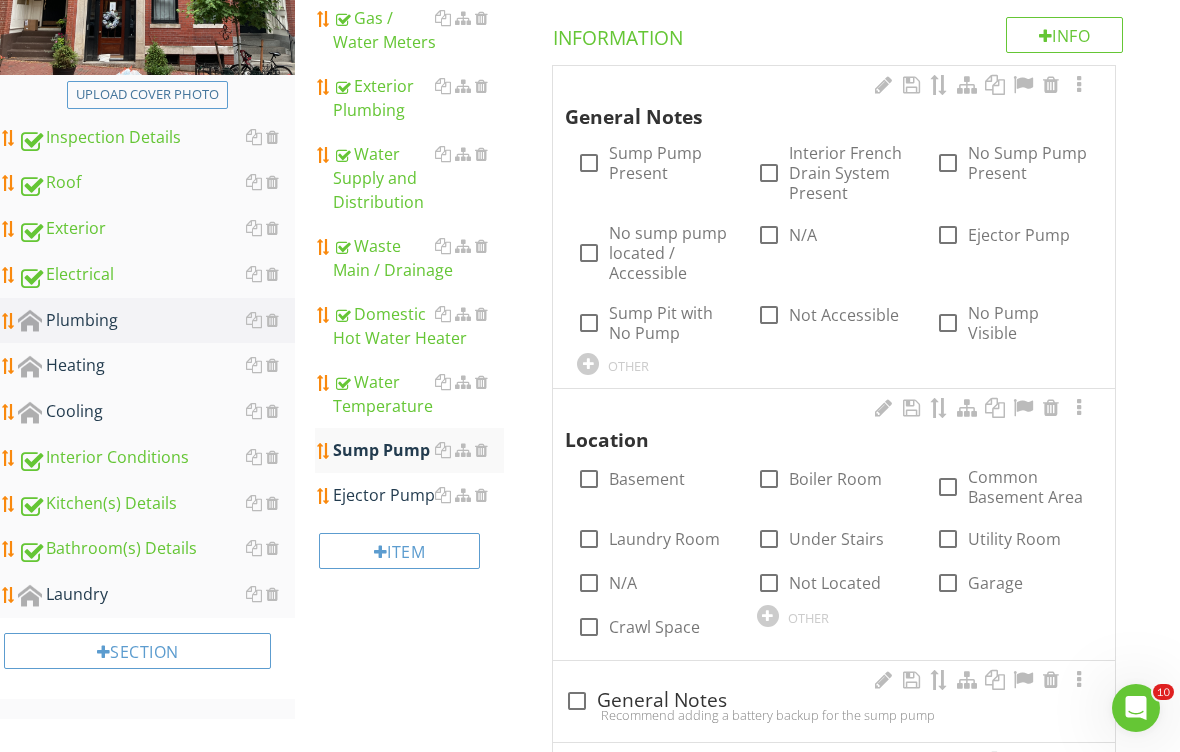 click on "N/A" at bounding box center (803, 235) 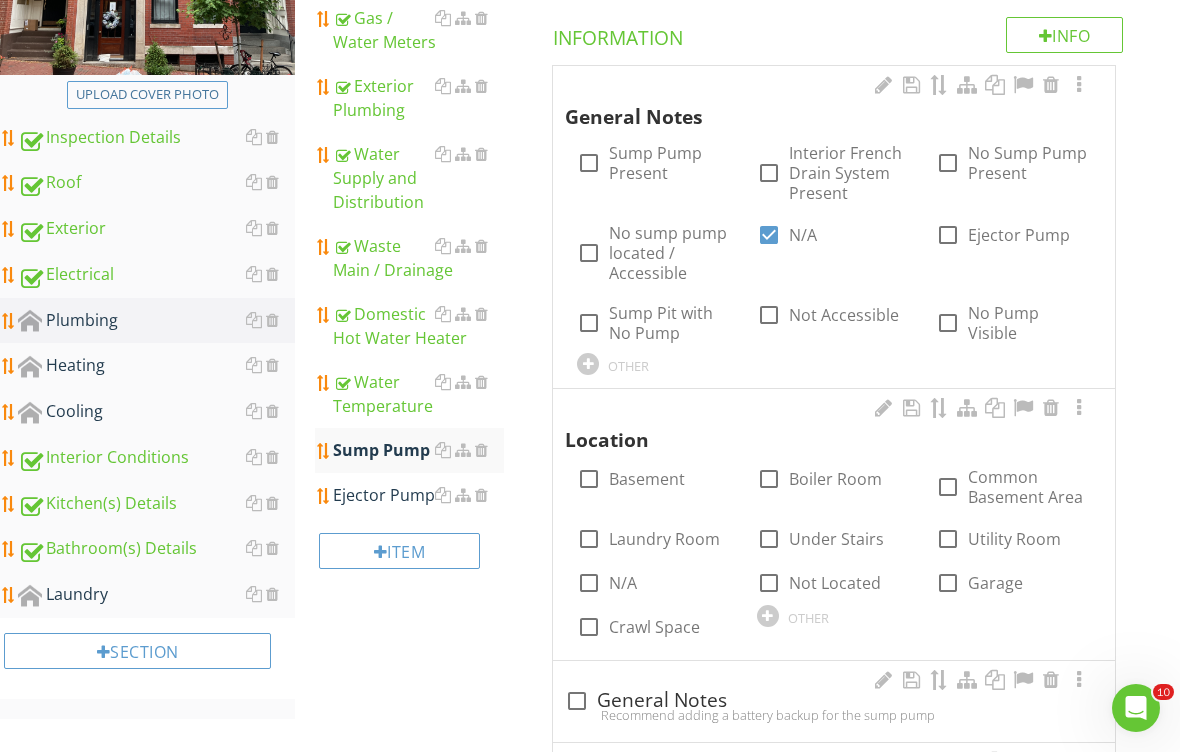click on "N/A" at bounding box center [623, 583] 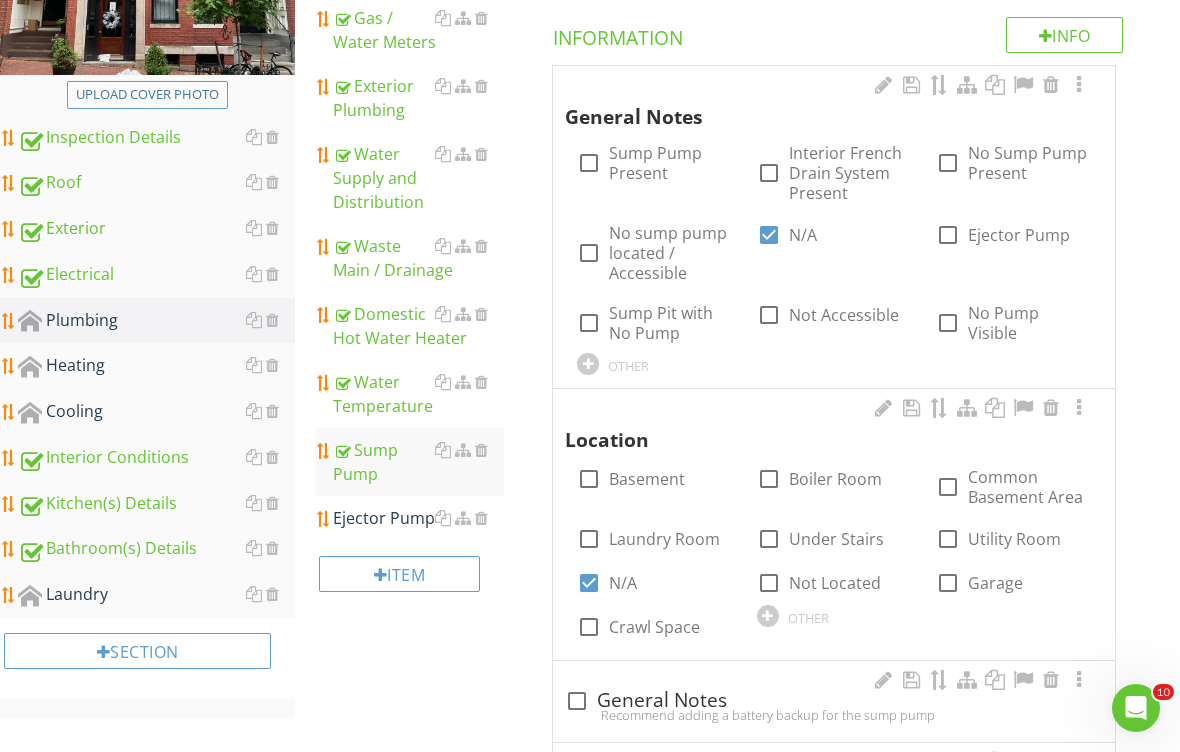click at bounding box center [481, 518] 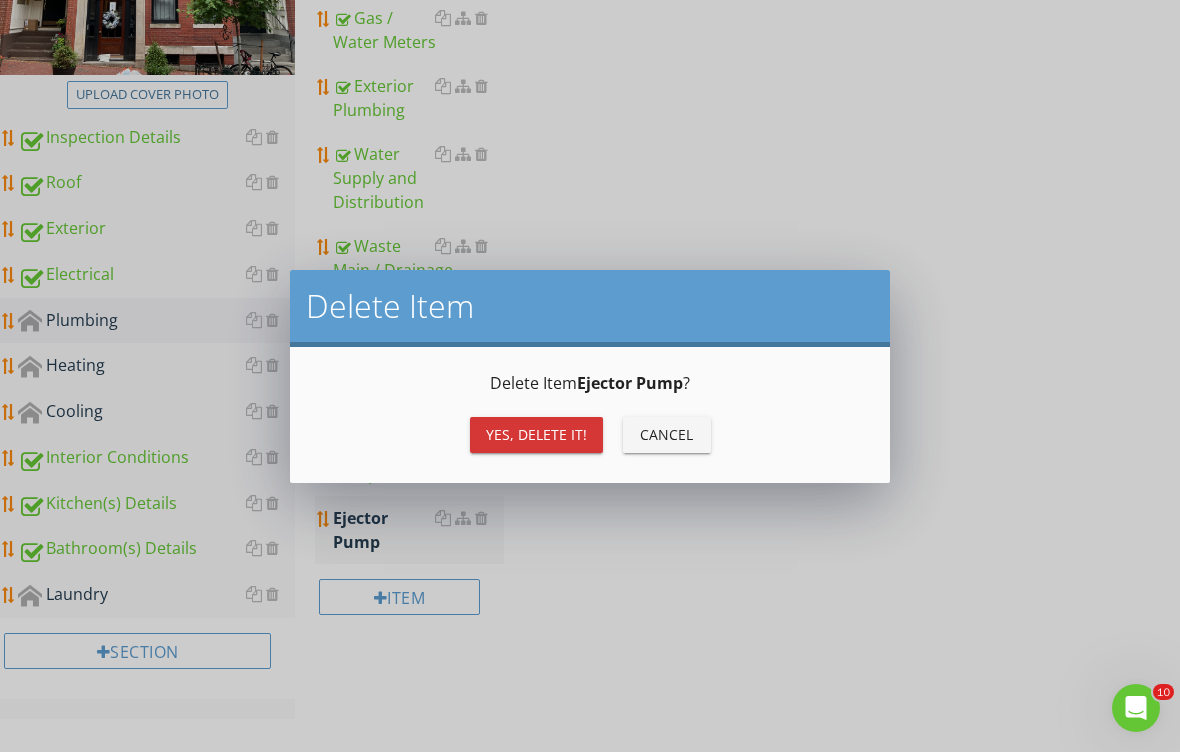scroll, scrollTop: 333, scrollLeft: 0, axis: vertical 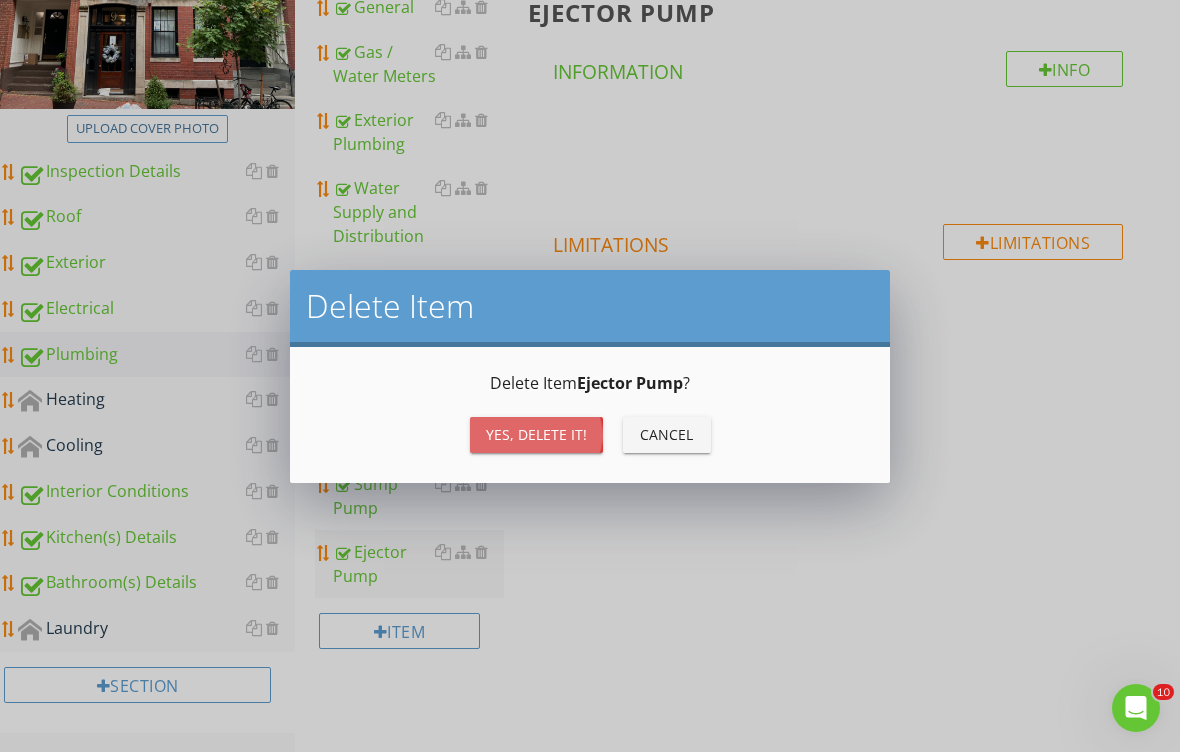 click on "Yes, Delete it!" at bounding box center [536, 434] 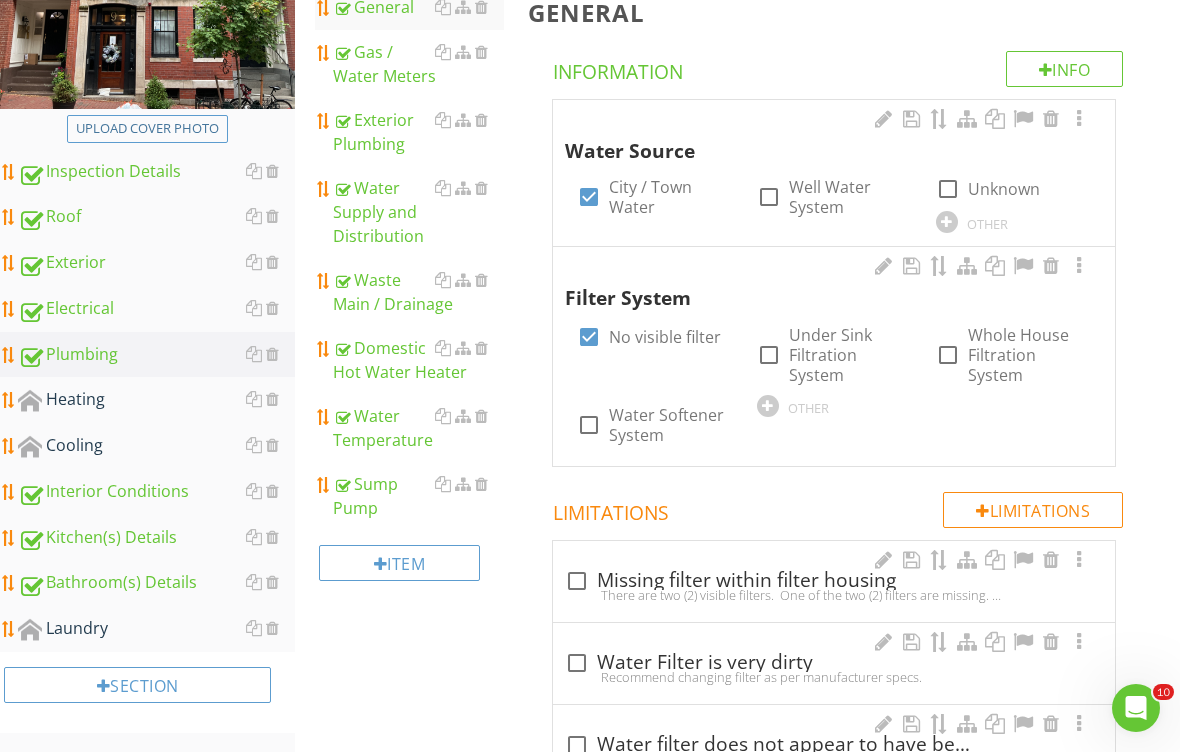 click on "Heating" at bounding box center (156, 400) 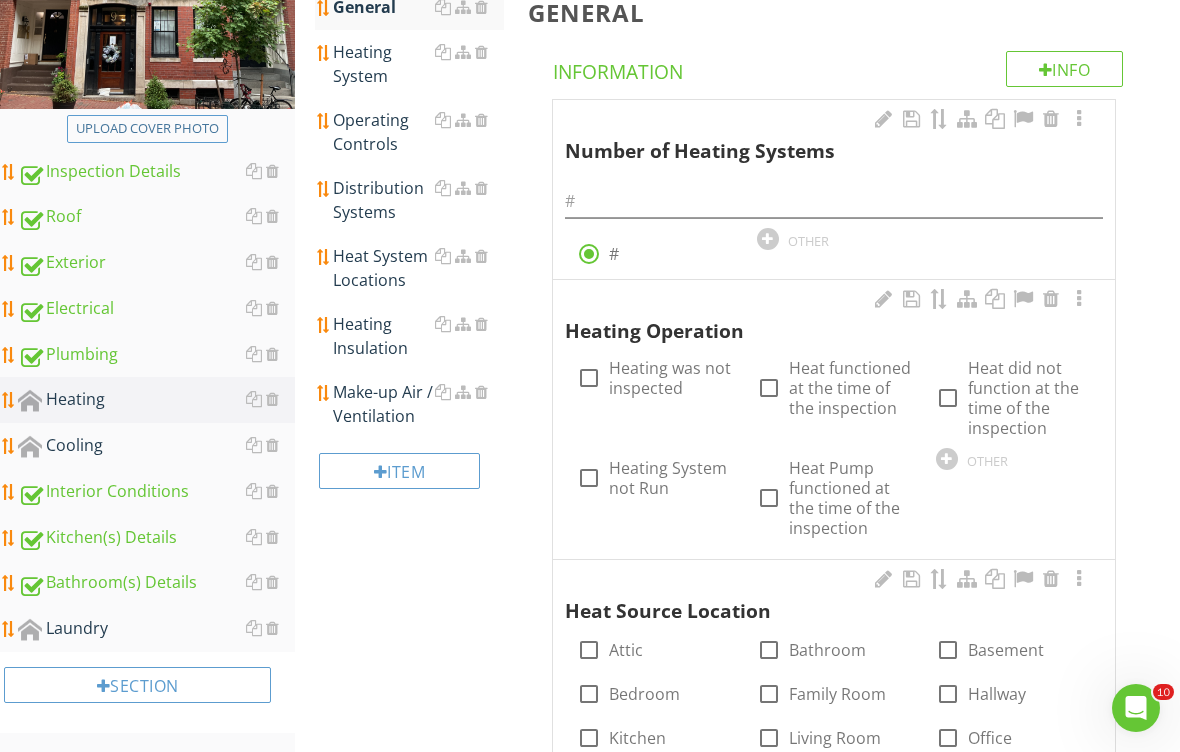 click on "Heating" at bounding box center [156, 400] 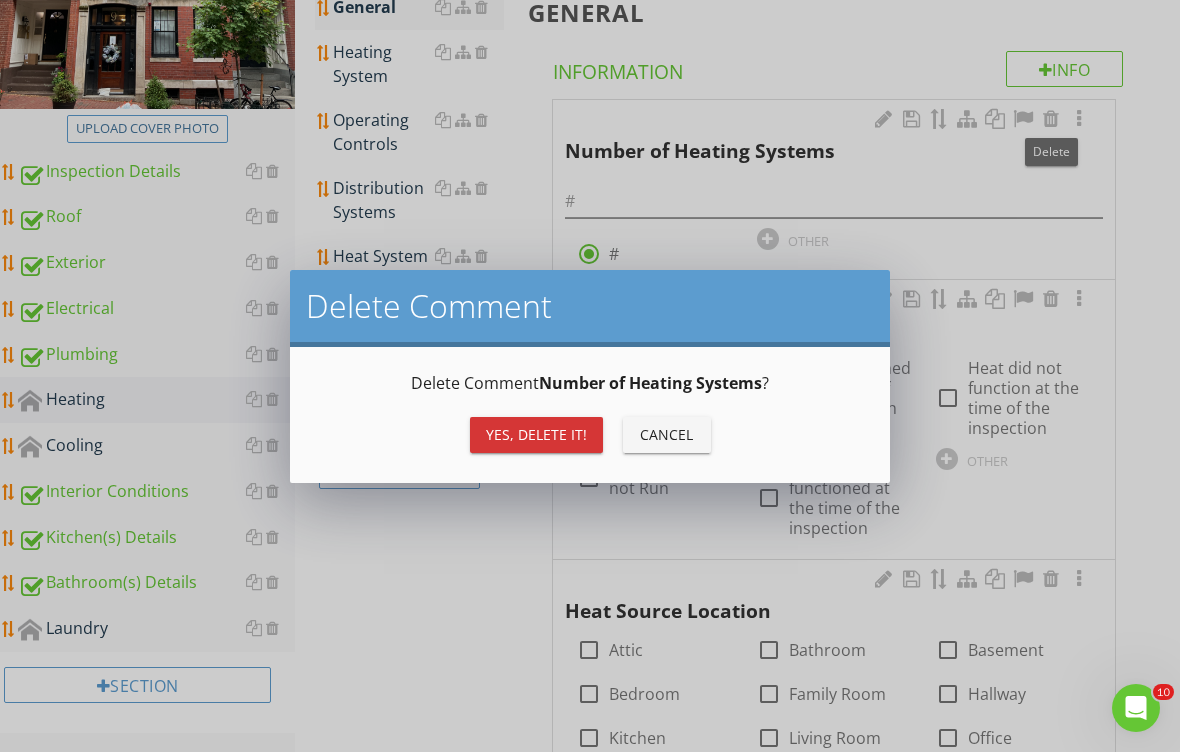 click on "Yes, Delete it!" at bounding box center (536, 434) 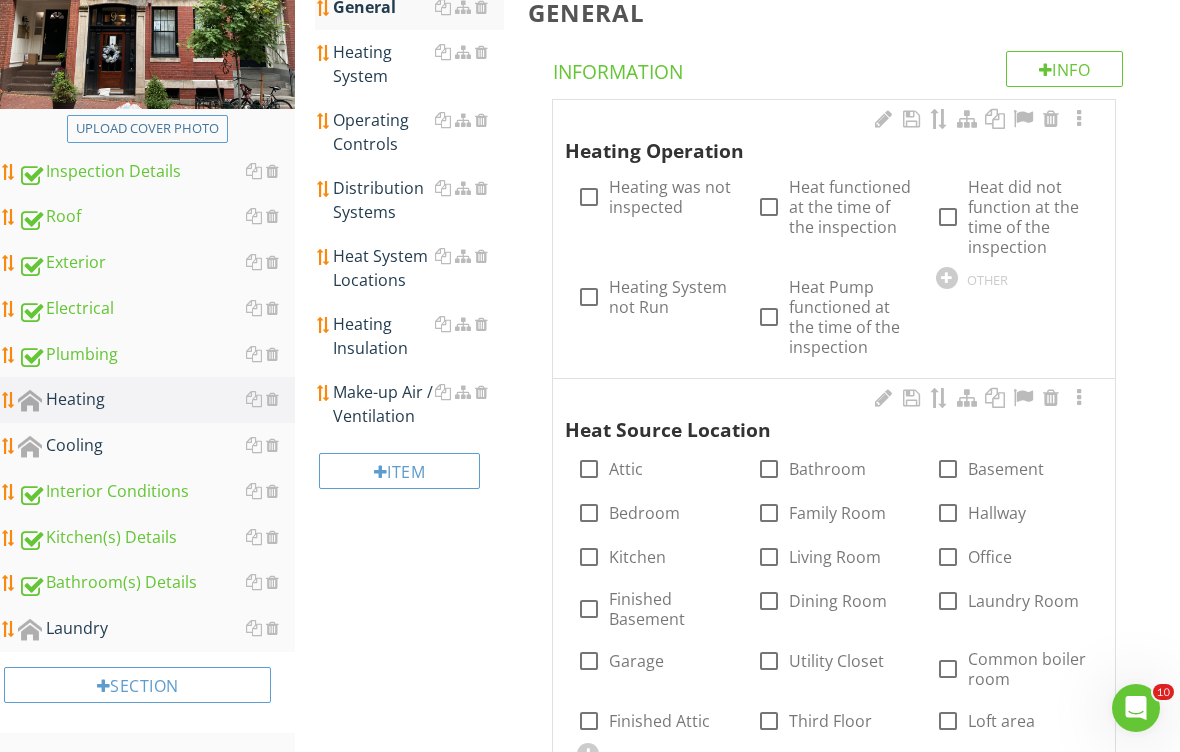 click at bounding box center [1051, 119] 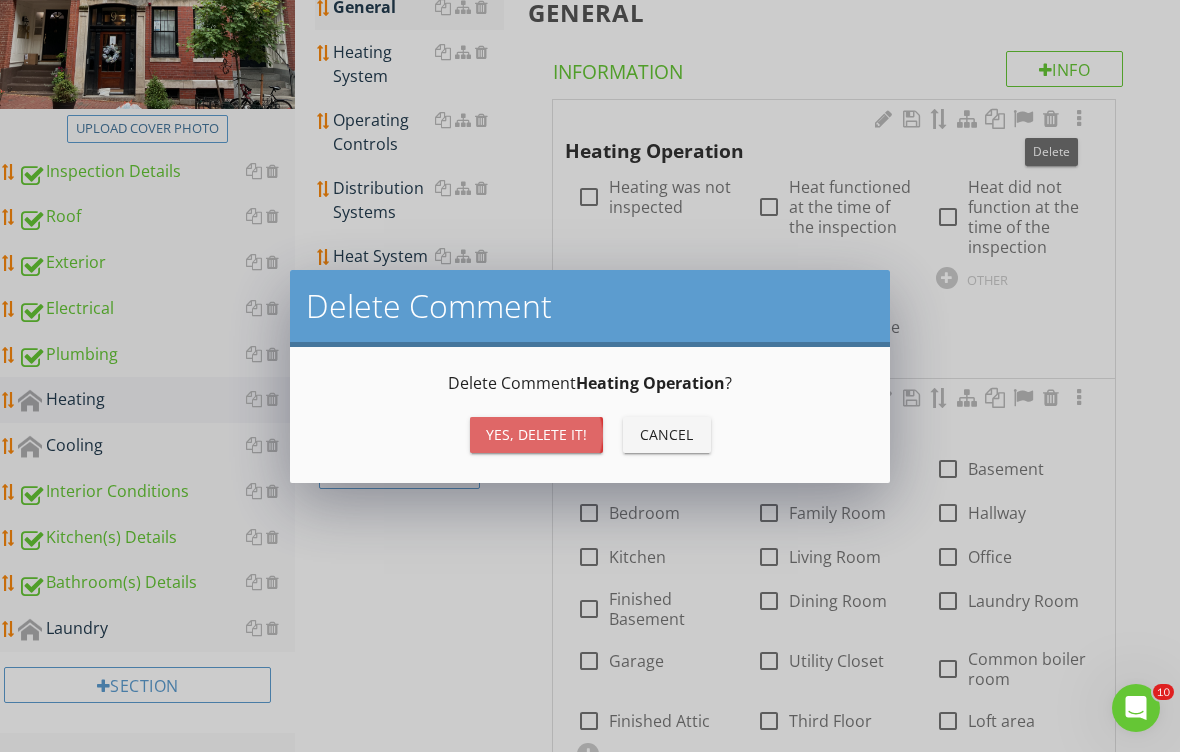 click on "Yes, Delete it!" at bounding box center (536, 434) 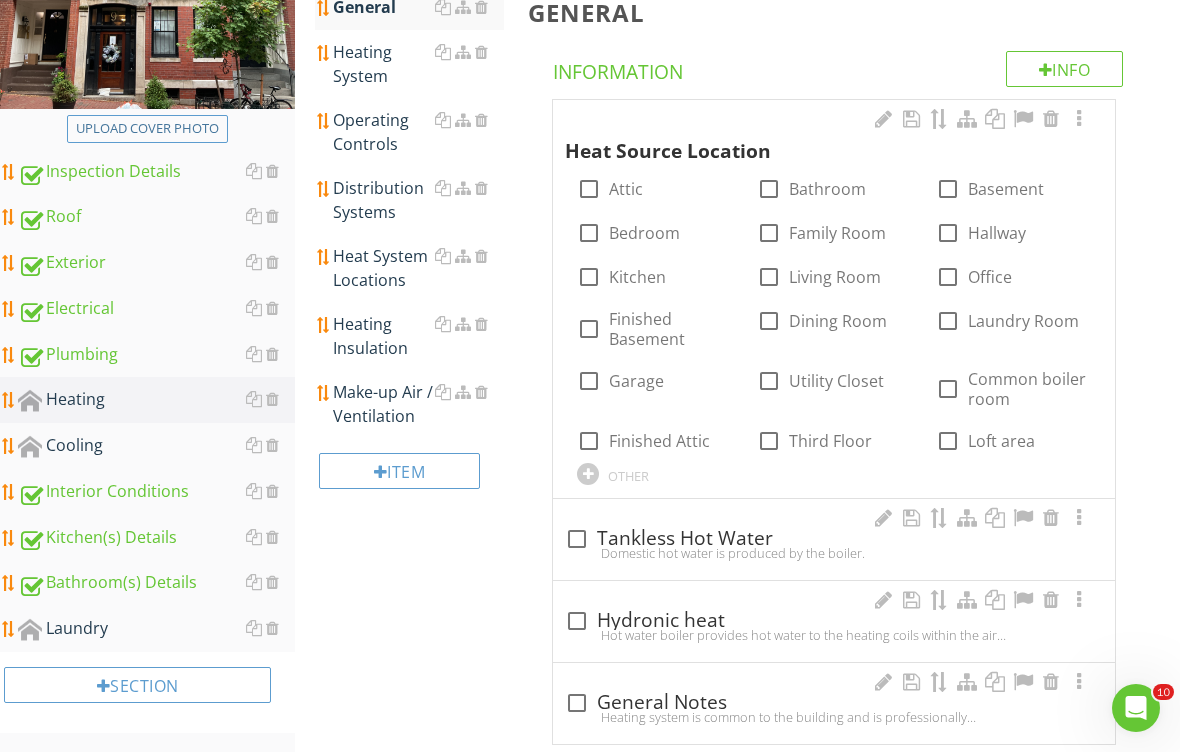 click on "Kitchen" at bounding box center (637, 277) 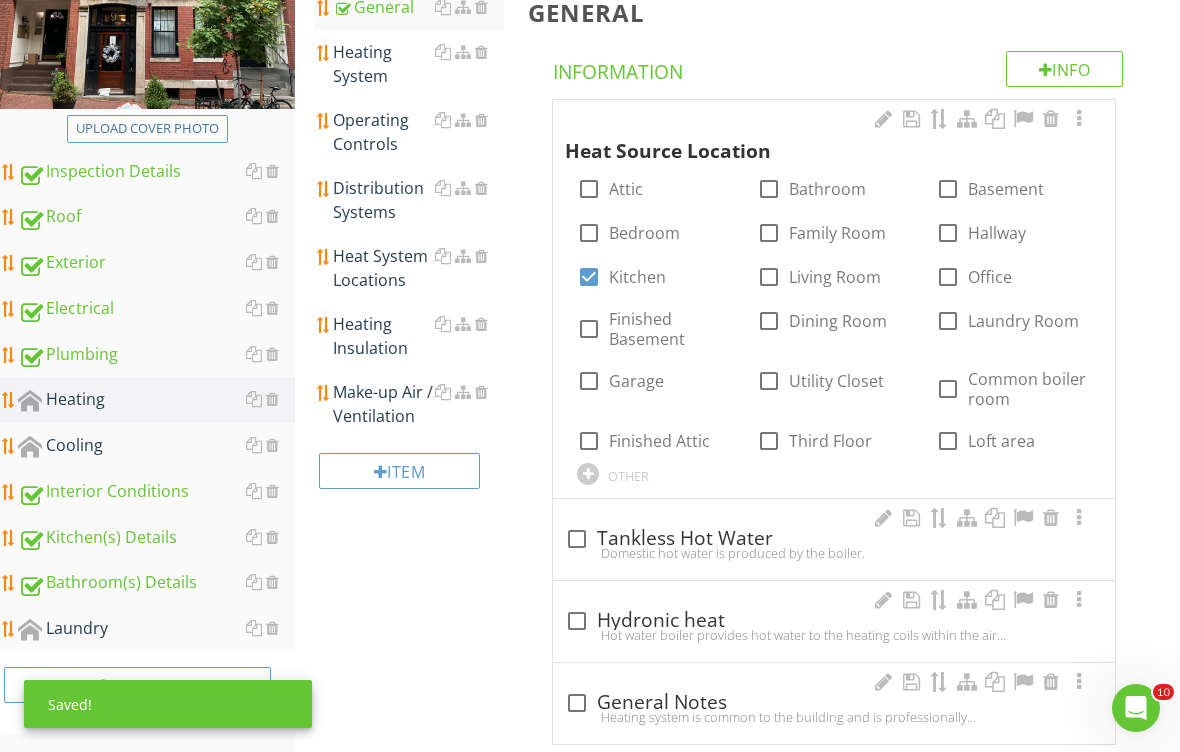 click on "Living Room" at bounding box center [835, 277] 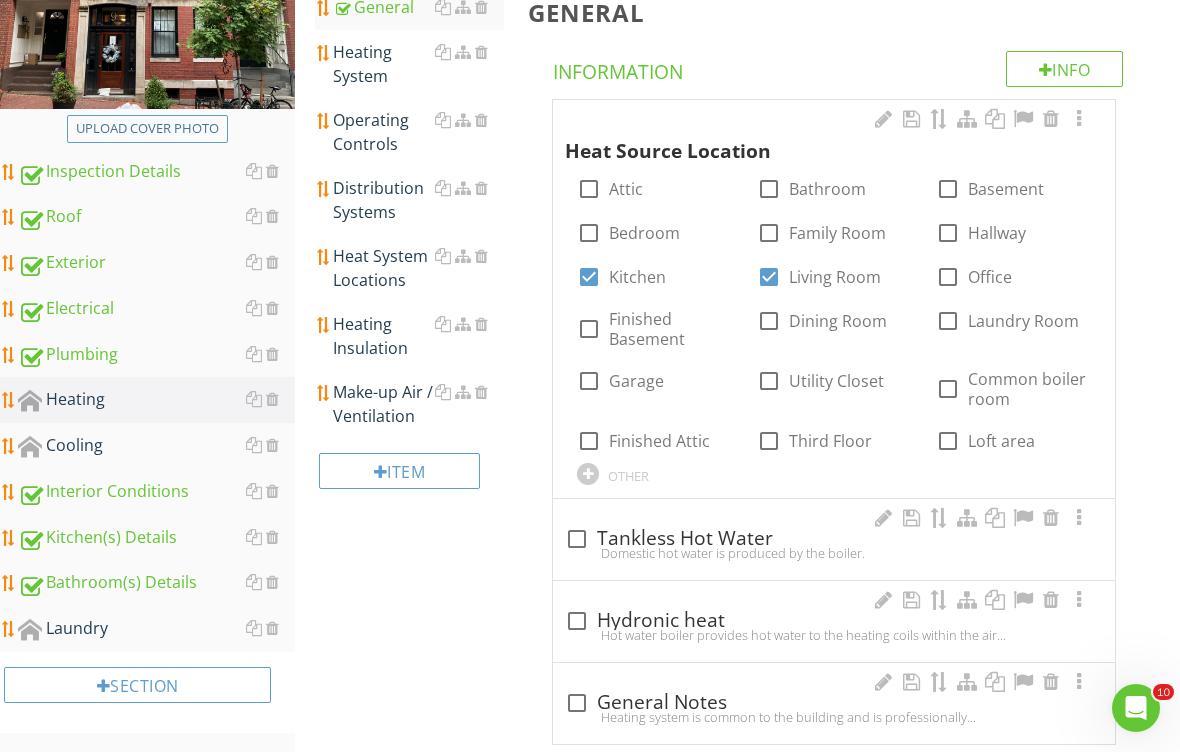 click on "Bedroom" at bounding box center [644, 233] 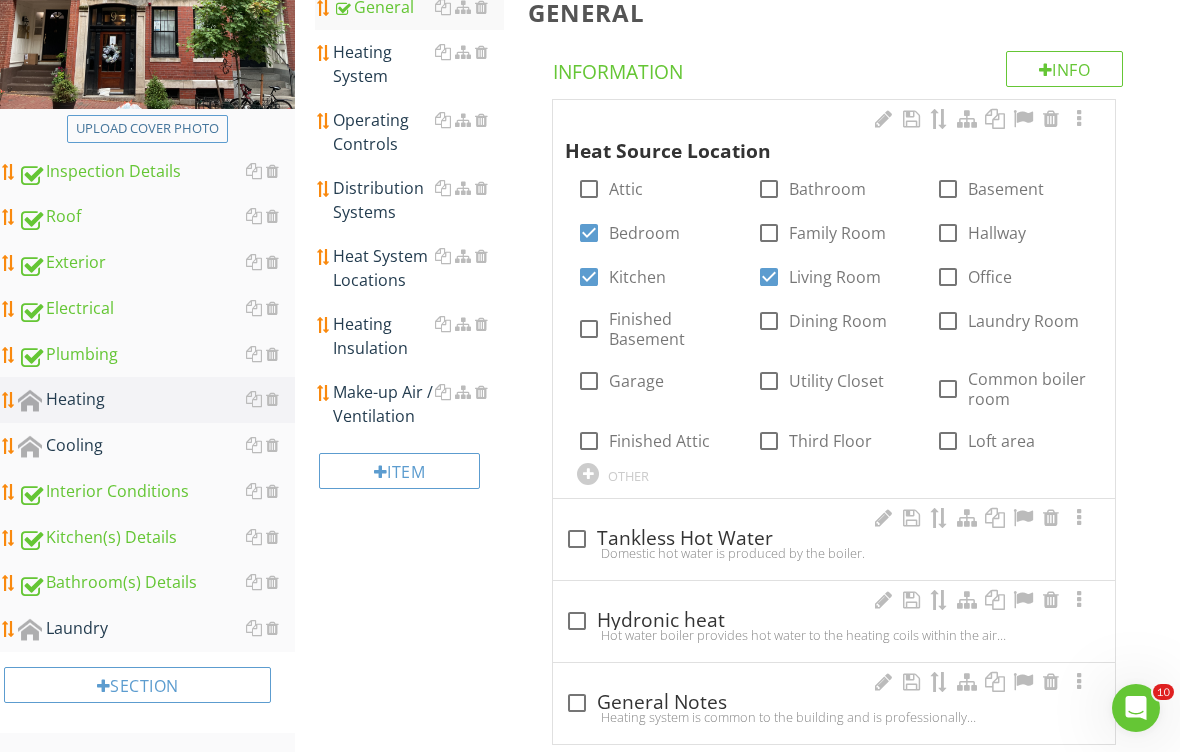 checkbox on "true" 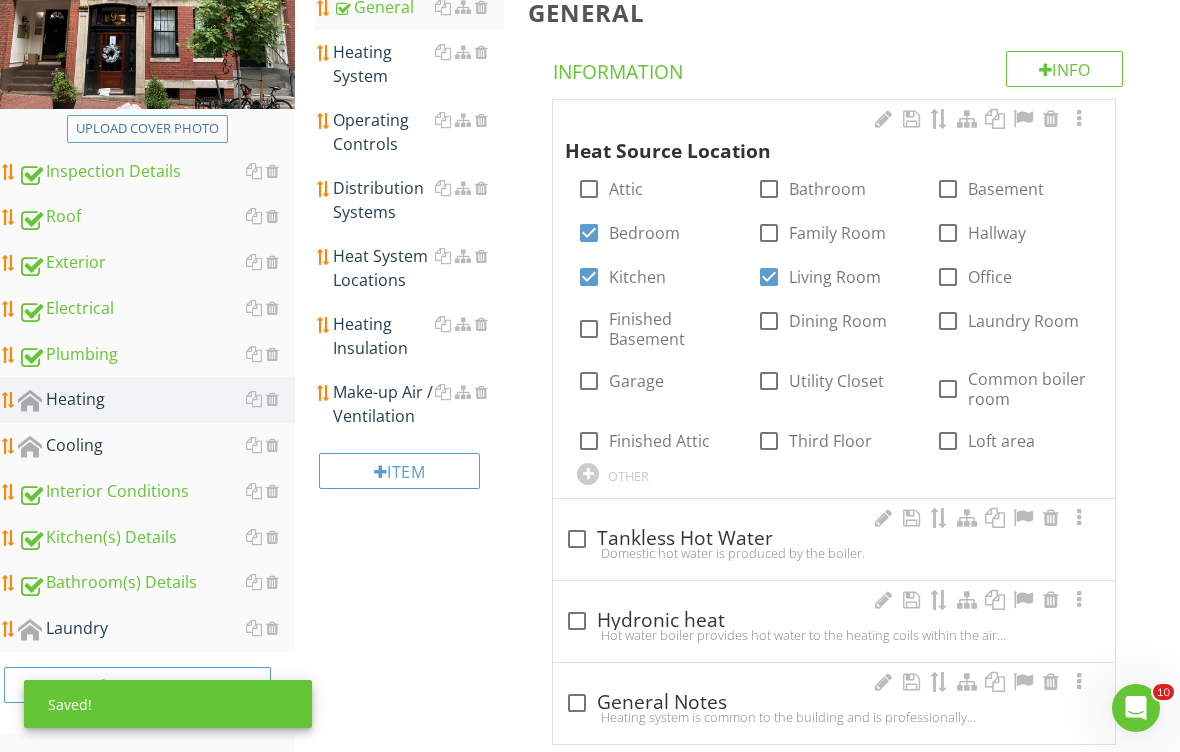 click on "Heat Source Location
check_box_outline_blank Attic   check_box_outline_blank Bathroom   check_box_outline_blank Basement   check_box Bedroom   check_box_outline_blank Family Room   check_box_outline_blank Hallway   check_box Kitchen   check_box Living Room   check_box_outline_blank Office   check_box_outline_blank Finished Basement   check_box_outline_blank Dining Room   check_box_outline_blank Laundry Room   check_box_outline_blank Garage   check_box_outline_blank Utility Closet   check_box_outline_blank Common boiler room   check_box_outline_blank Finished Attic   check_box_outline_blank Third Floor   check_box_outline_blank Loft area         OTHER                                   check_box_outline_blank
Tankless Hot Water
Domestic hot water is produced by the boiler.
check_box_outline_blank
Hydronic heat
check_box_outline_blank" at bounding box center (838, 422) 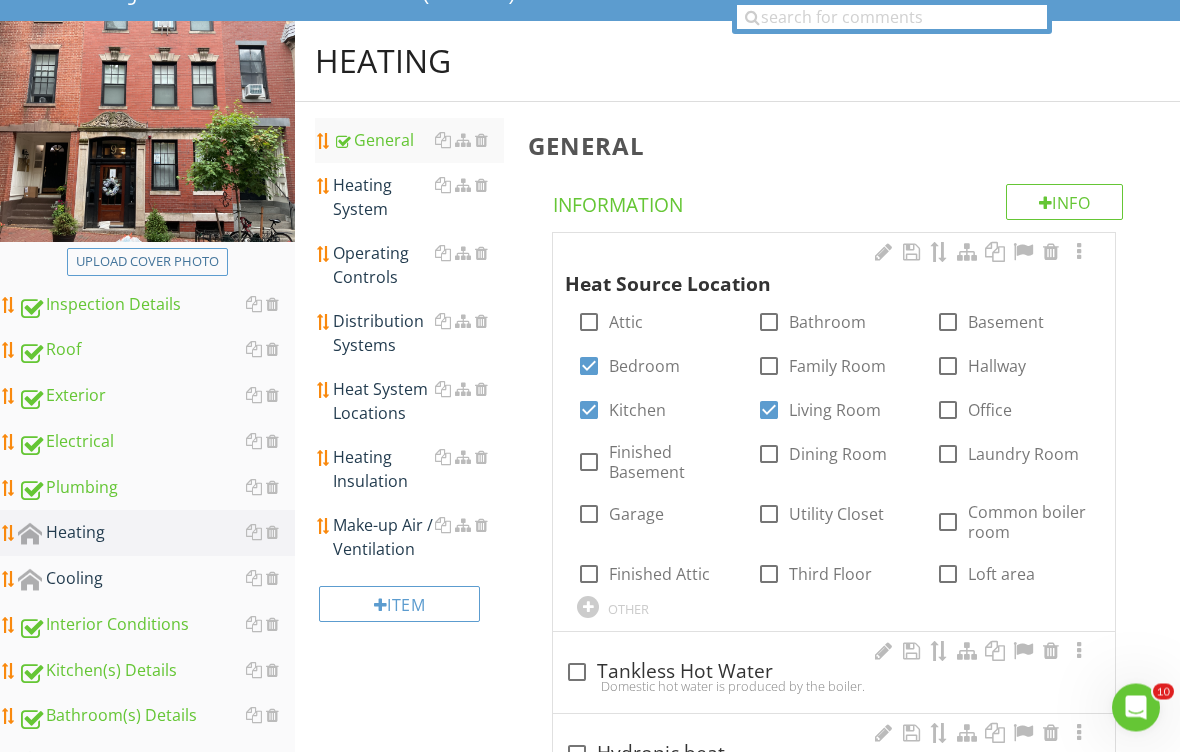 scroll, scrollTop: 199, scrollLeft: 0, axis: vertical 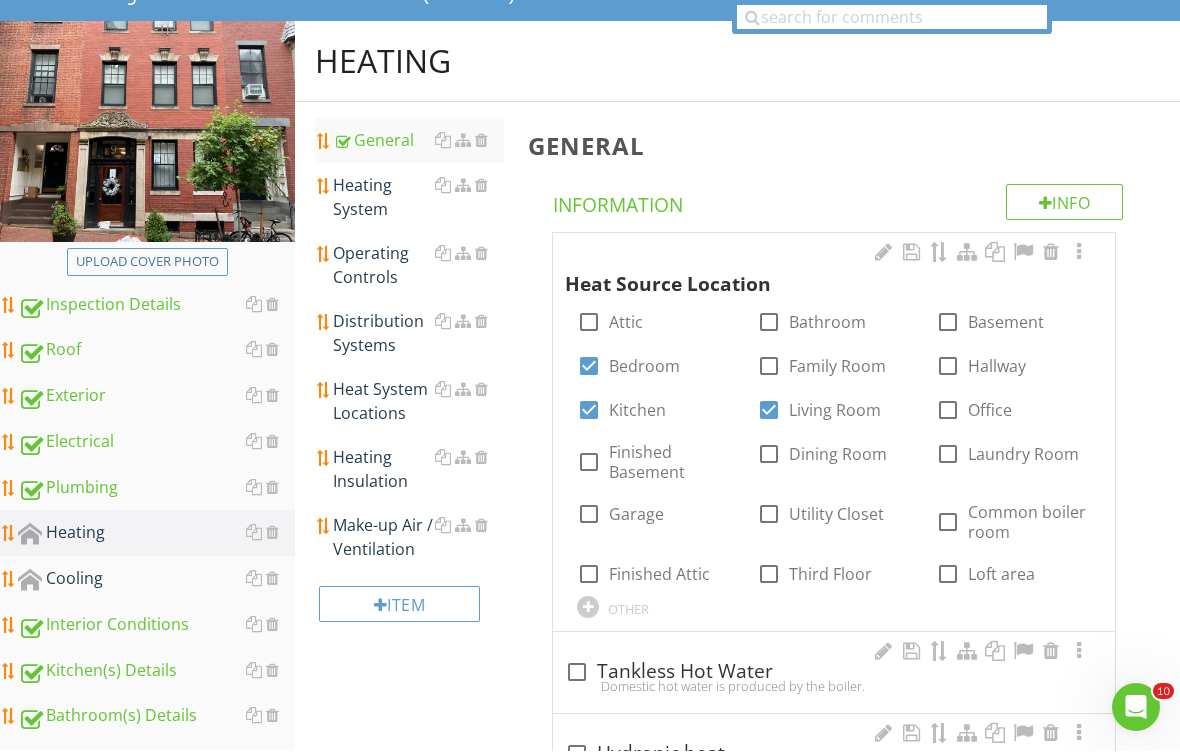 click on "Heating System" at bounding box center (418, 198) 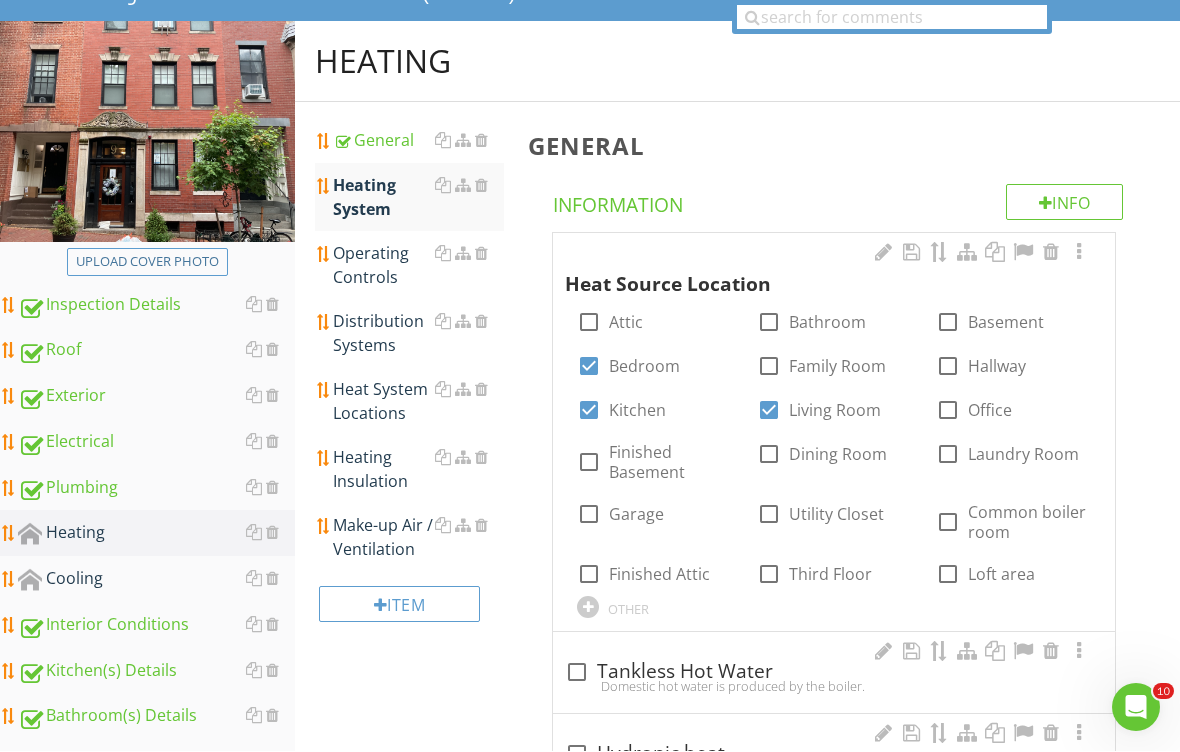 scroll, scrollTop: 200, scrollLeft: 0, axis: vertical 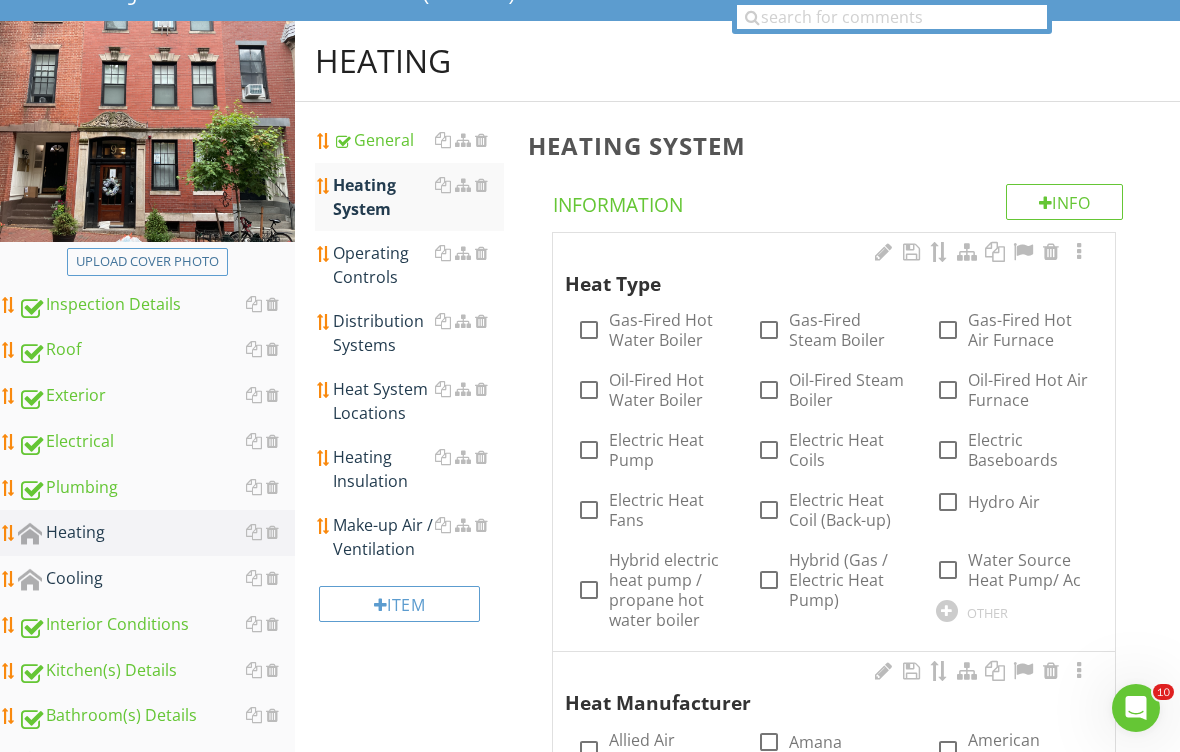 click at bounding box center [481, 185] 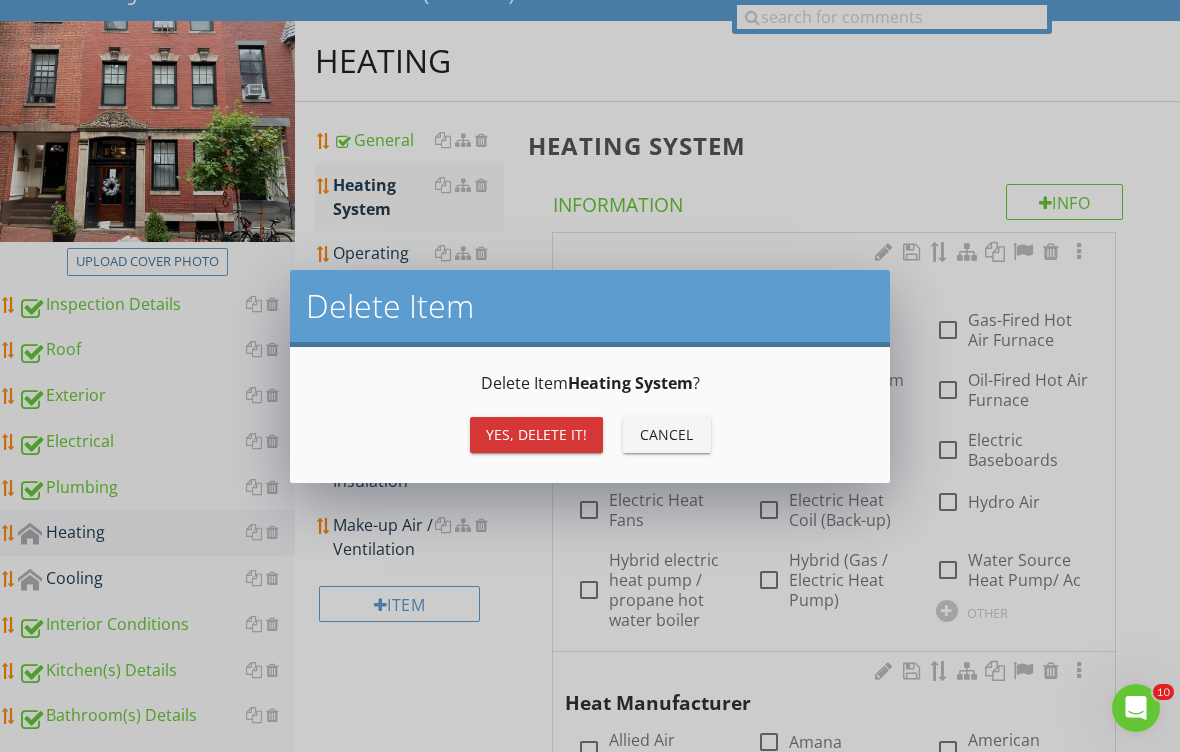 click on "Yes, Delete it!" at bounding box center [536, 434] 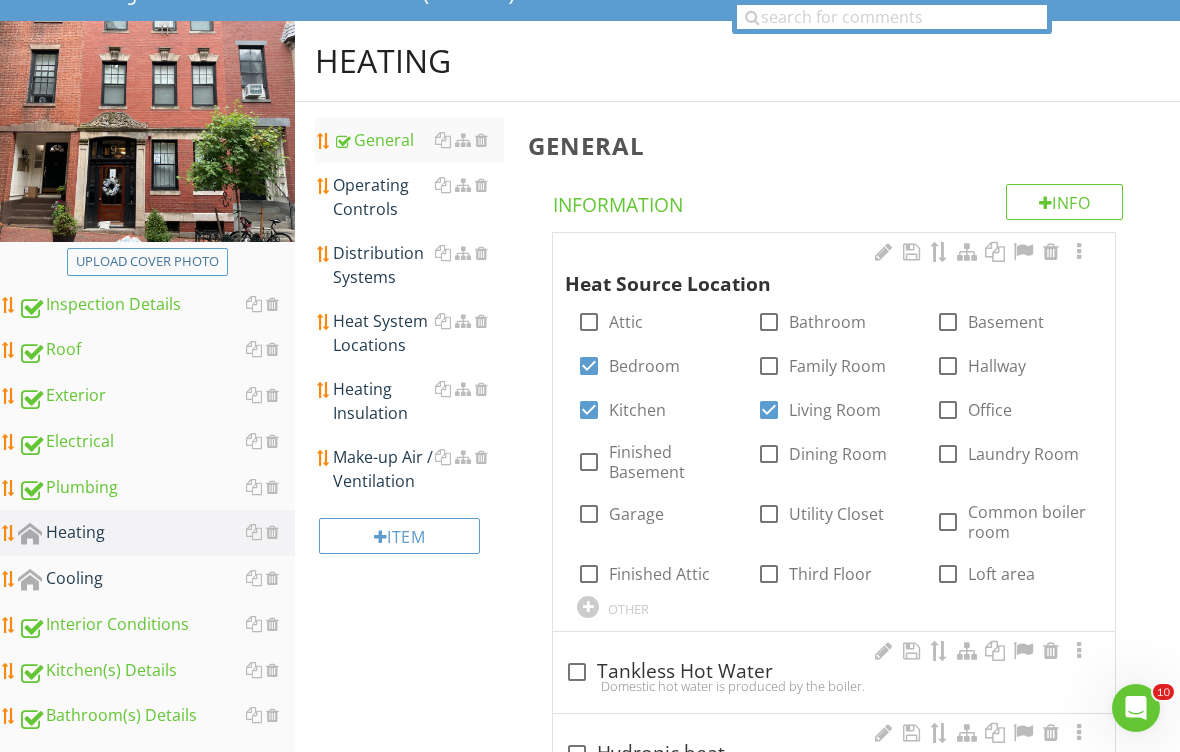 click on "Operating Controls" at bounding box center [418, 197] 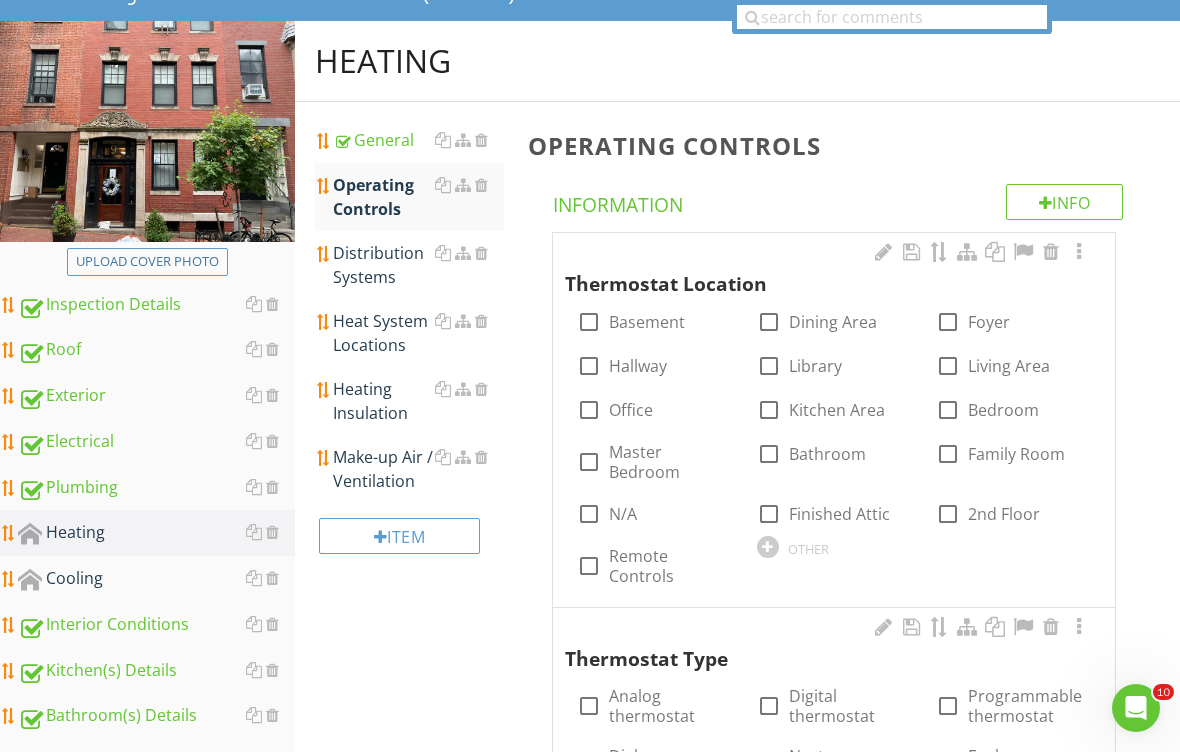 click at bounding box center [1051, 252] 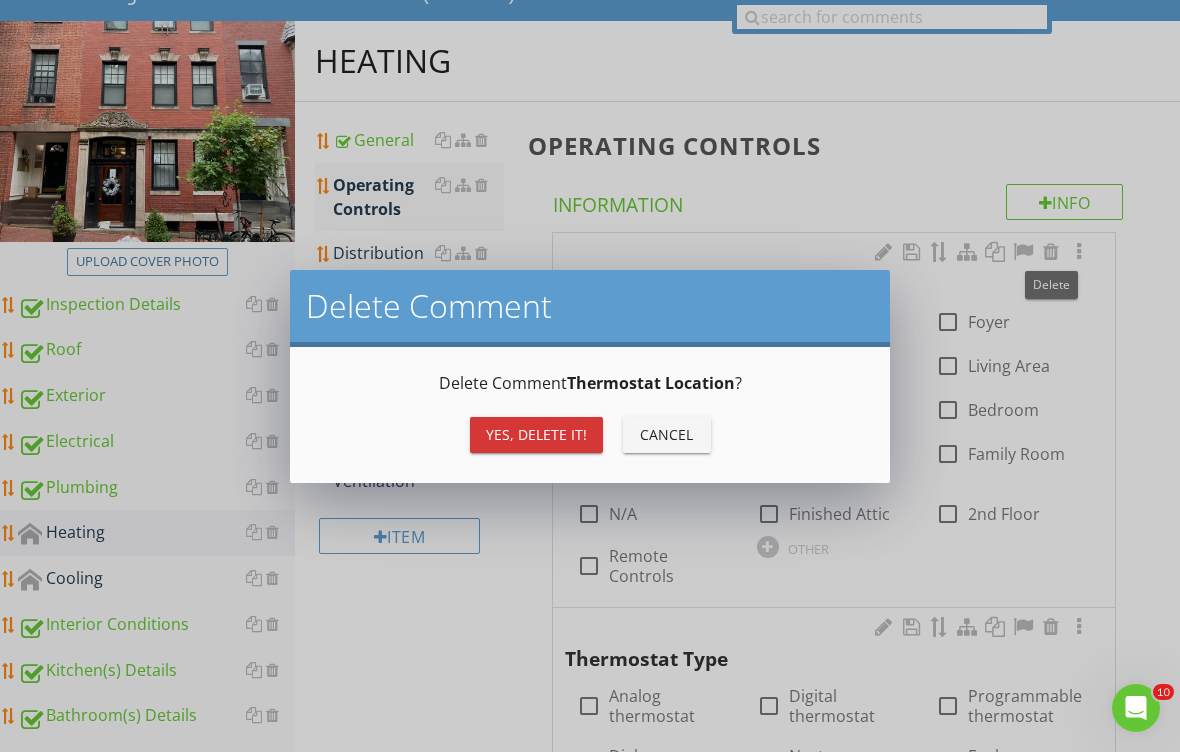 click on "Yes, Delete it!" at bounding box center [536, 434] 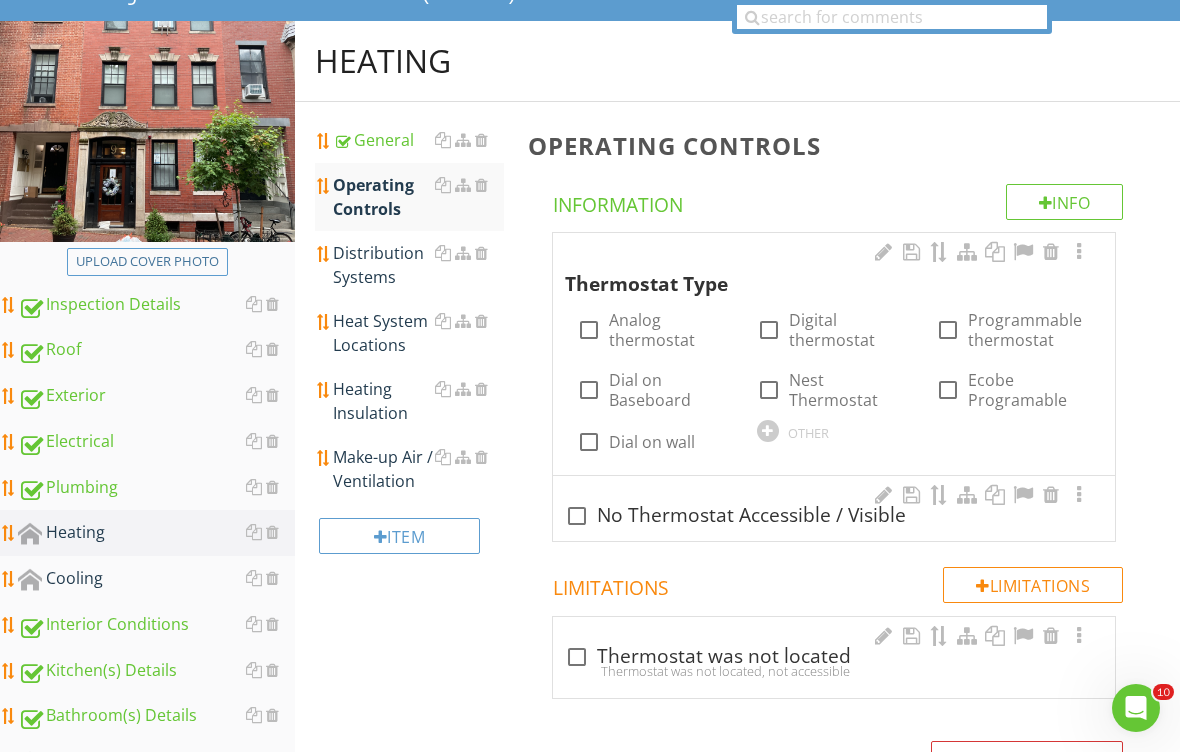 click on "Dial on wall" at bounding box center [652, 442] 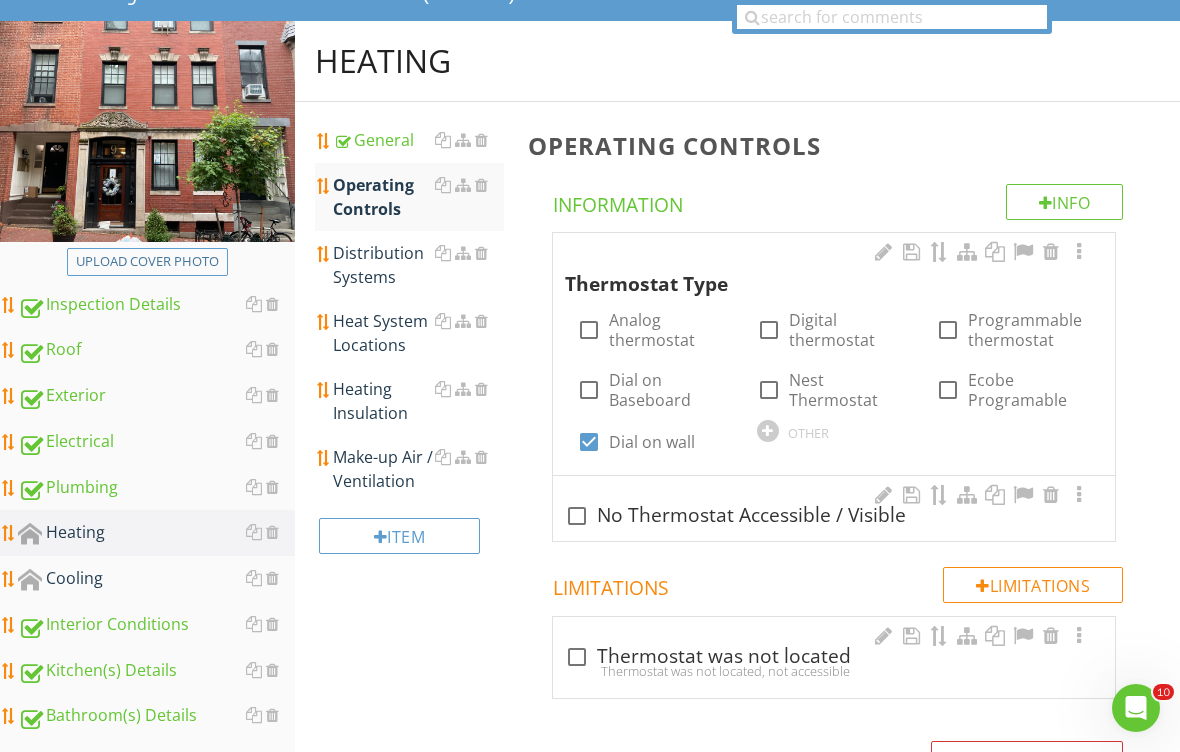 checkbox on "true" 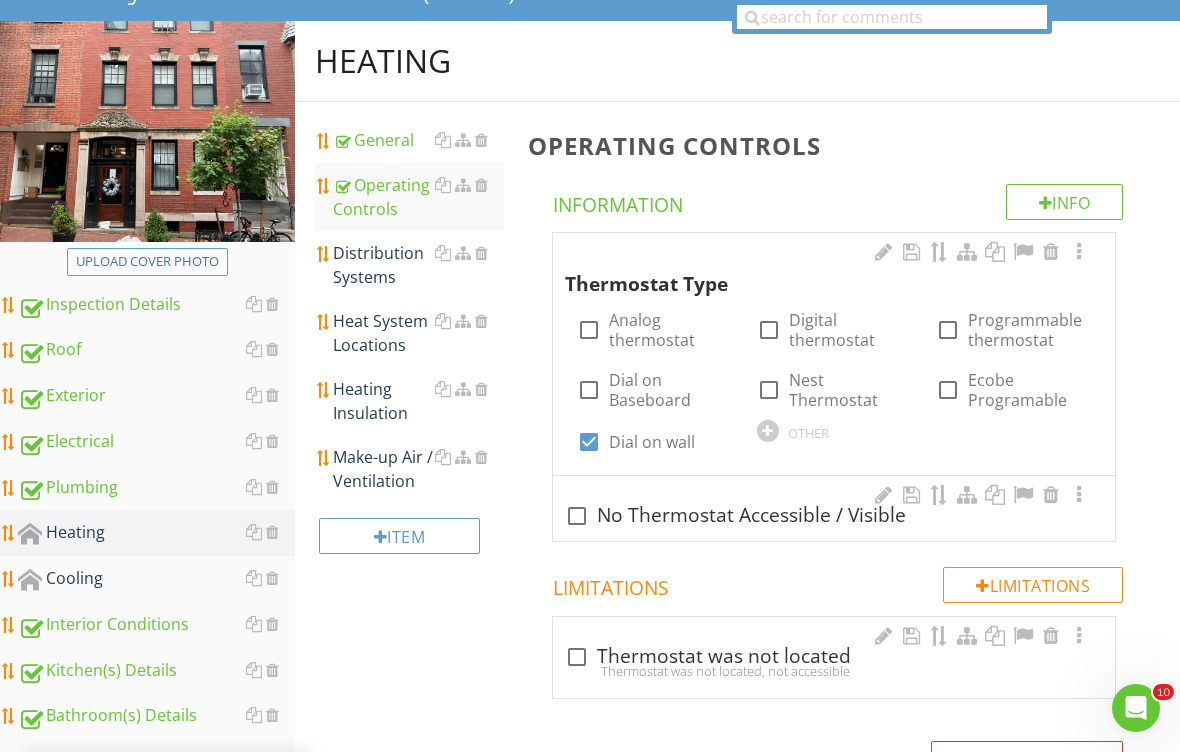 click on "Distribution Systems" at bounding box center [418, 265] 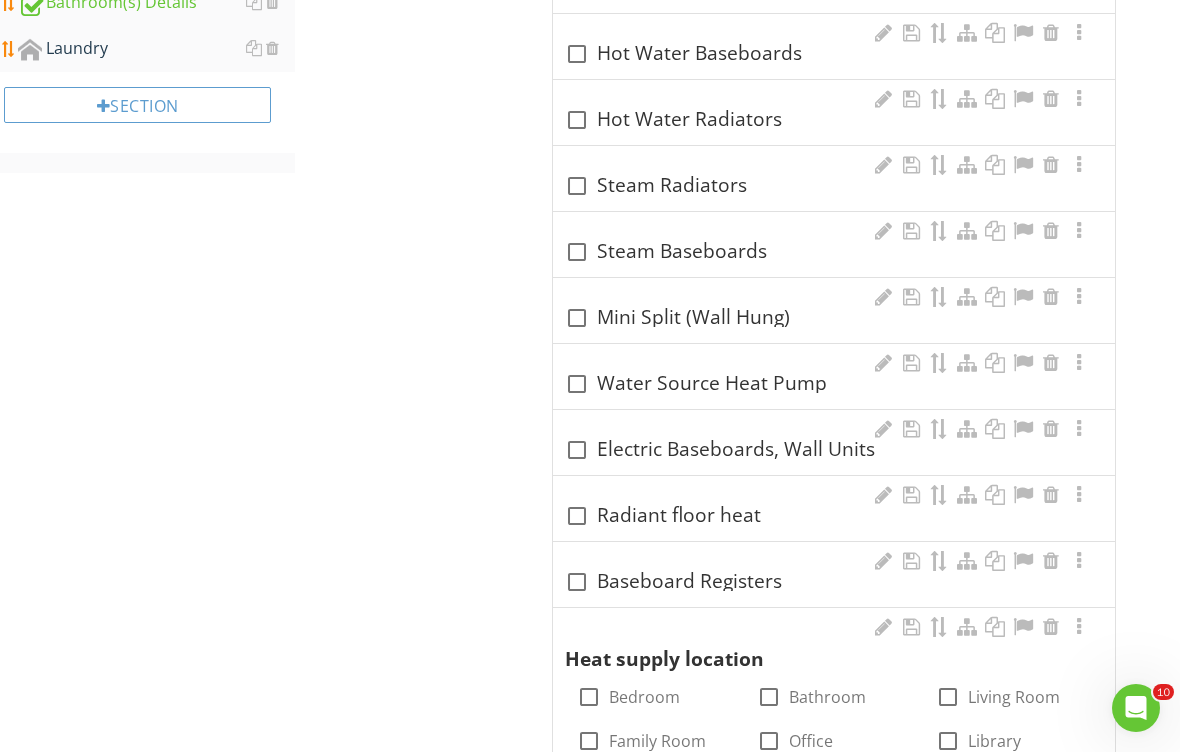 scroll, scrollTop: 915, scrollLeft: 0, axis: vertical 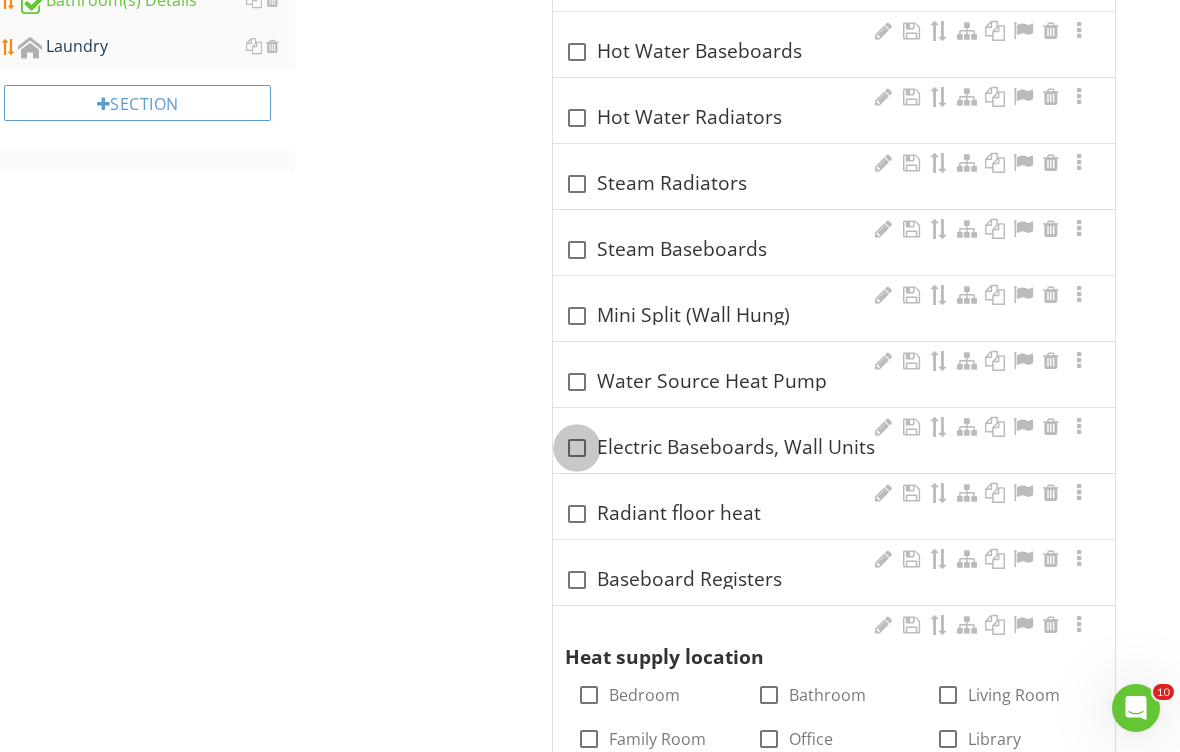 click at bounding box center (577, 448) 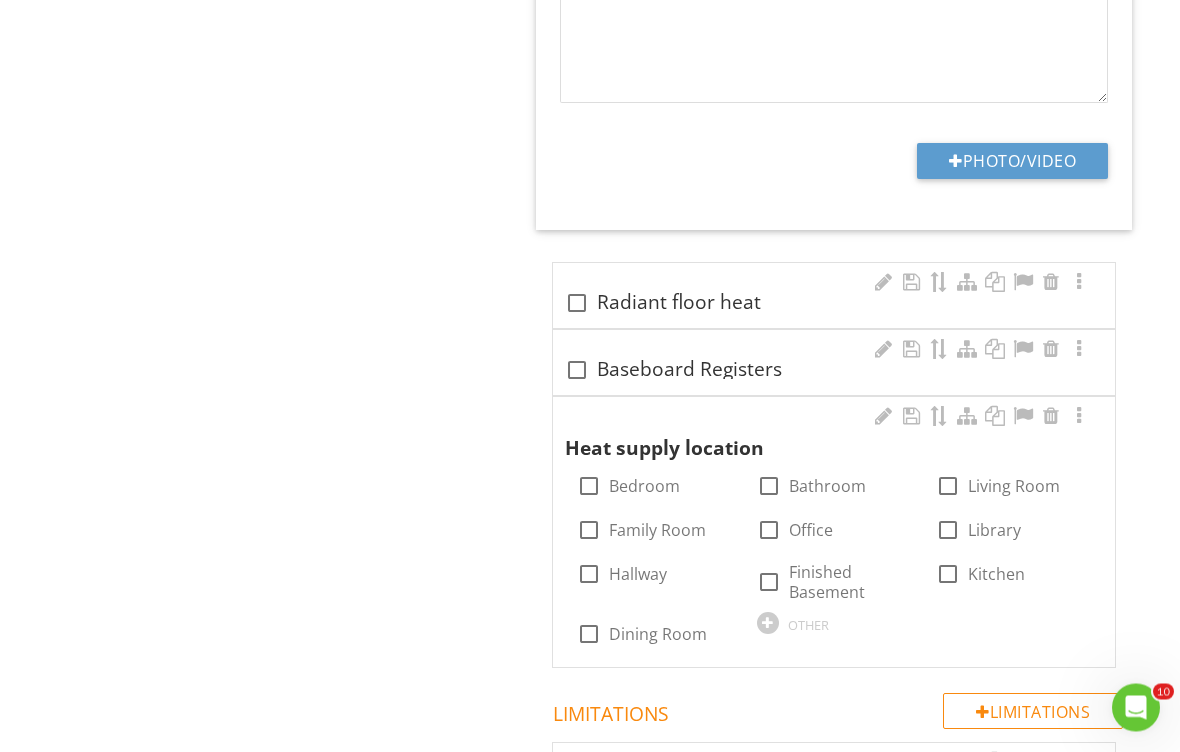 scroll, scrollTop: 1650, scrollLeft: 0, axis: vertical 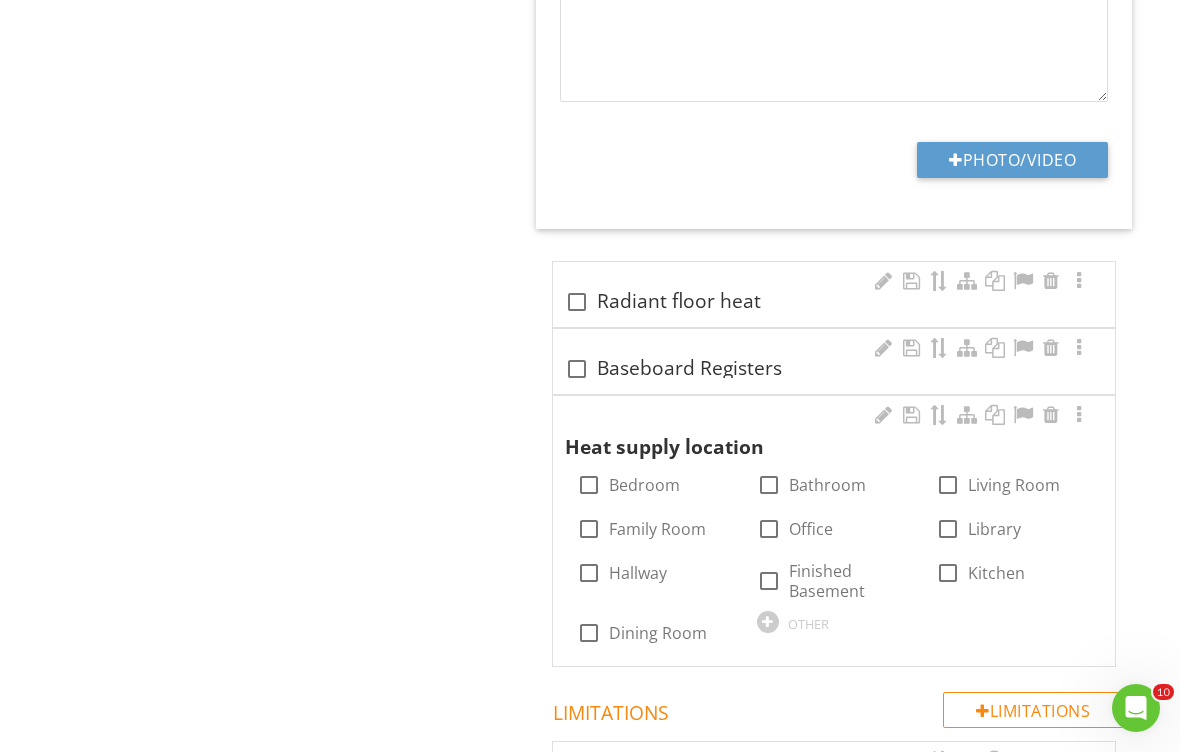 click on "Living Room" at bounding box center (1014, 485) 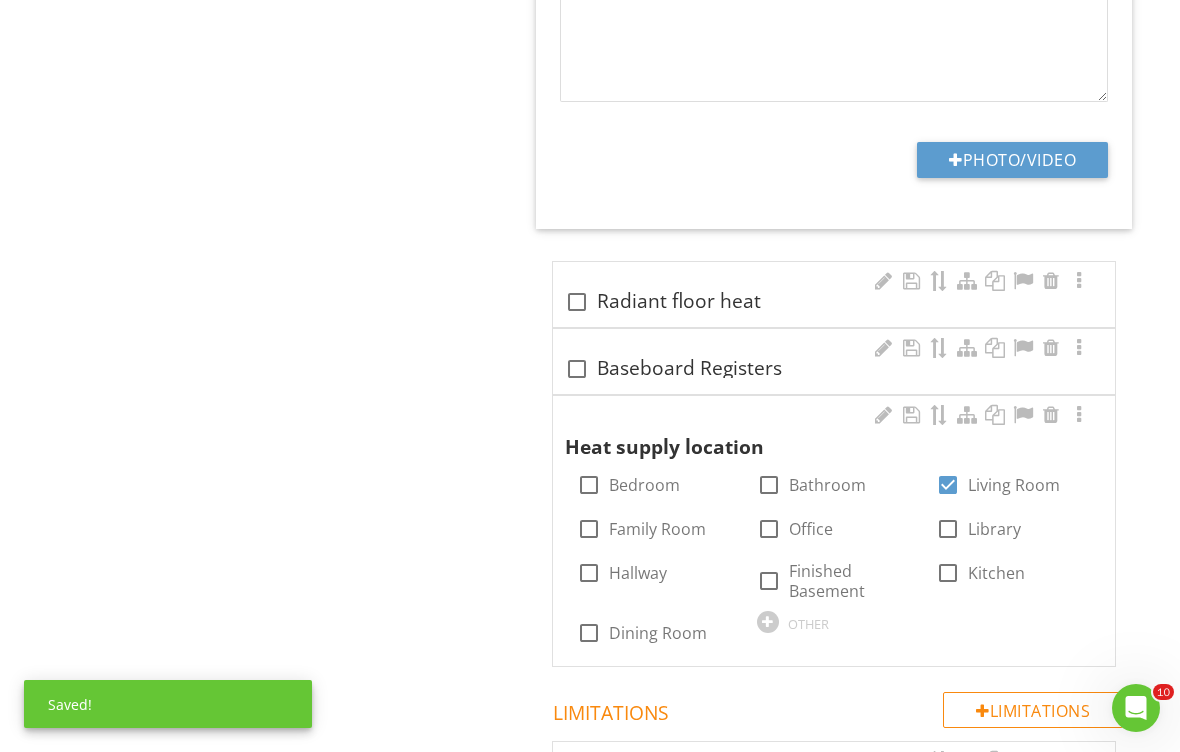 click on "Bedroom" at bounding box center [644, 485] 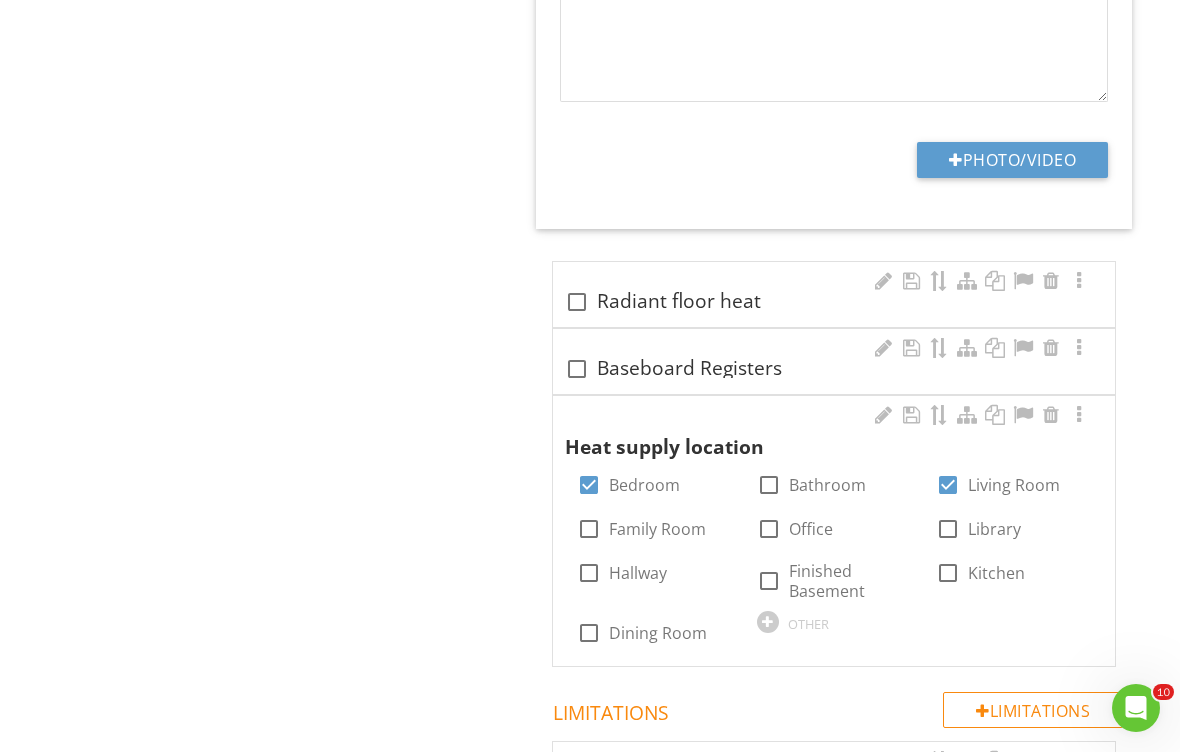 click on "Kitchen" at bounding box center [996, 573] 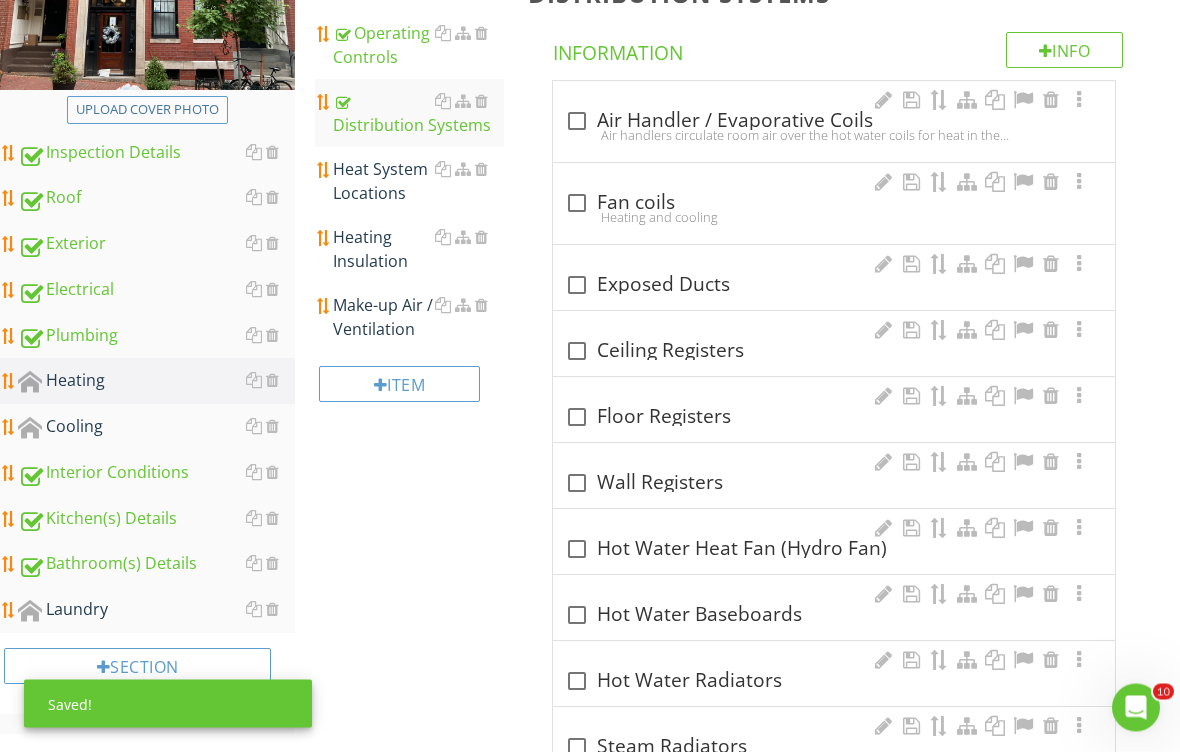 scroll, scrollTop: 265, scrollLeft: 0, axis: vertical 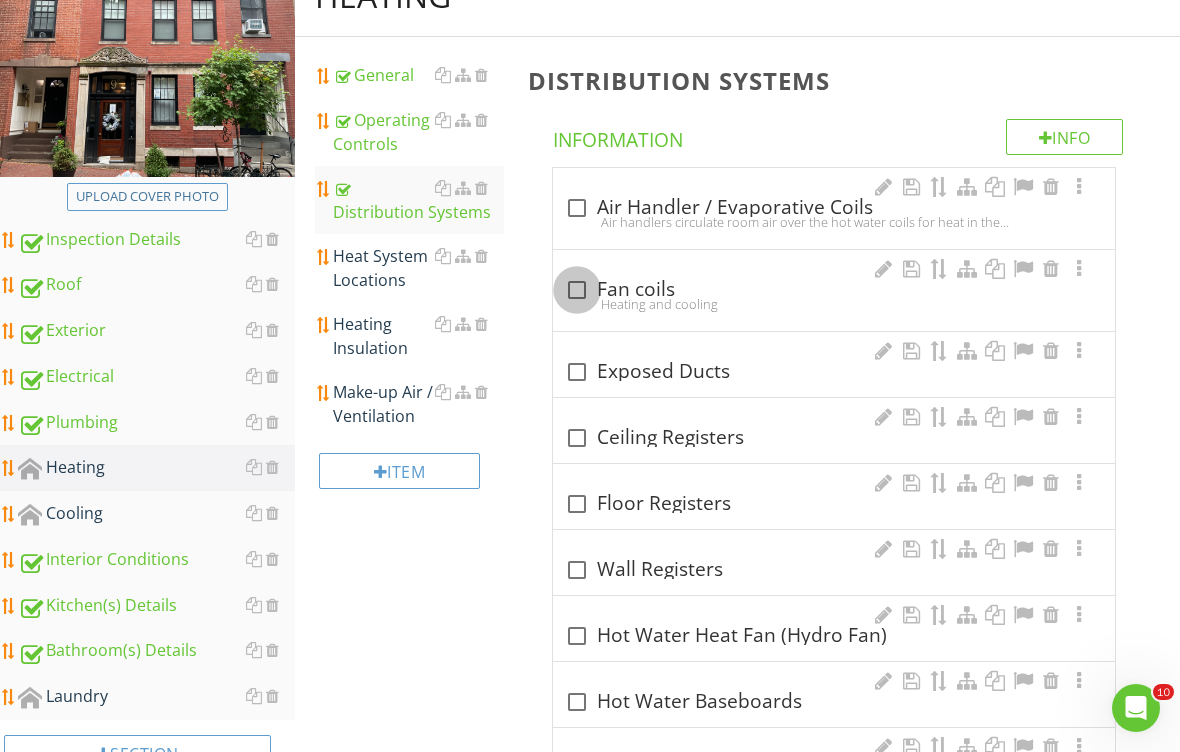 click at bounding box center [577, 290] 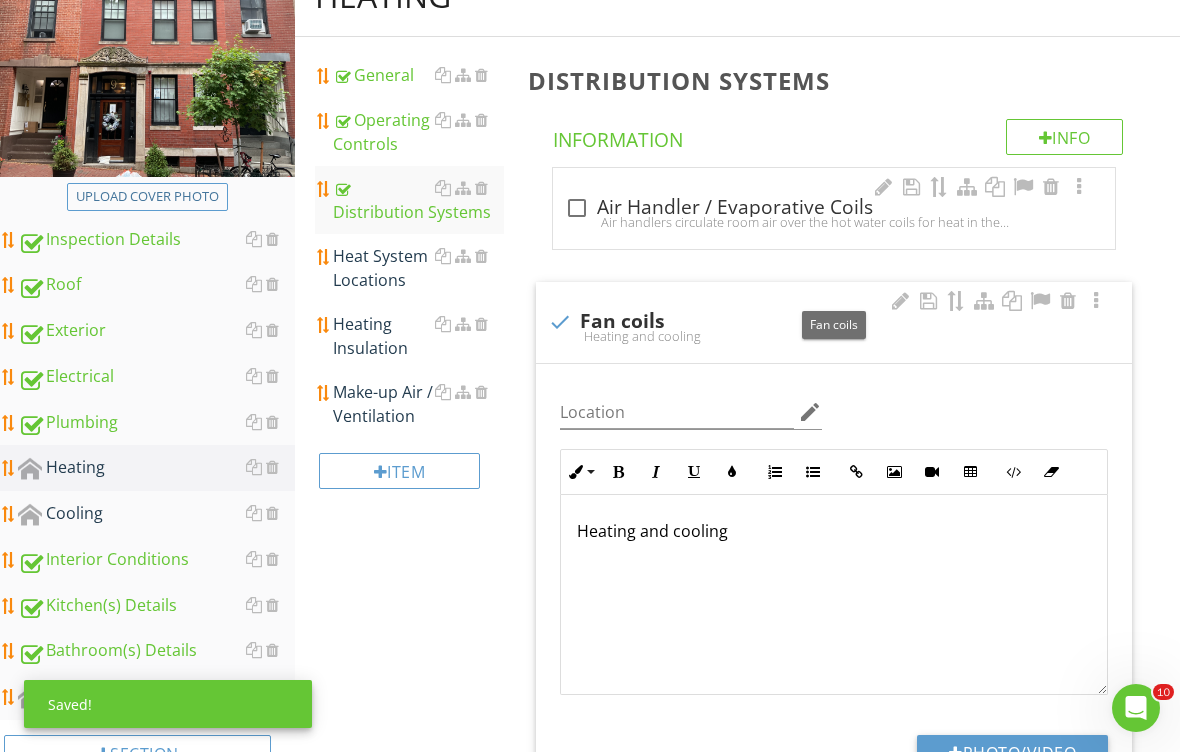 click on "check
Fan coils" at bounding box center (834, 322) 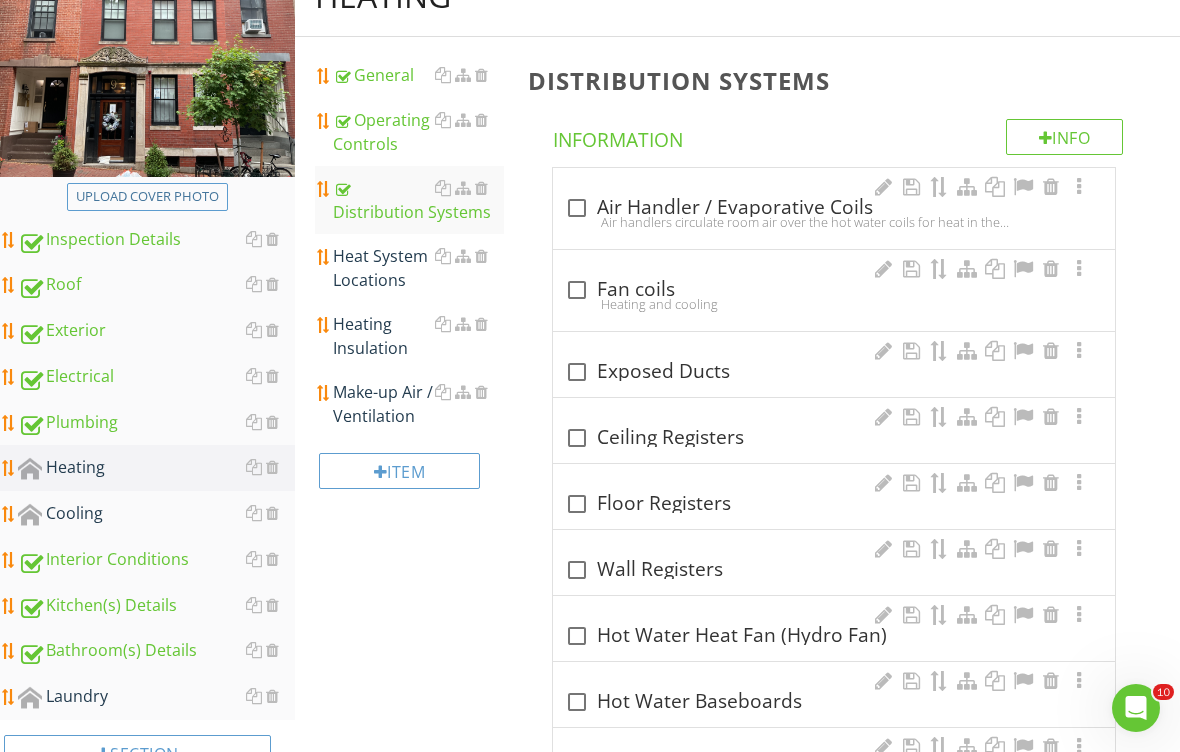 click at bounding box center (481, 324) 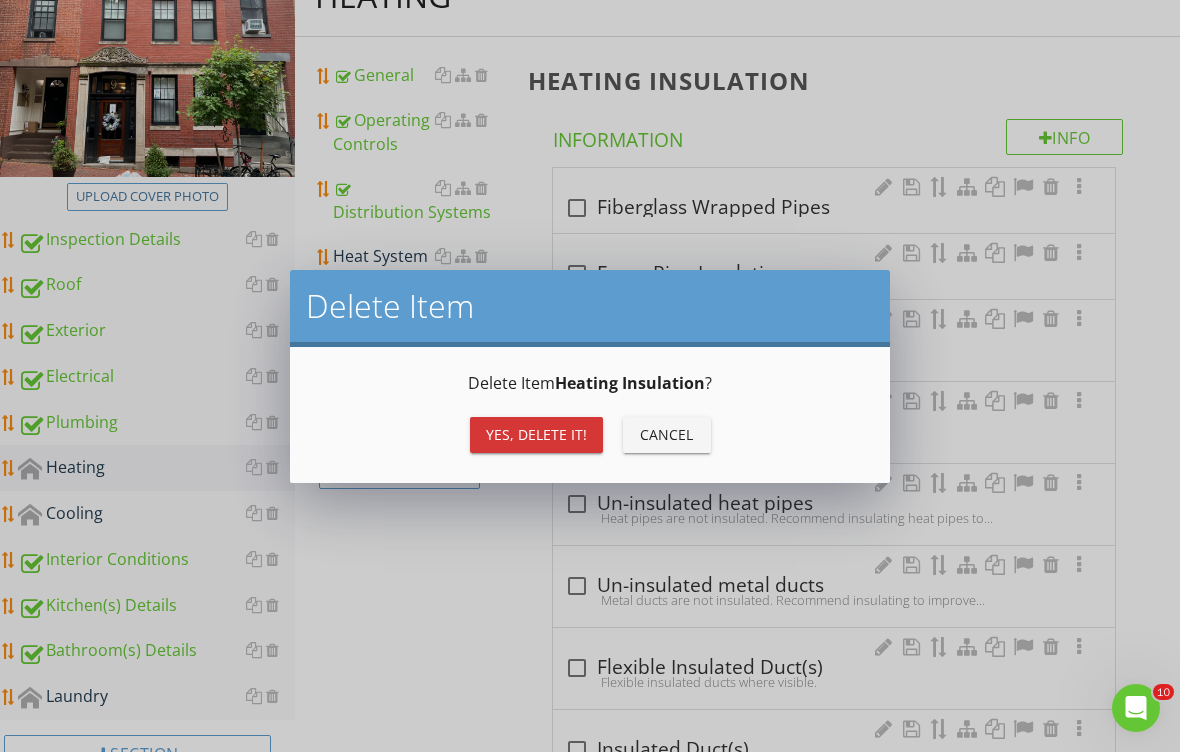 click on "Yes, Delete it!" at bounding box center (536, 434) 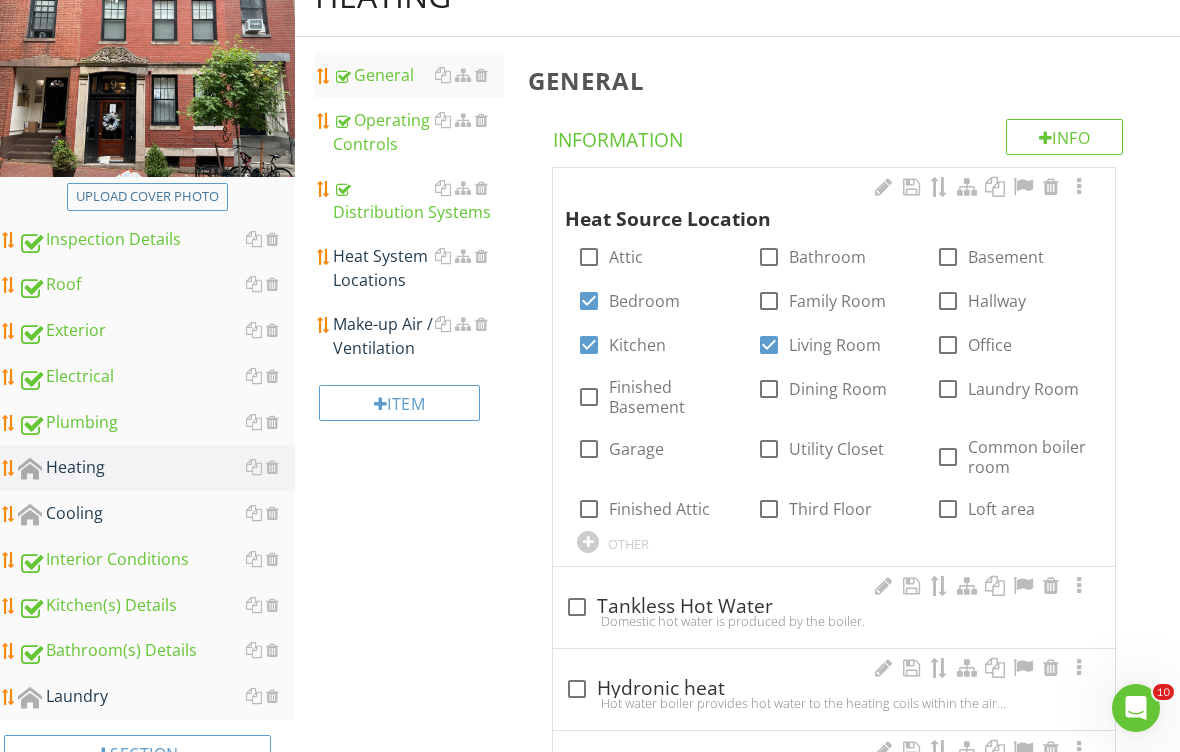 click at bounding box center [481, 324] 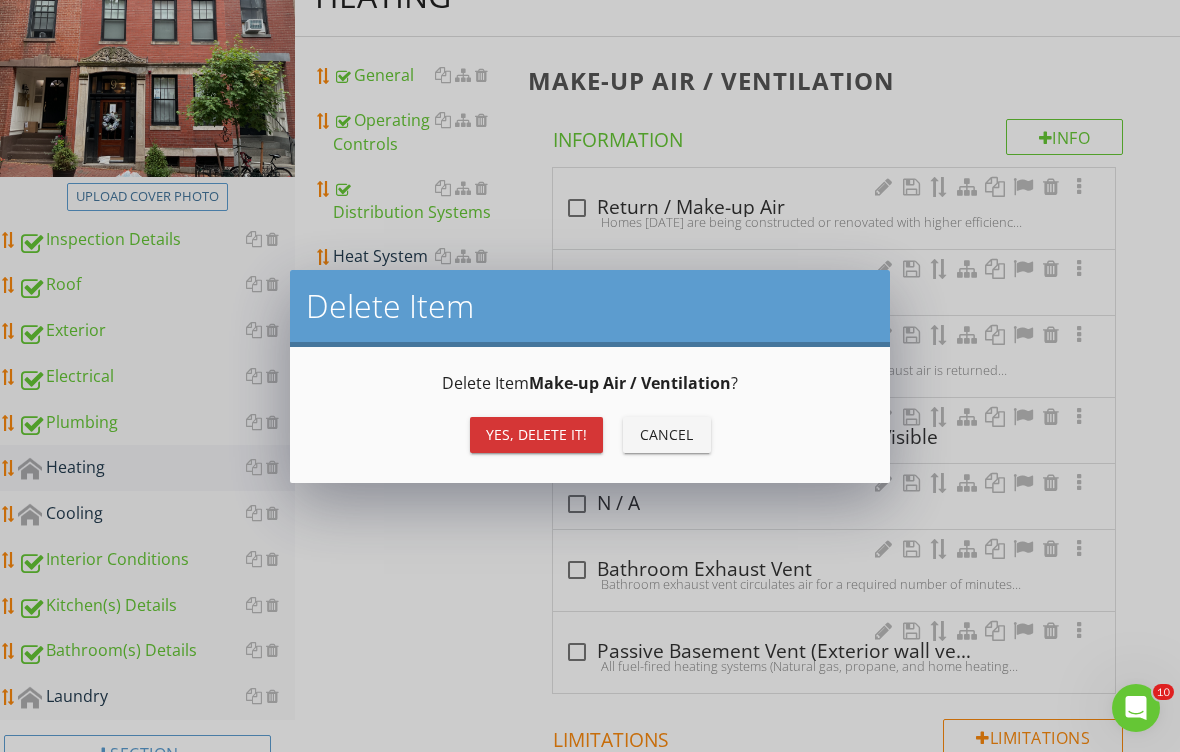 click on "Yes, Delete it!" at bounding box center (536, 434) 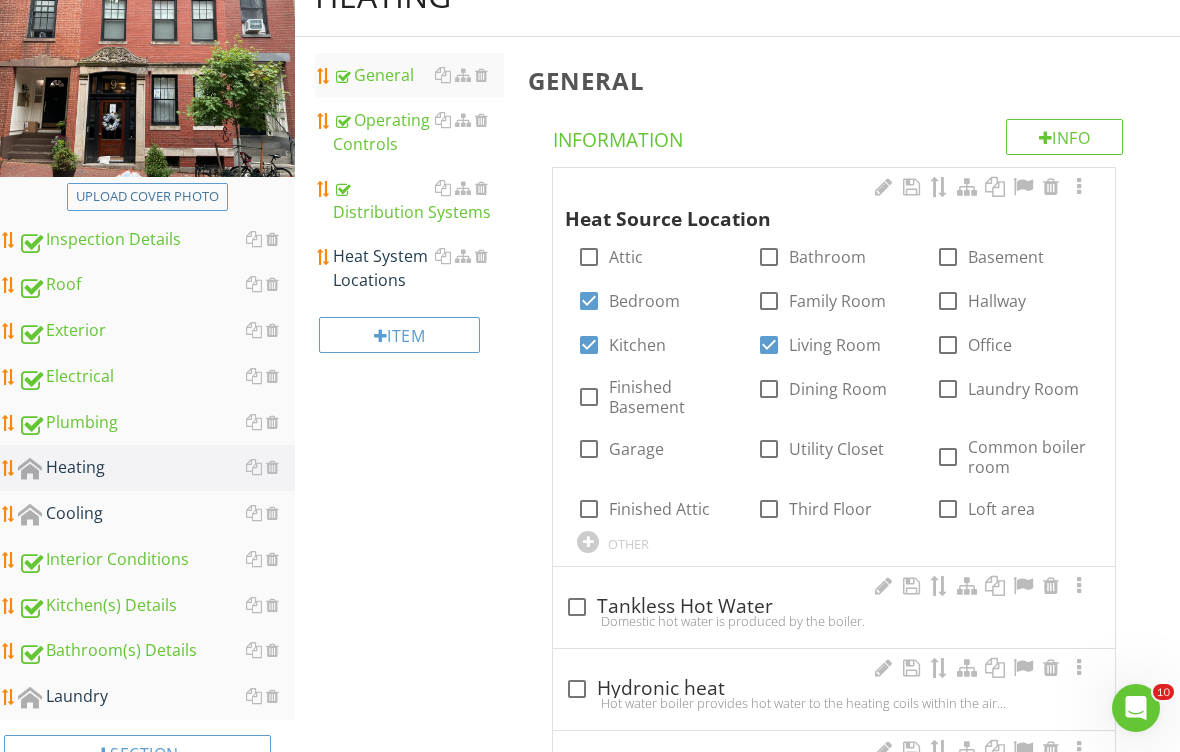 click on "Heat System Locations" at bounding box center [418, 268] 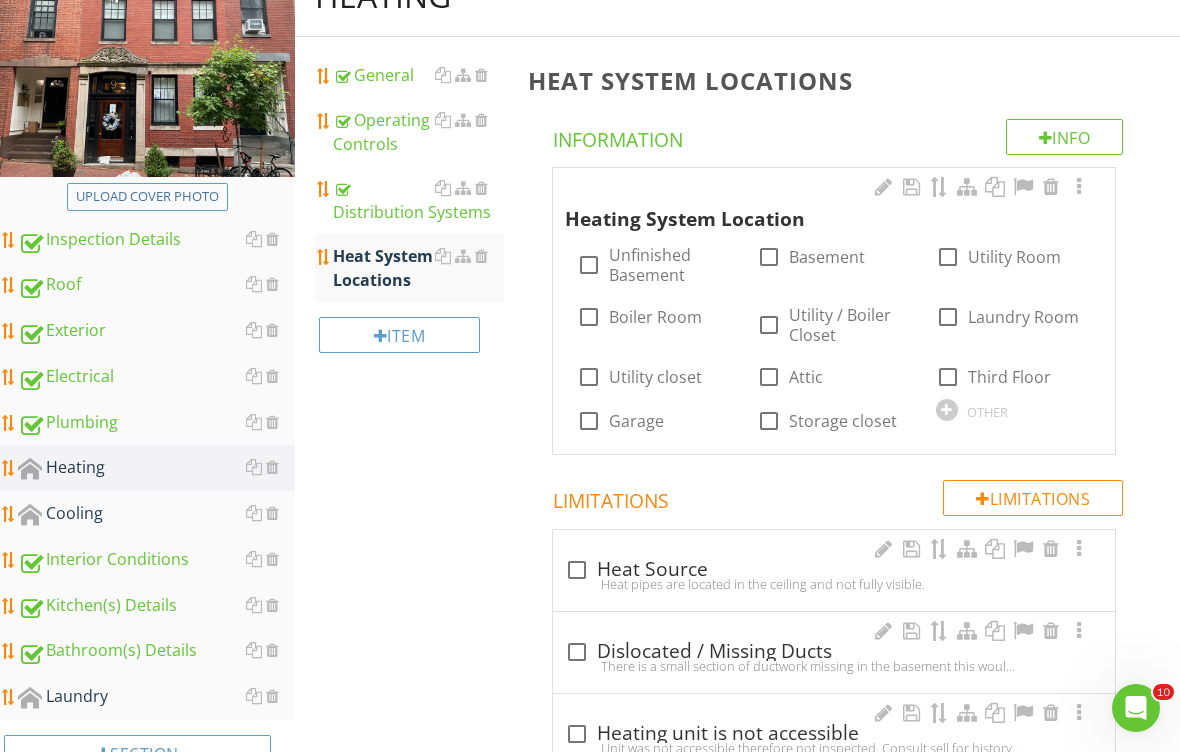 click at bounding box center [481, 256] 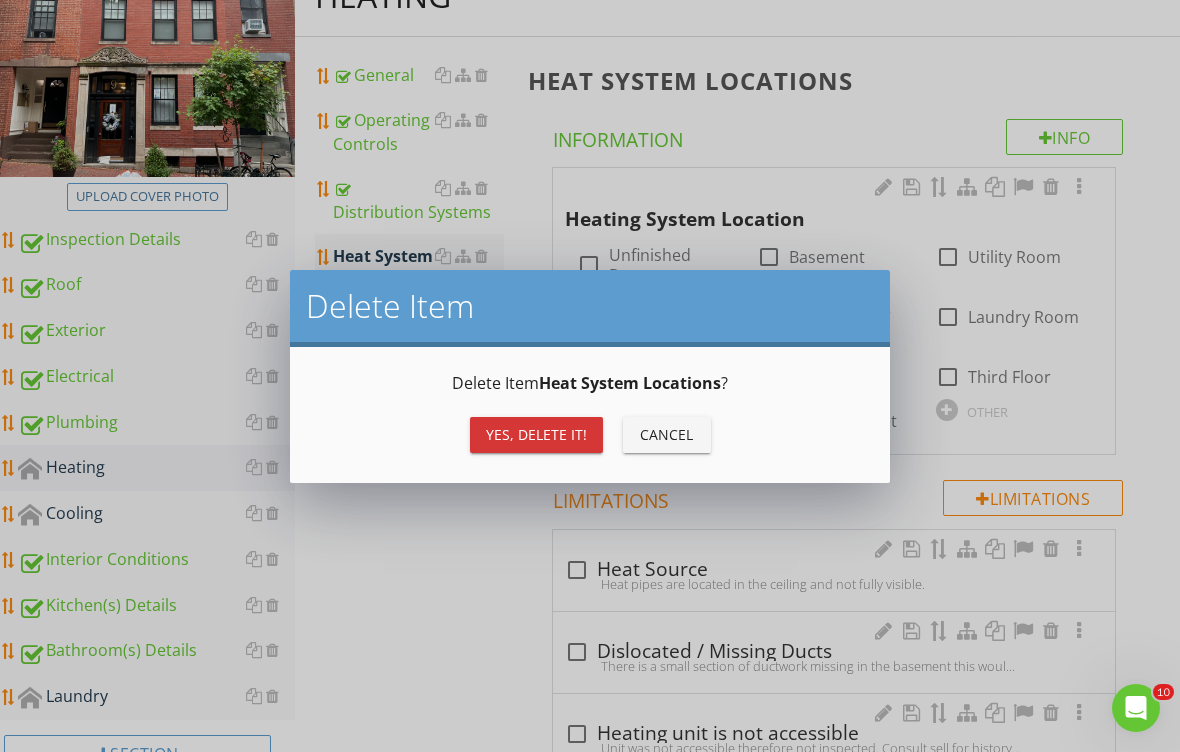 click on "Yes, Delete it!" at bounding box center (536, 434) 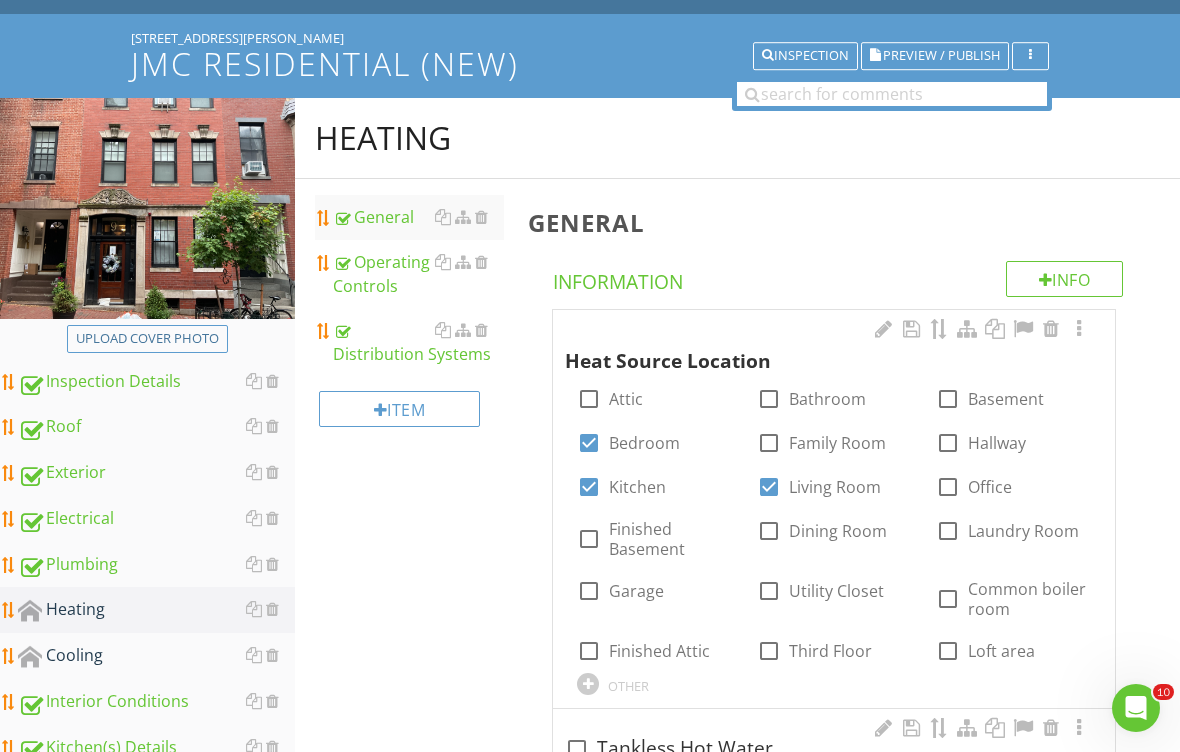 scroll, scrollTop: 130, scrollLeft: 0, axis: vertical 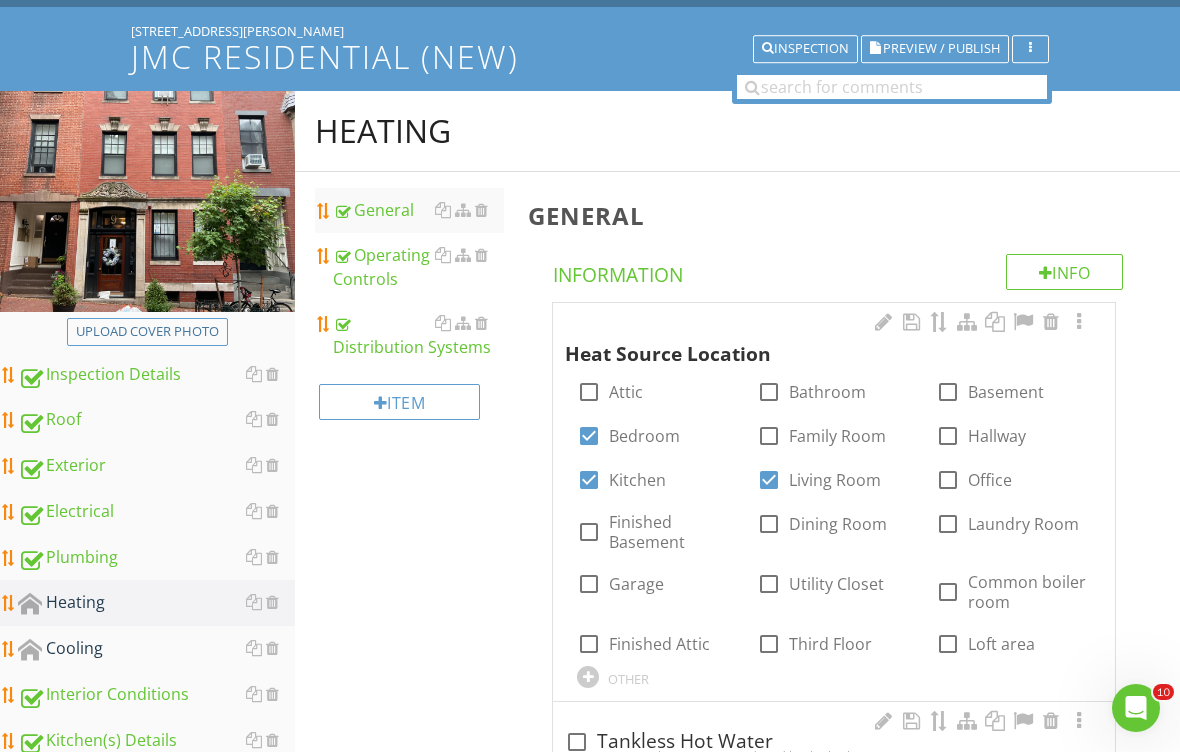click on "Cooling" at bounding box center (156, 649) 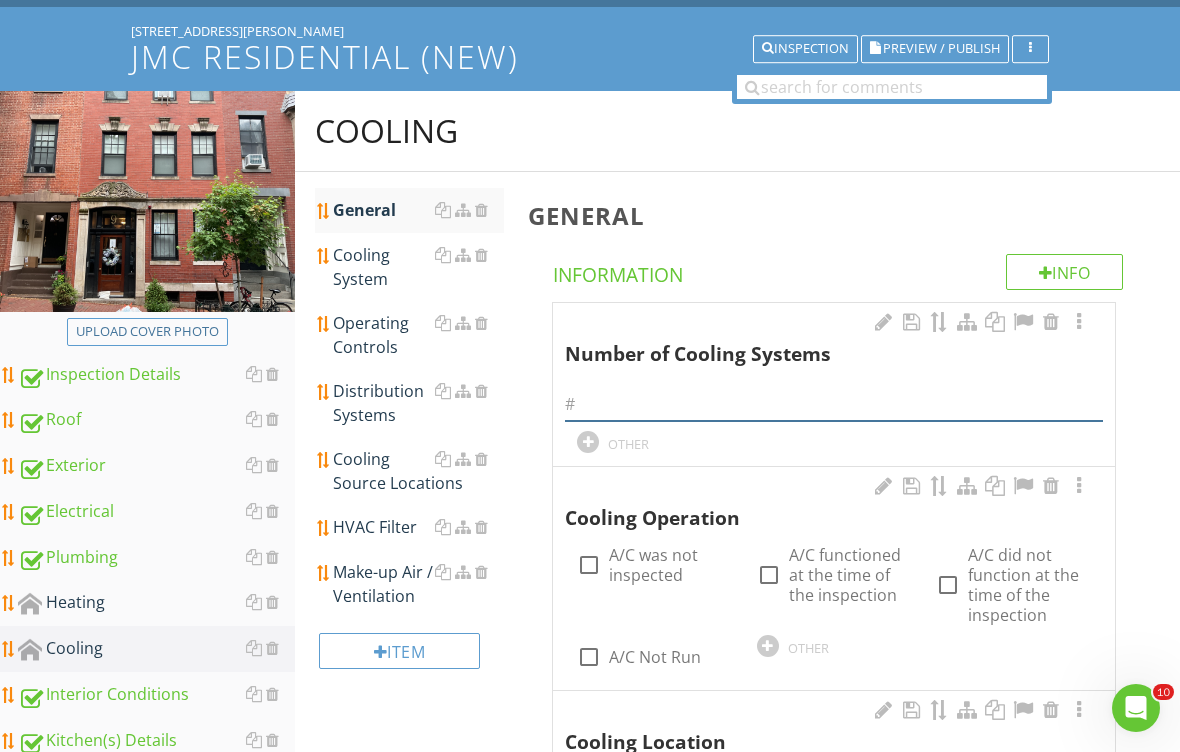 click at bounding box center [834, 404] 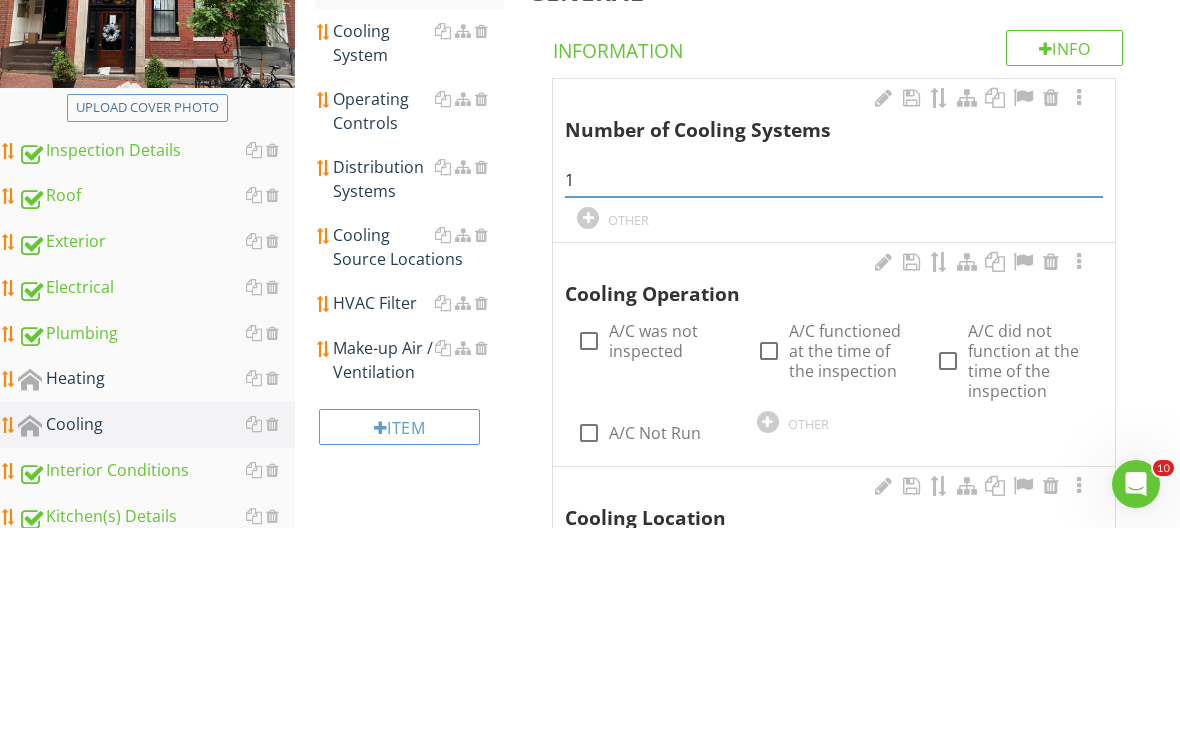 scroll, scrollTop: 354, scrollLeft: 0, axis: vertical 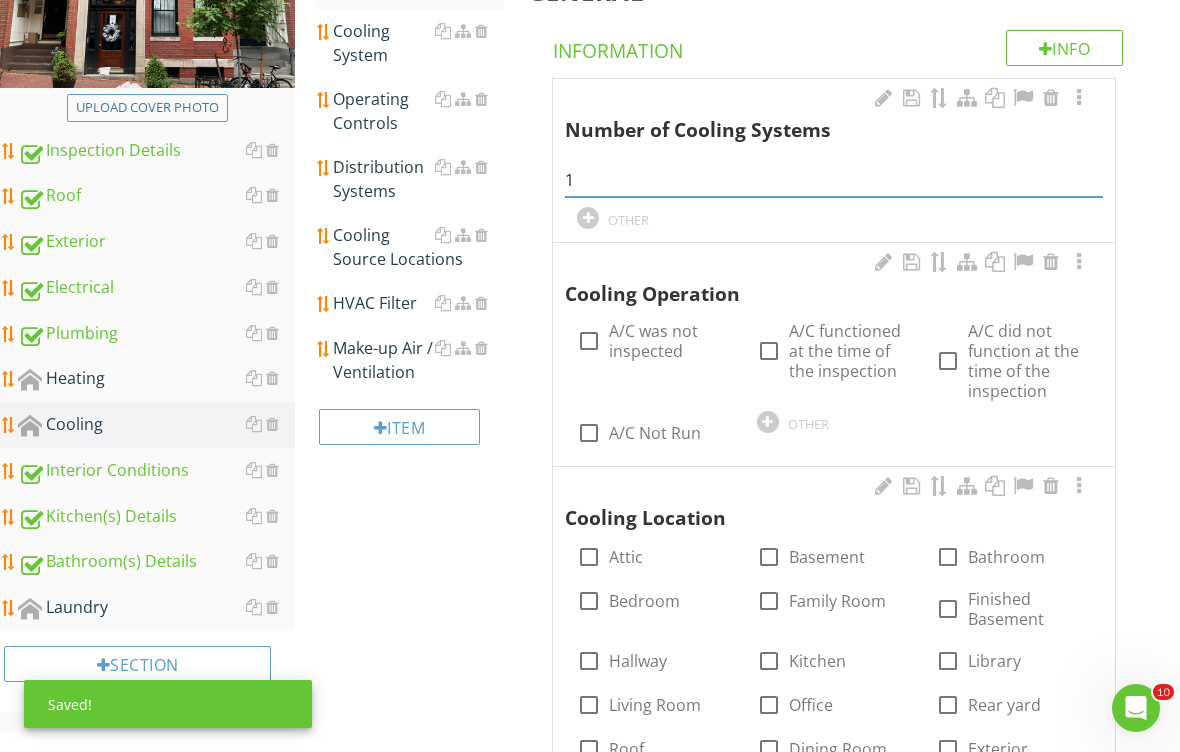 type on "1" 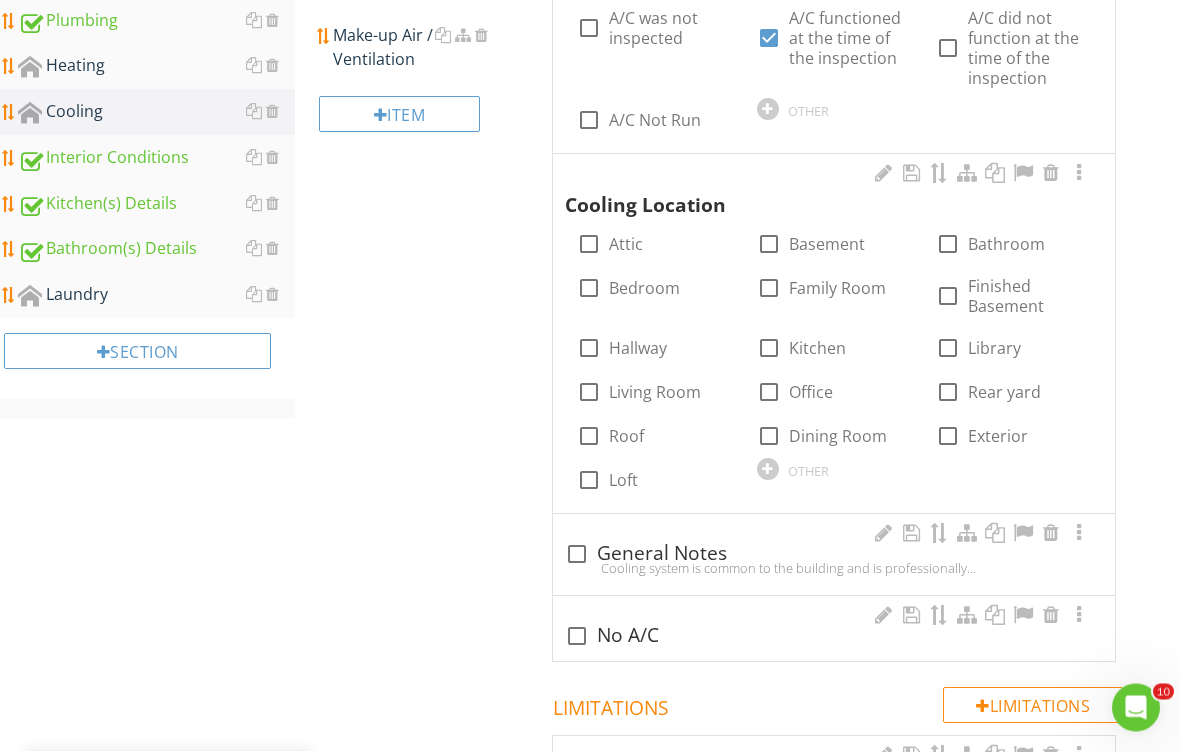 scroll, scrollTop: 667, scrollLeft: 0, axis: vertical 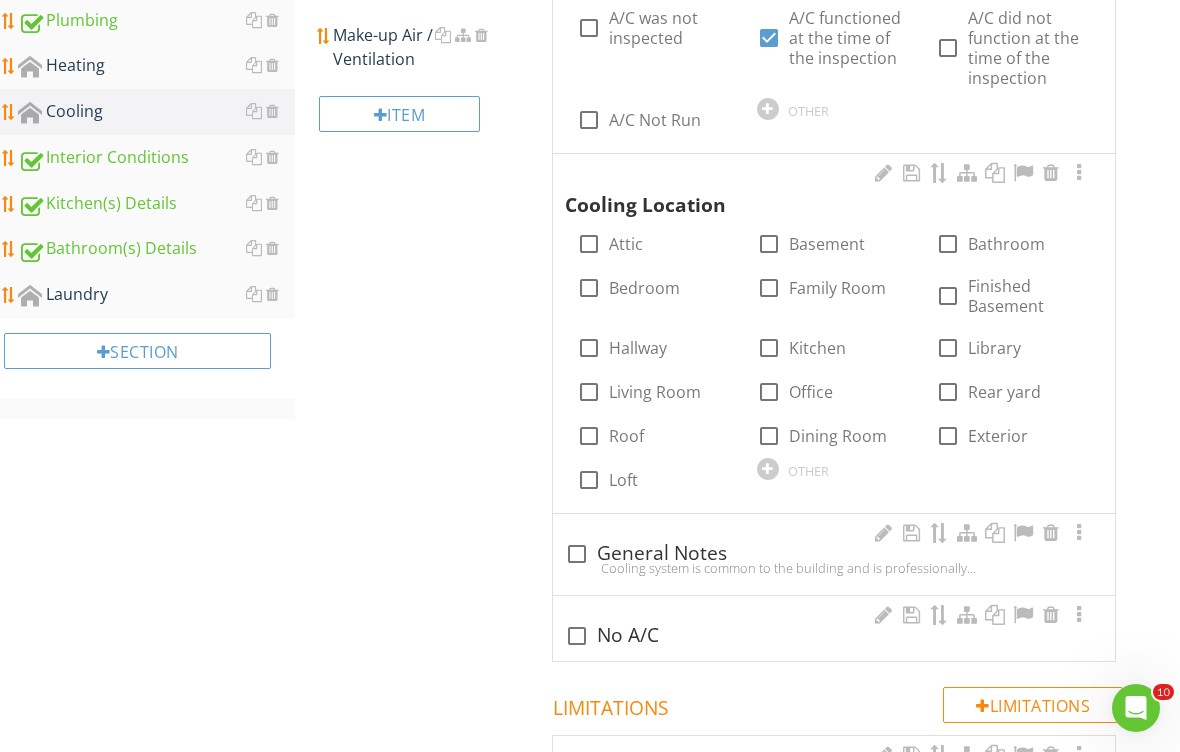 click on "Bedroom" at bounding box center [644, 288] 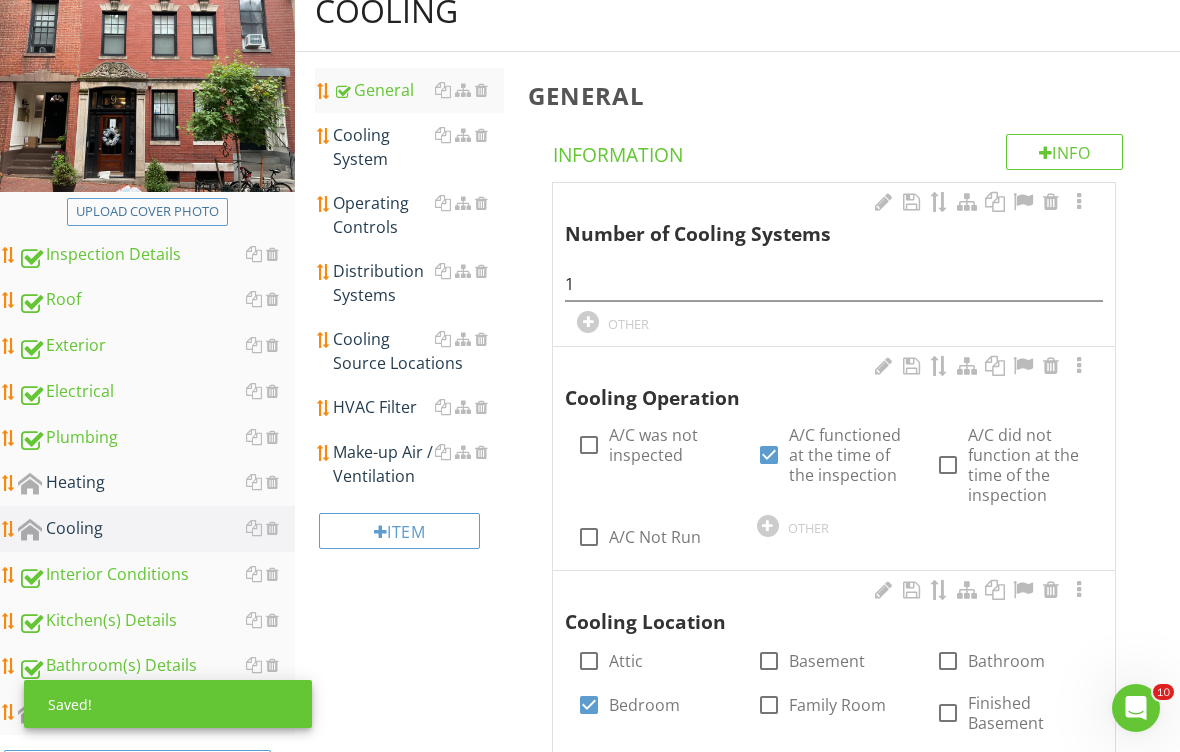 scroll, scrollTop: 248, scrollLeft: 0, axis: vertical 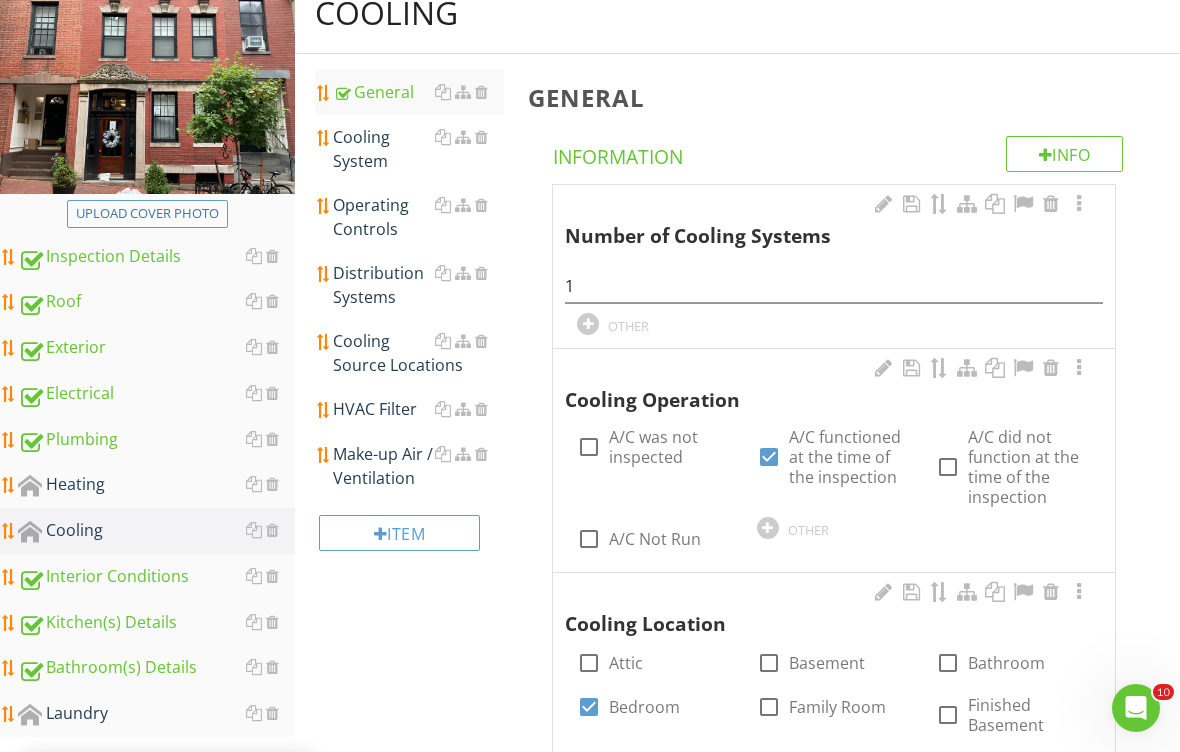 click on "Cooling System" at bounding box center [418, 149] 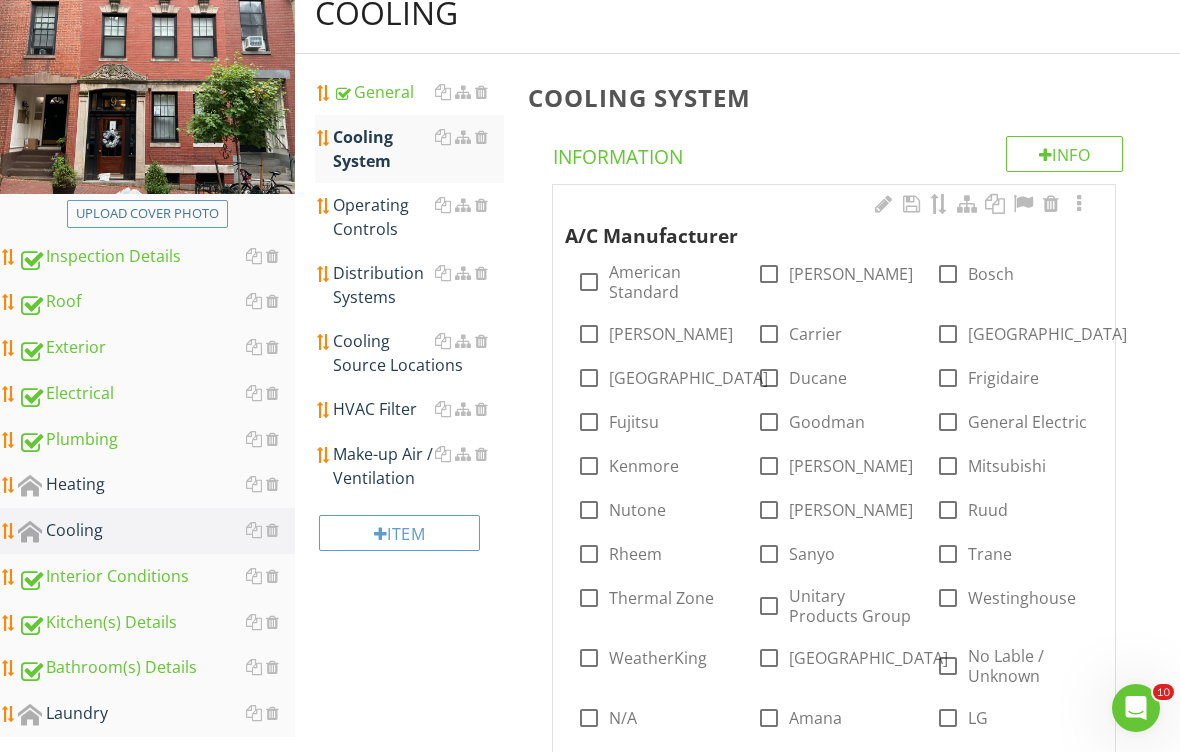 click on "Mitsubishi" at bounding box center [1007, 466] 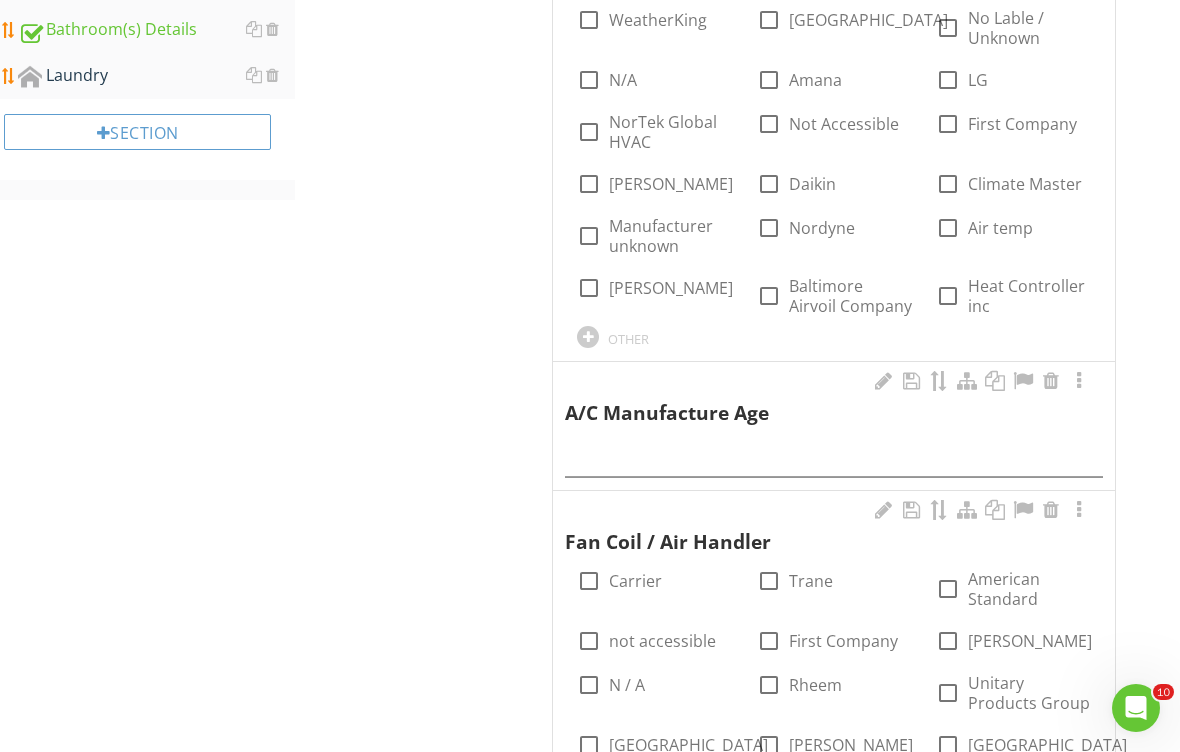 scroll, scrollTop: 893, scrollLeft: 0, axis: vertical 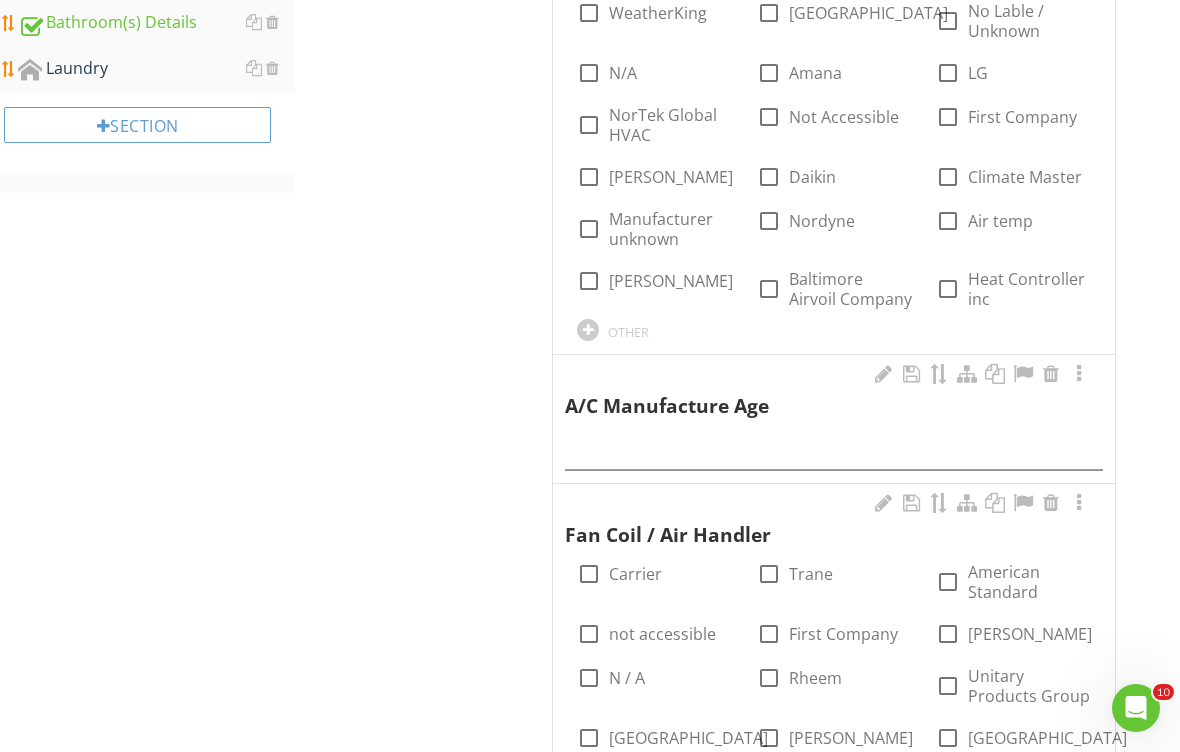 click at bounding box center [834, 447] 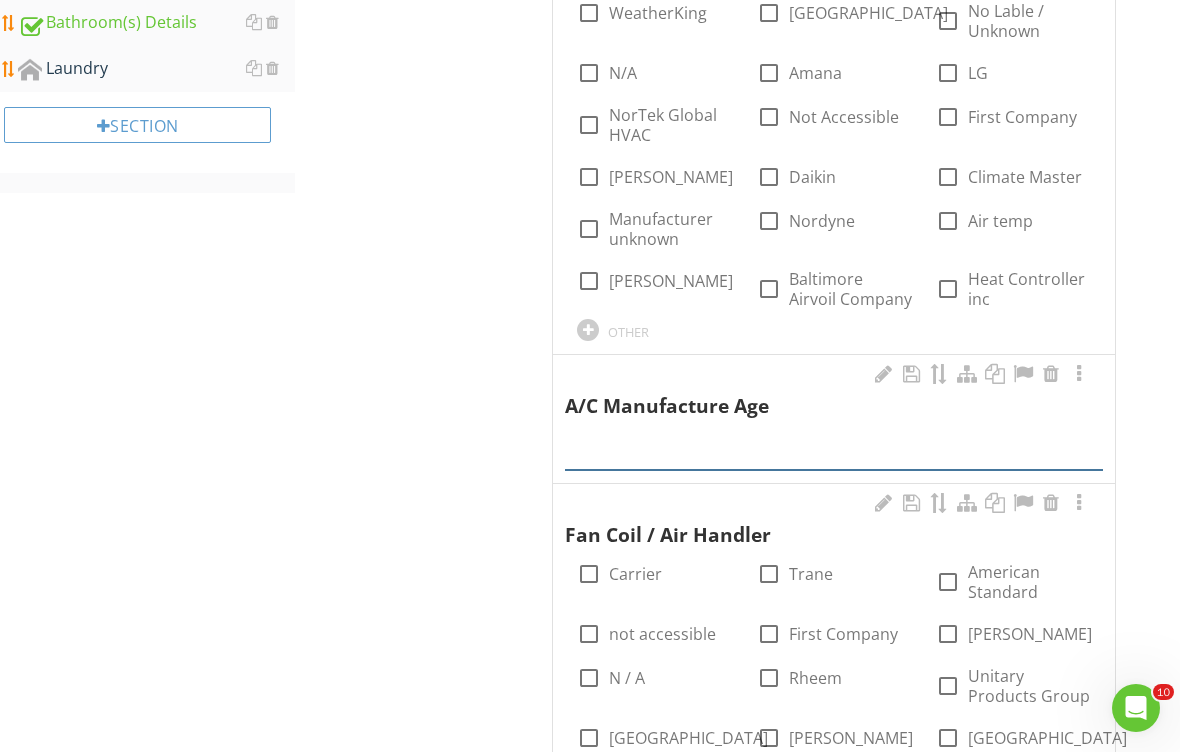 click at bounding box center [834, 453] 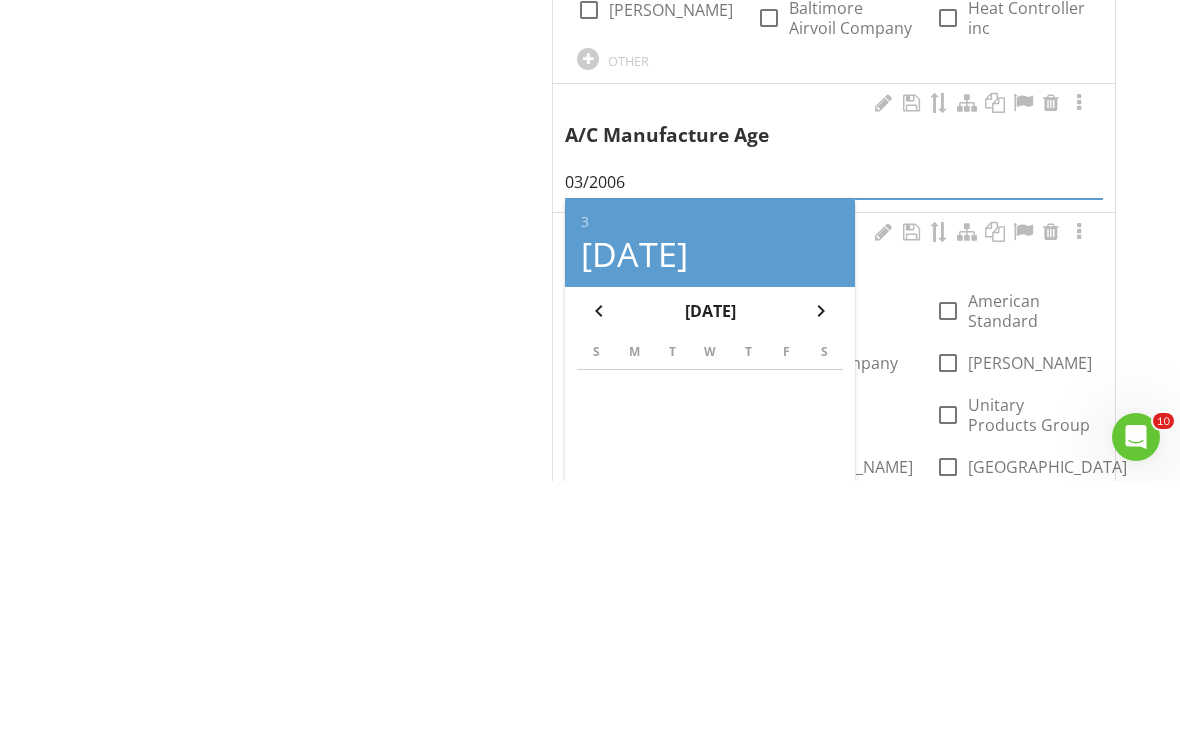 scroll, scrollTop: 1164, scrollLeft: 0, axis: vertical 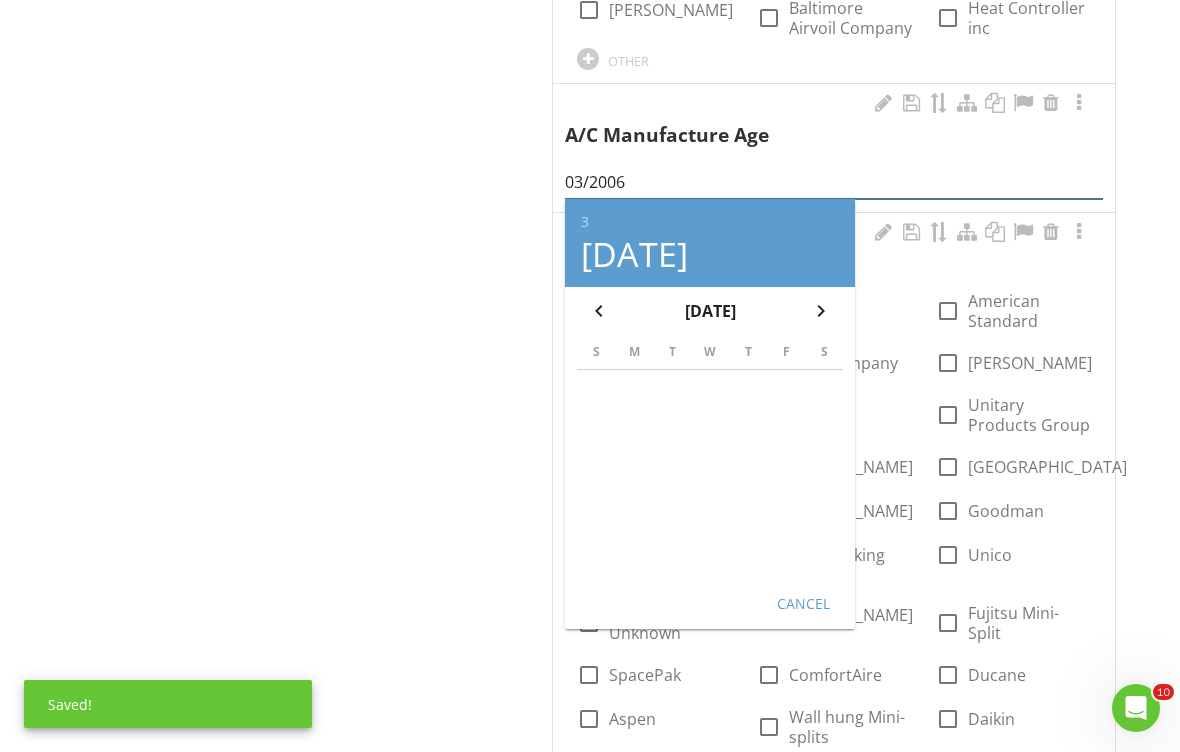 type on "03/2006" 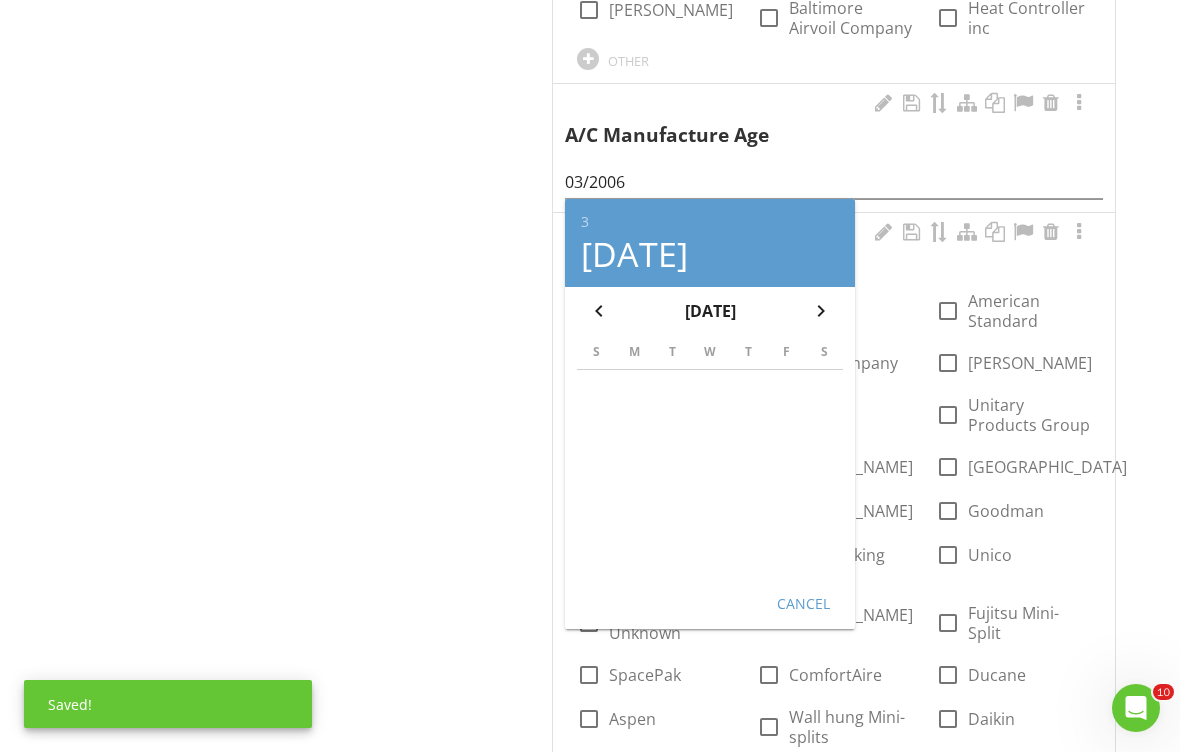 click on "Cancel" at bounding box center (803, 603) 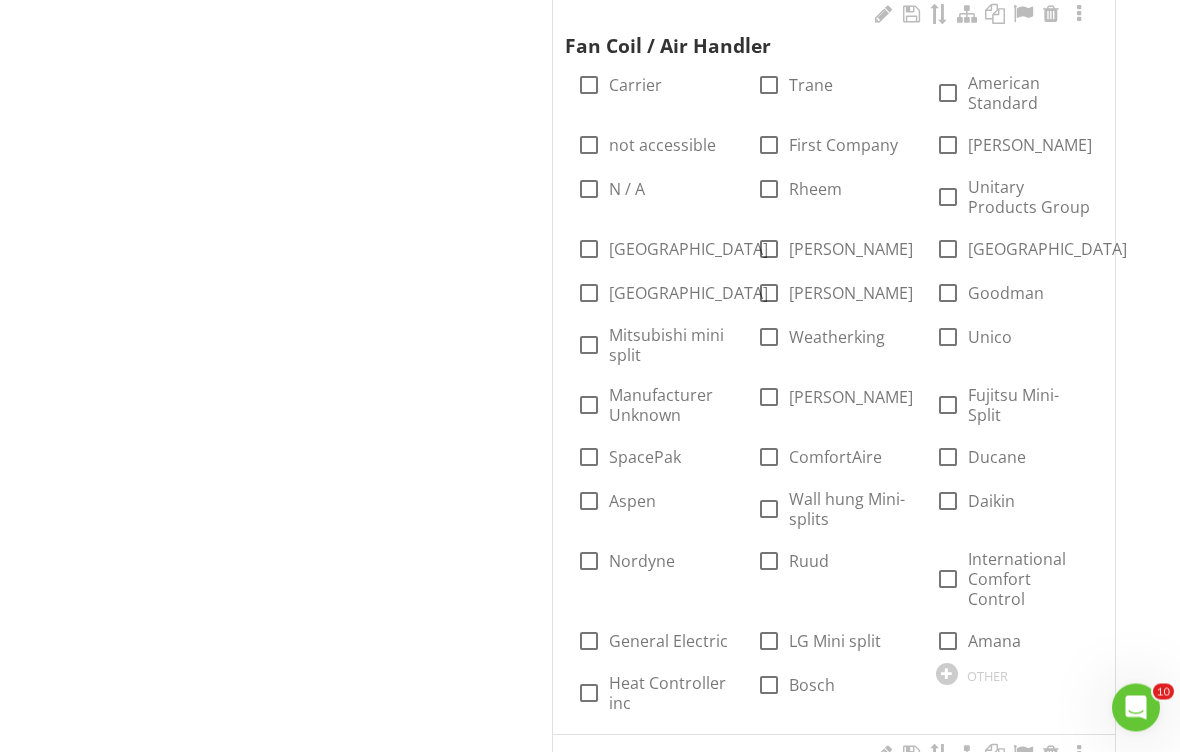 scroll, scrollTop: 1383, scrollLeft: 0, axis: vertical 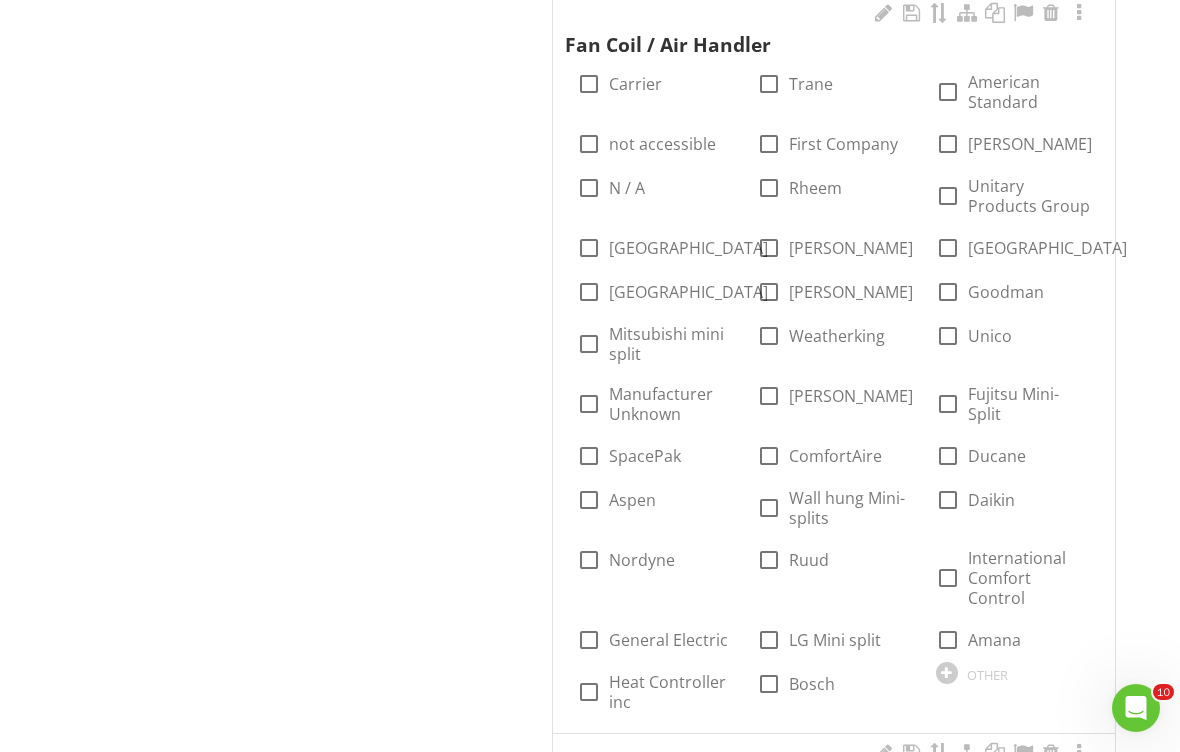 click on "Mitsubishi mini split" at bounding box center (670, 344) 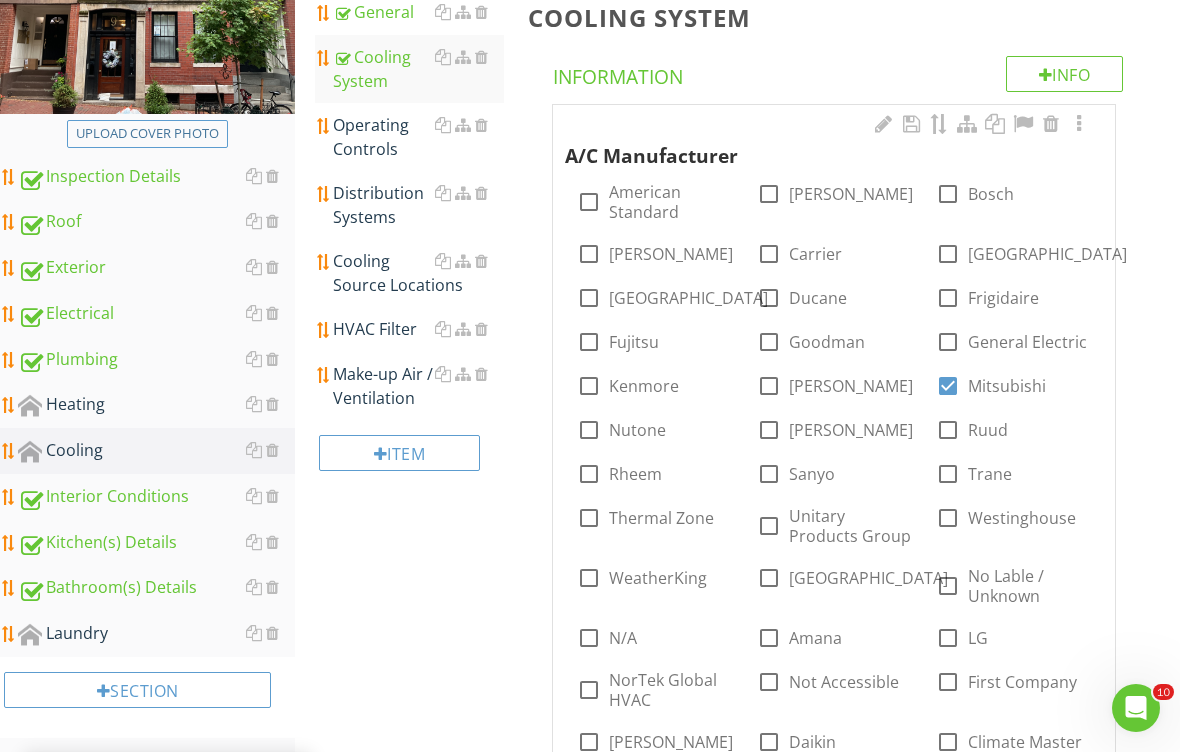 scroll, scrollTop: 203, scrollLeft: 0, axis: vertical 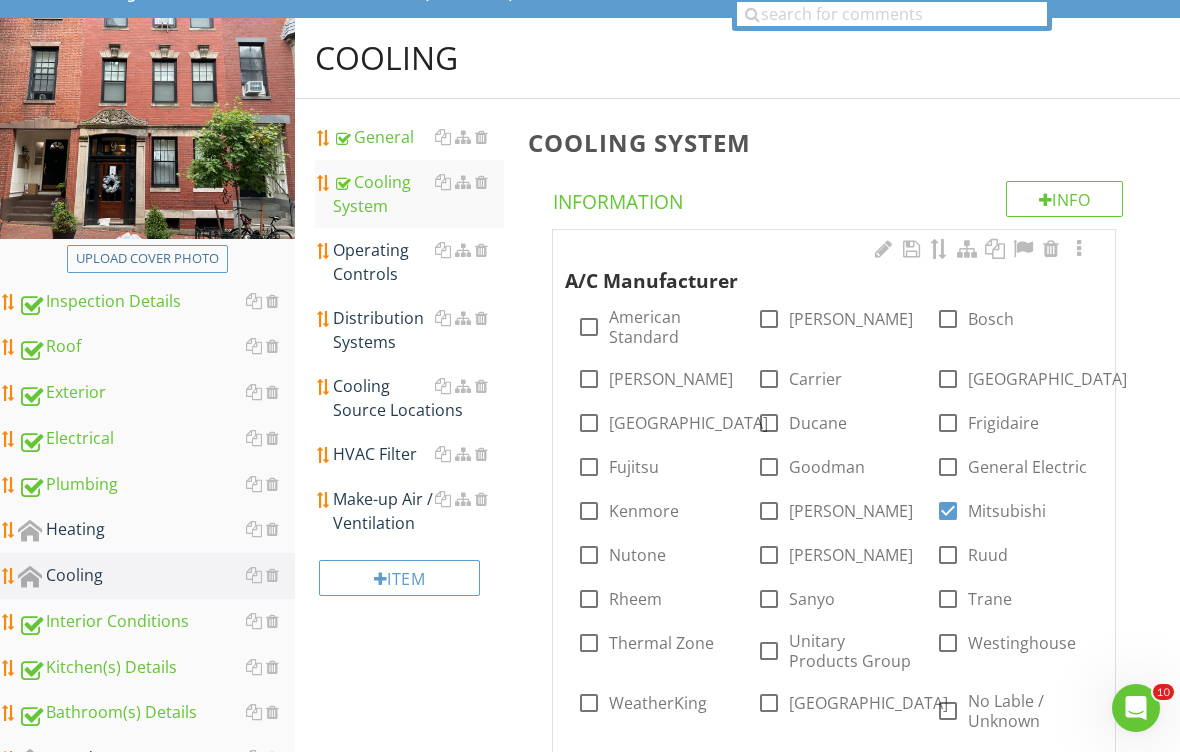 click on "Operating Controls" at bounding box center (418, 262) 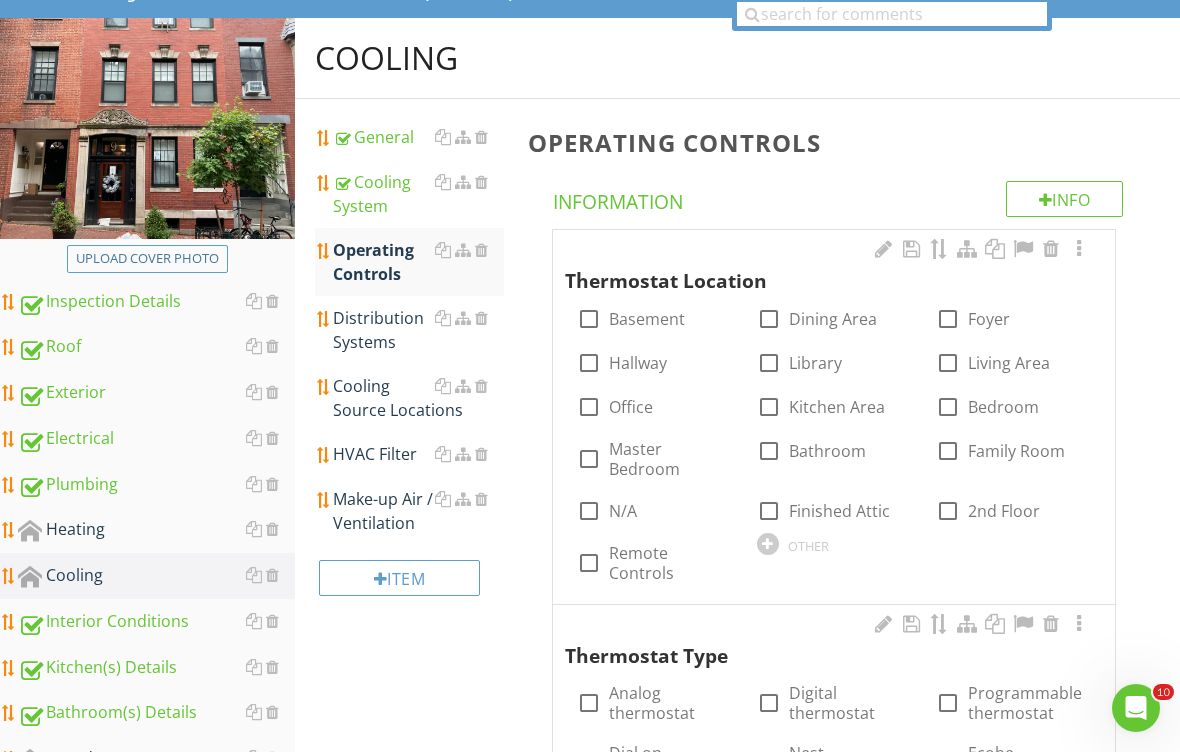 click on "Bedroom" at bounding box center (1003, 407) 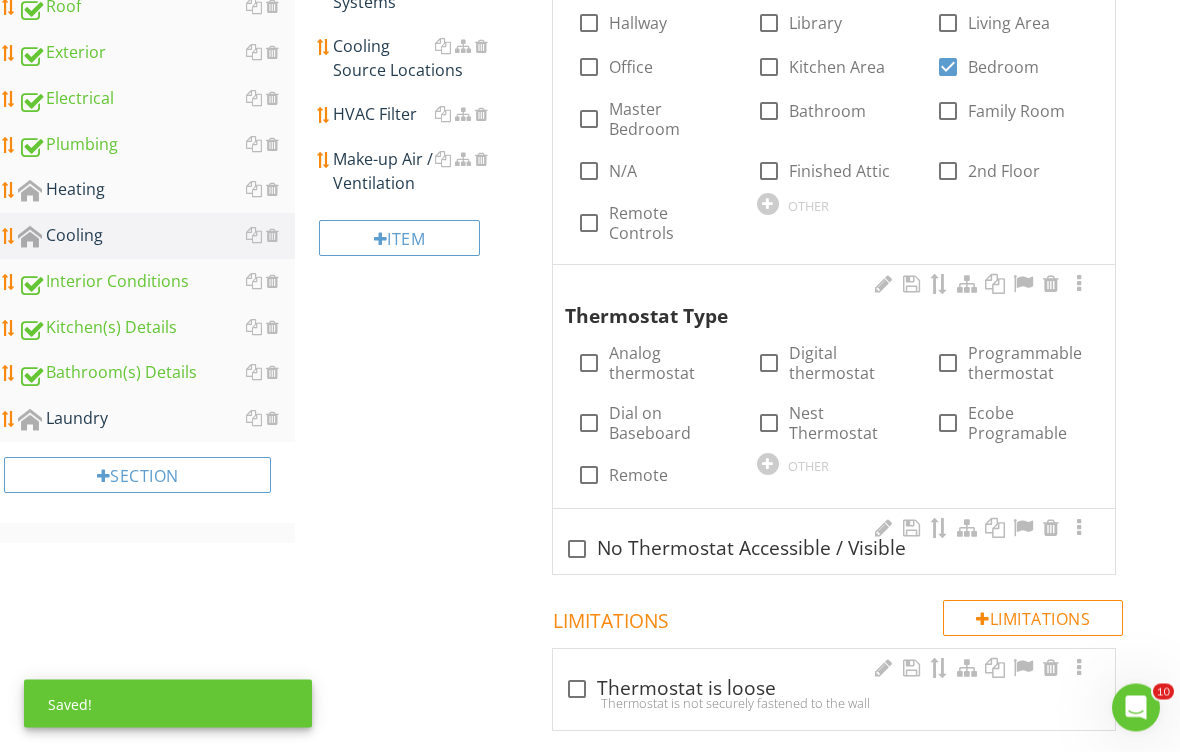 scroll, scrollTop: 592, scrollLeft: 0, axis: vertical 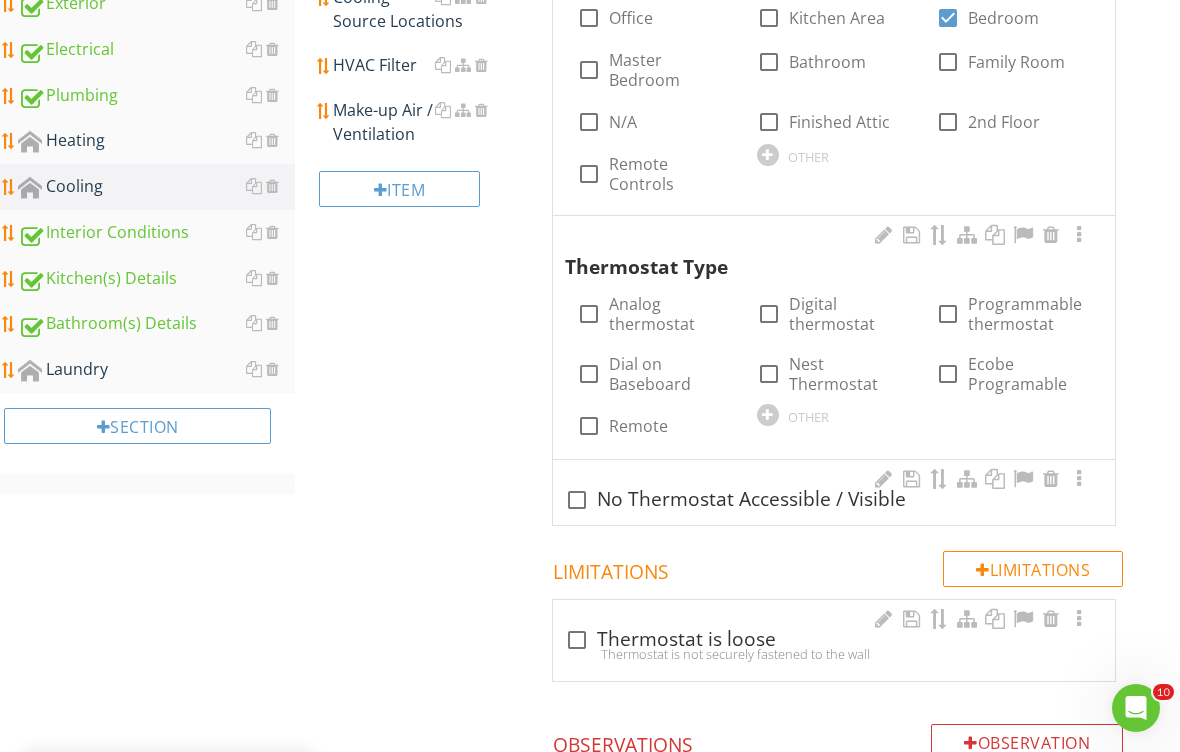 click on "Remote" at bounding box center (638, 426) 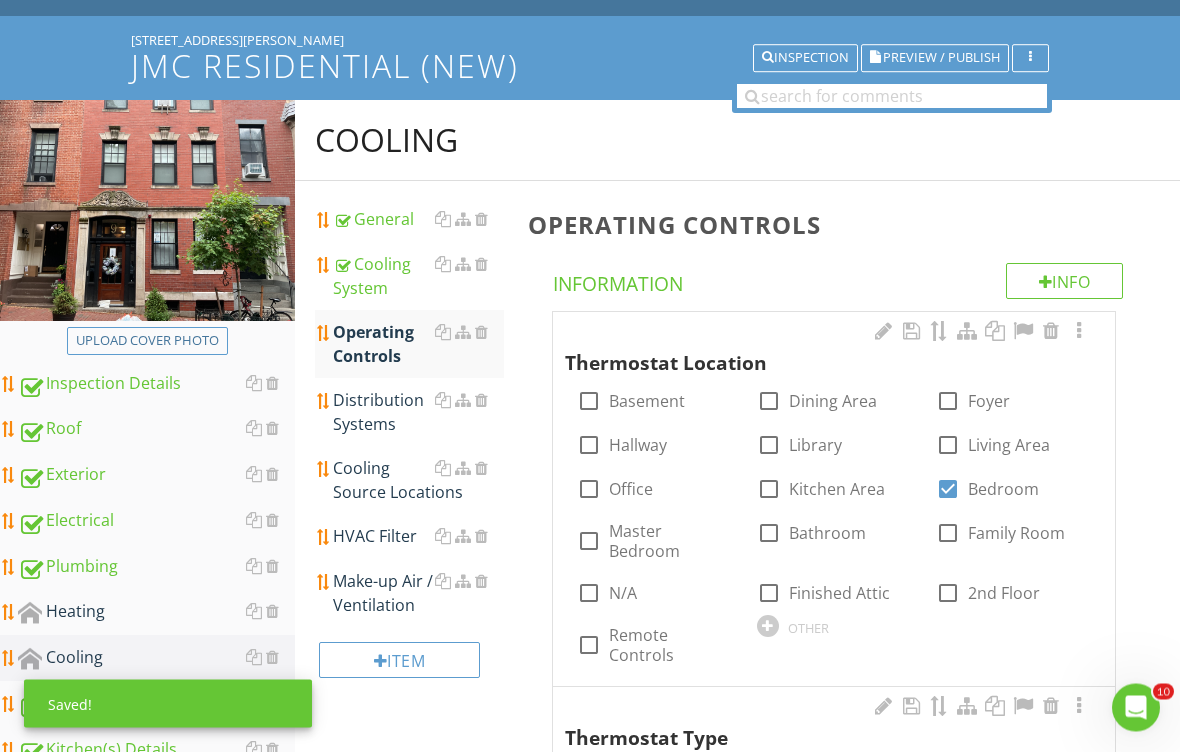 scroll, scrollTop: 121, scrollLeft: 0, axis: vertical 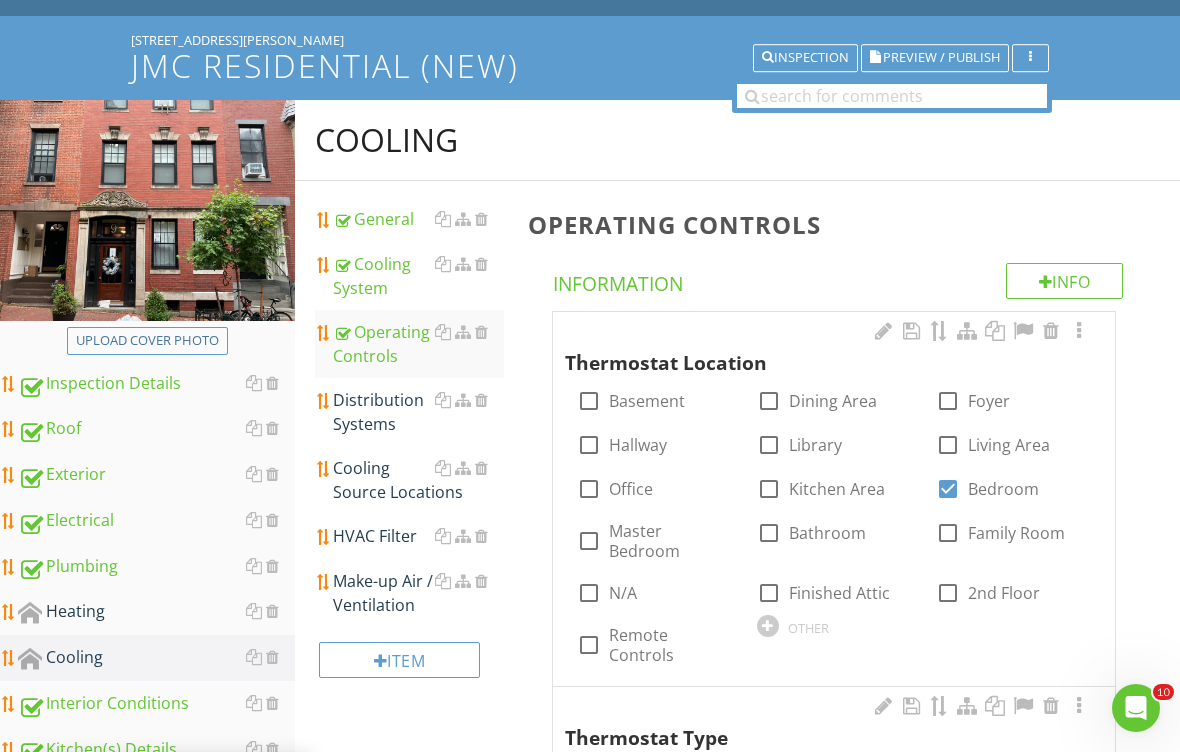 click on "Distribution Systems" at bounding box center (418, 412) 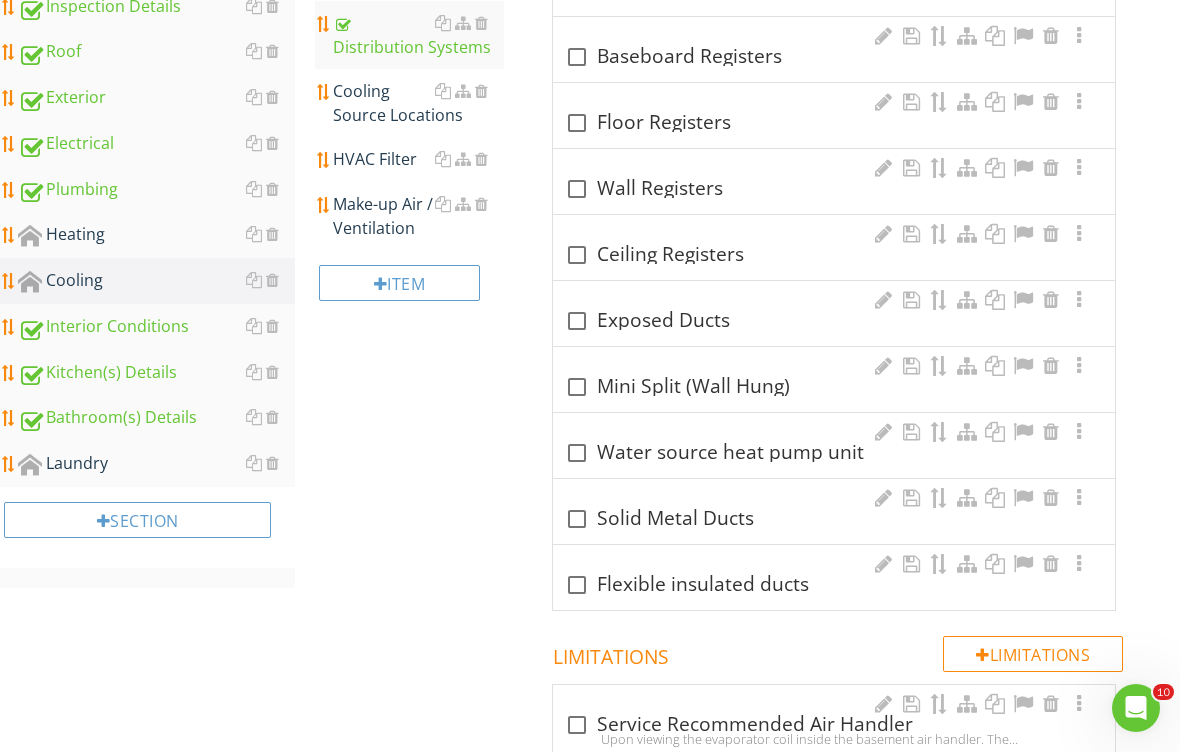 scroll, scrollTop: 501, scrollLeft: 0, axis: vertical 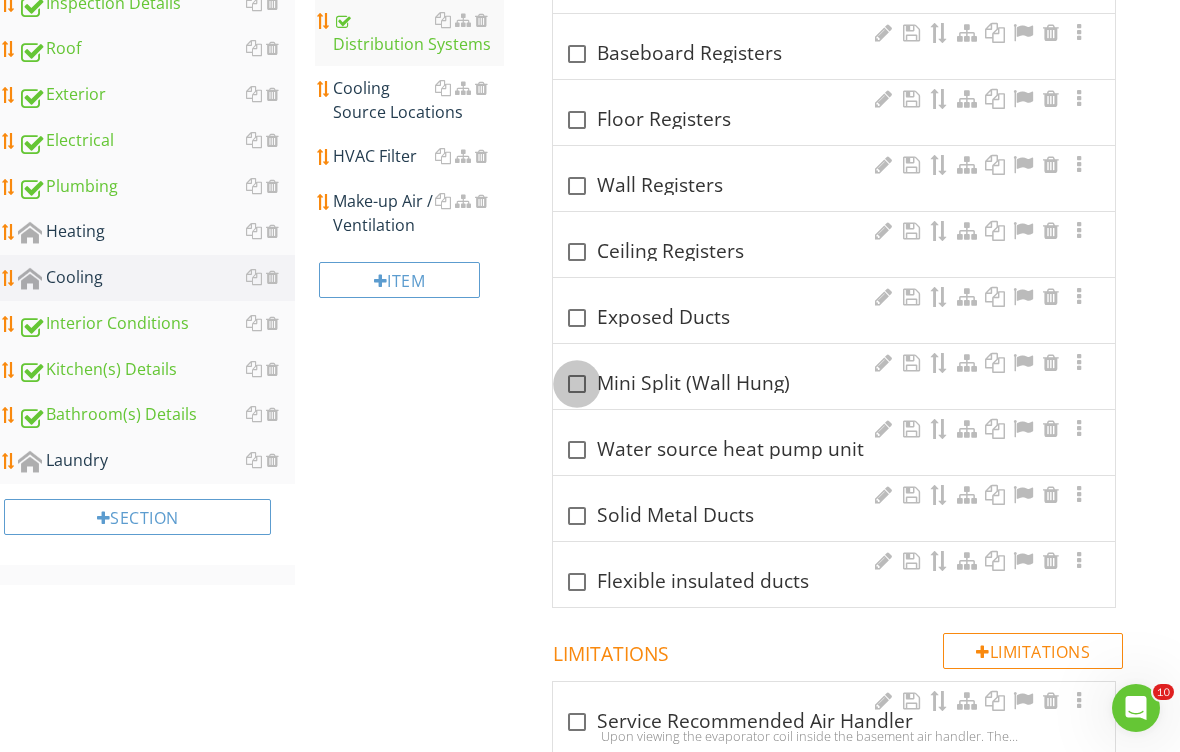 click at bounding box center [577, 384] 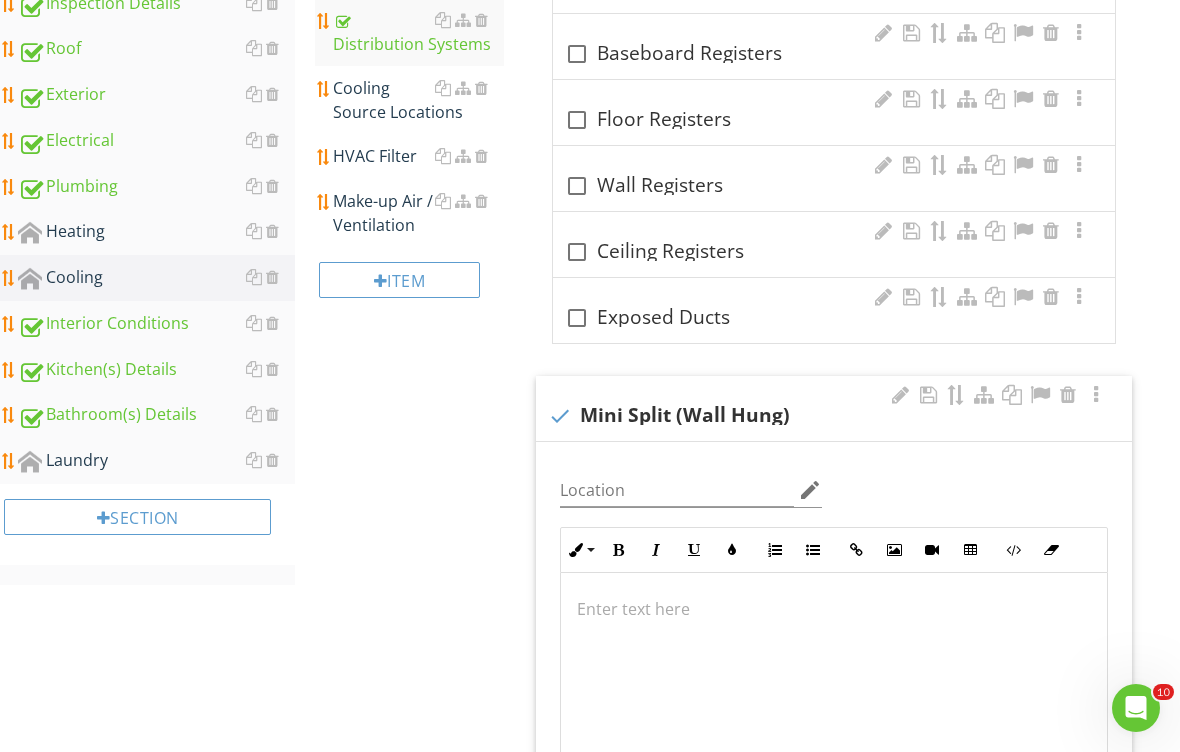 click on "Cooling Source Locations" at bounding box center [418, 100] 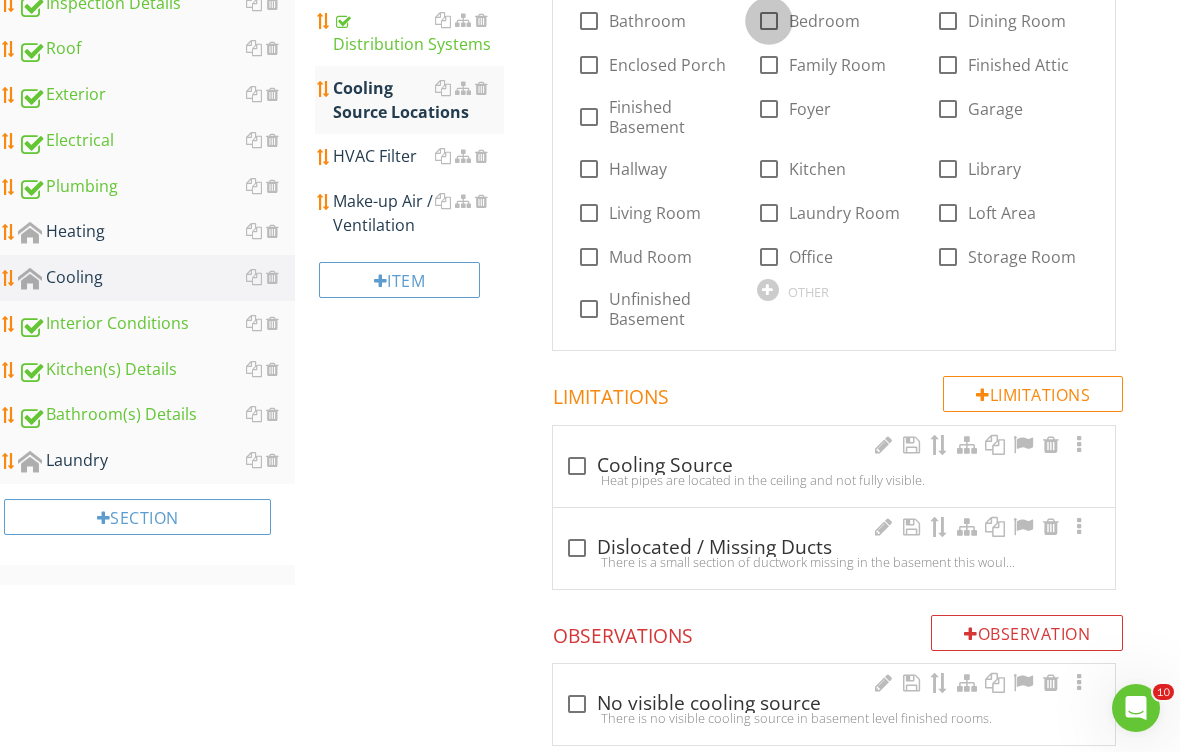 click at bounding box center [769, 21] 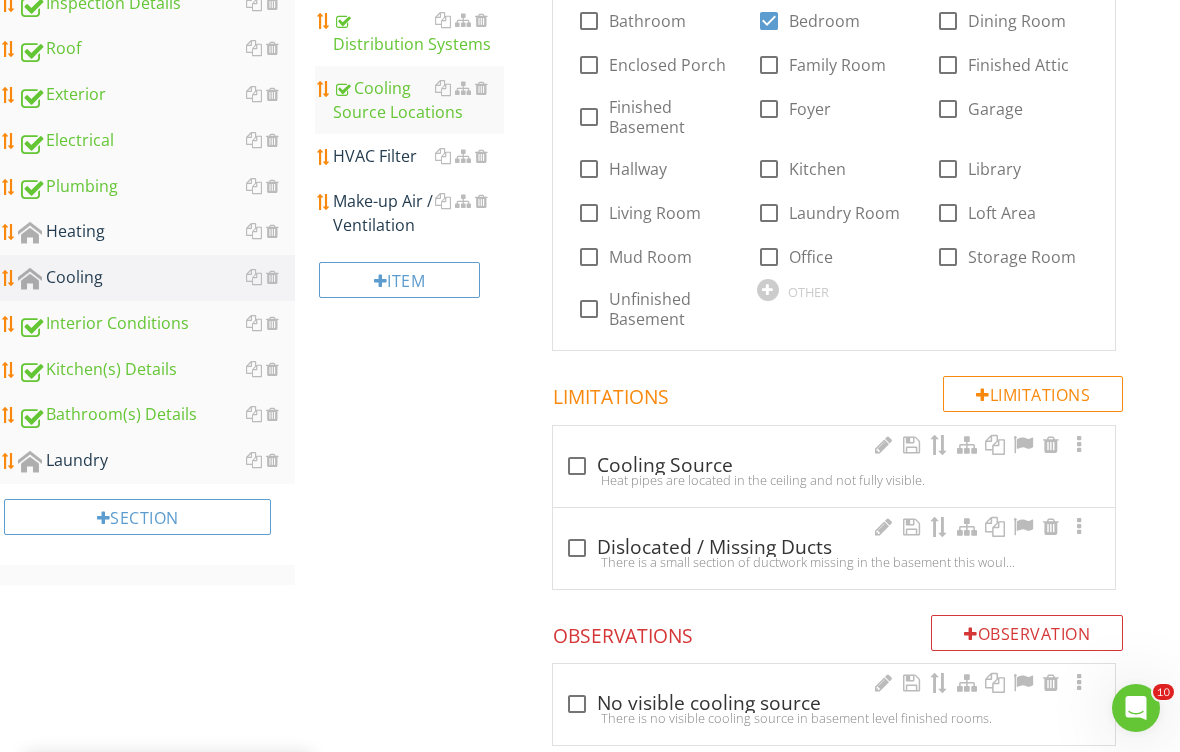 click on "HVAC Filter" at bounding box center [418, 156] 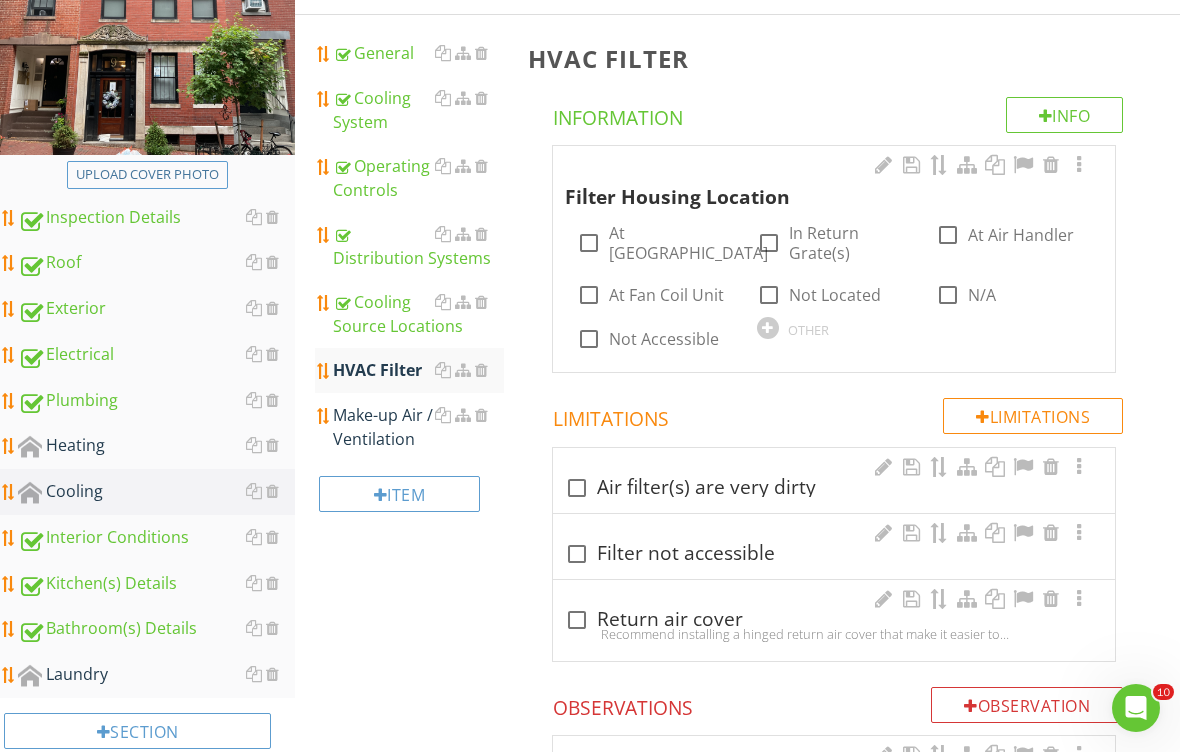 scroll, scrollTop: 286, scrollLeft: 0, axis: vertical 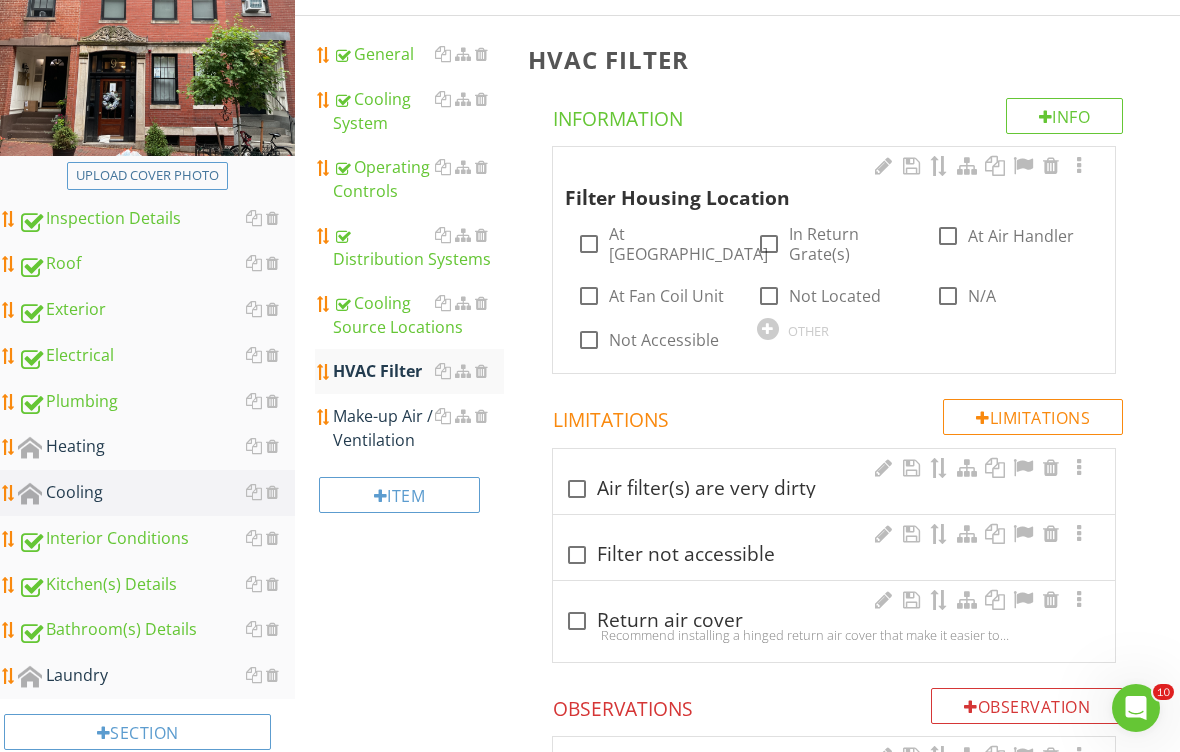 click on "At Air Handler" at bounding box center (1021, 236) 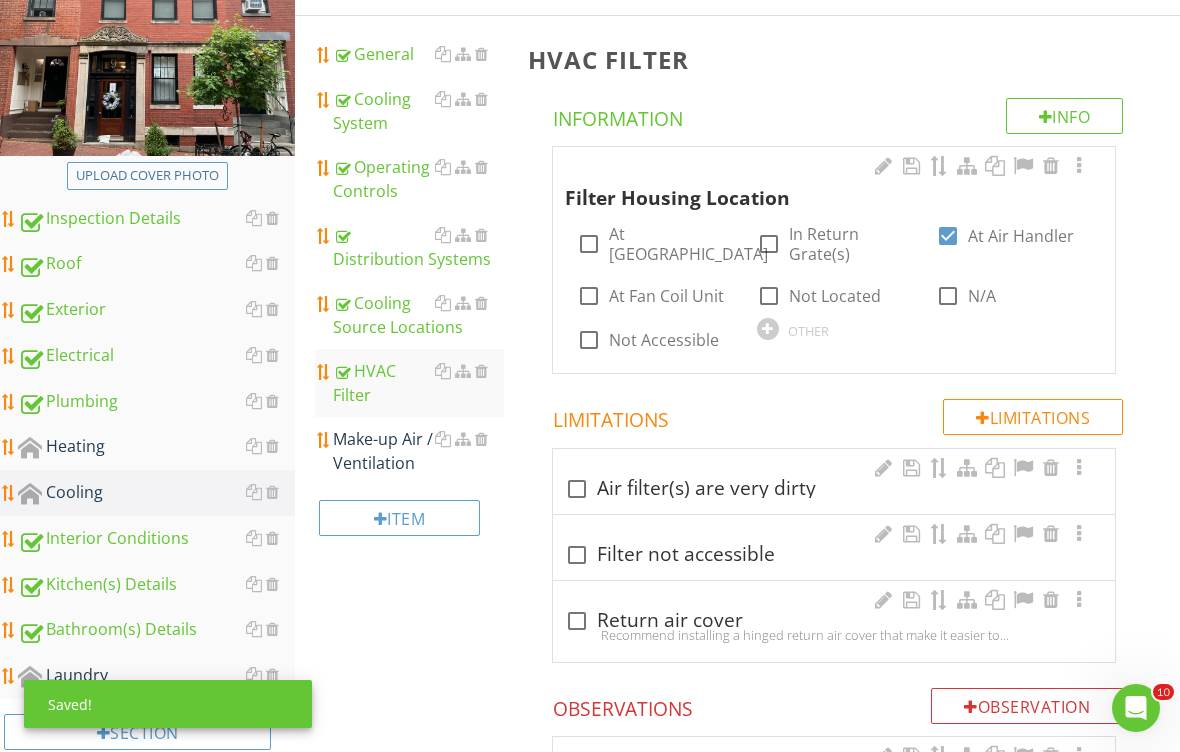 click at bounding box center (481, 439) 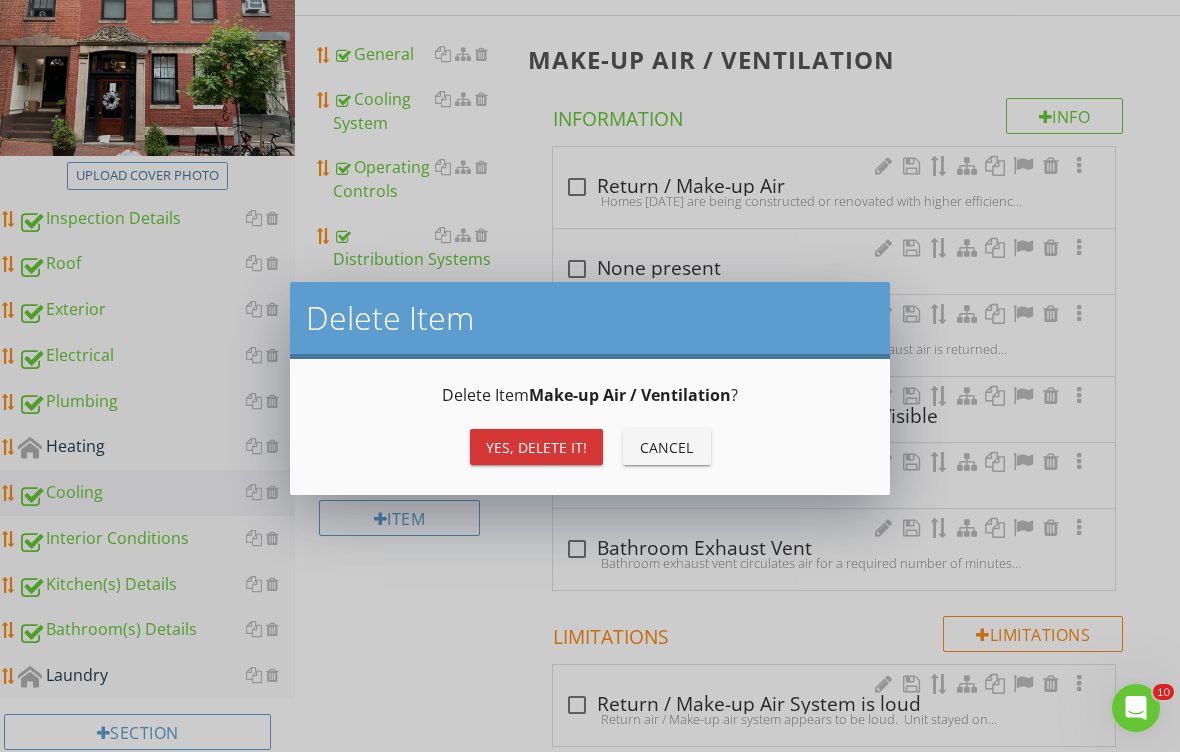 click on "Yes, Delete it!" at bounding box center (536, 447) 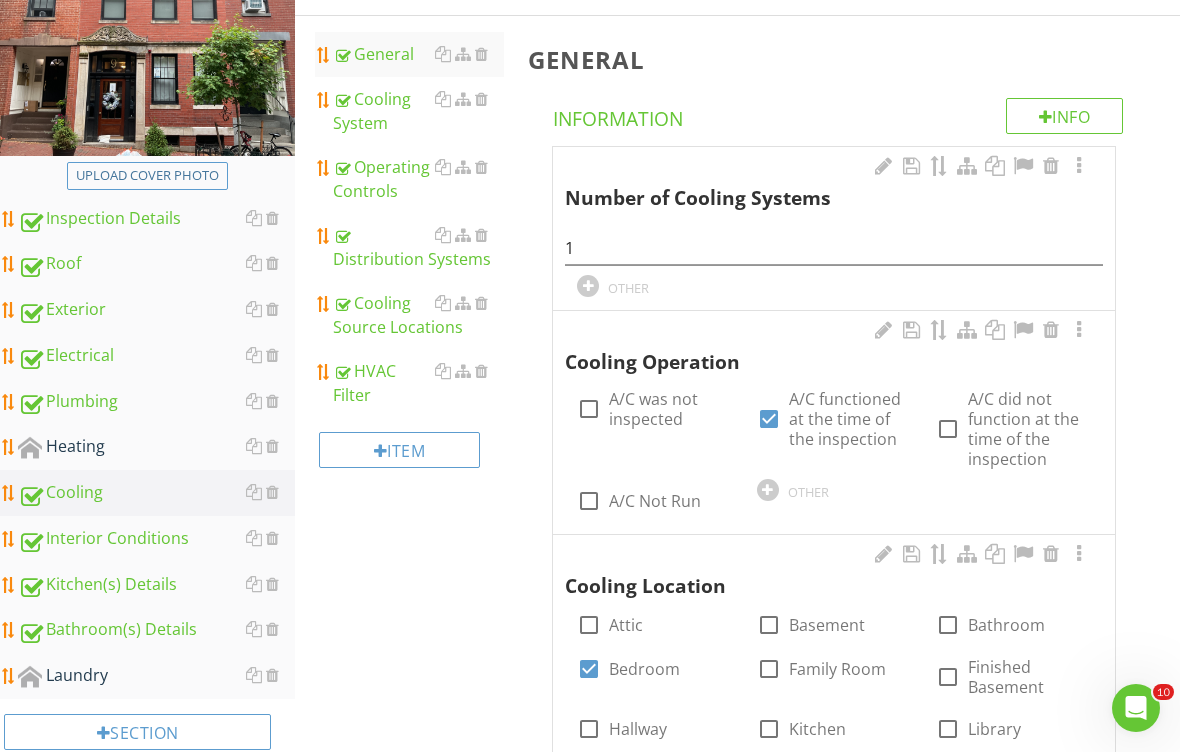 click on "Heating" at bounding box center [156, 447] 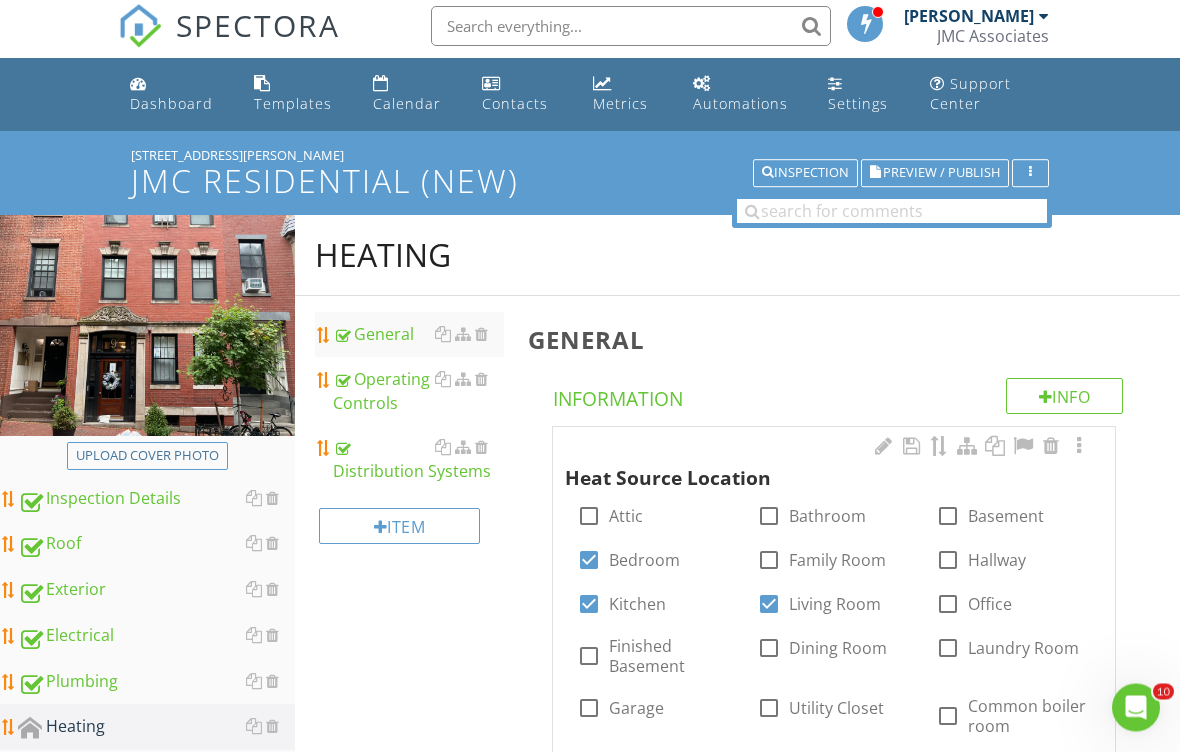 scroll, scrollTop: 0, scrollLeft: 0, axis: both 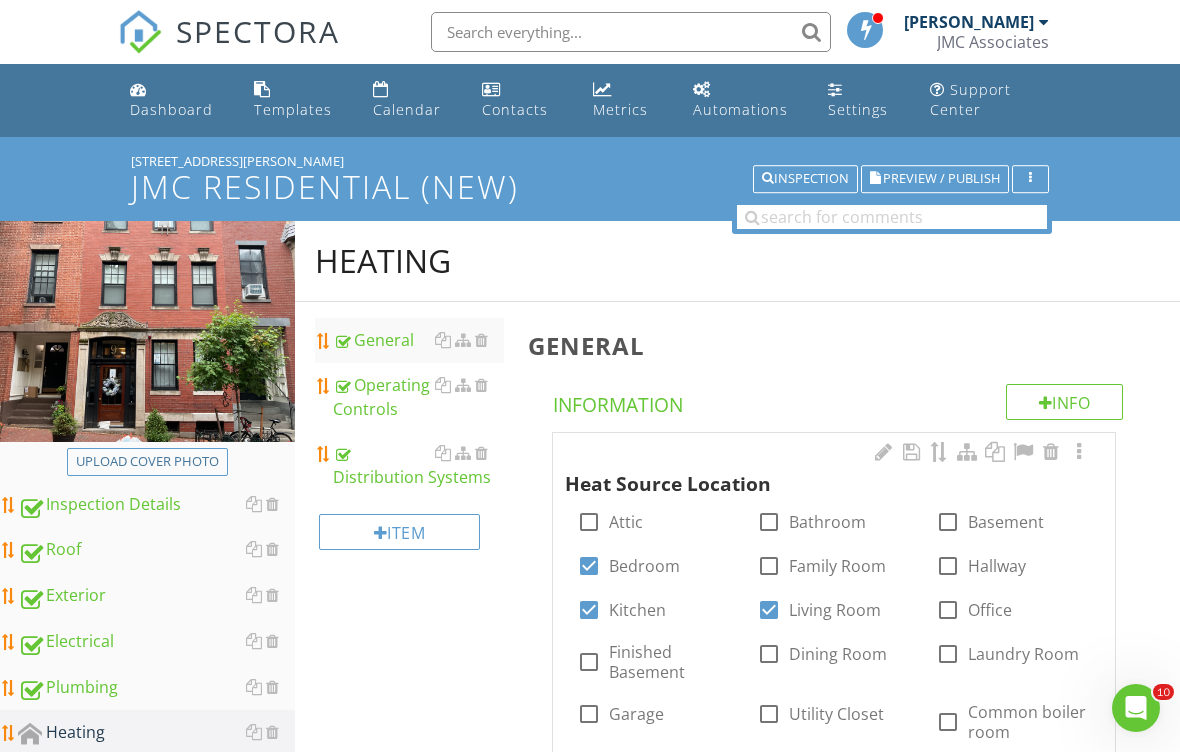 click on "Preview / Publish" at bounding box center [941, 179] 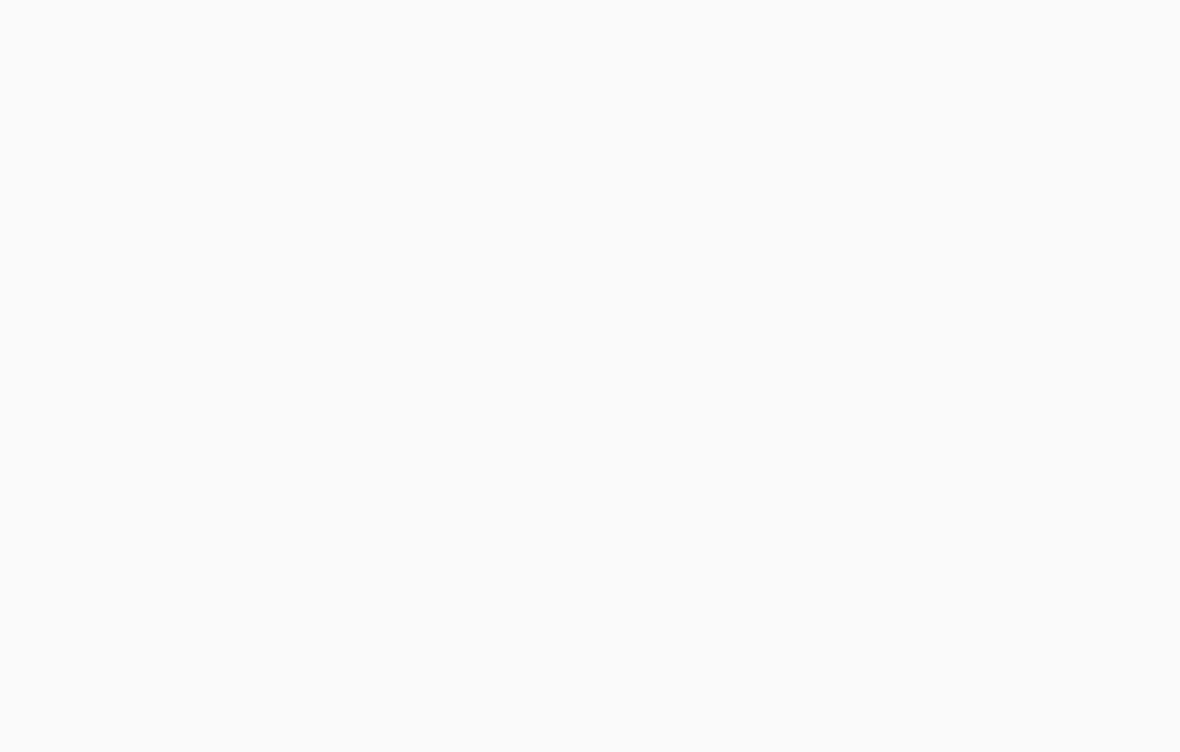 scroll, scrollTop: 0, scrollLeft: 0, axis: both 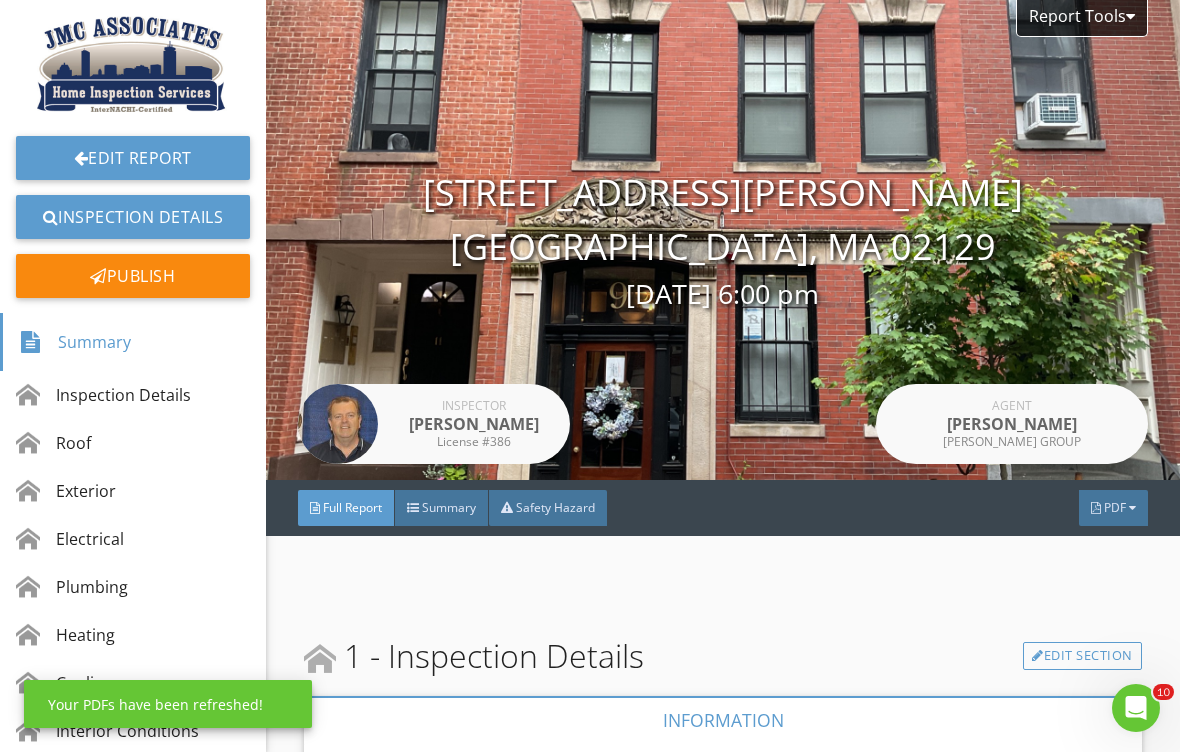 click on "Inspection Details" at bounding box center (133, 217) 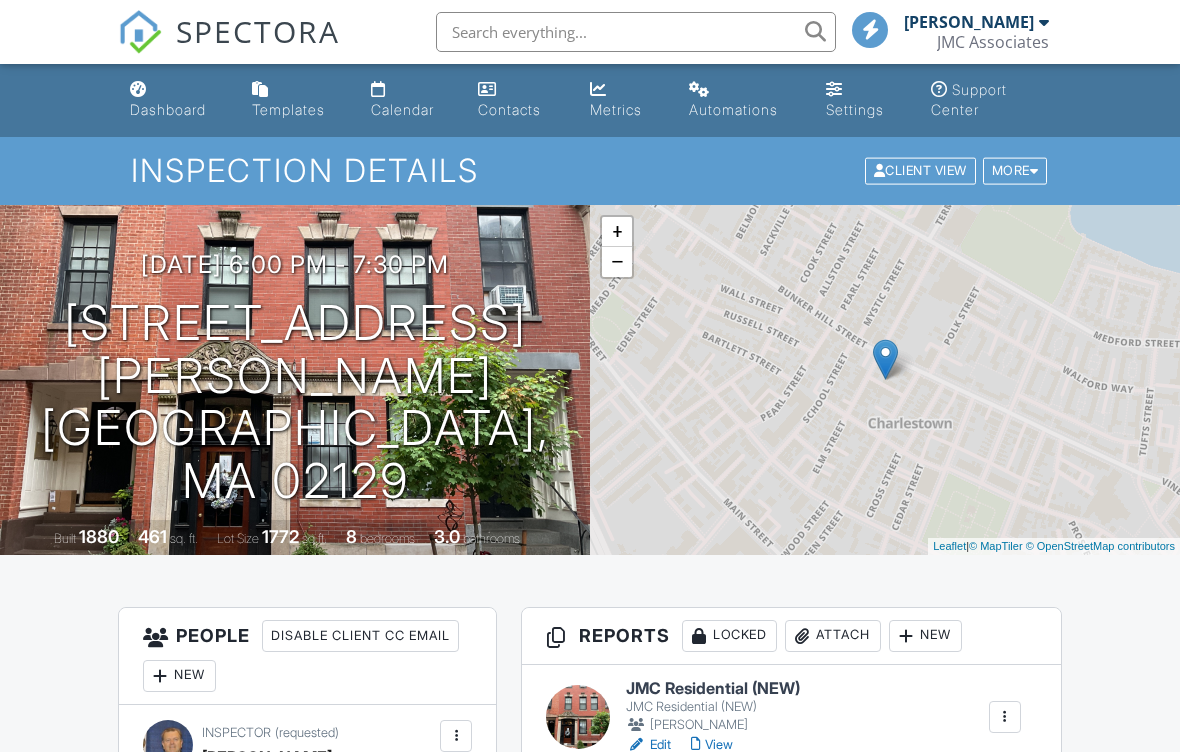 scroll, scrollTop: 42, scrollLeft: 0, axis: vertical 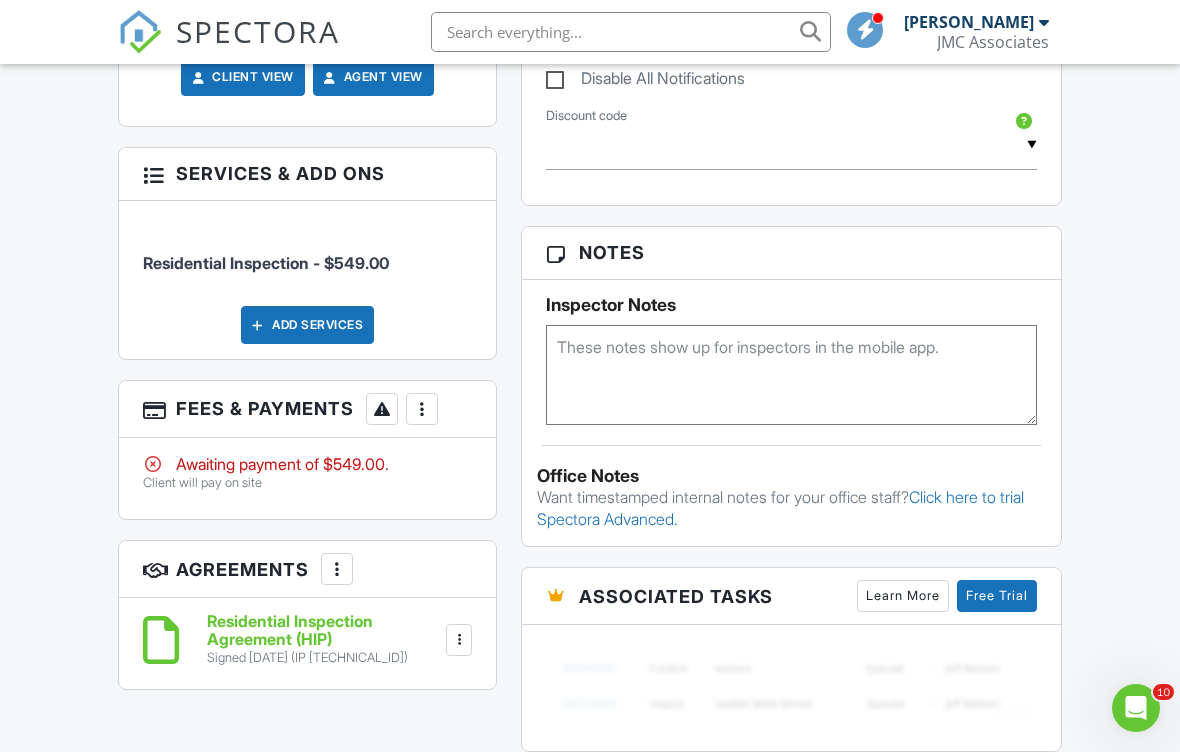 click at bounding box center [422, 409] 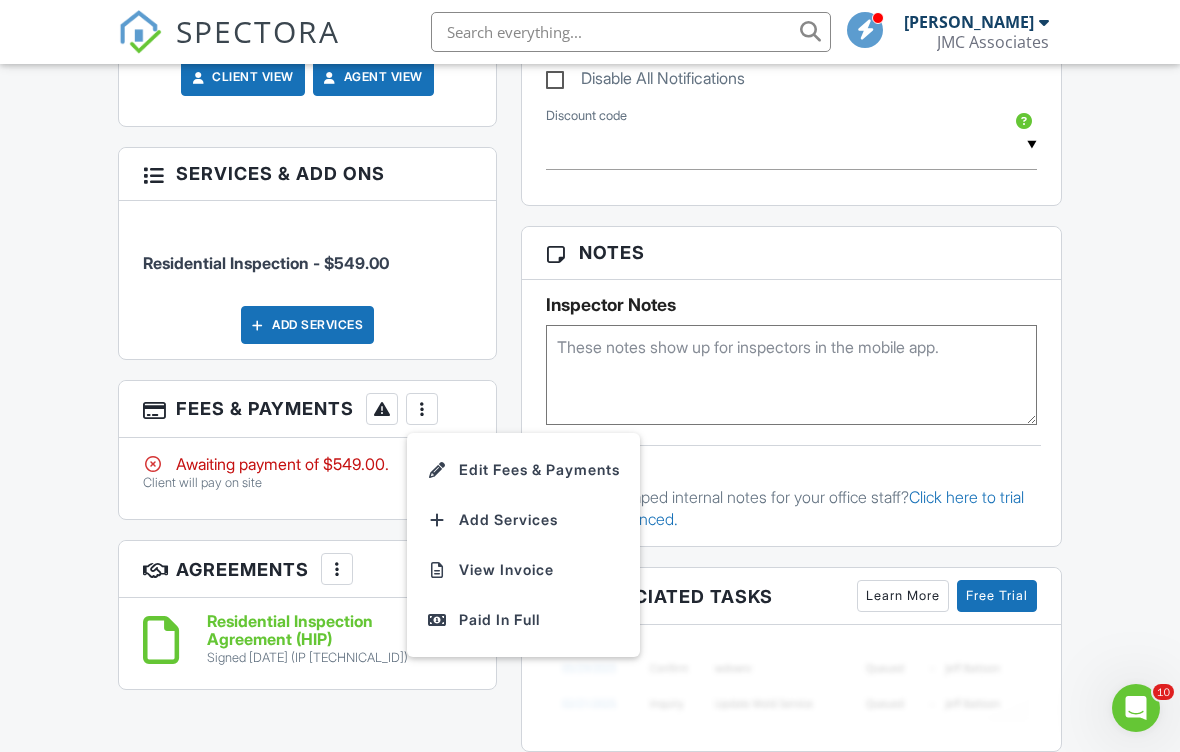 click on "Paid In Full" at bounding box center (523, 620) 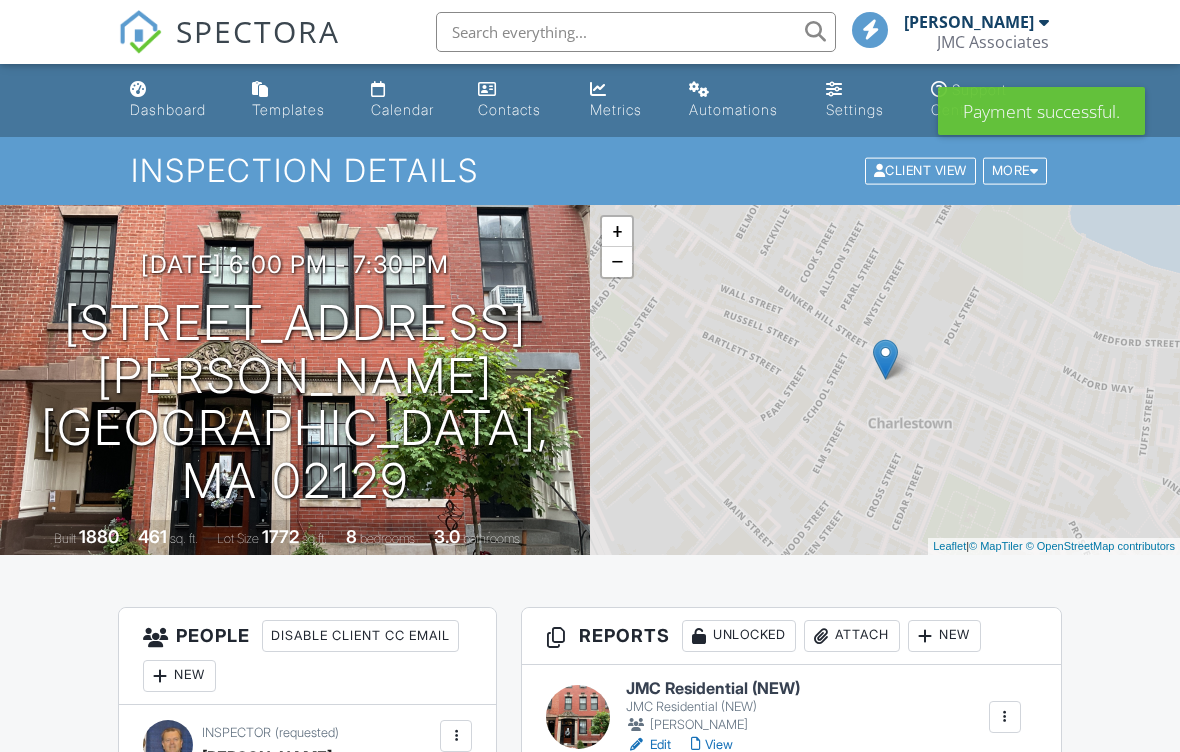 scroll, scrollTop: 0, scrollLeft: 0, axis: both 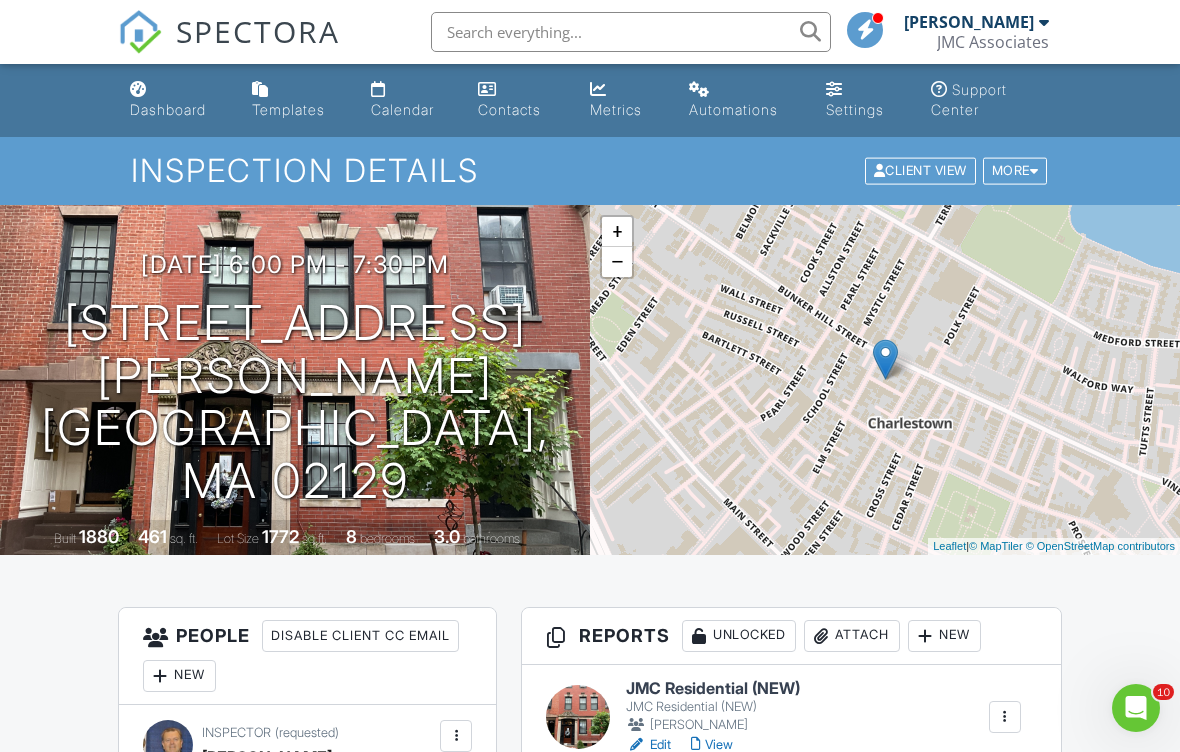 click on "More" at bounding box center [1015, 171] 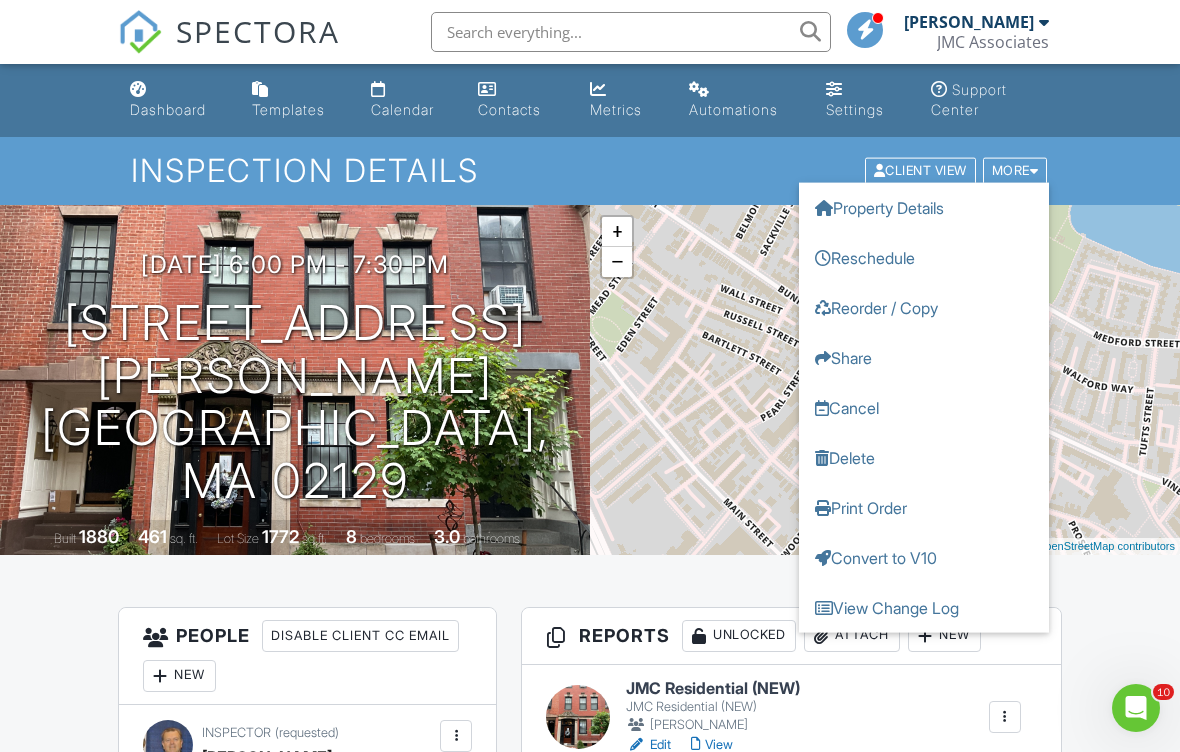 click on "Dashboard
Templates
Calendar
Contacts
Metrics
Automations
Settings
Support Center
Inspection Details
Client View
More
Property Details
Reschedule
Reorder / Copy
Share
Cancel
Delete
Print Order
Convert to V10
View Change Log
07/10/2025  6:00 pm
- 7:30 pm
9 Hancock St 1
Boston, MA 02129
Built
1880
461
sq. ft.
Lot Size
1772
sq.ft.
8
bedrooms
3.0
bathrooms
+ − Leaflet  |  © MapTiler   © OpenStreetMap contributors
All emails and texts are disabled for this inspection!
Turn on emails and texts
Turn on and Requeue Notifications
Reports
Unlocked
Attach
New
JMC Residential (NEW)
JMC Residential (NEW)
James McDermott
Edit" at bounding box center [590, 1619] 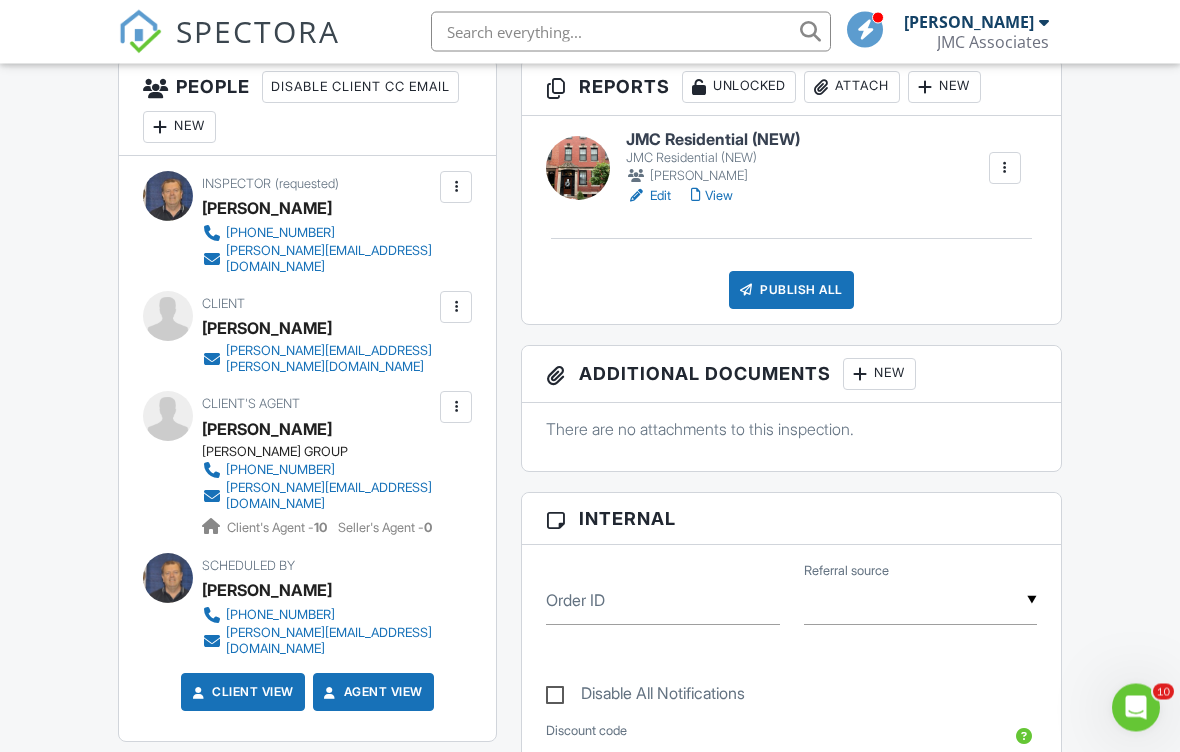 scroll, scrollTop: 557, scrollLeft: 0, axis: vertical 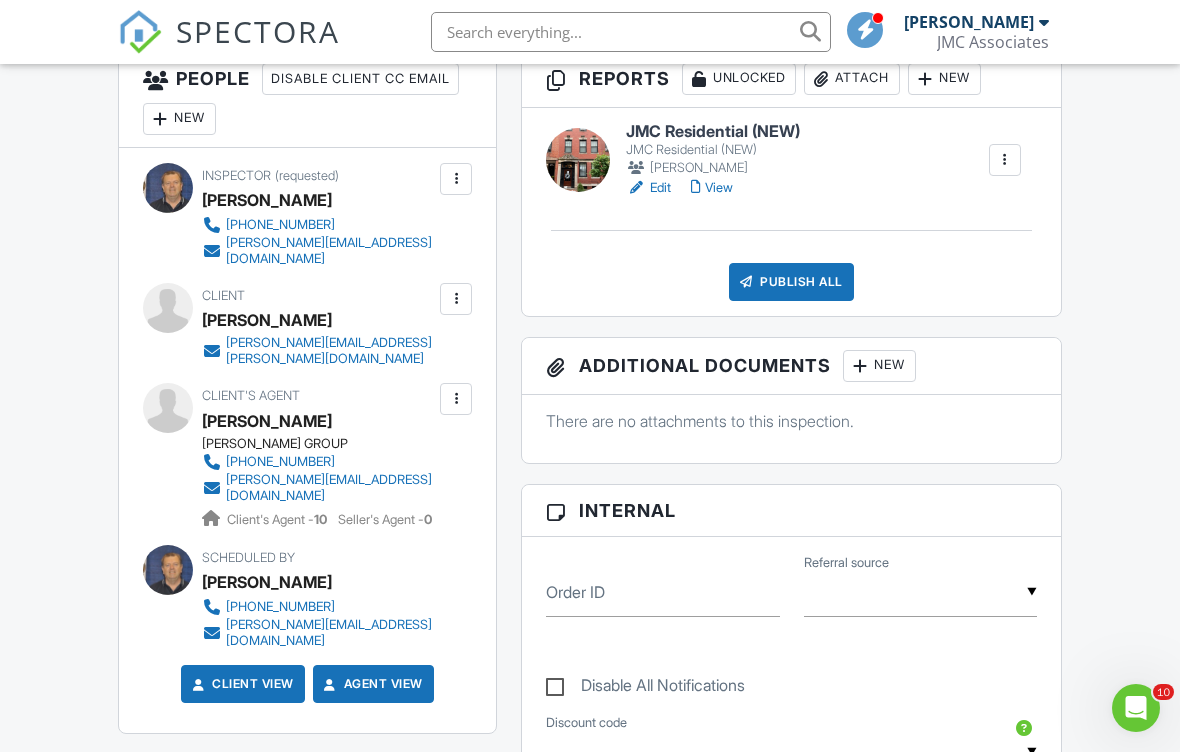 click on "Publish All" at bounding box center [791, 282] 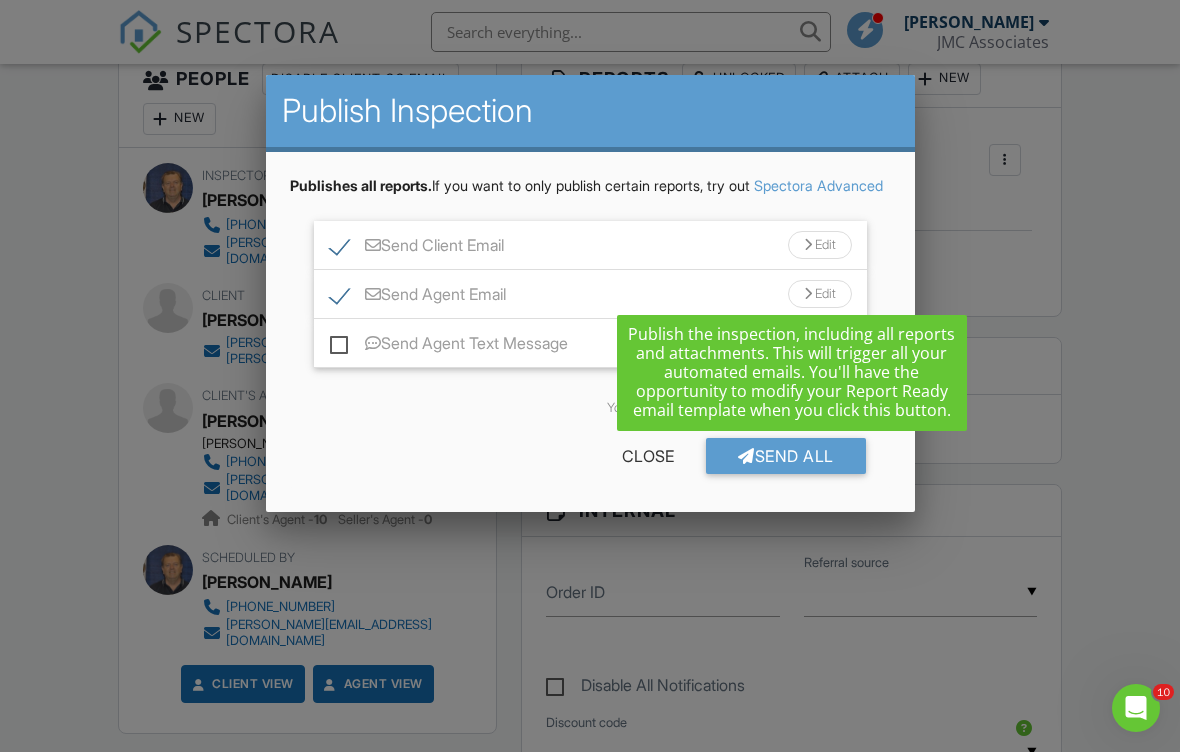click on "Send All" at bounding box center [786, 456] 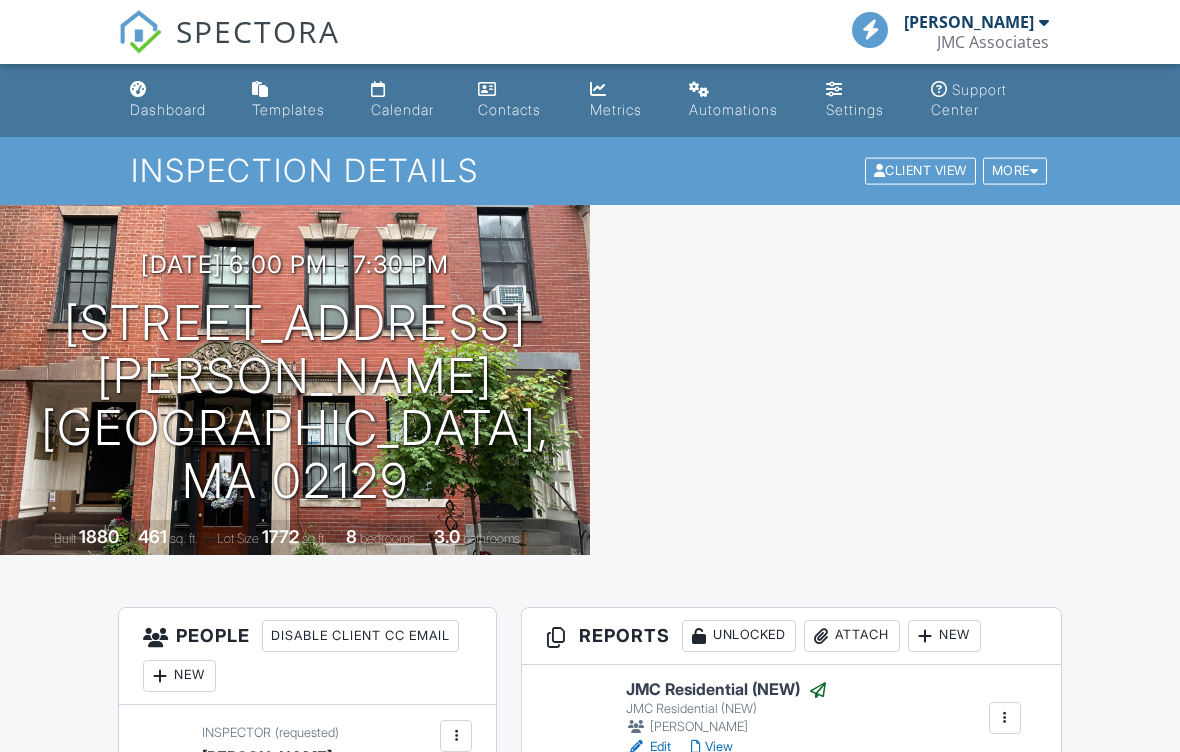 scroll, scrollTop: 0, scrollLeft: 0, axis: both 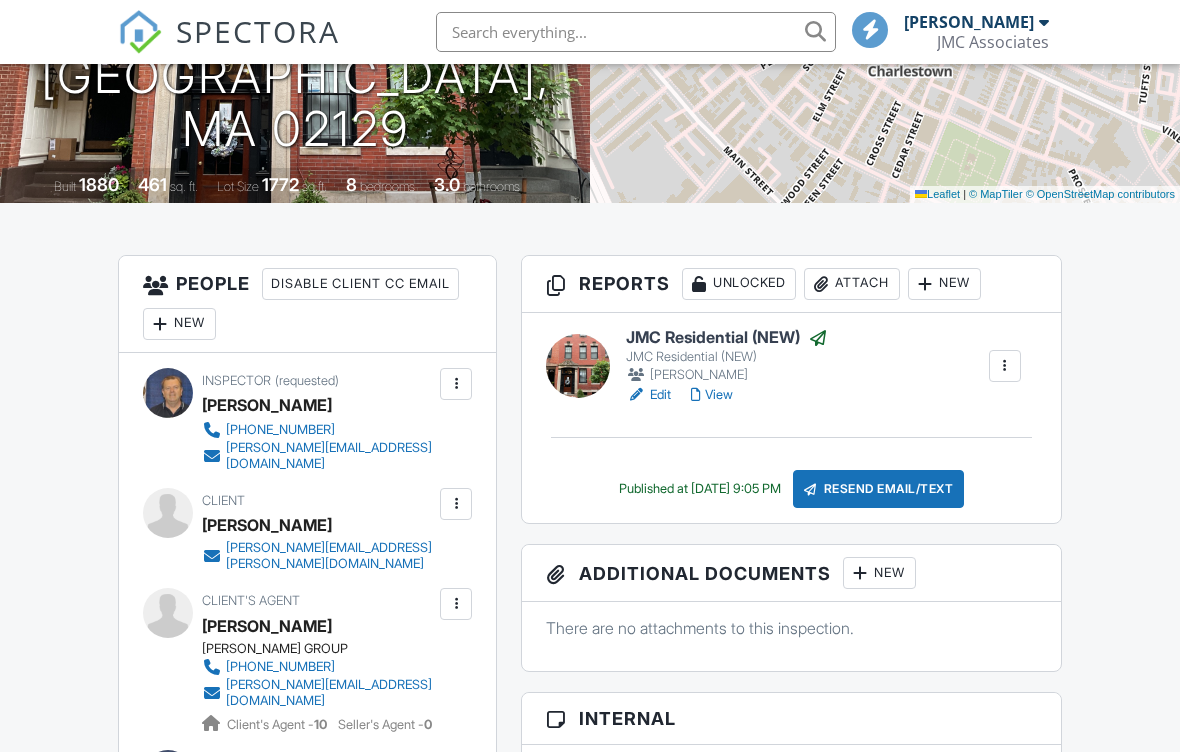 click on "JMC Residential (NEW)" at bounding box center (727, 357) 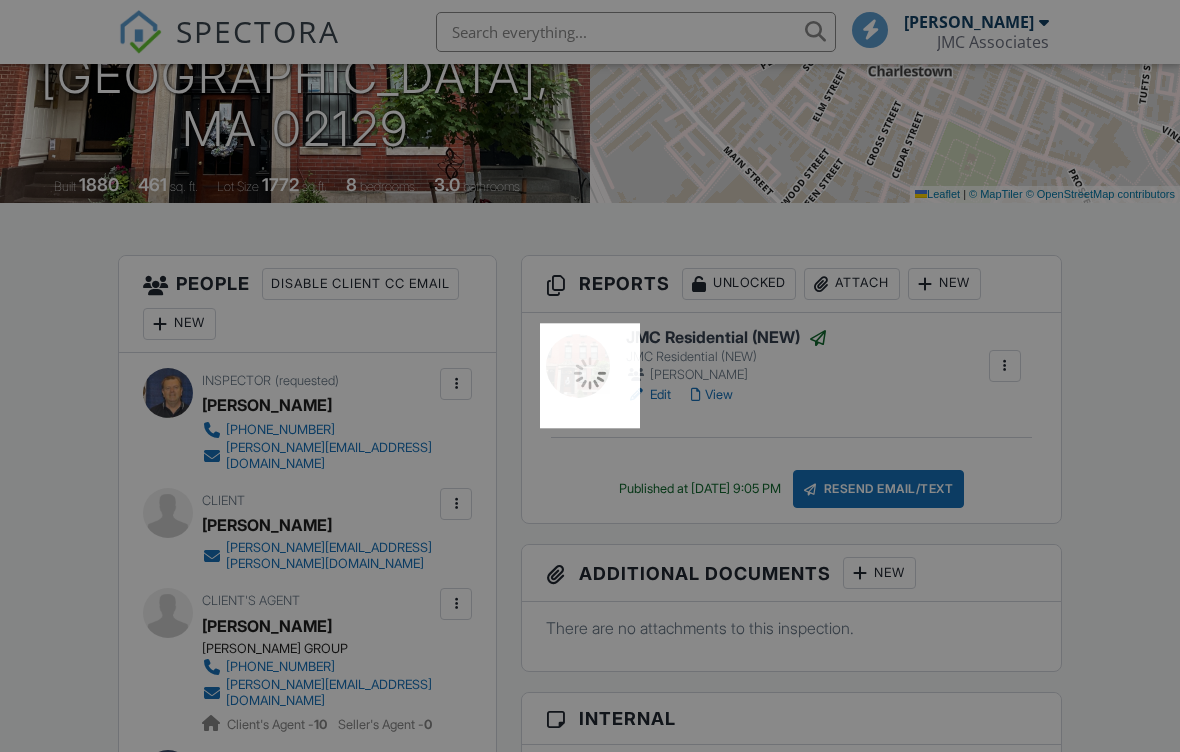click at bounding box center (590, 376) 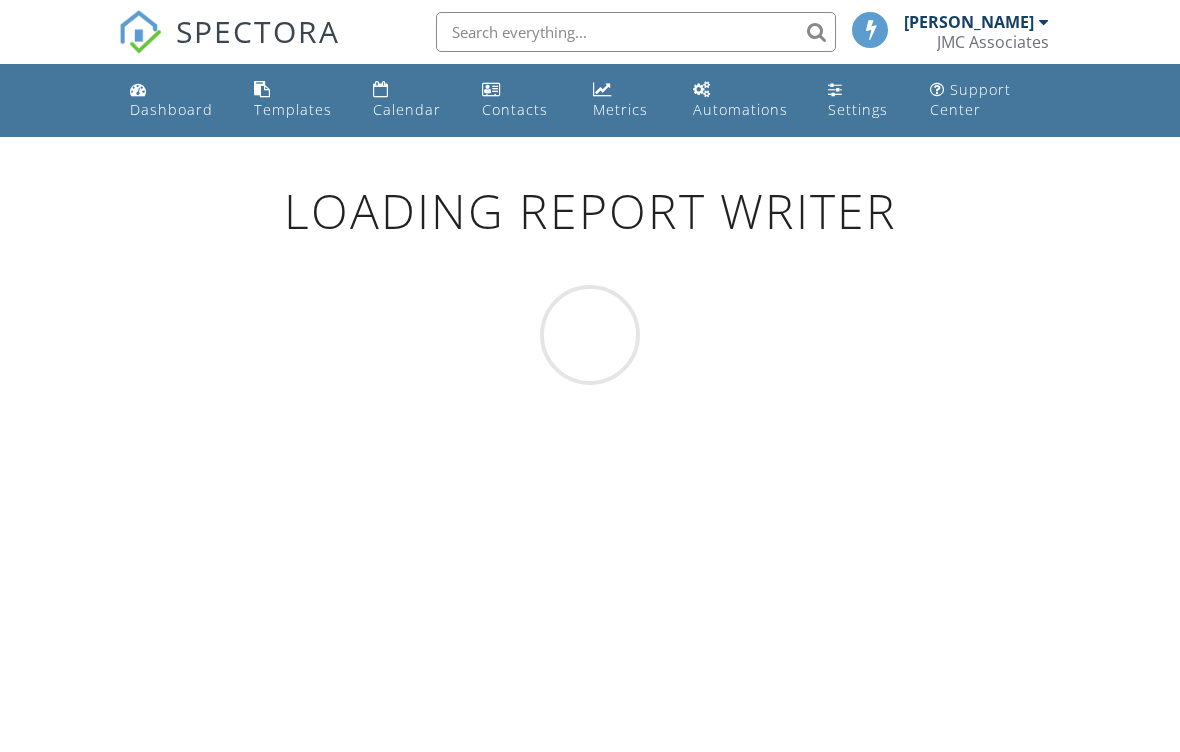 scroll, scrollTop: 112, scrollLeft: 0, axis: vertical 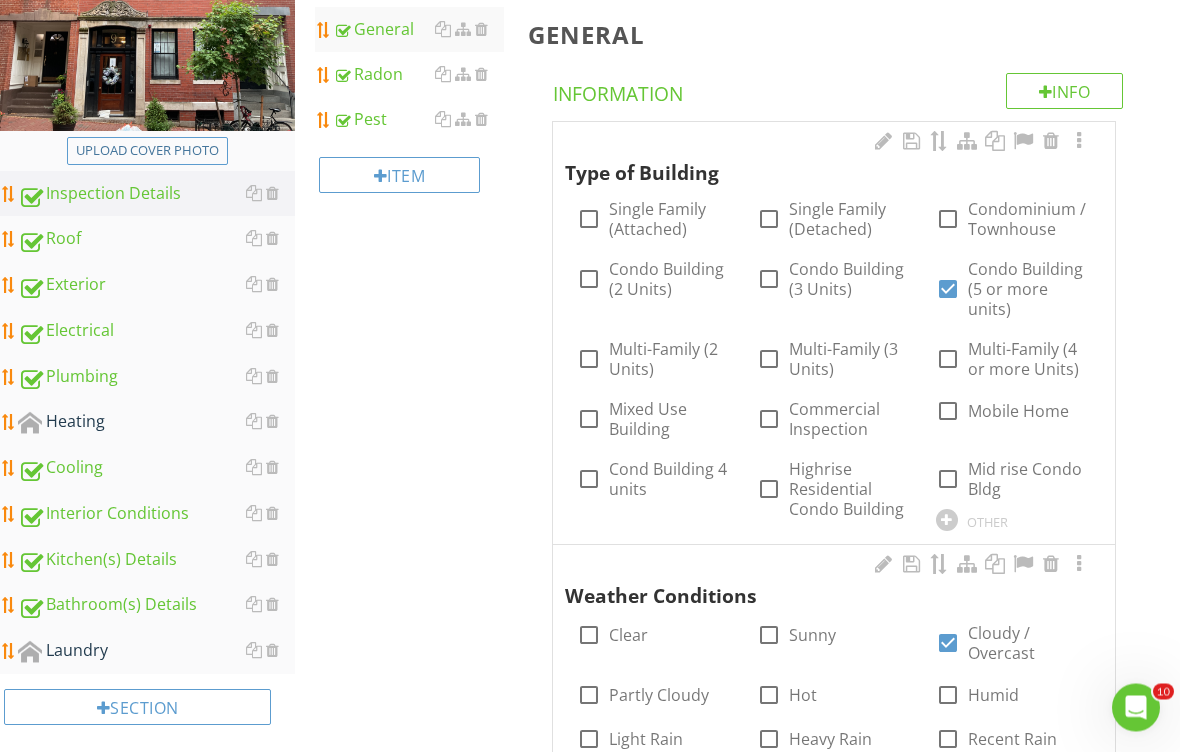 click on "Interior Conditions" at bounding box center (156, 515) 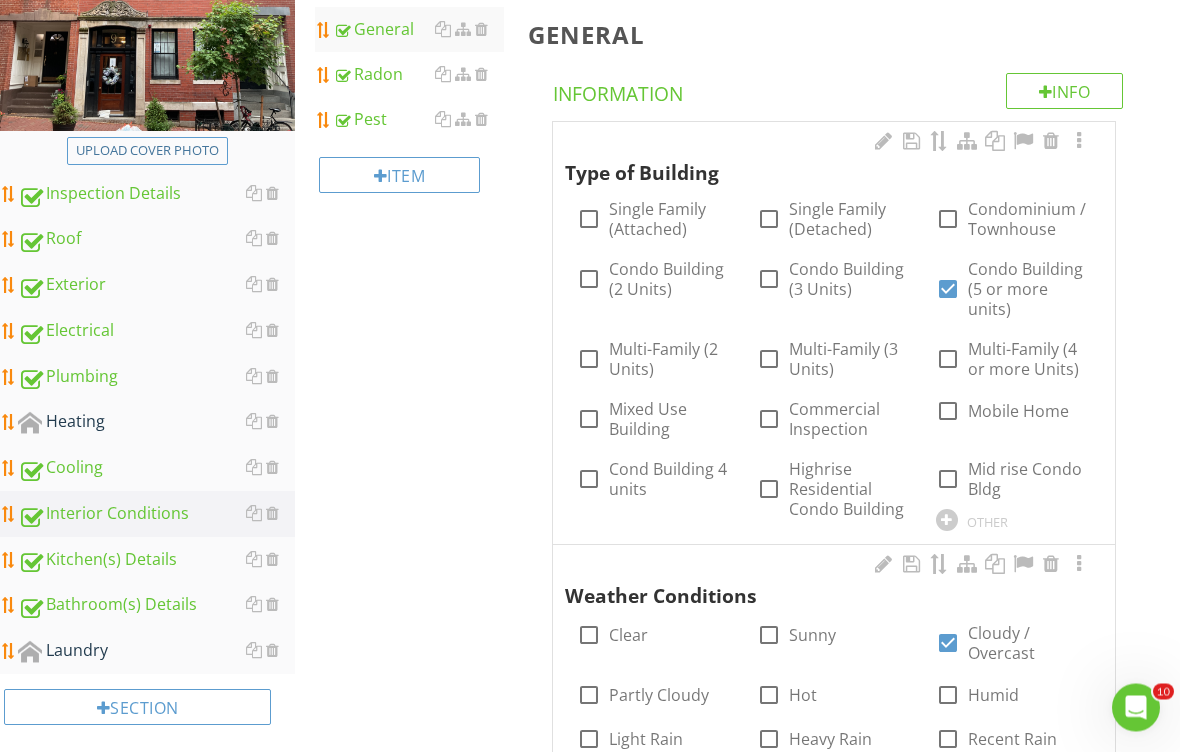 scroll, scrollTop: 311, scrollLeft: 0, axis: vertical 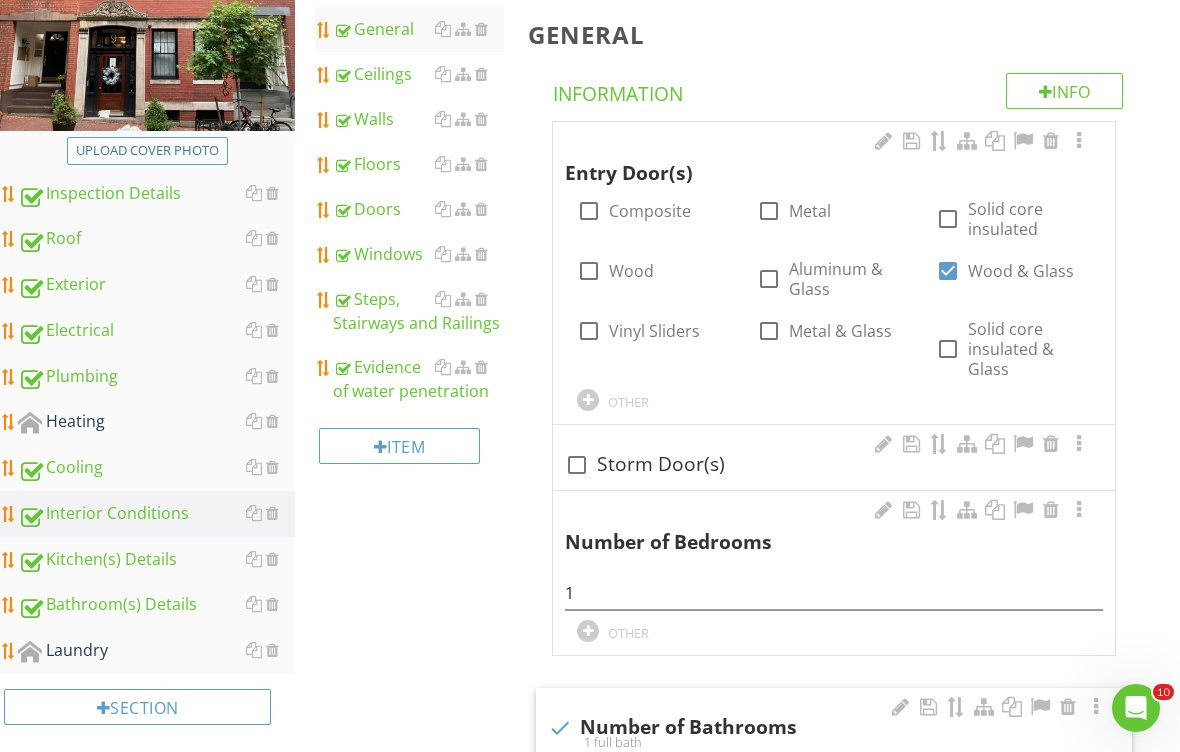 click on "Evidence of water penetration" at bounding box center [418, 379] 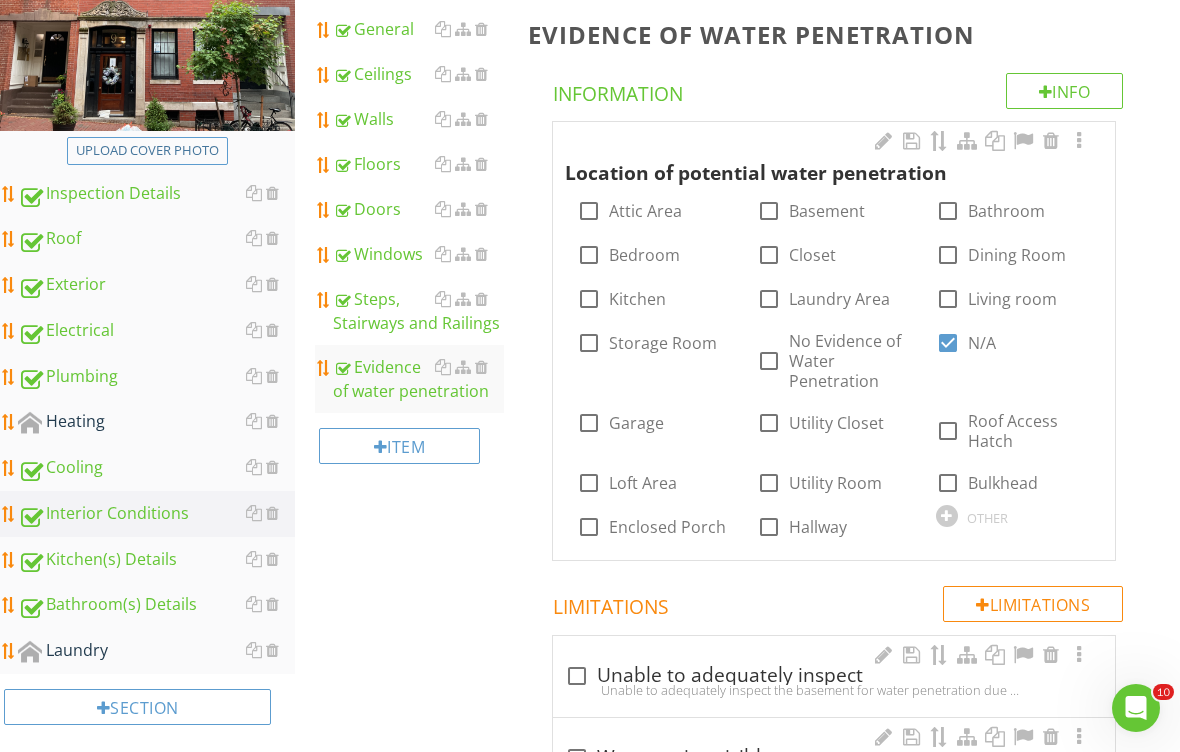 click on "N/A" at bounding box center [982, 343] 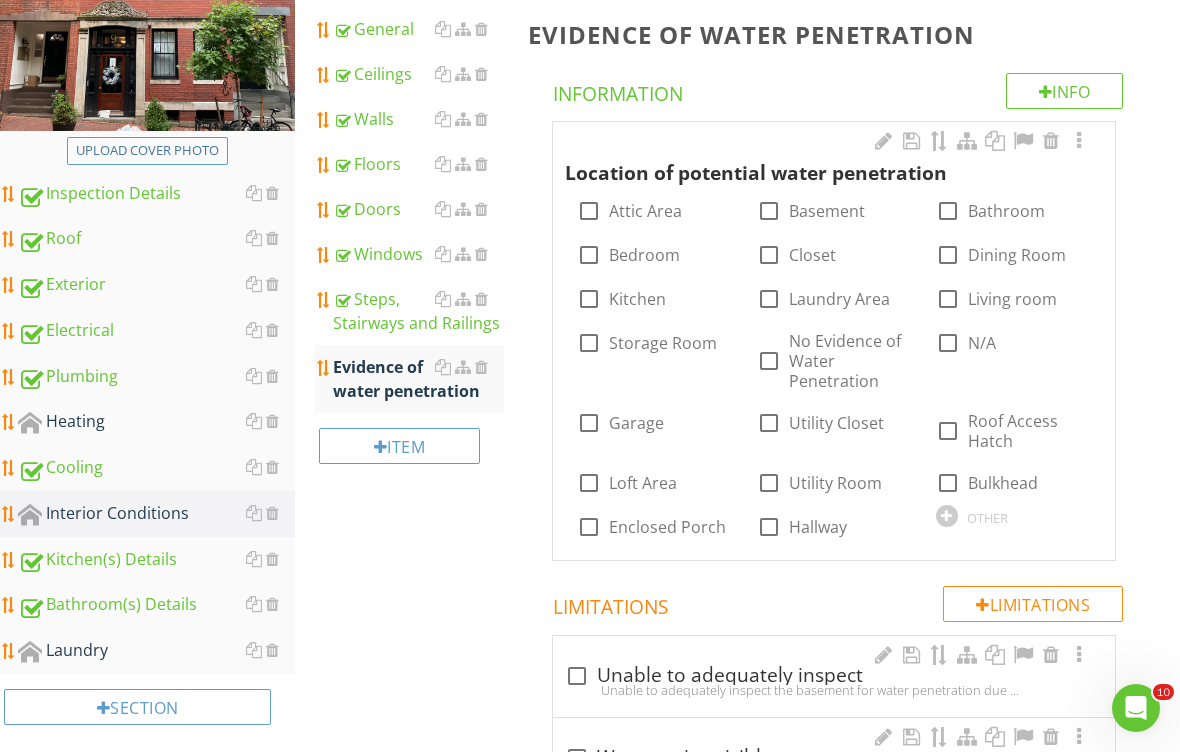 click on "Hallway" at bounding box center (818, 527) 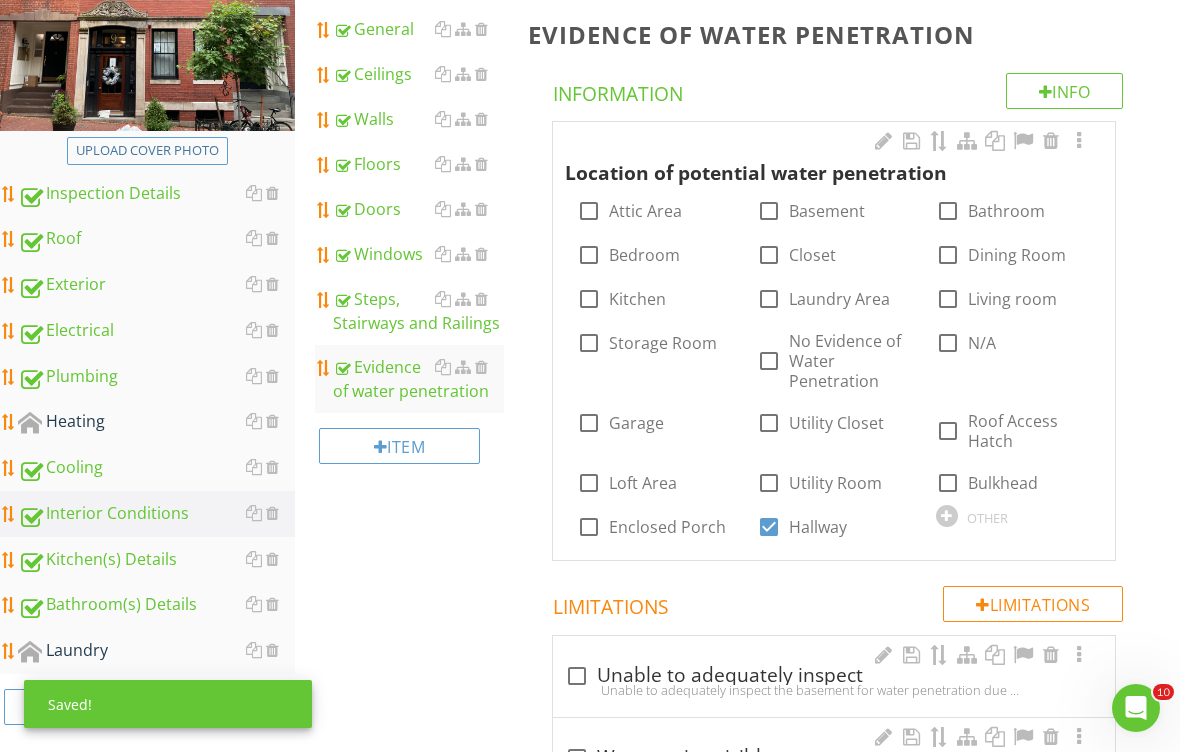 click on "Location of potential water penetration" at bounding box center [834, 158] 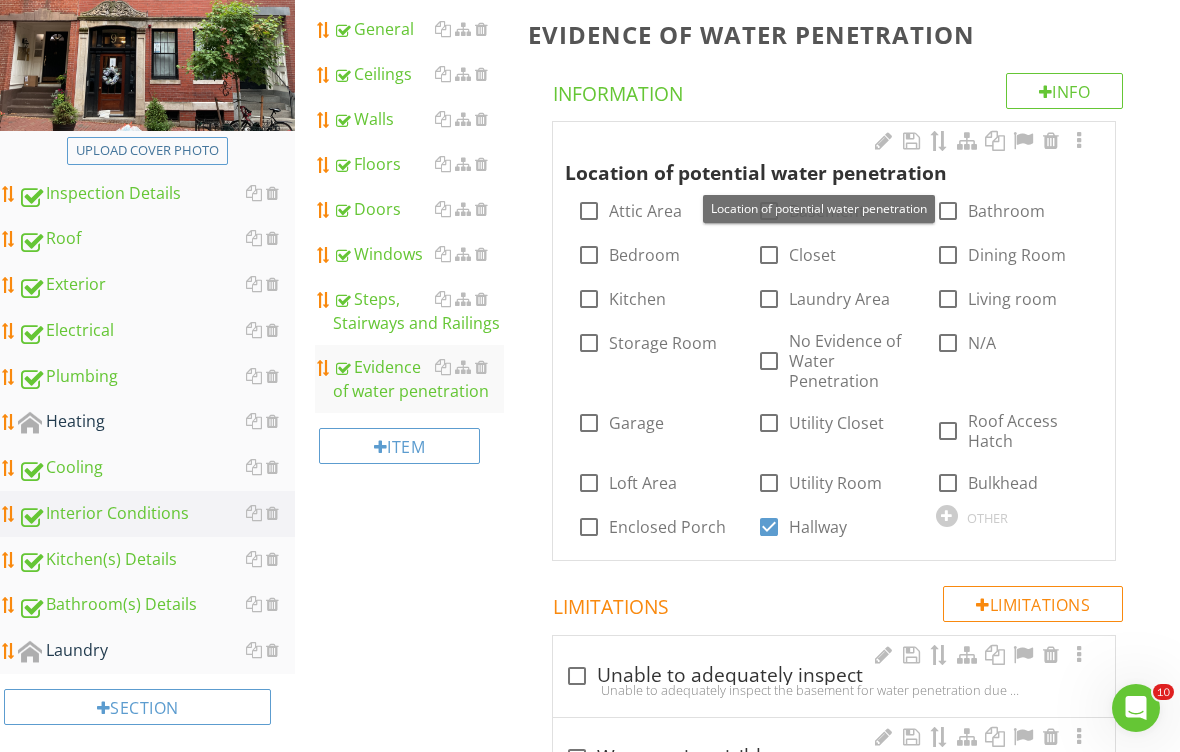 click at bounding box center [1079, 141] 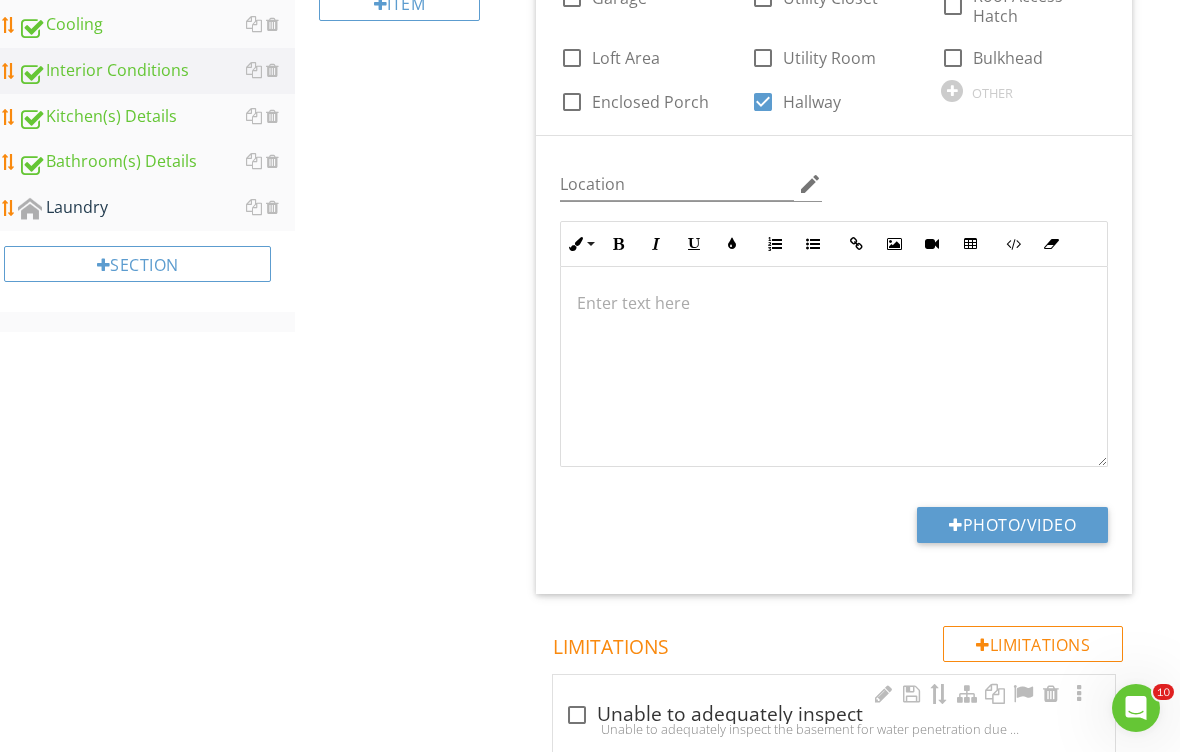scroll, scrollTop: 797, scrollLeft: 0, axis: vertical 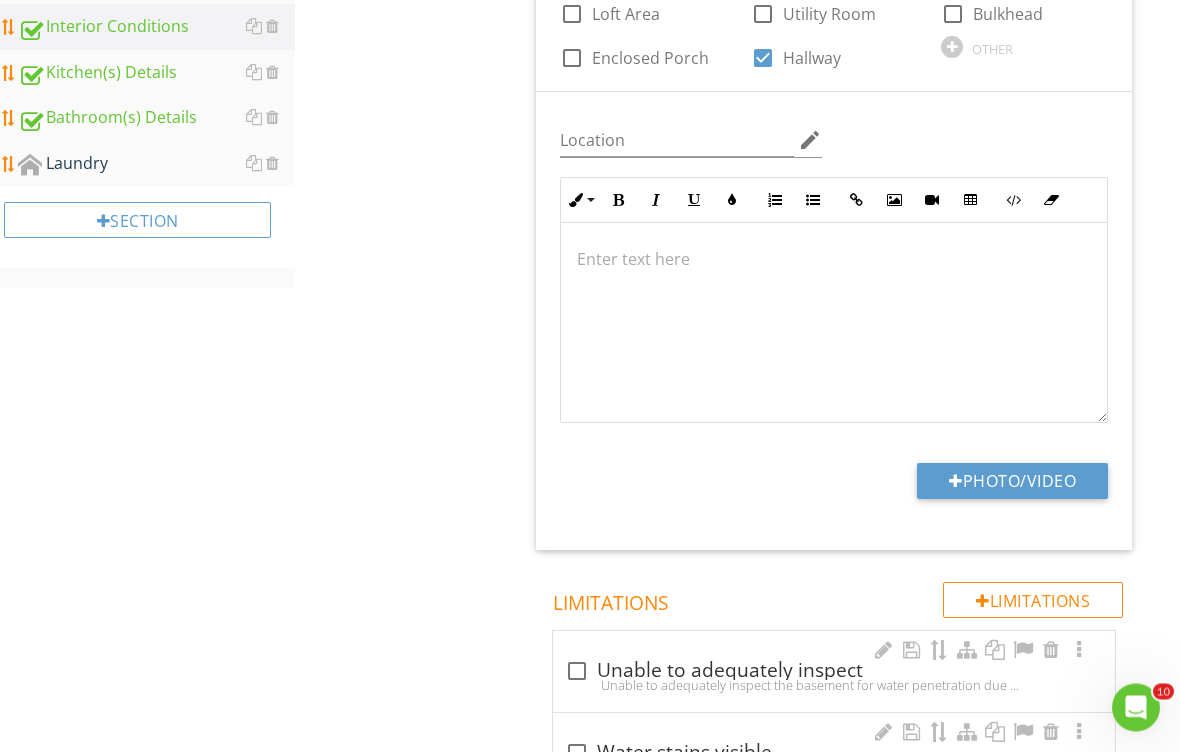 click on "Photo/Video" at bounding box center [1012, 482] 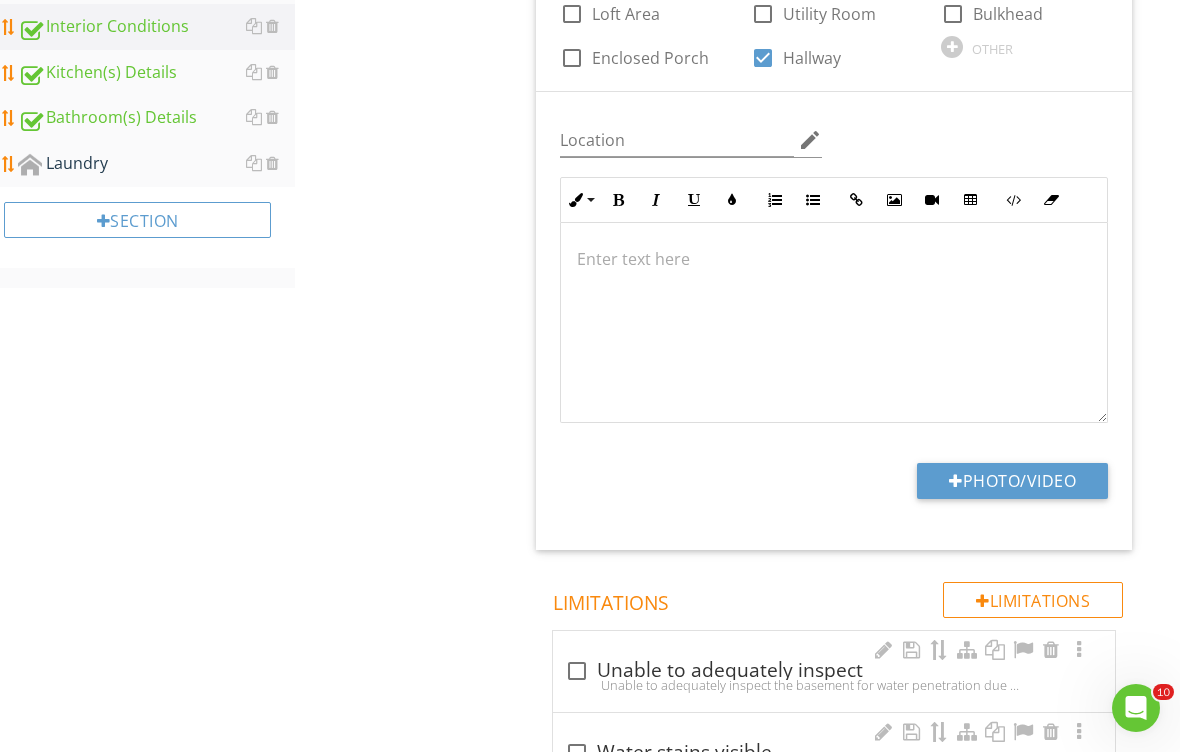 type on "C:\fakepath\IMG_1418.jpeg" 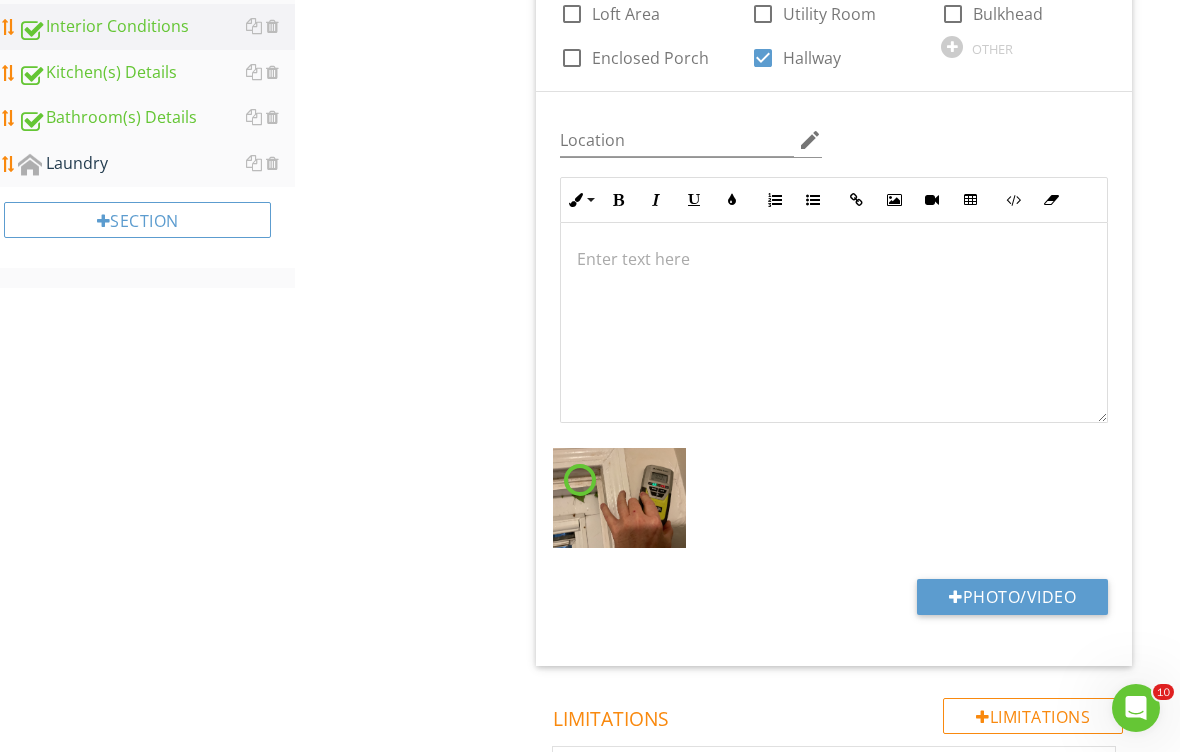 click at bounding box center [834, 323] 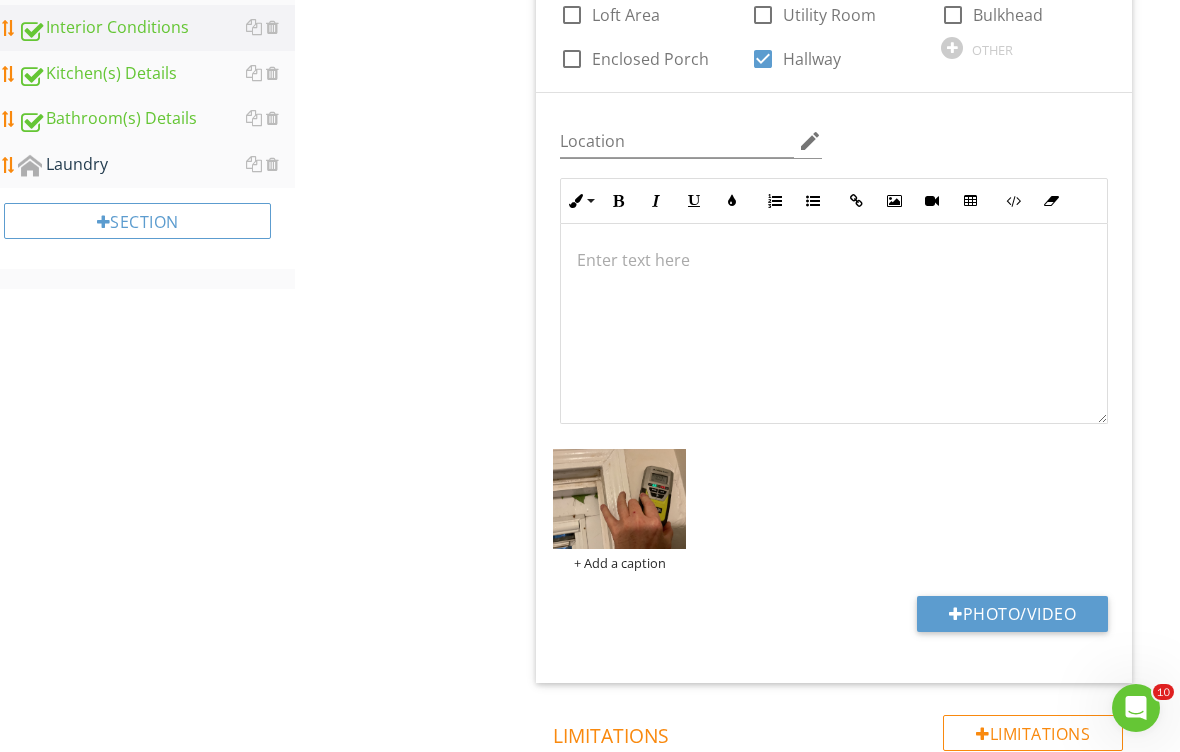 type 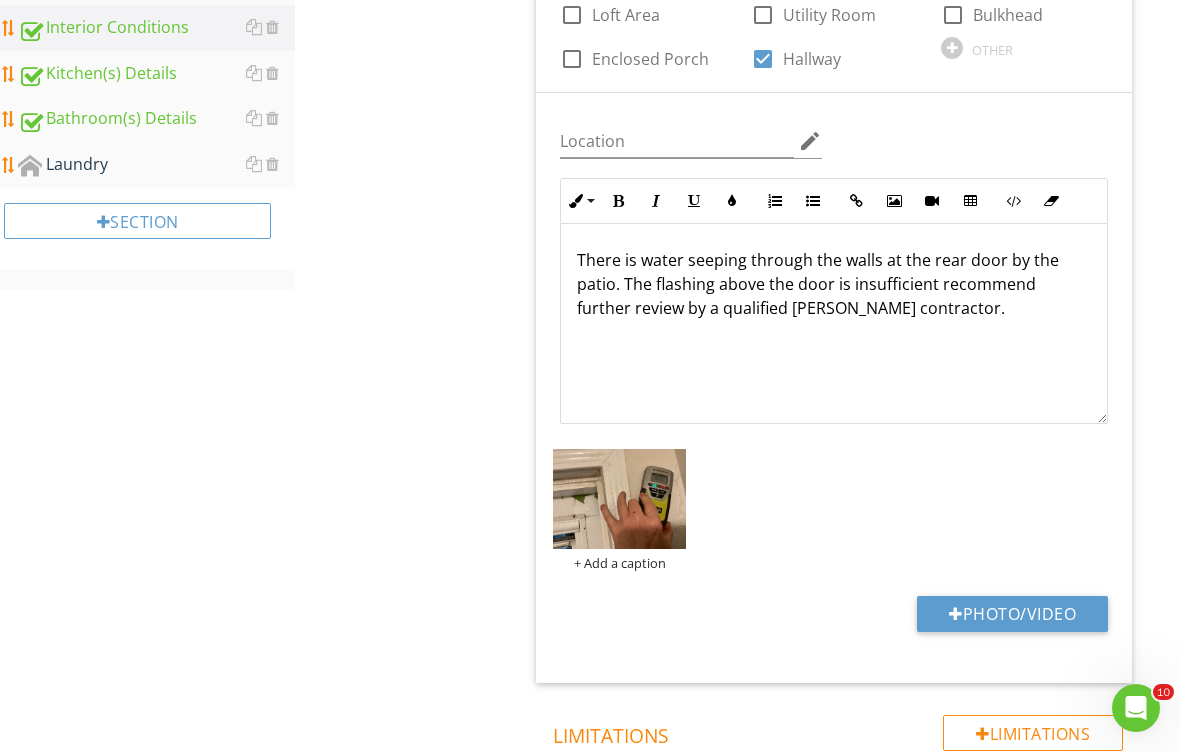 scroll, scrollTop: 798, scrollLeft: 0, axis: vertical 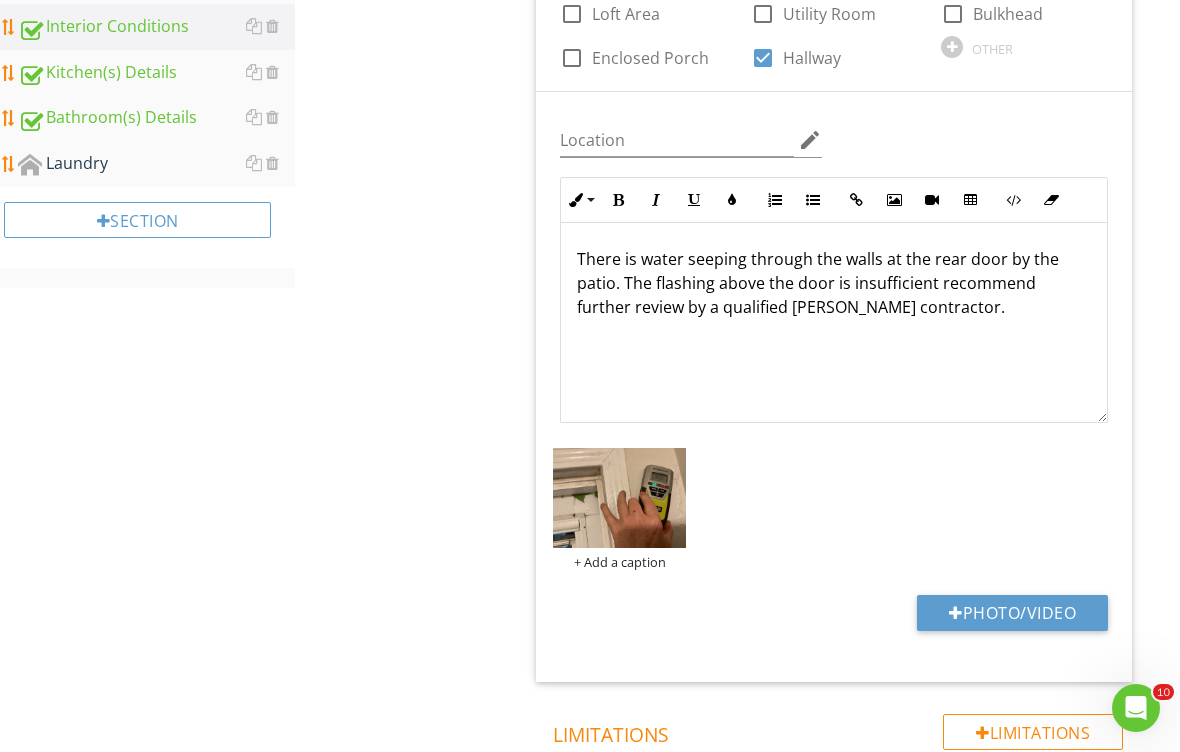 click on "Photo/Video" at bounding box center [1012, 613] 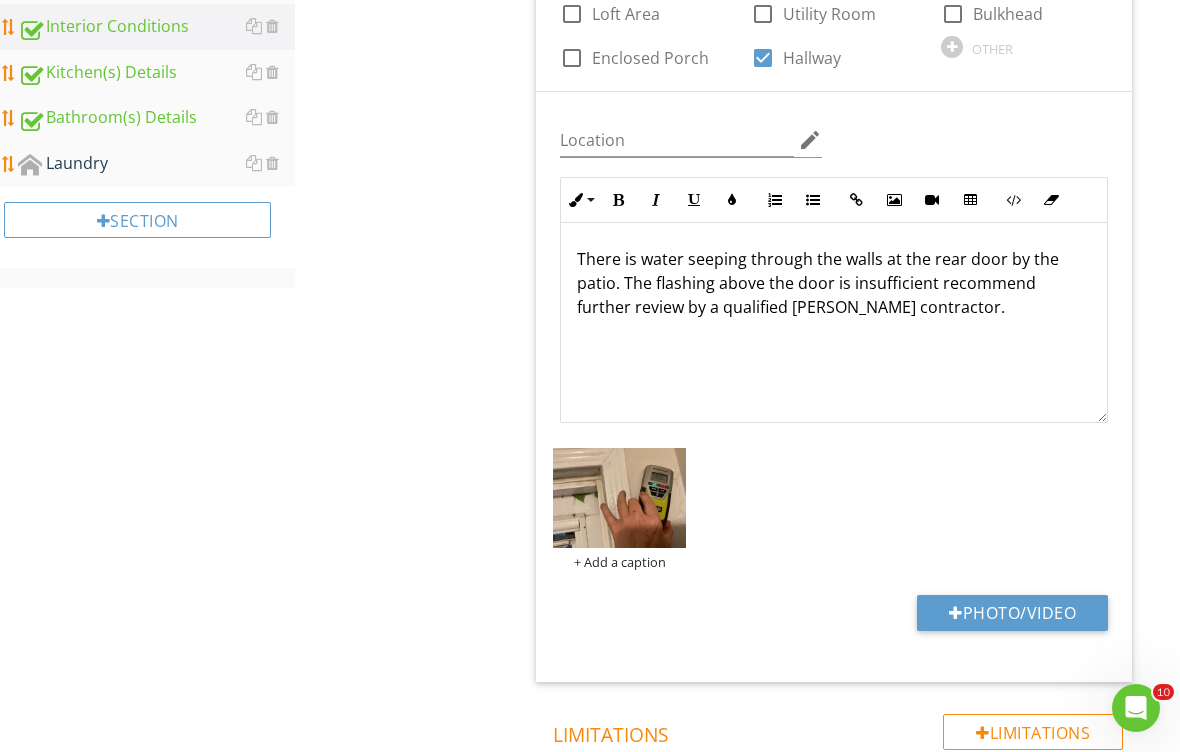 type on "C:\fakepath\IMG_1419.jpeg" 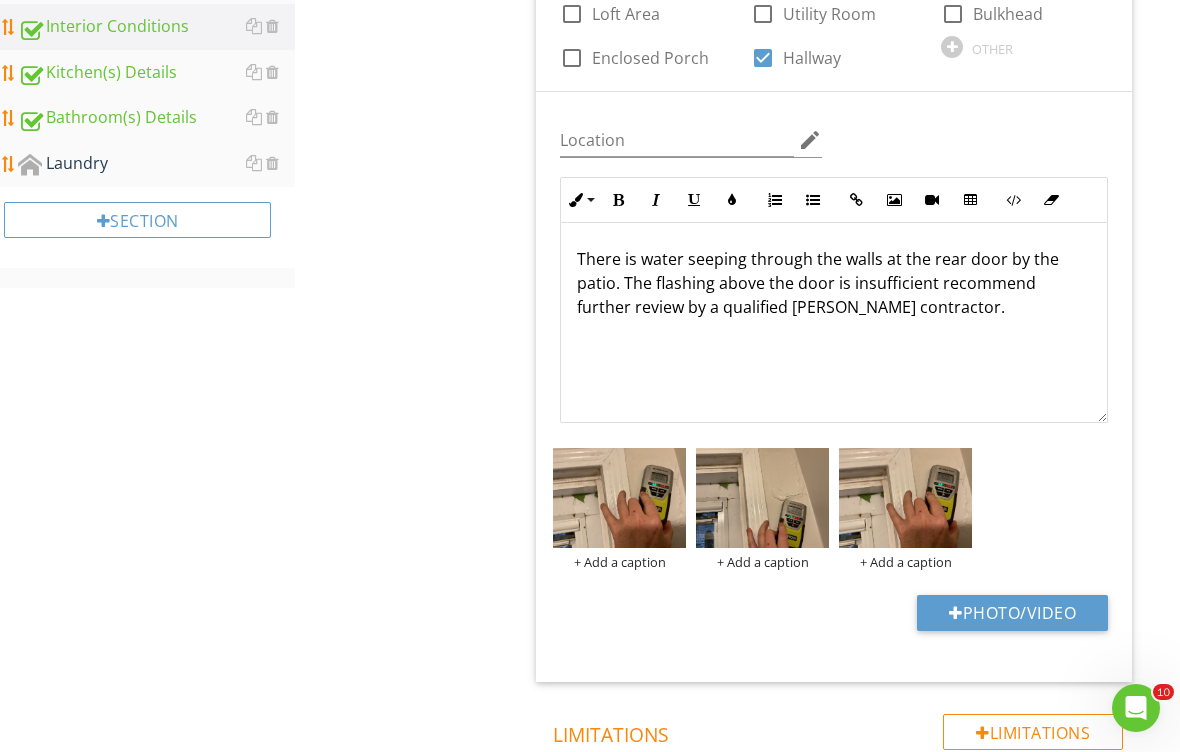 click at bounding box center [905, 498] 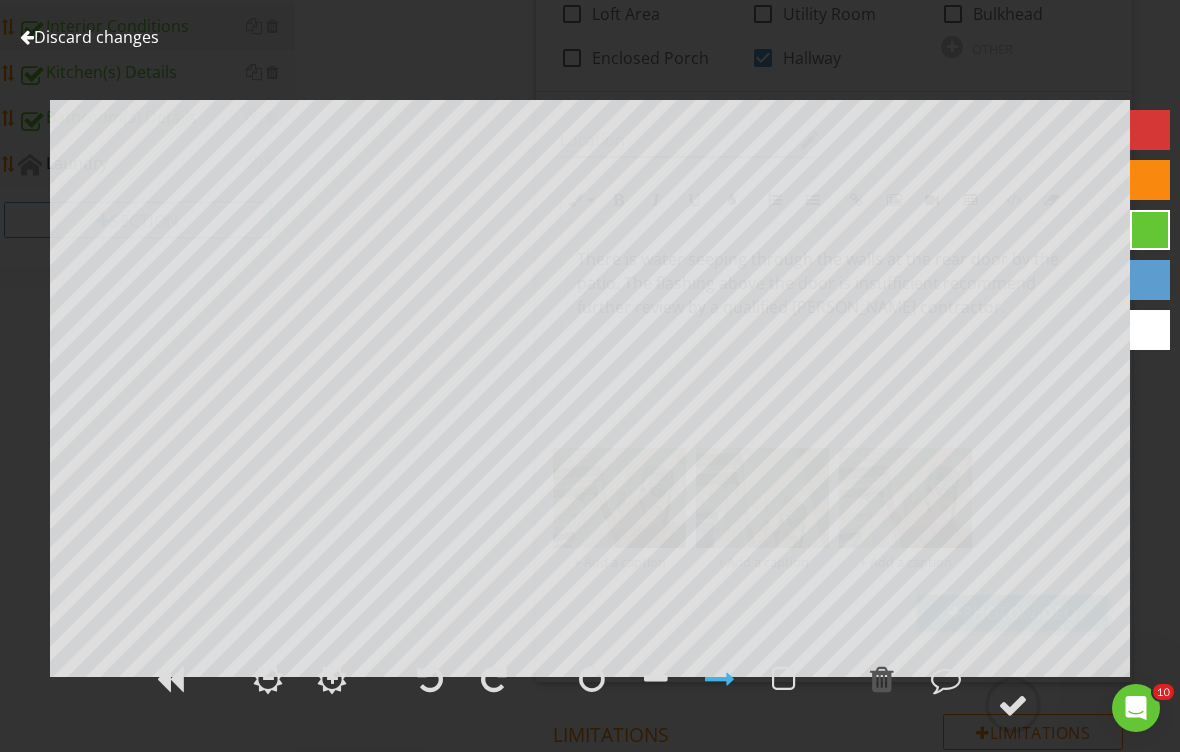click at bounding box center [882, 679] 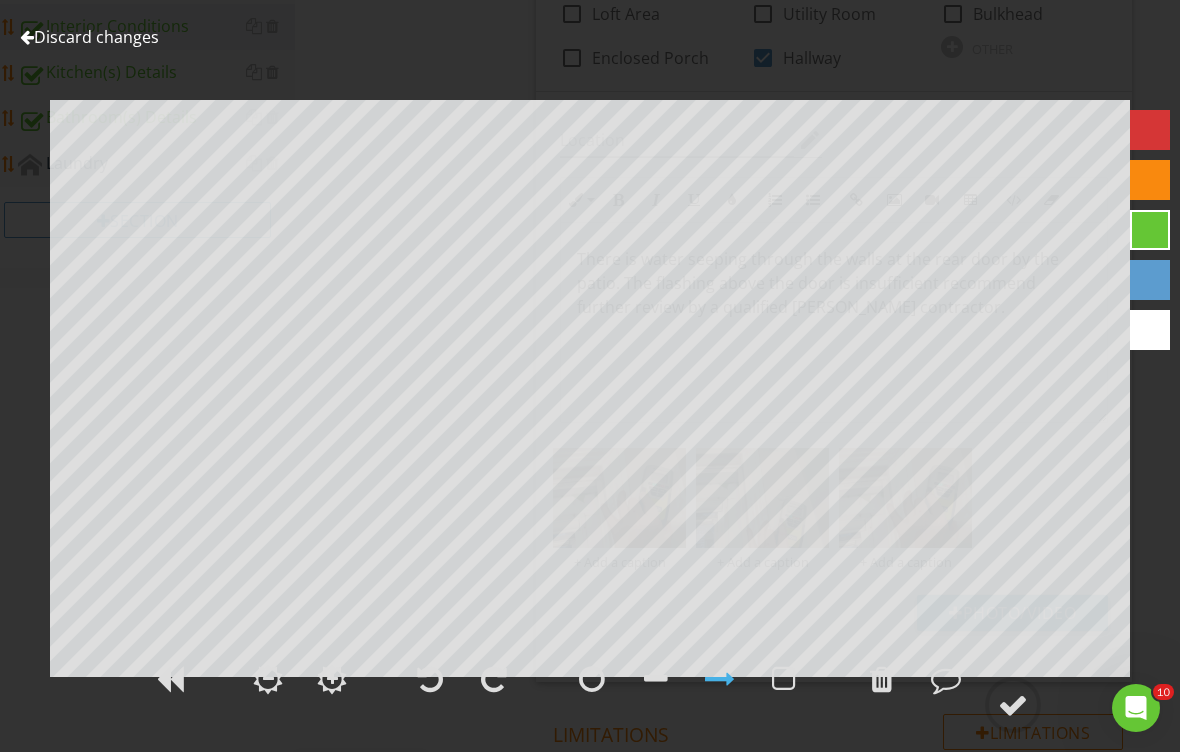 click at bounding box center [882, 679] 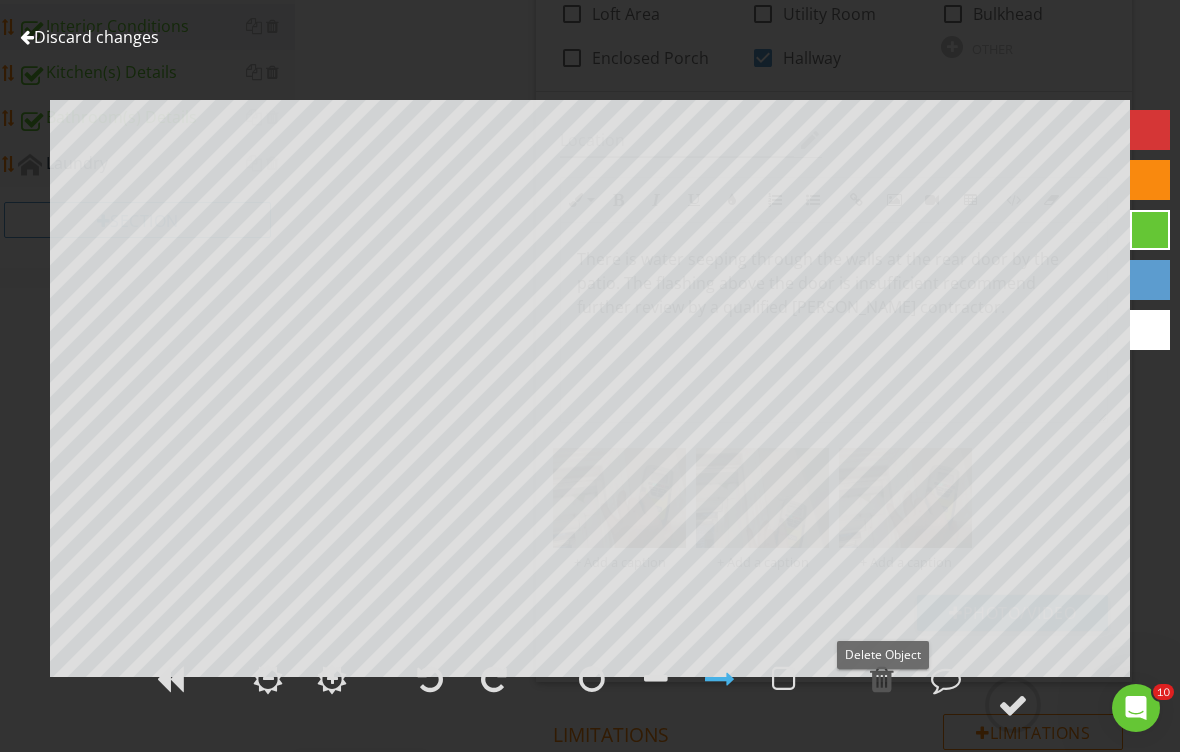 click at bounding box center [1013, 705] 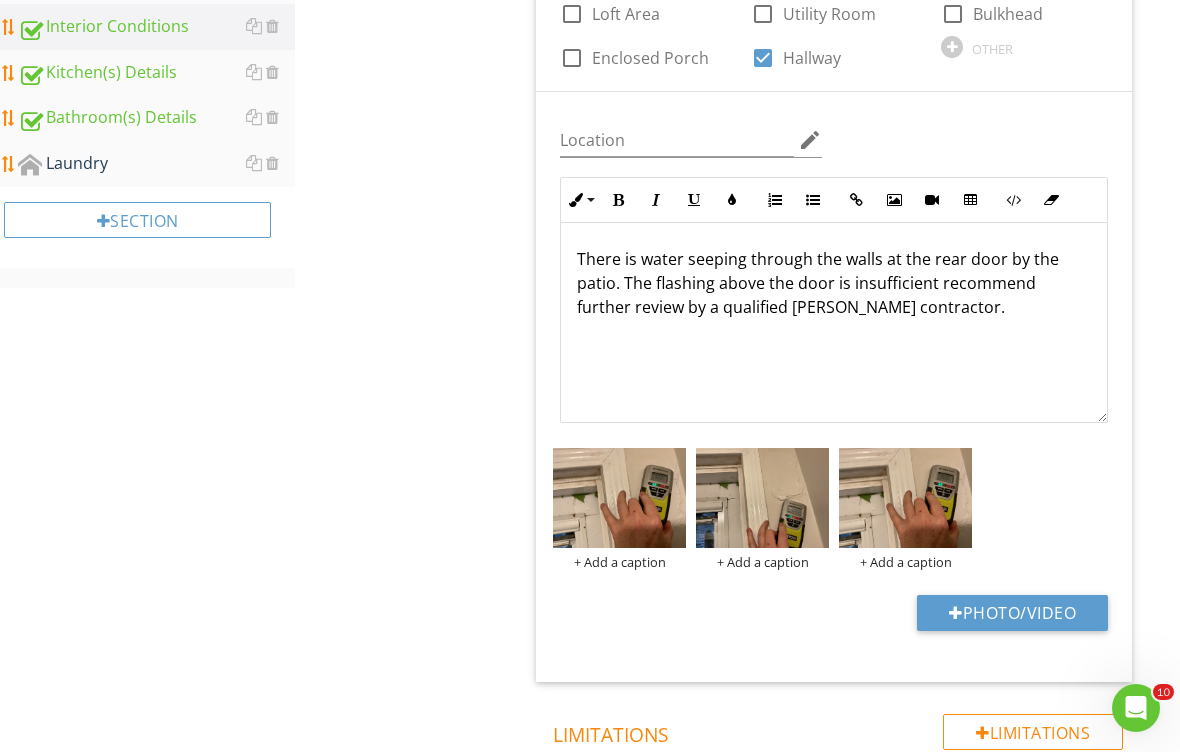 click on "Laundry" at bounding box center [156, 164] 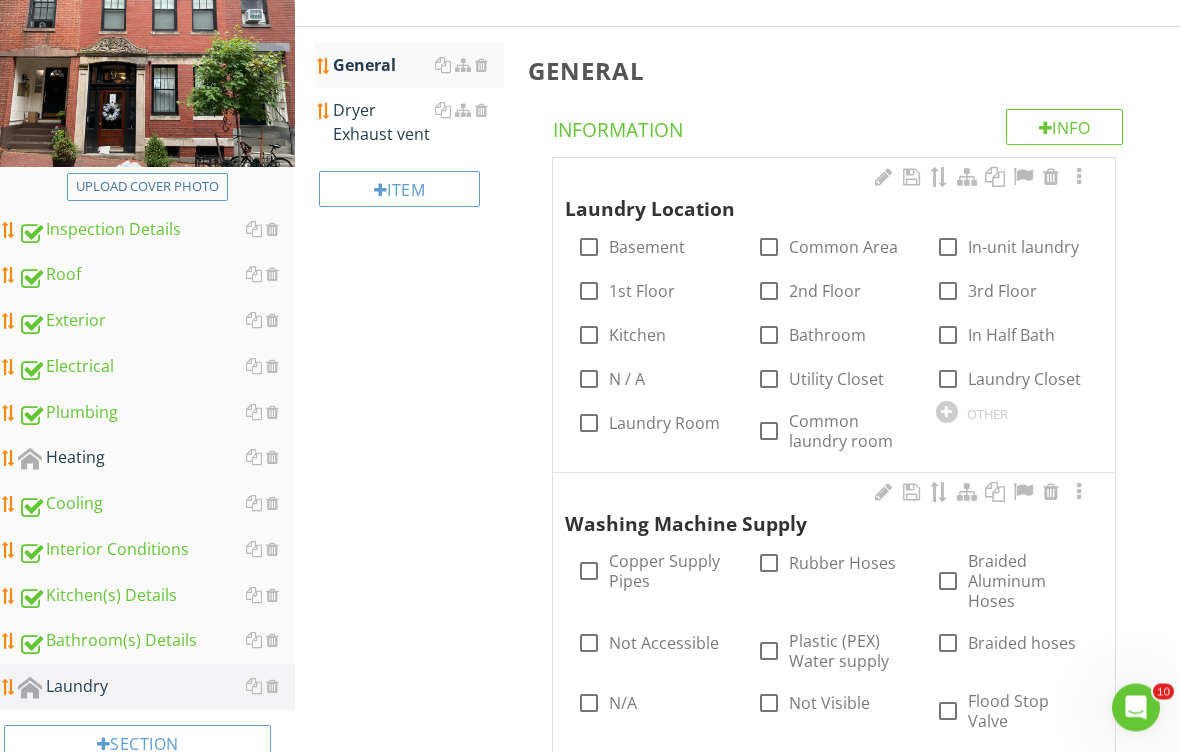 scroll, scrollTop: 275, scrollLeft: 0, axis: vertical 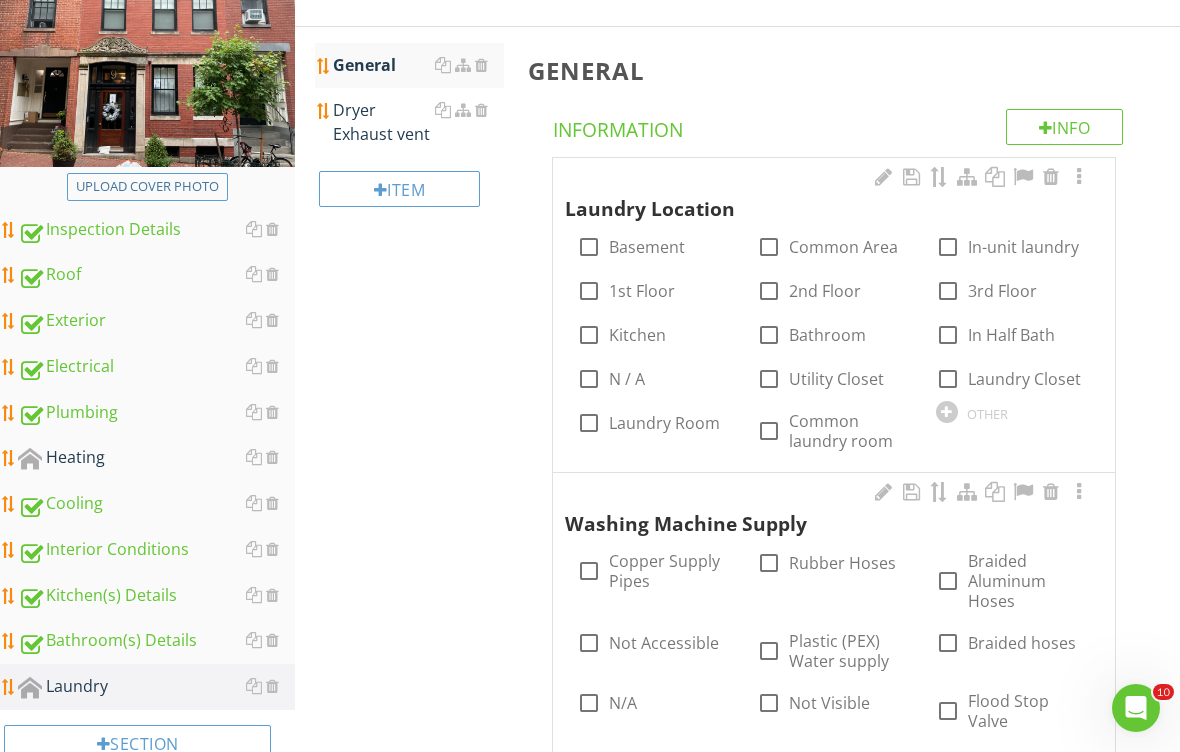 click on "Common laundry room" at bounding box center [850, 431] 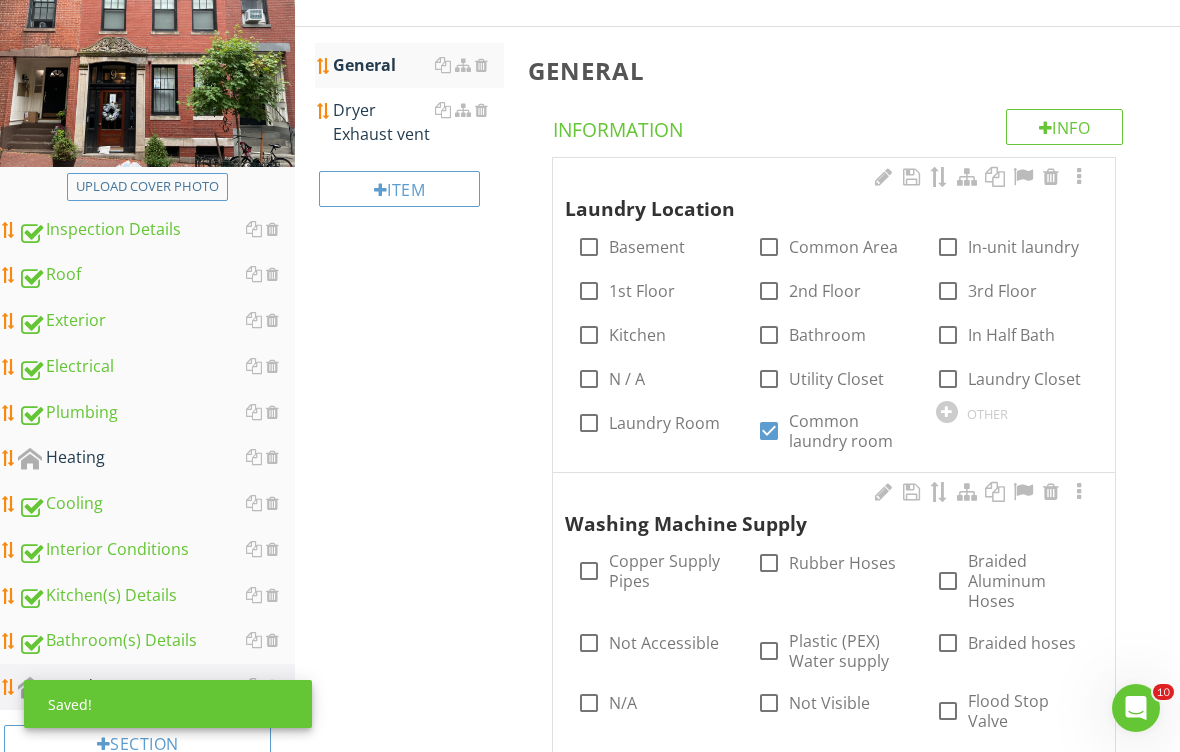 click on "Basement" at bounding box center [647, 247] 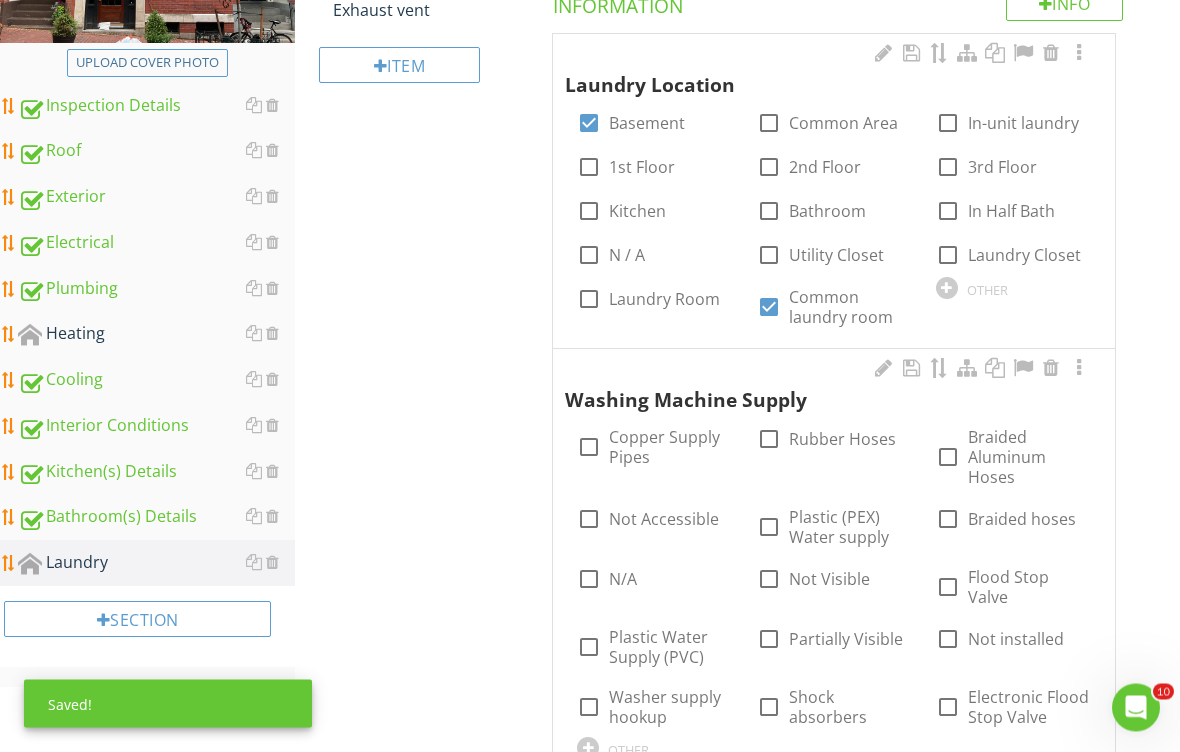 scroll, scrollTop: 401, scrollLeft: 0, axis: vertical 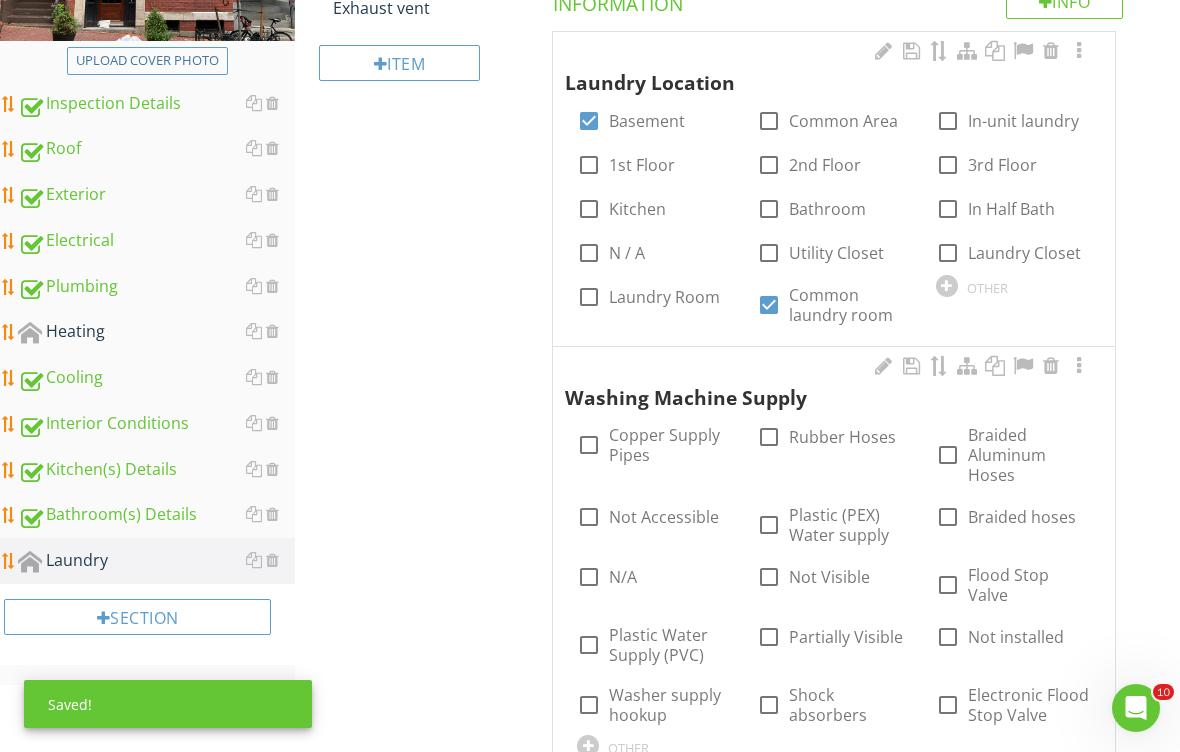 click on "Copper Supply Pipes" at bounding box center [670, 445] 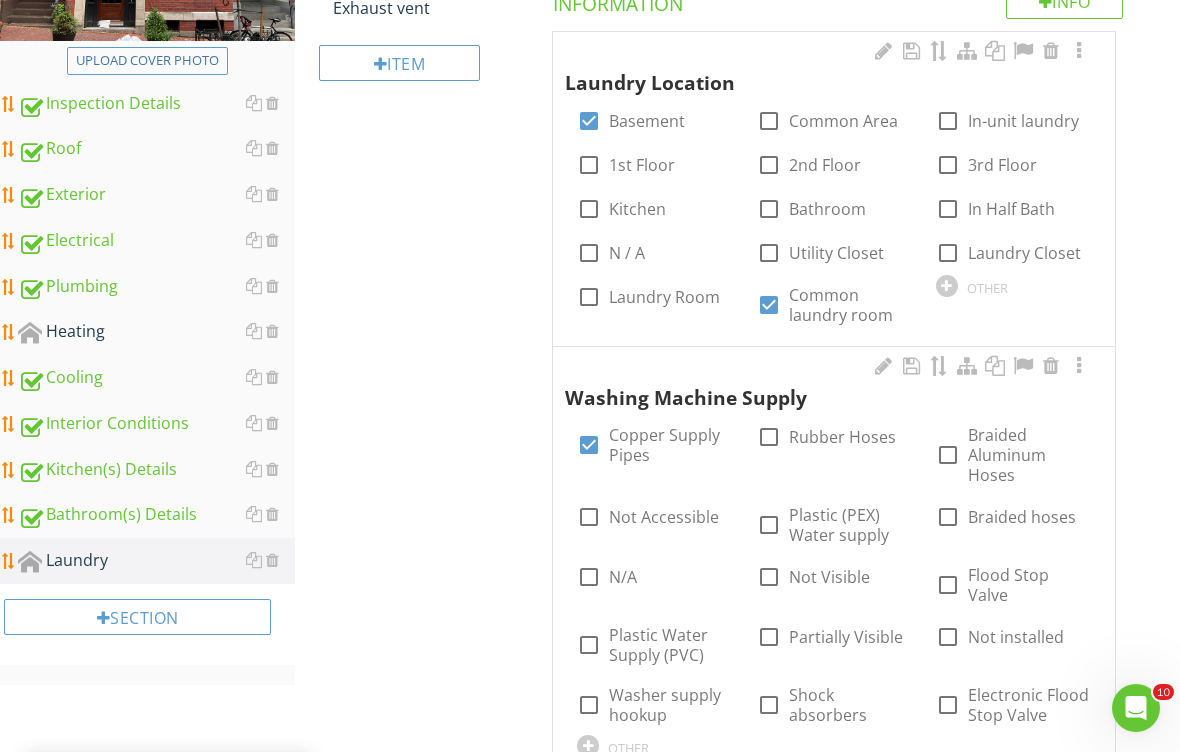 click on "Braided Aluminum Hoses" at bounding box center (1029, 455) 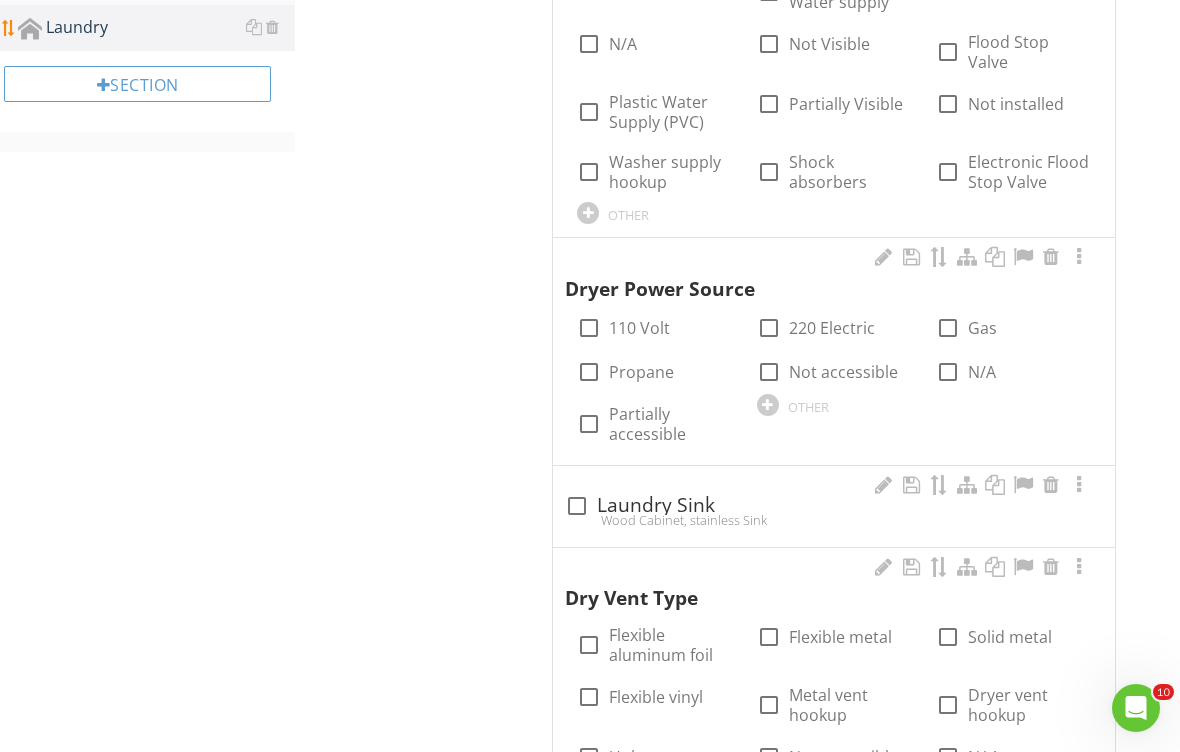 scroll, scrollTop: 984, scrollLeft: 0, axis: vertical 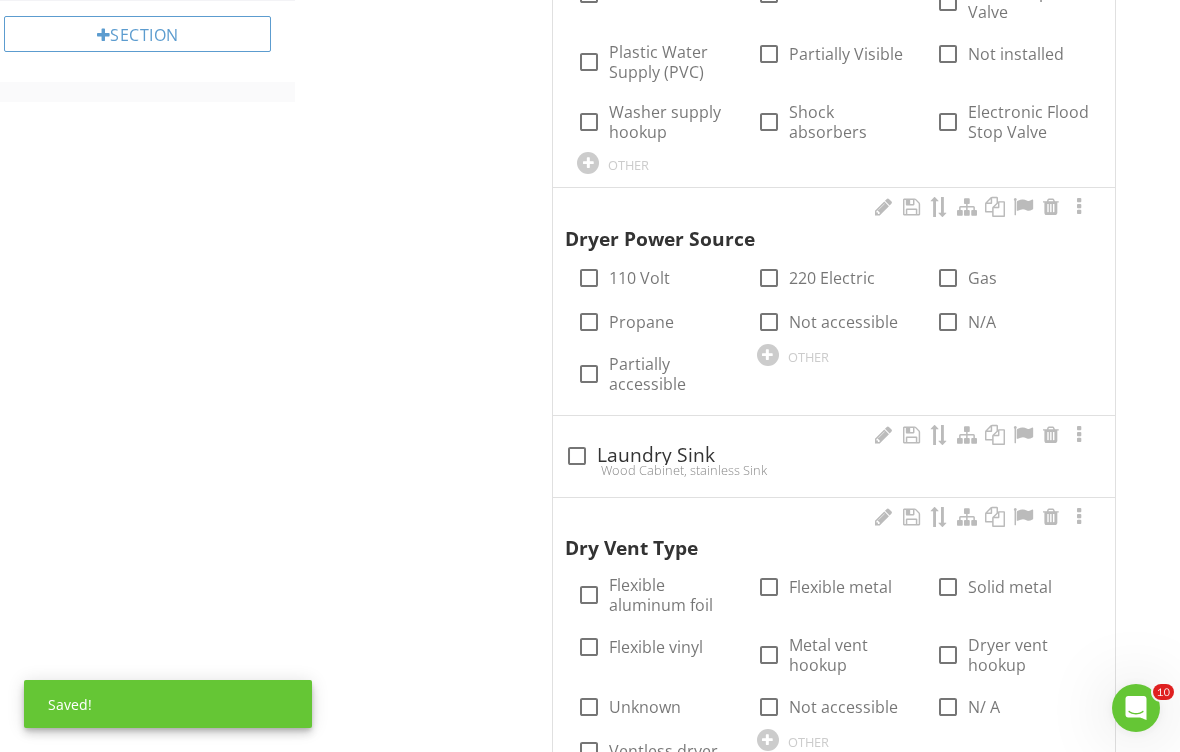 click at bounding box center [769, 278] 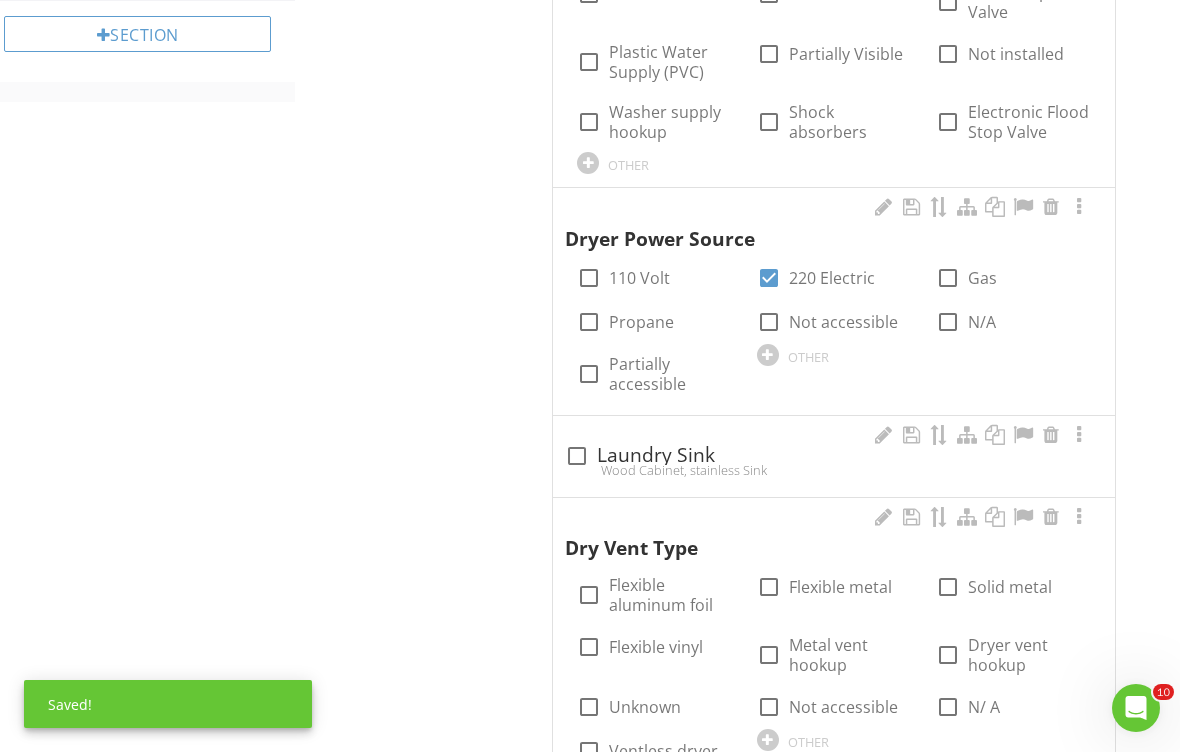 click at bounding box center [948, 587] 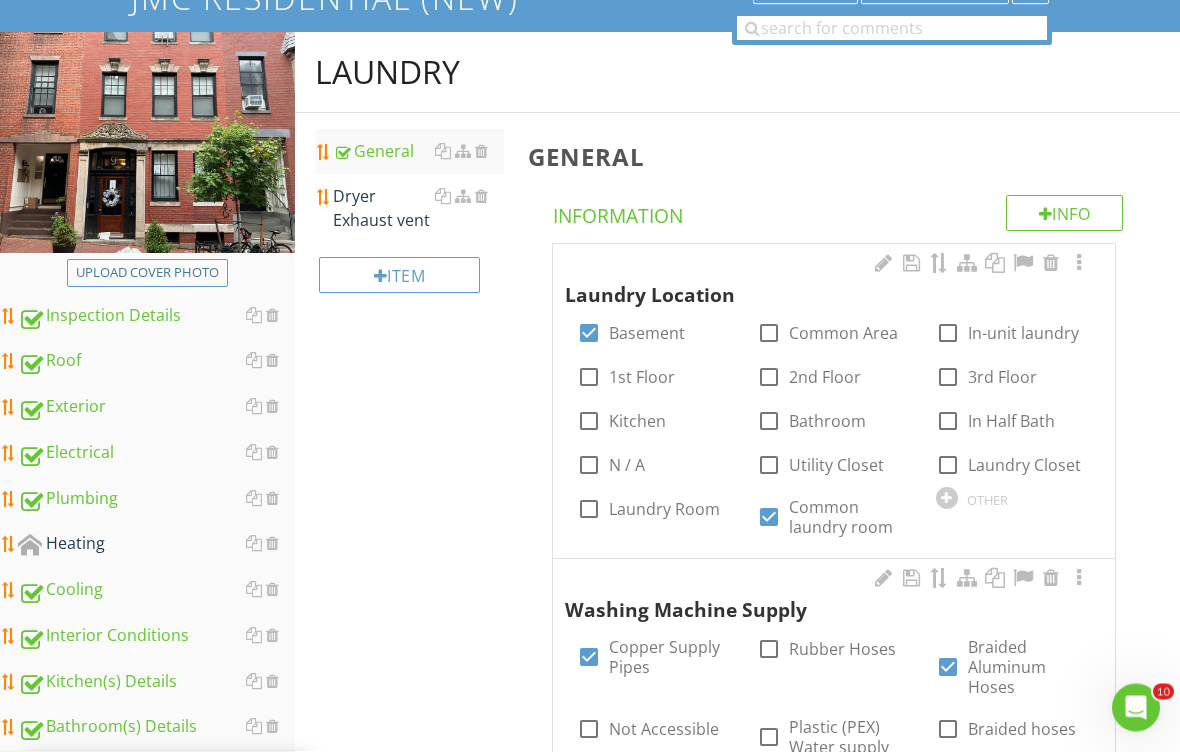 scroll, scrollTop: 163, scrollLeft: 0, axis: vertical 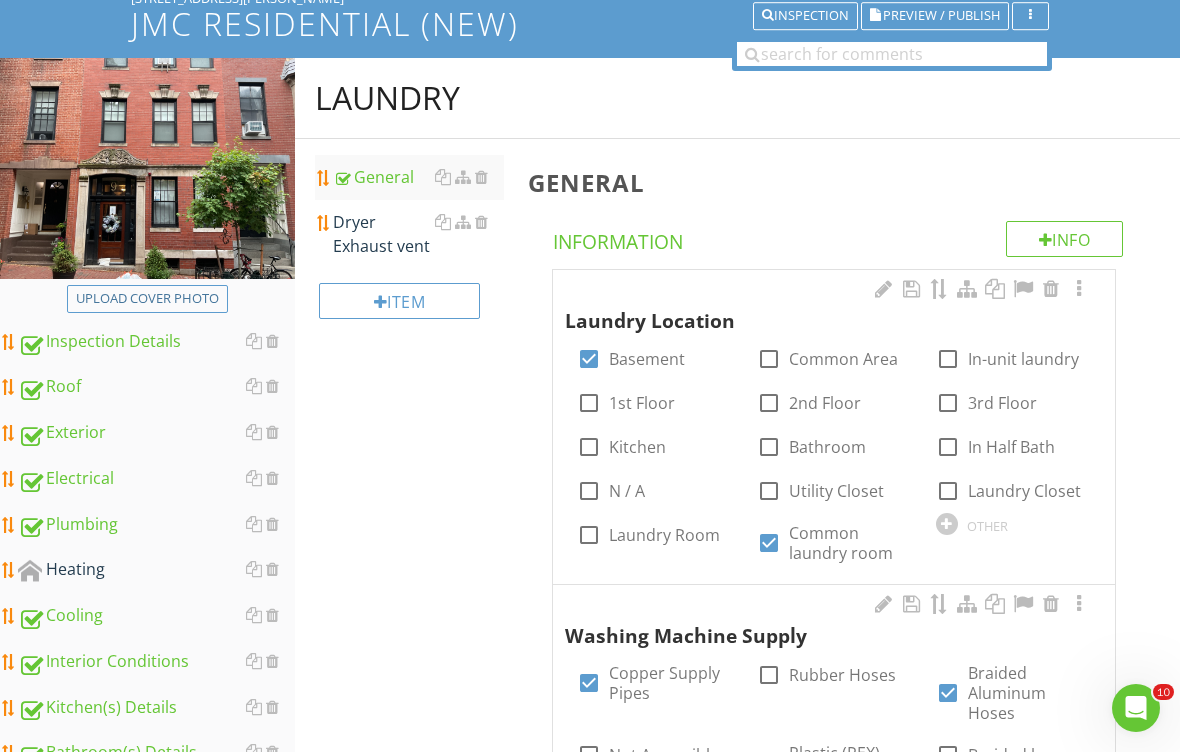 click on "Dryer Exhaust vent" at bounding box center [418, 234] 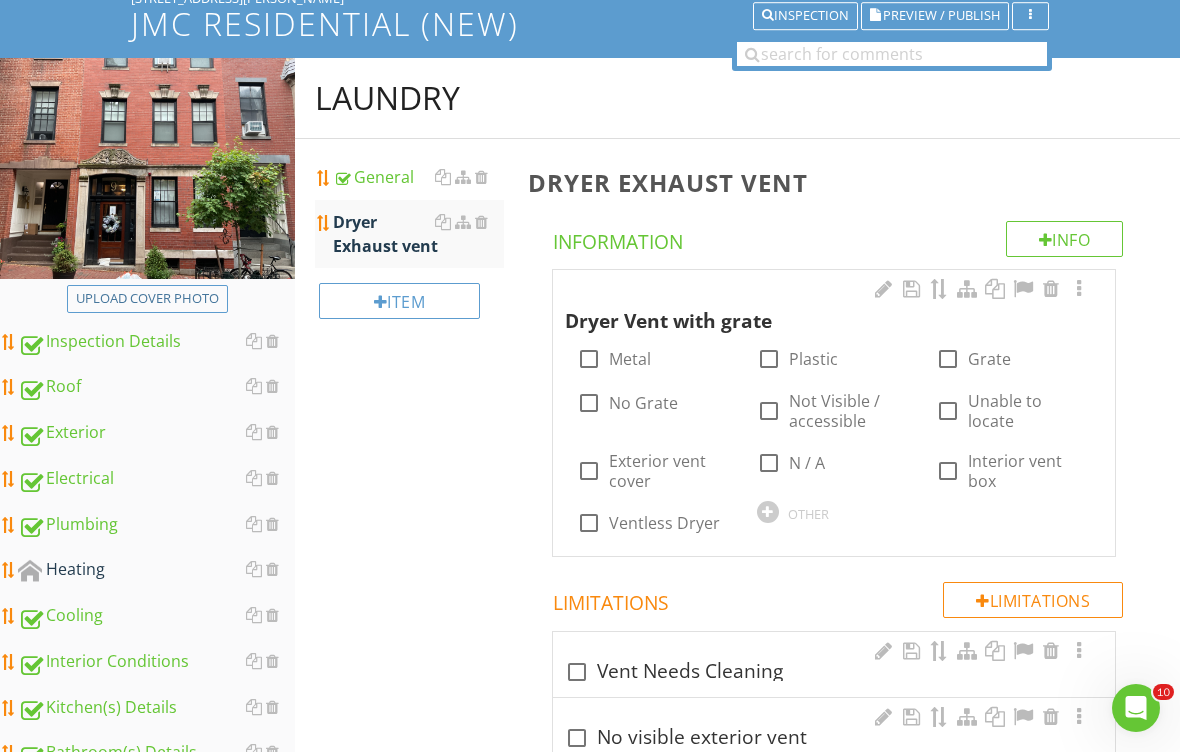 click on "Metal" at bounding box center (630, 359) 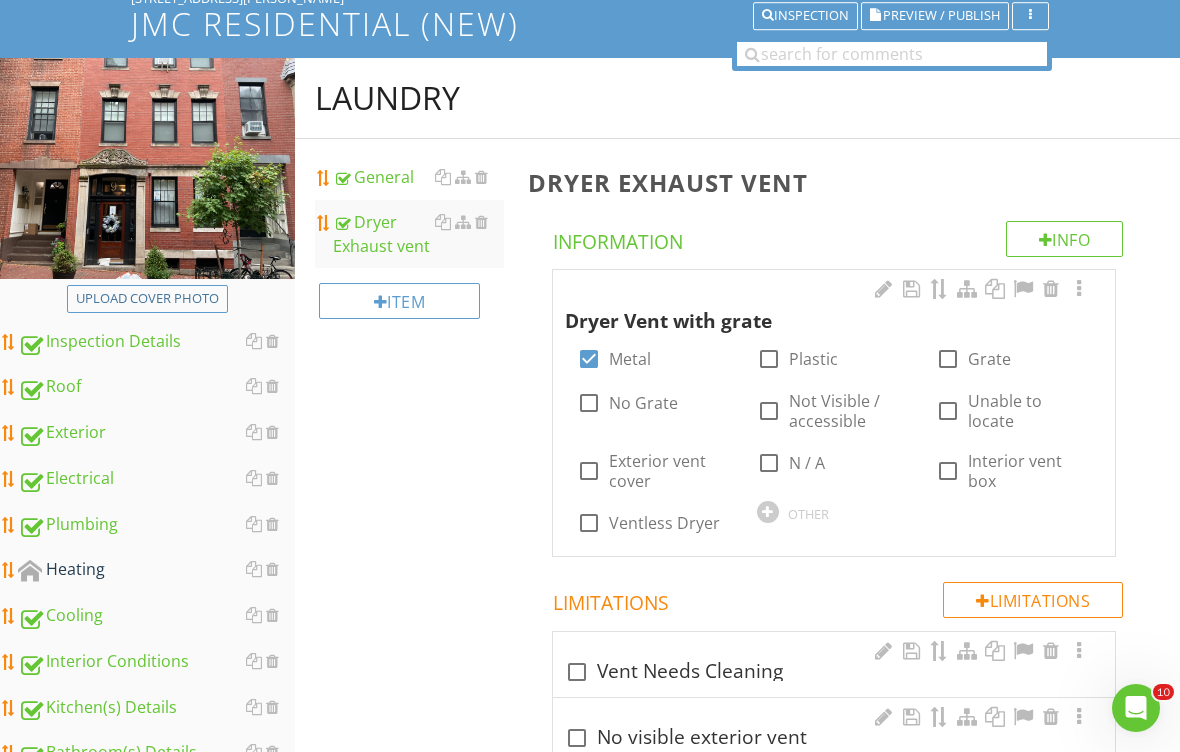click on "Heating" at bounding box center (156, 570) 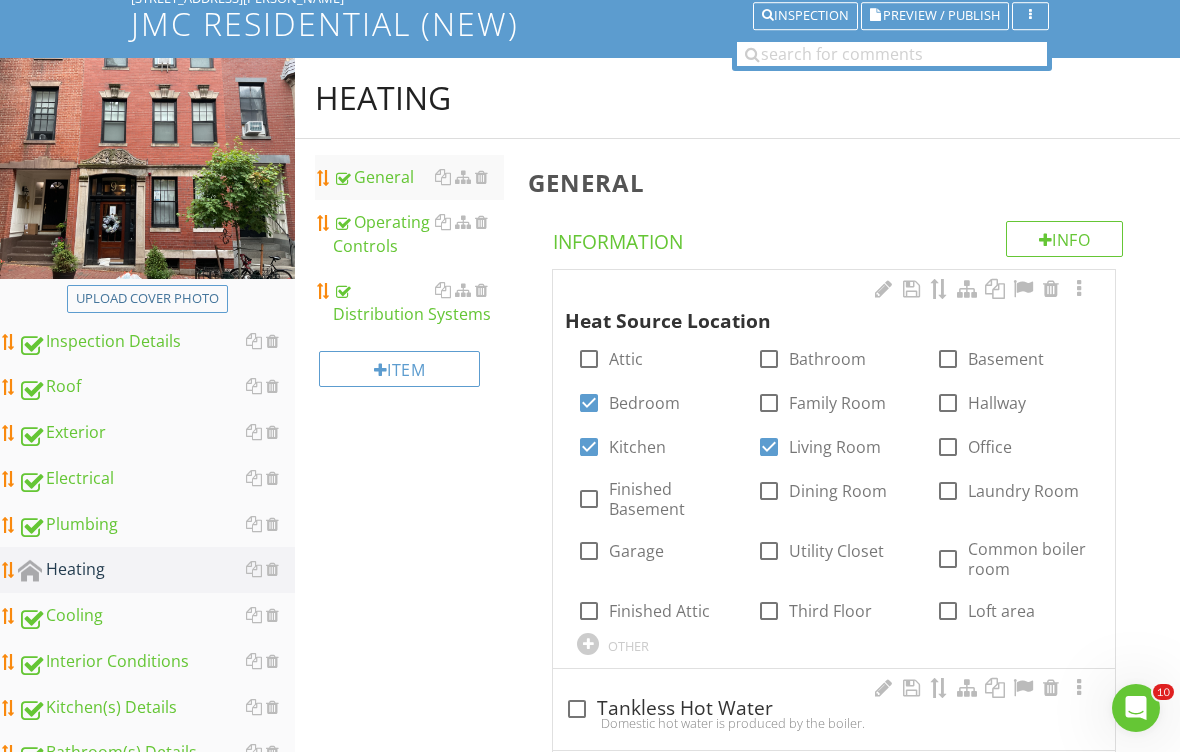 click on "Operating Controls" at bounding box center [418, 234] 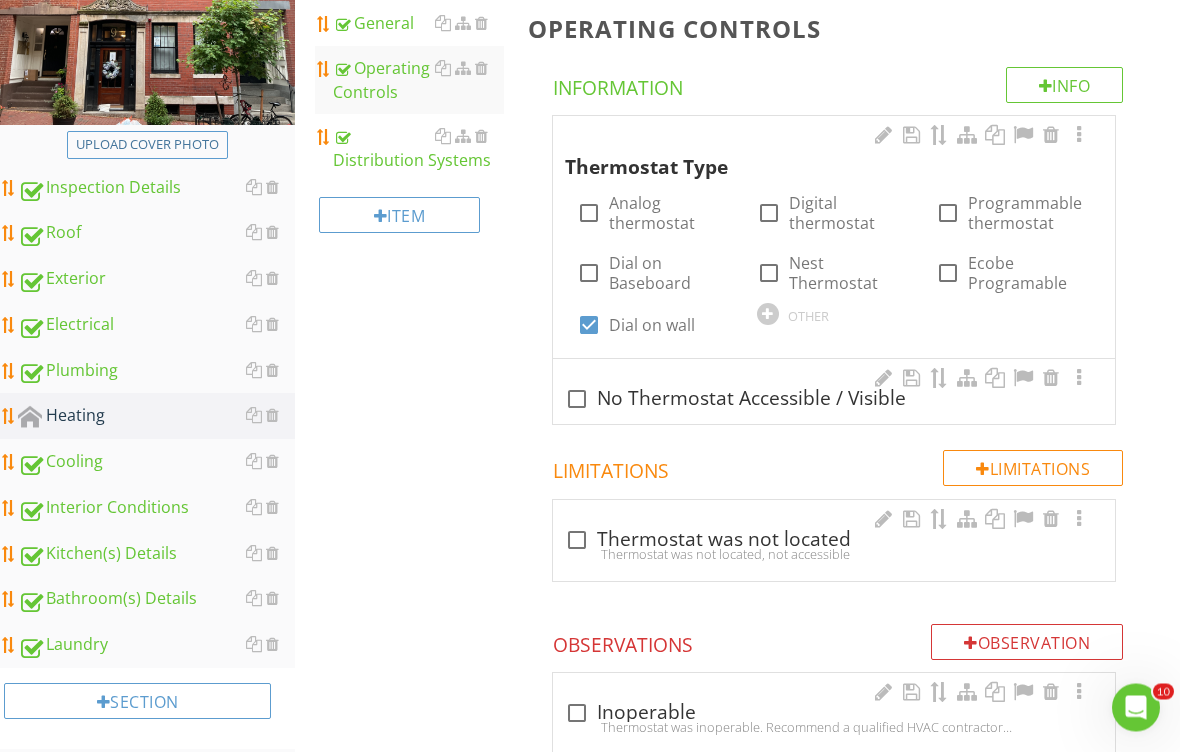 scroll, scrollTop: 316, scrollLeft: 0, axis: vertical 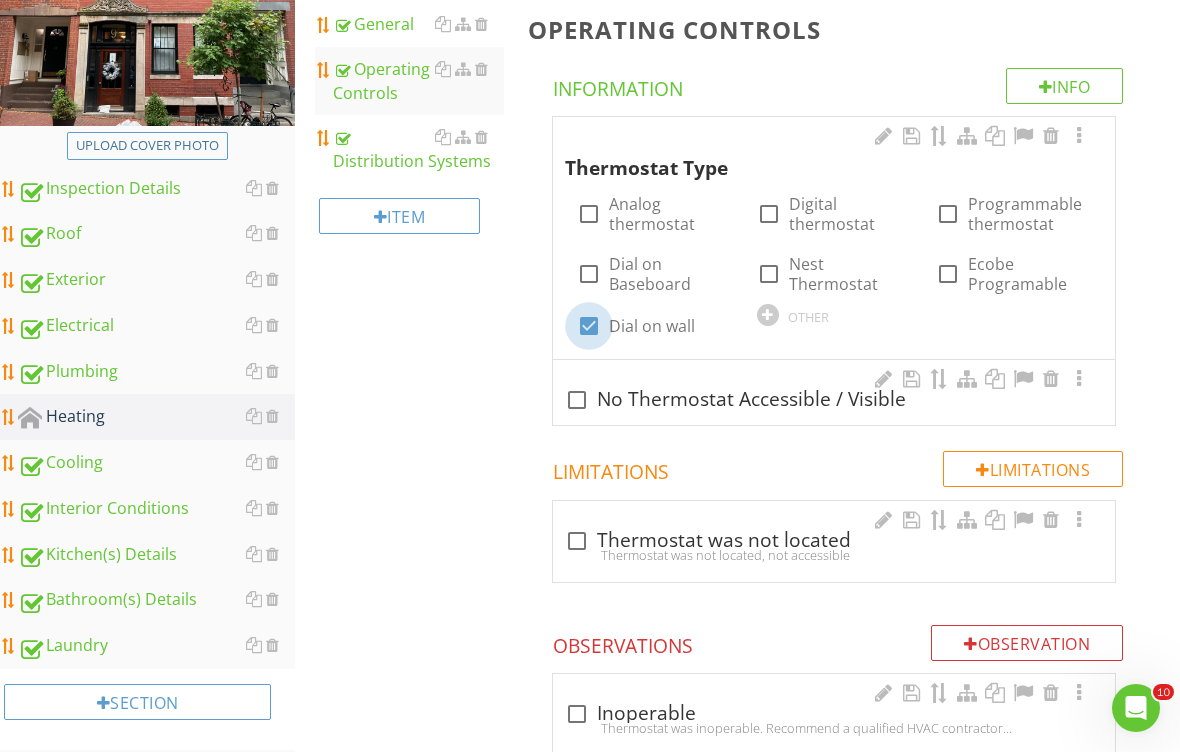 click at bounding box center [589, 326] 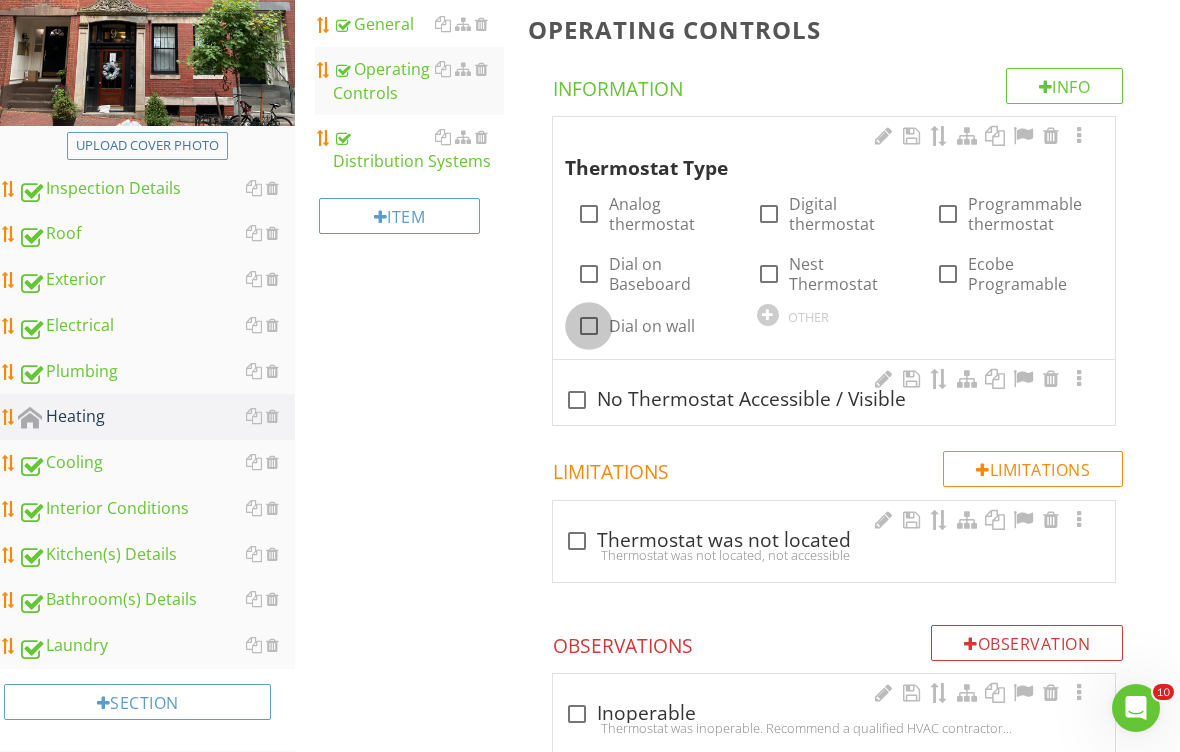 click at bounding box center (589, 326) 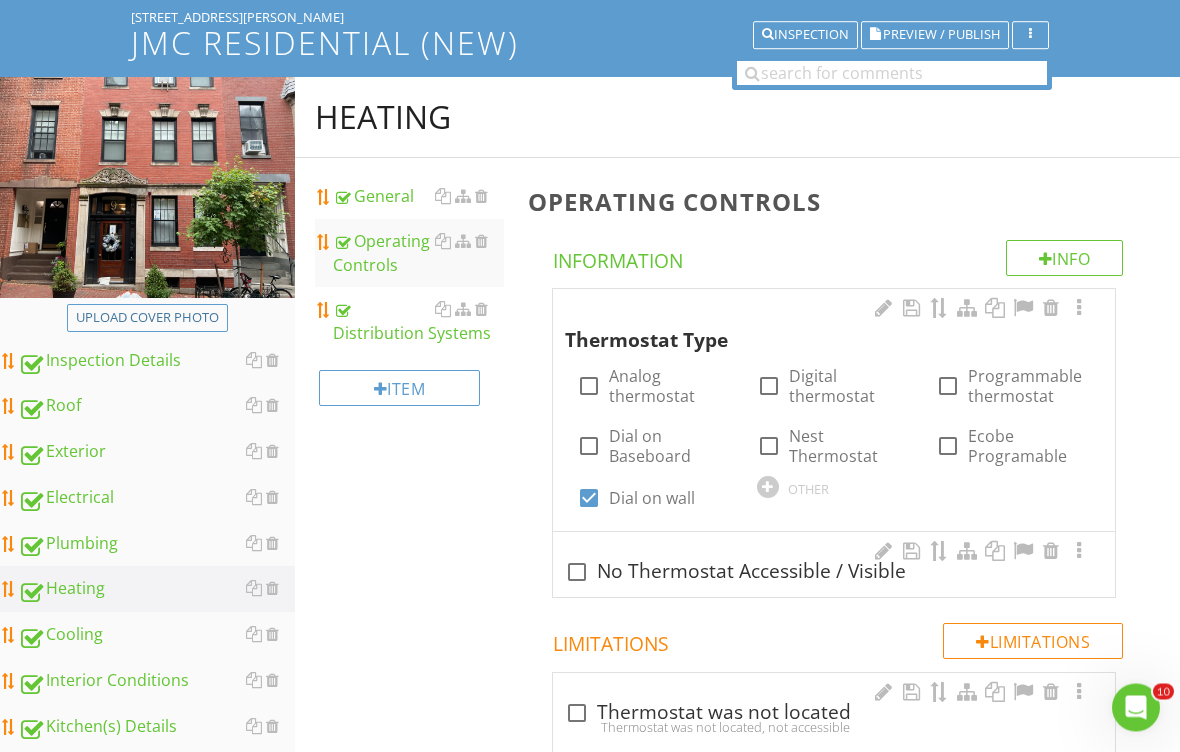 scroll, scrollTop: 144, scrollLeft: 0, axis: vertical 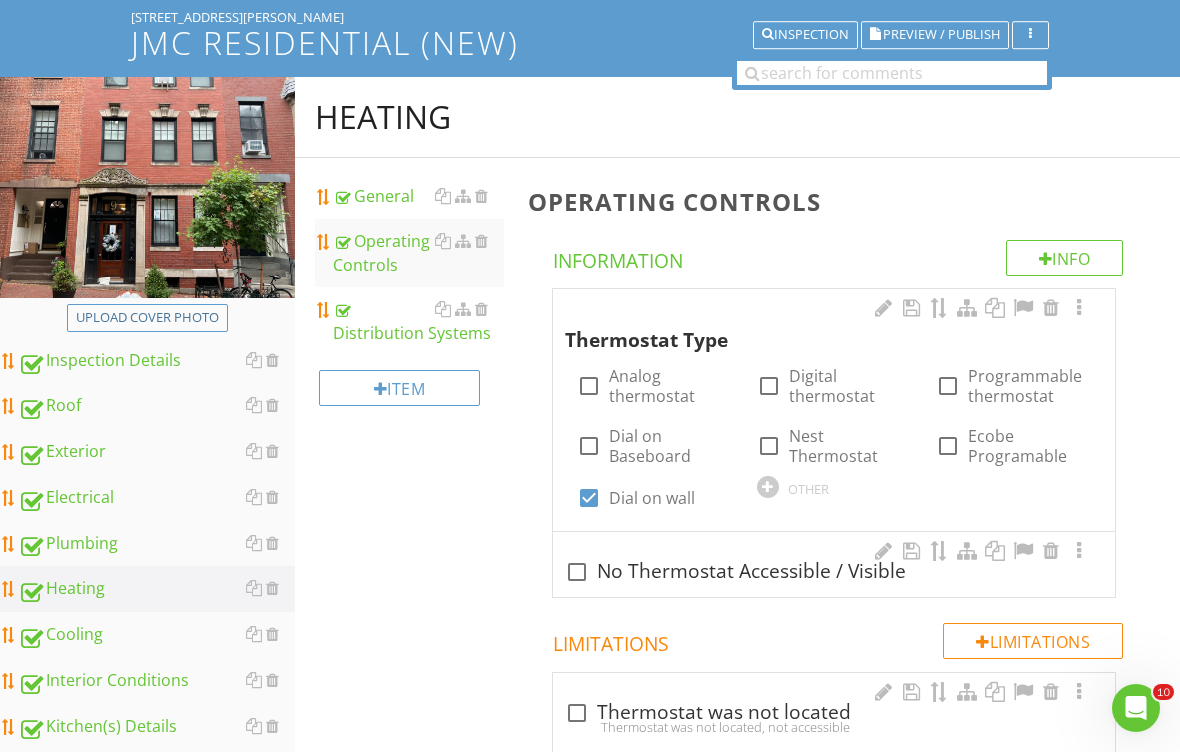 click on "Preview / Publish" at bounding box center [941, 35] 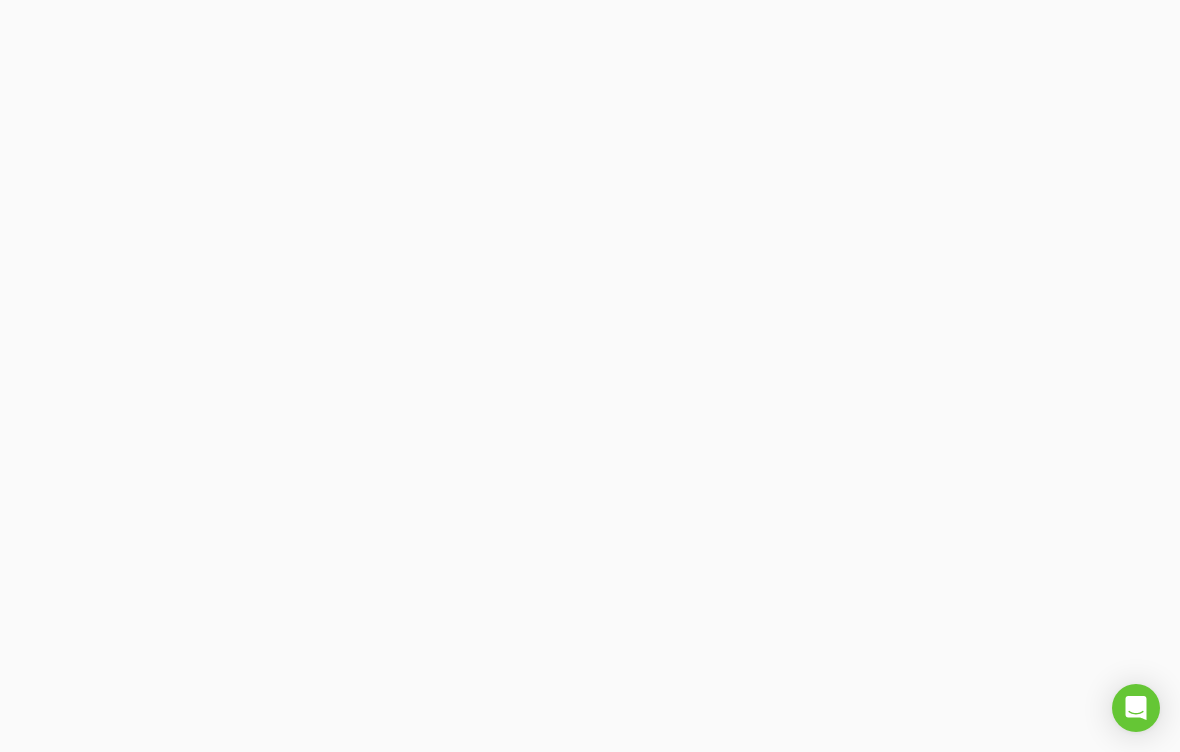 scroll, scrollTop: 0, scrollLeft: 0, axis: both 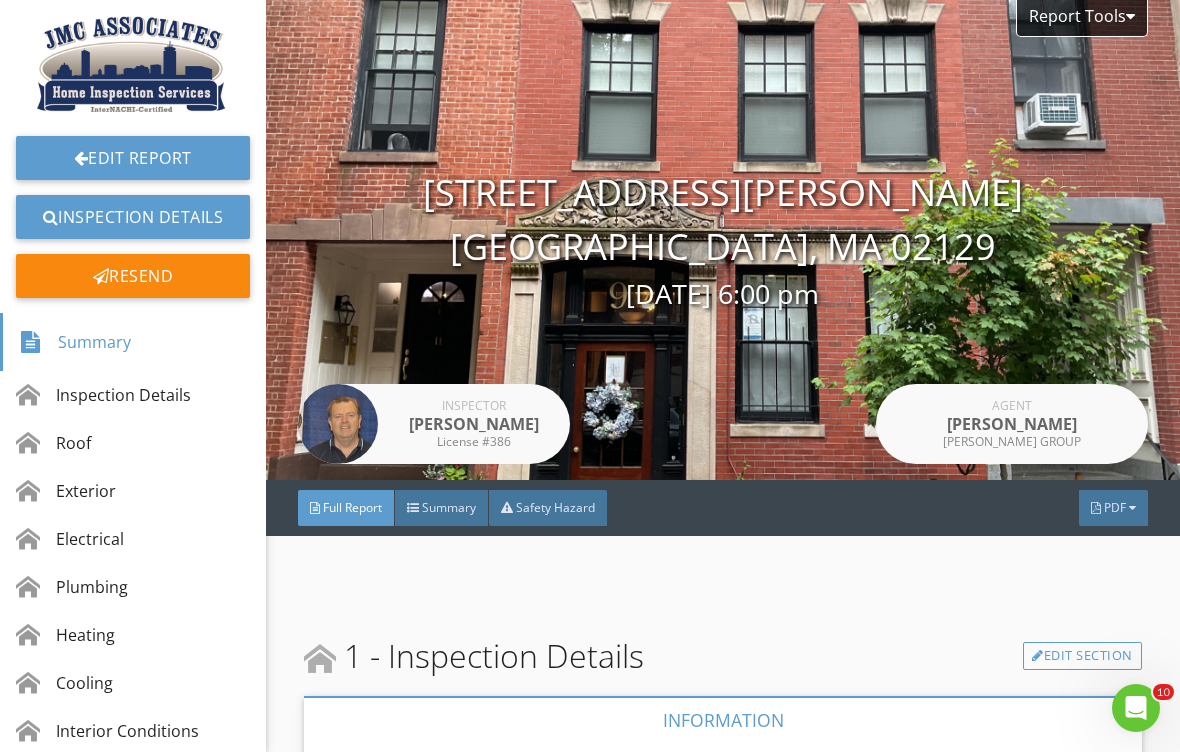 click on "Inspection Details" at bounding box center [133, 217] 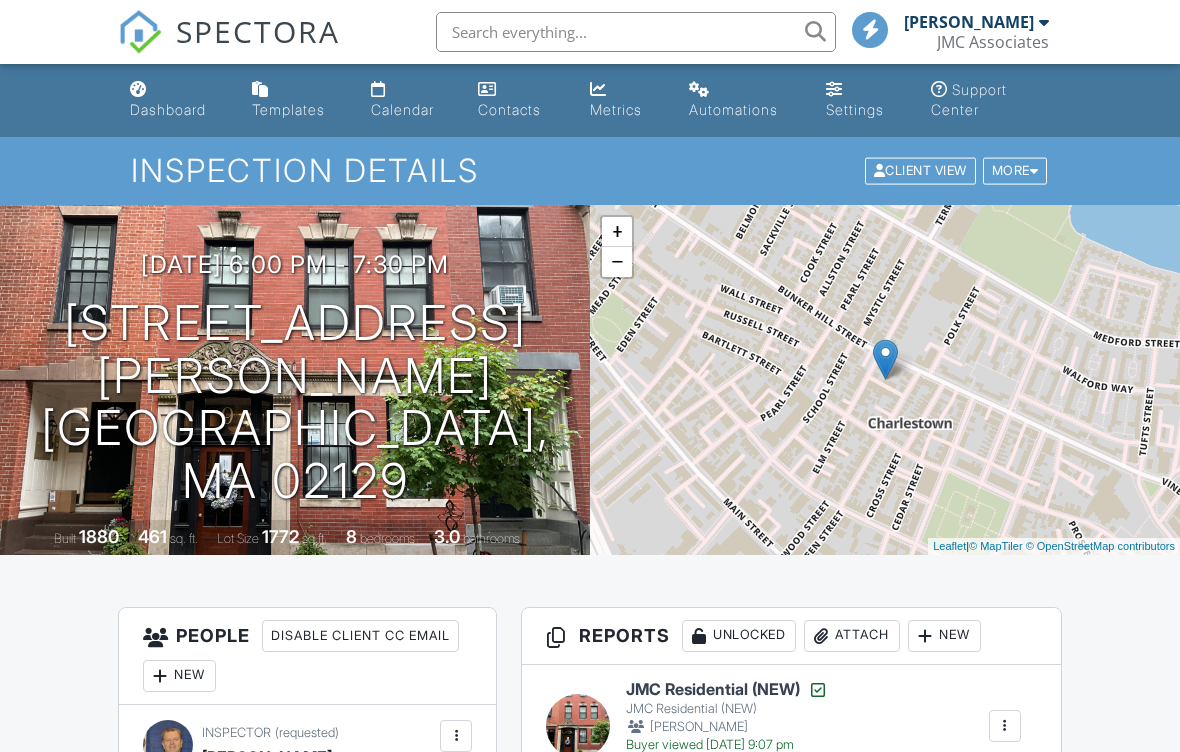 scroll, scrollTop: 0, scrollLeft: 0, axis: both 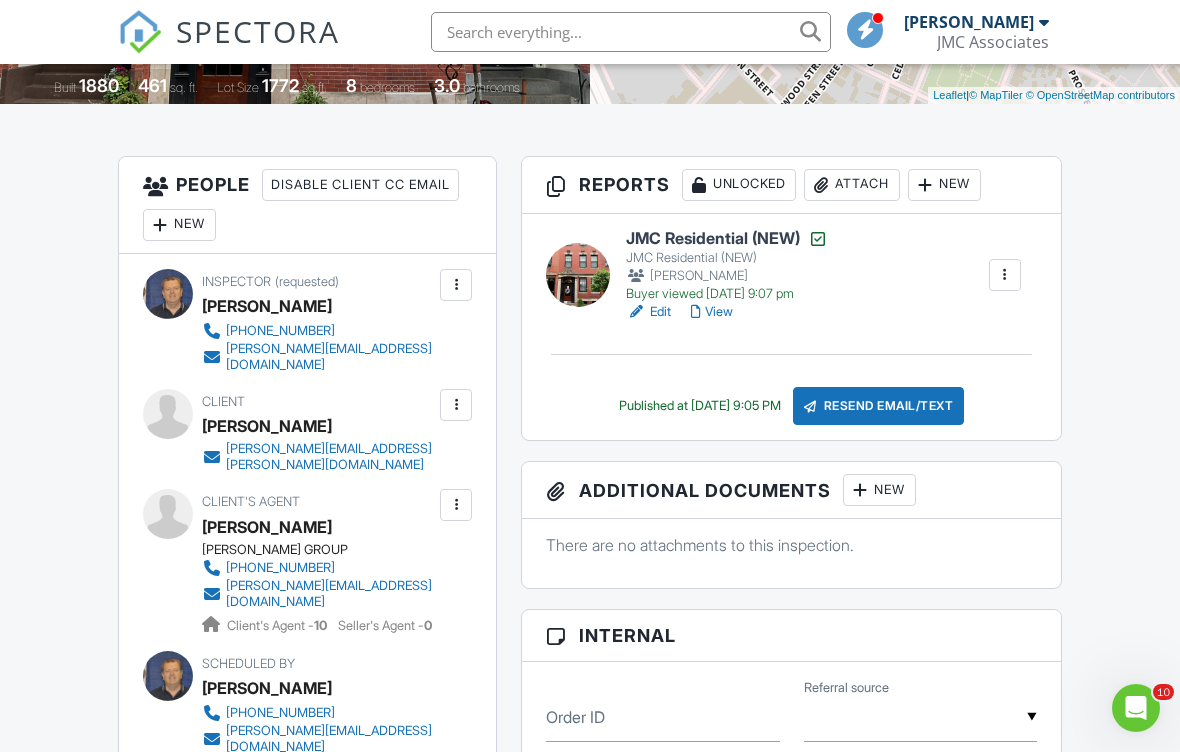 click on "[PERSON_NAME]" at bounding box center (727, 276) 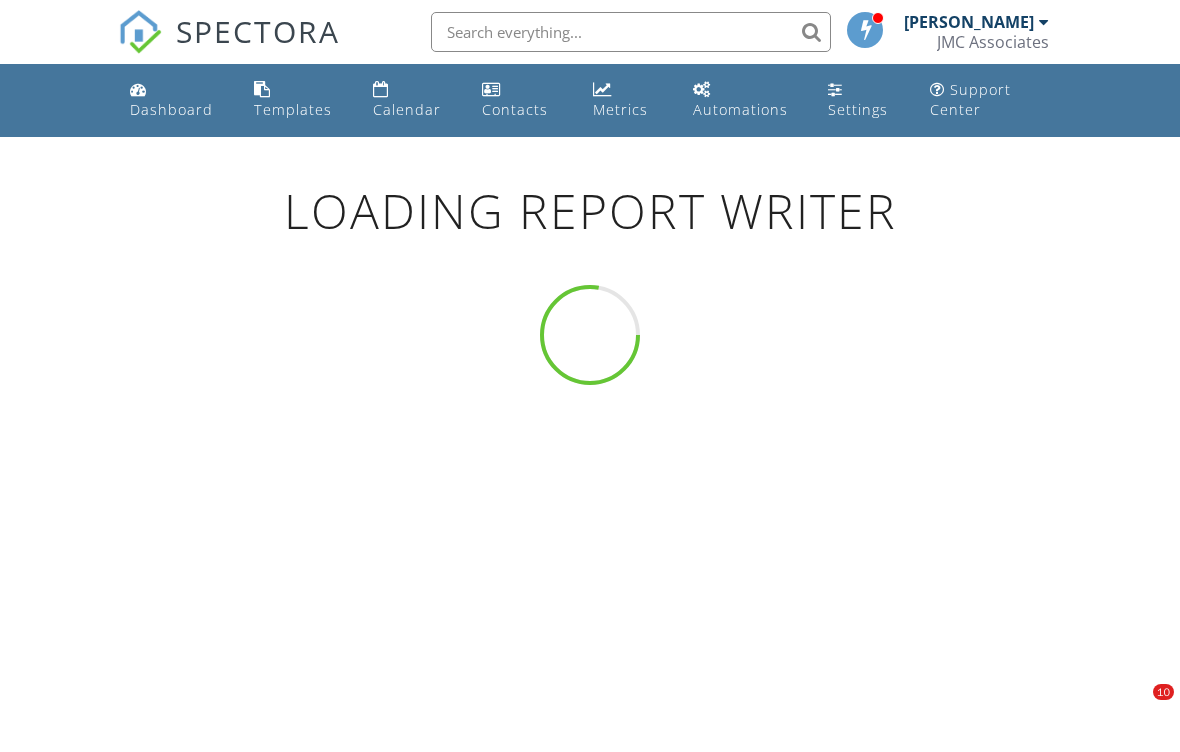 scroll, scrollTop: 0, scrollLeft: 0, axis: both 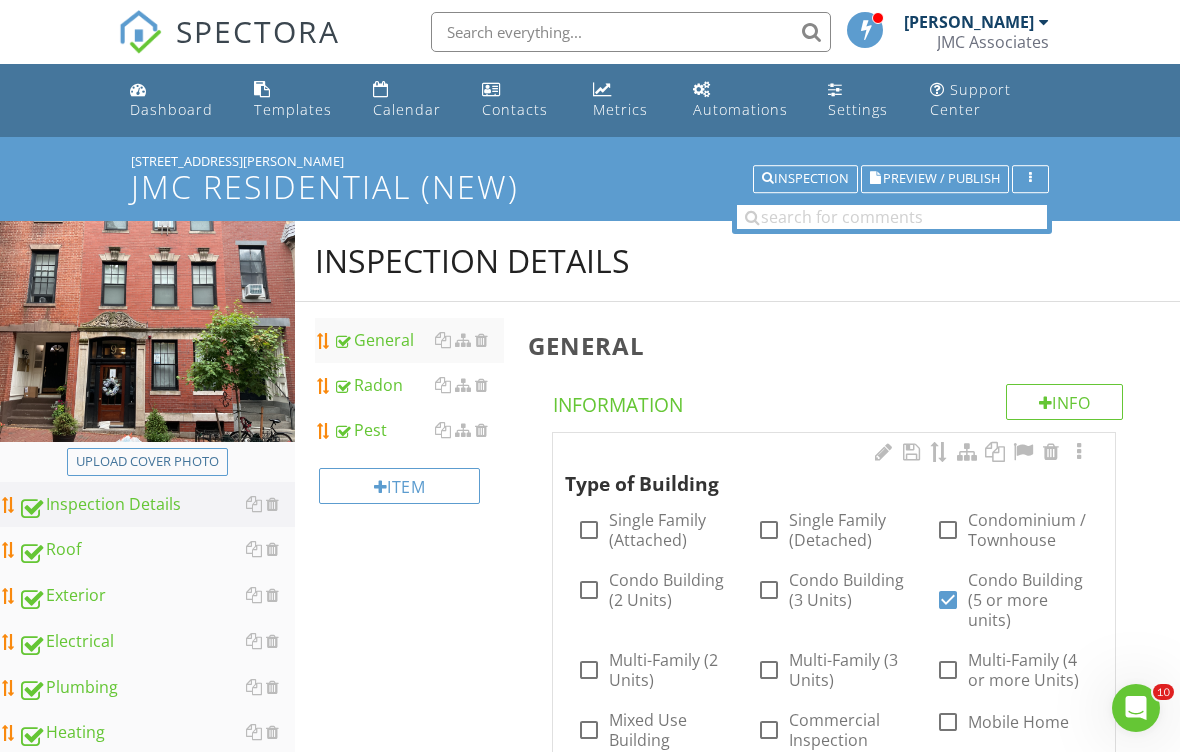 click on "Preview / Publish" at bounding box center (935, 179) 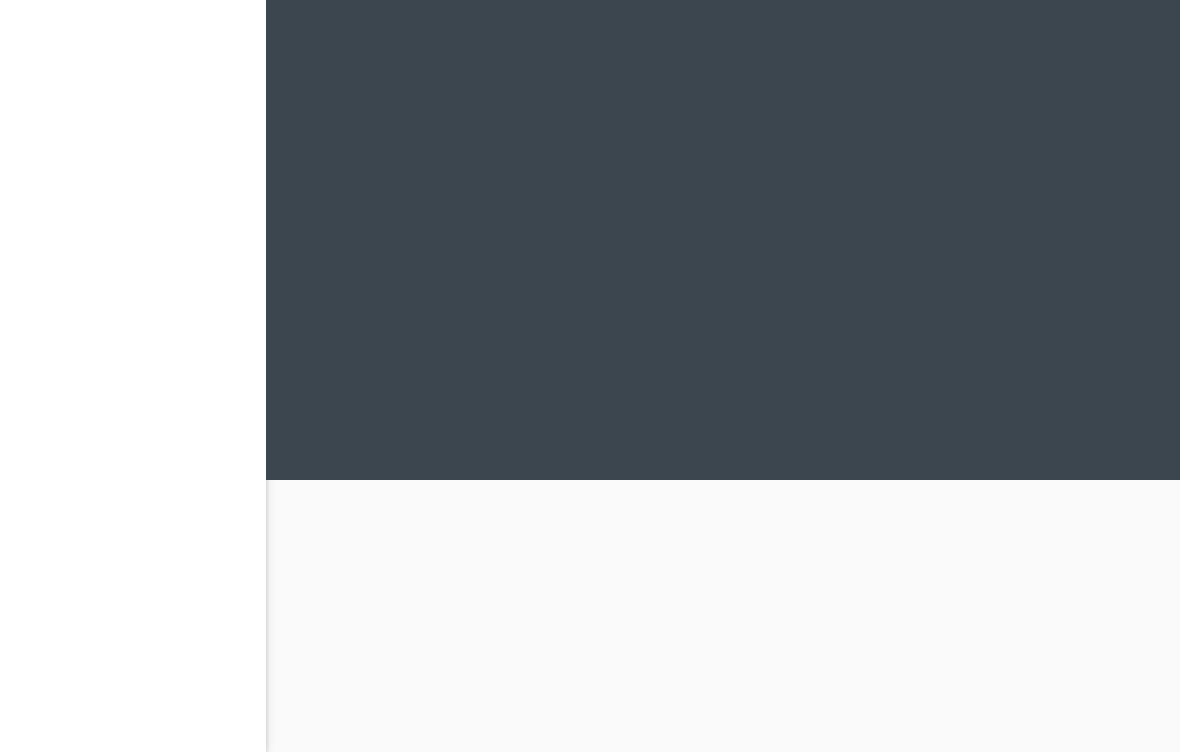 scroll, scrollTop: 0, scrollLeft: 0, axis: both 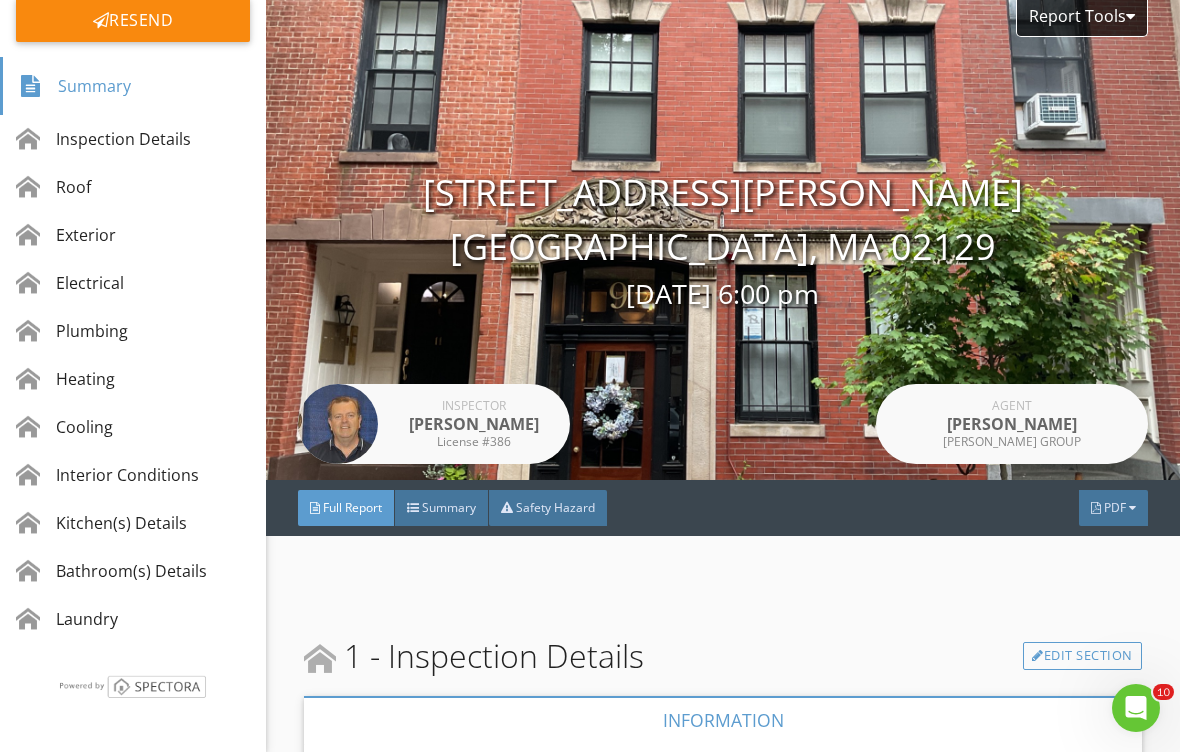 click on "Report Tools" at bounding box center [1082, 18] 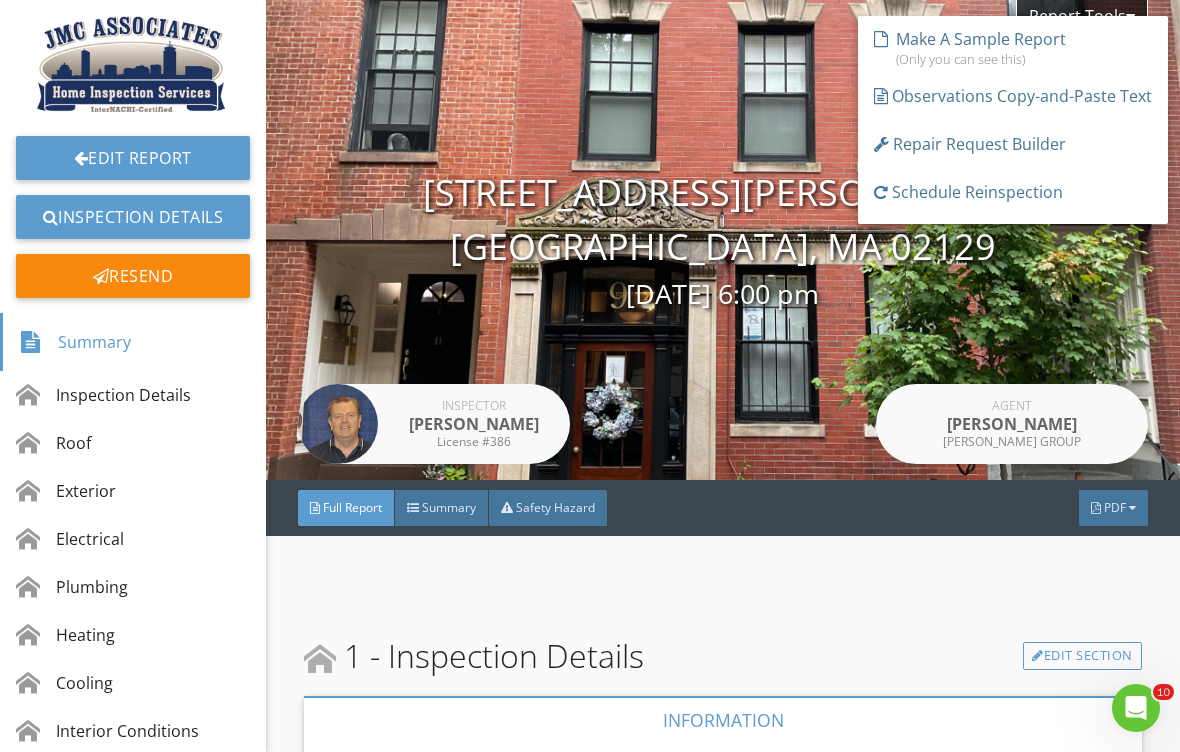 scroll, scrollTop: 0, scrollLeft: 0, axis: both 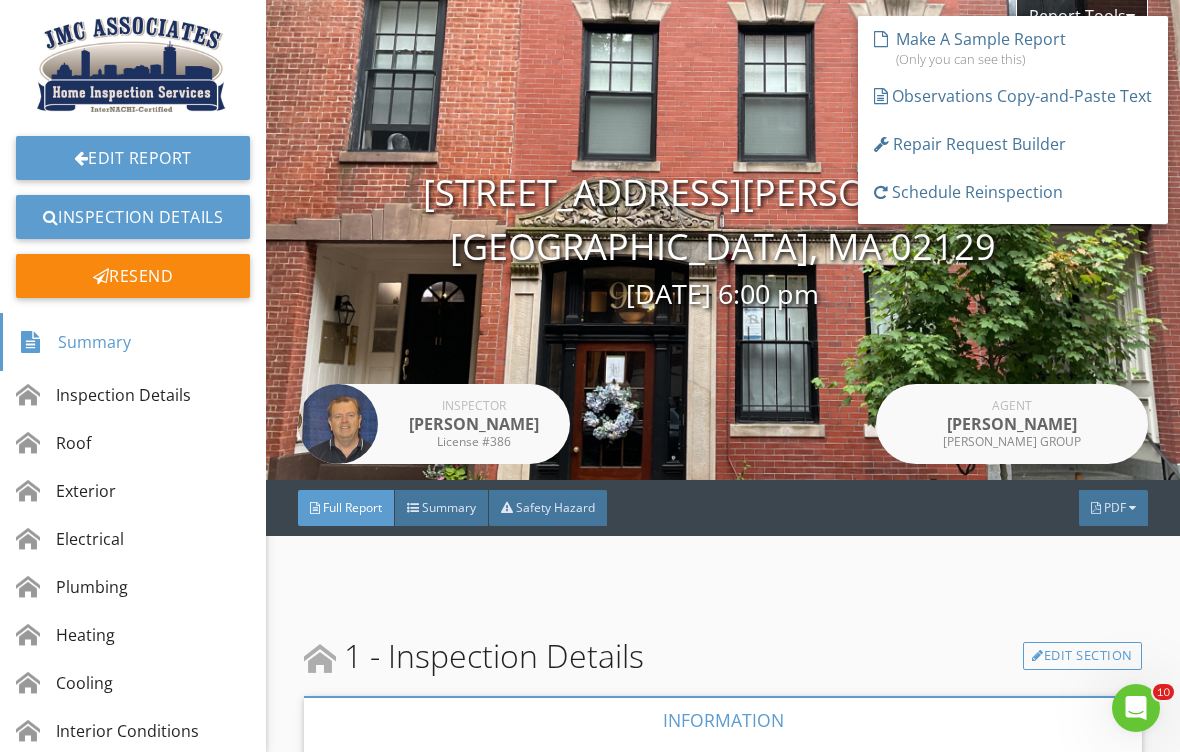 click on "Resend" at bounding box center (133, 276) 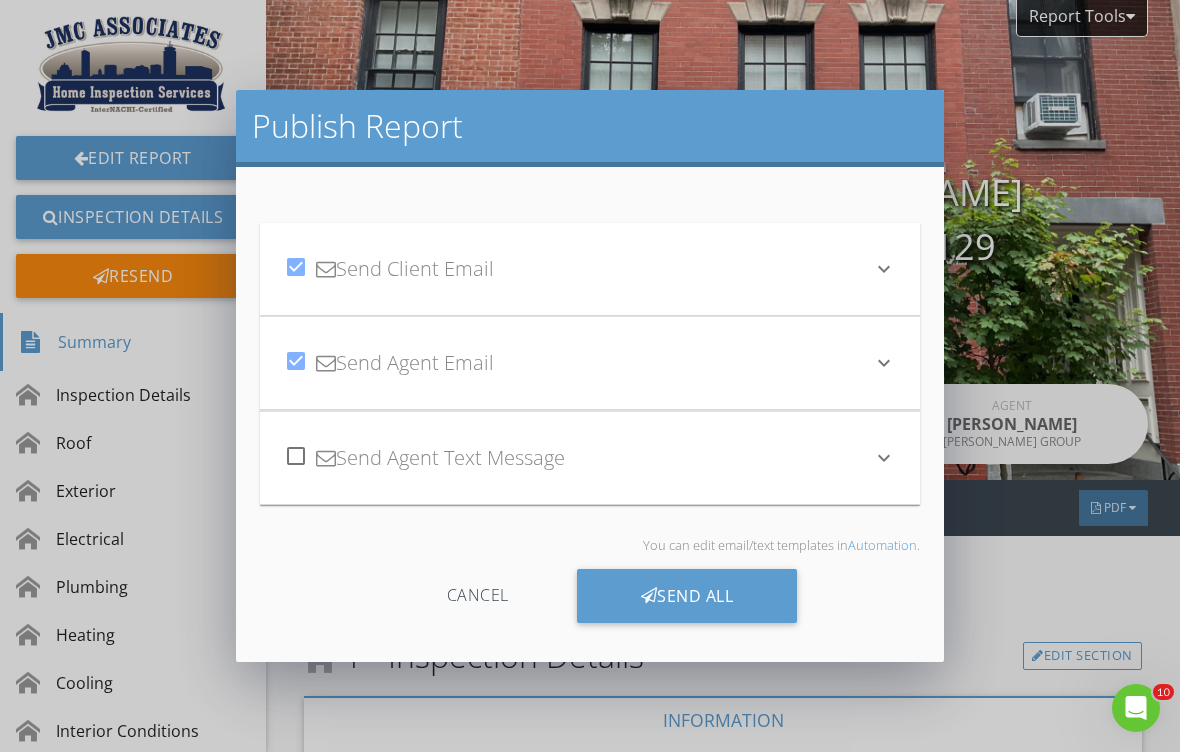 click on "Send All" at bounding box center [687, 596] 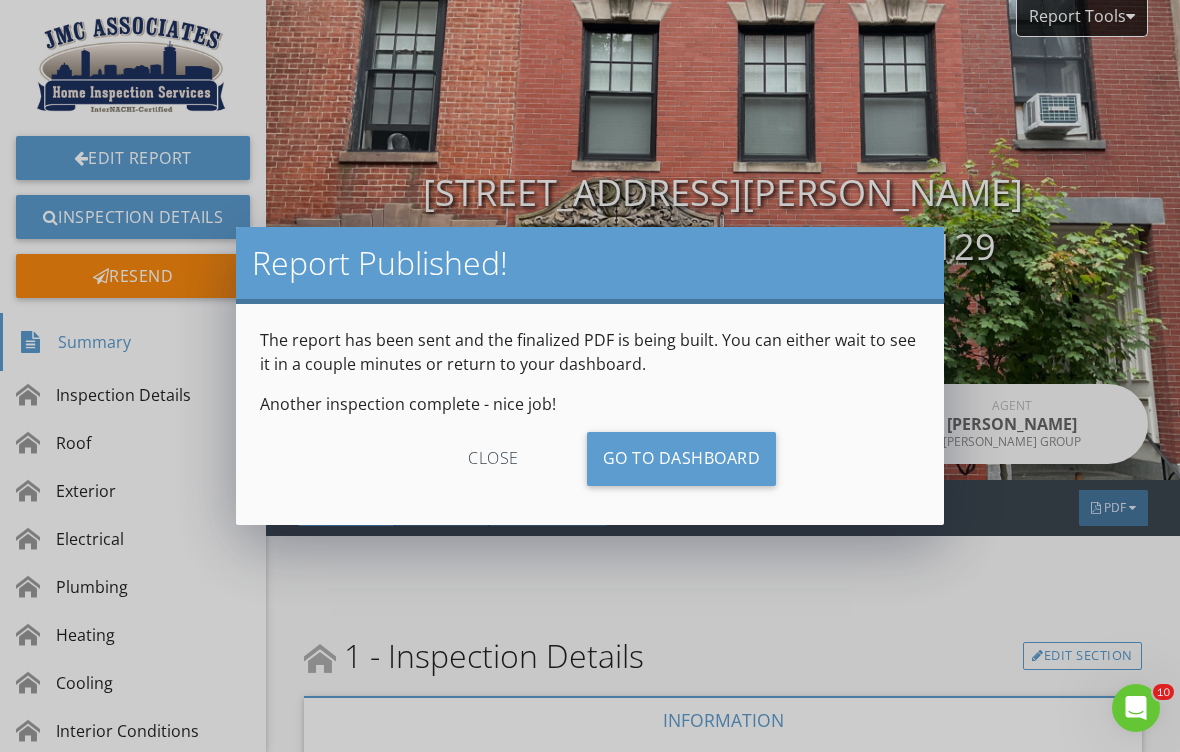 click on "Go To Dashboard" at bounding box center [682, 459] 